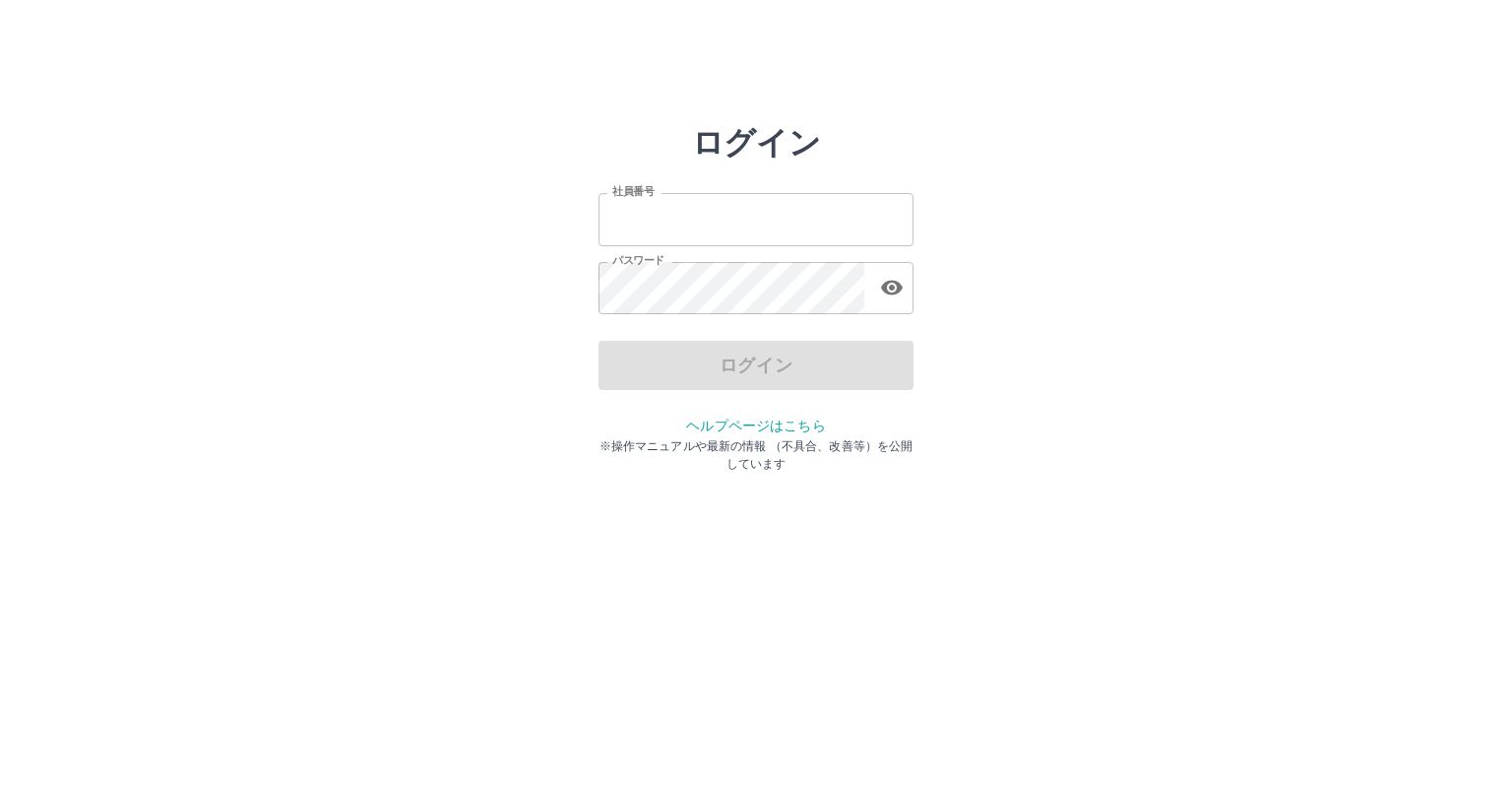 scroll, scrollTop: 0, scrollLeft: 0, axis: both 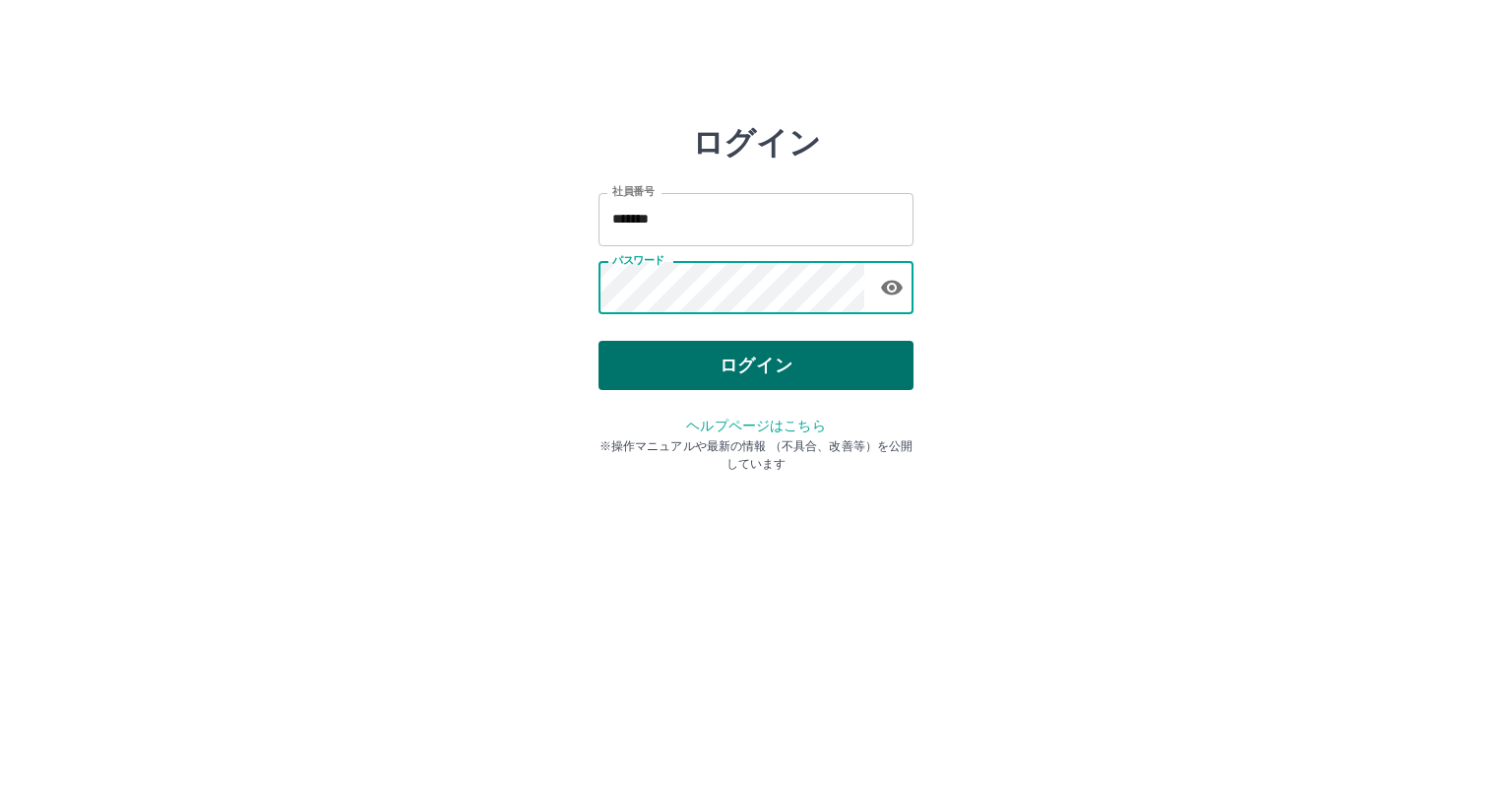 click on "ログイン" at bounding box center [756, 365] 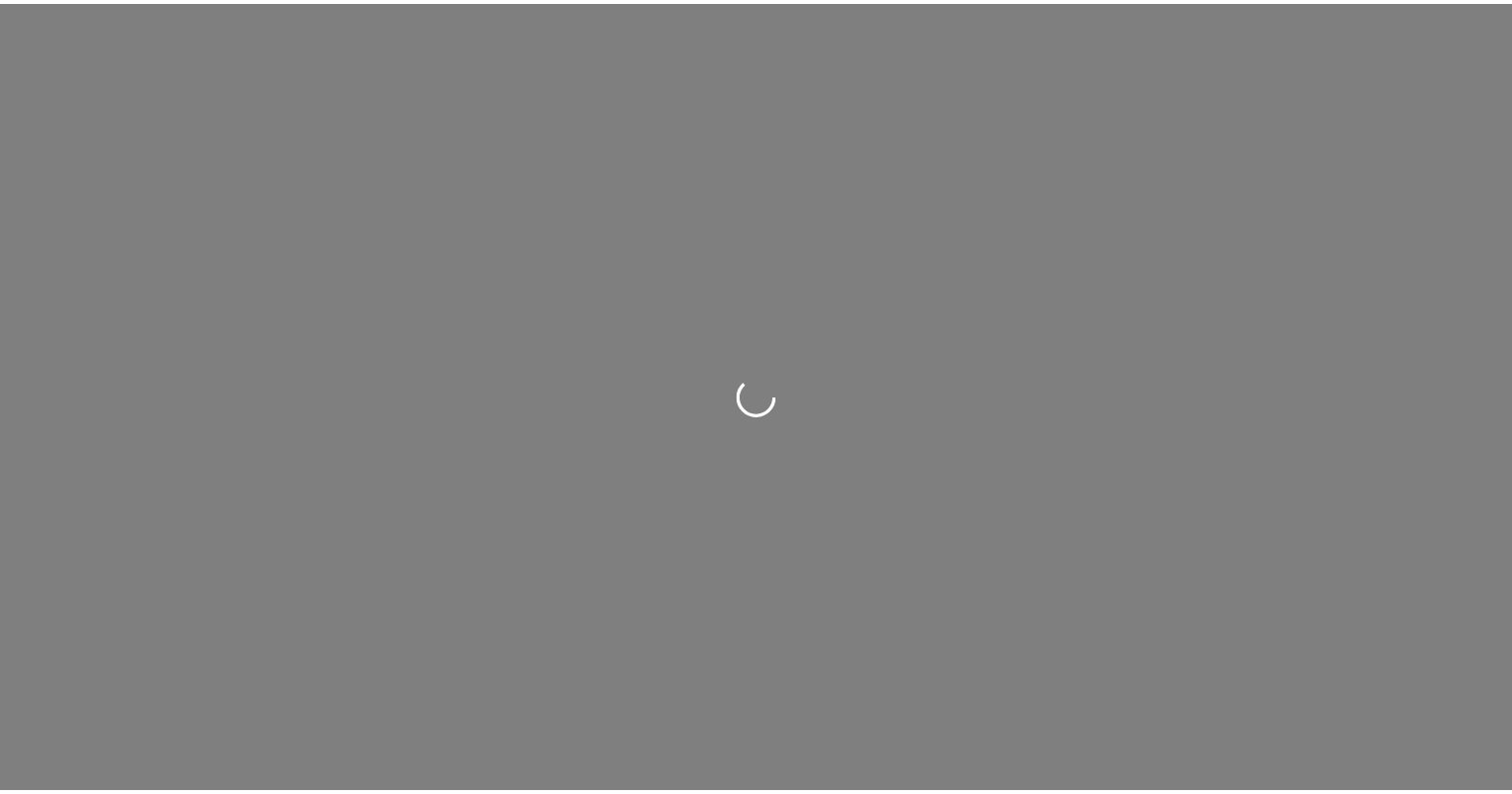 scroll, scrollTop: 0, scrollLeft: 0, axis: both 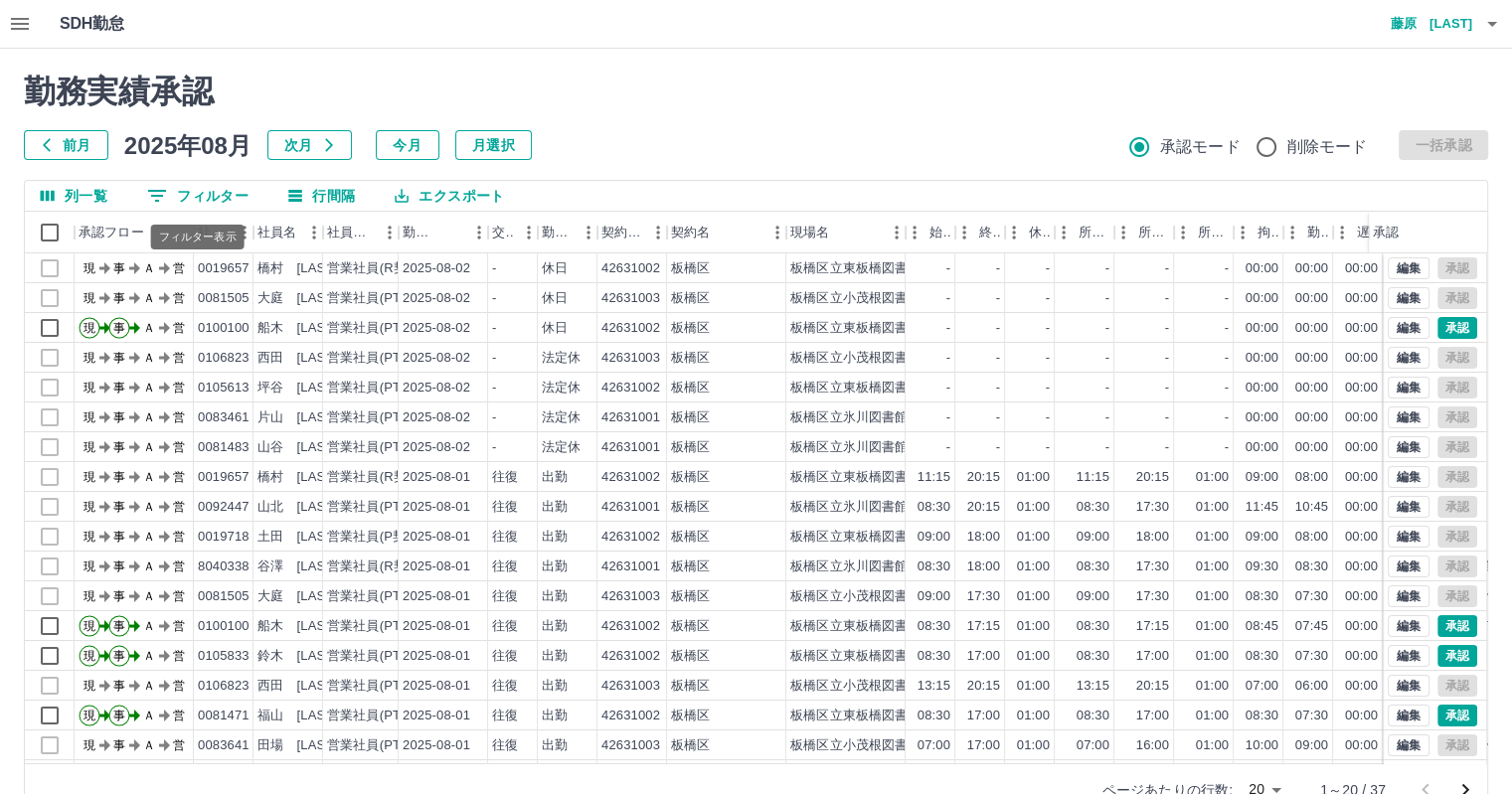 click on "0 フィルター" at bounding box center [198, 196] 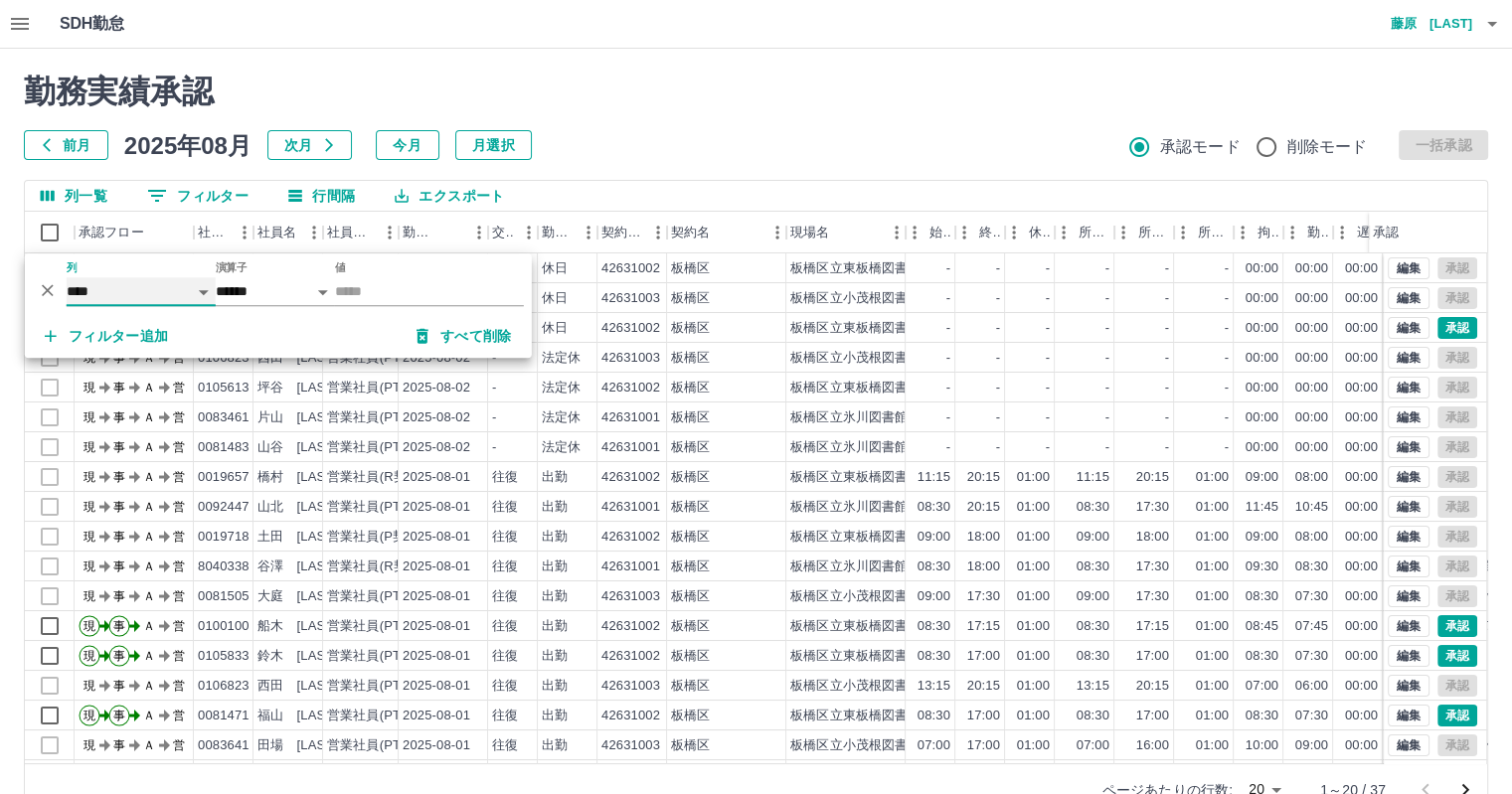click on "**** *** **** *** *** **** ***** *** *** ** ** ** **** **** **** ** ** *** **** *****" at bounding box center (141, 291) 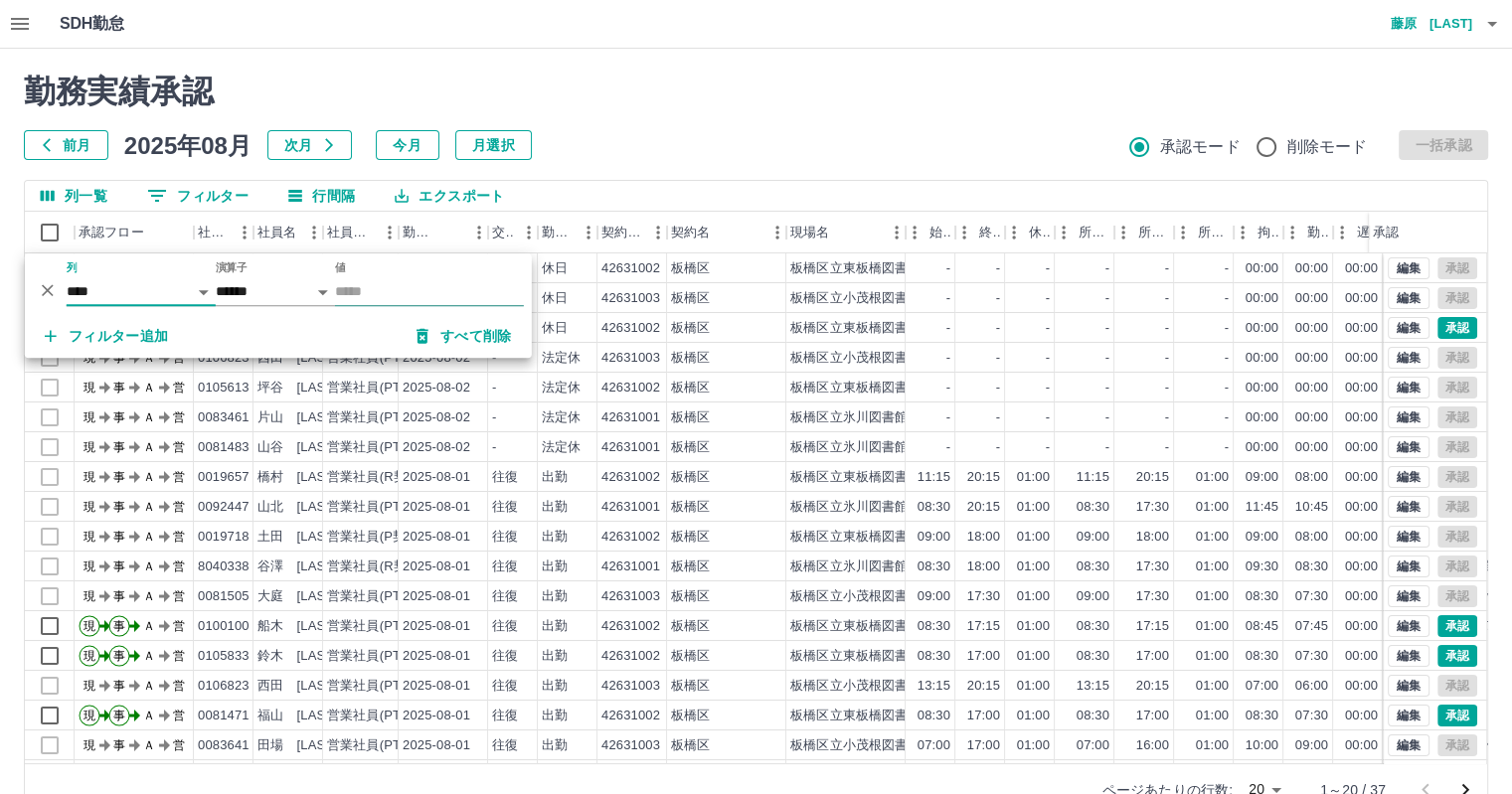 click on "値" at bounding box center [429, 291] 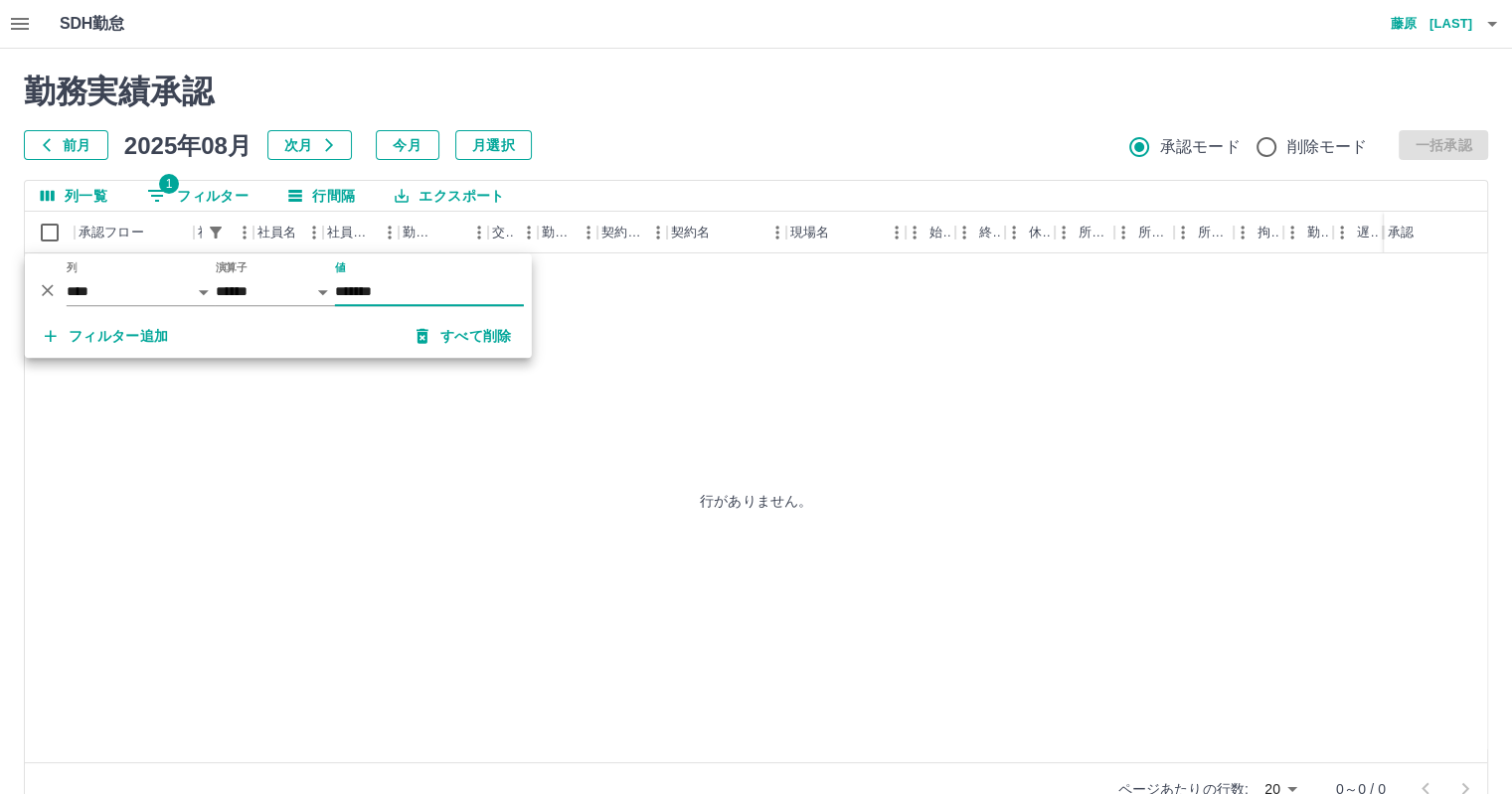 type on "*******" 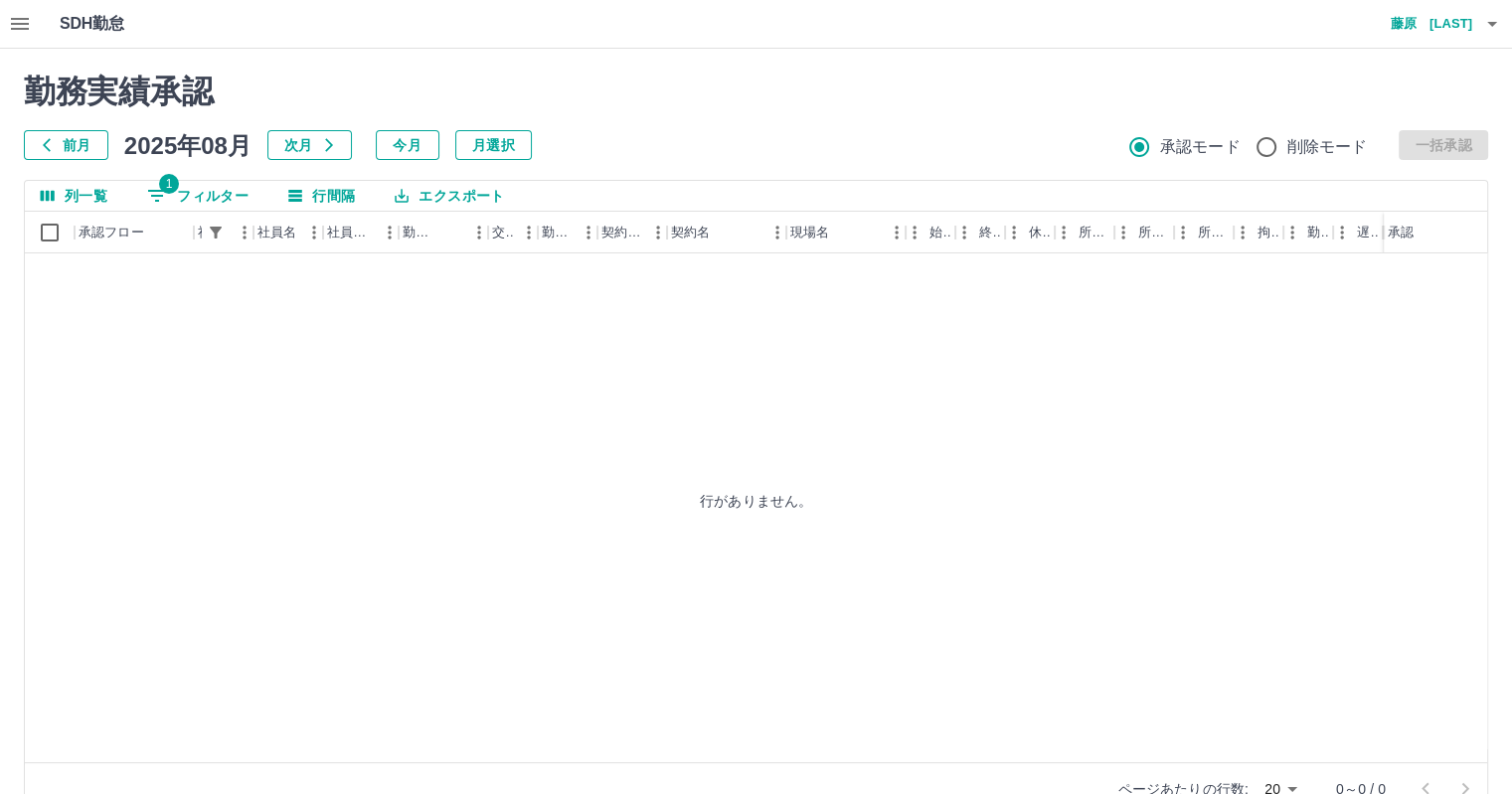 click on "前月" at bounding box center (66, 145) 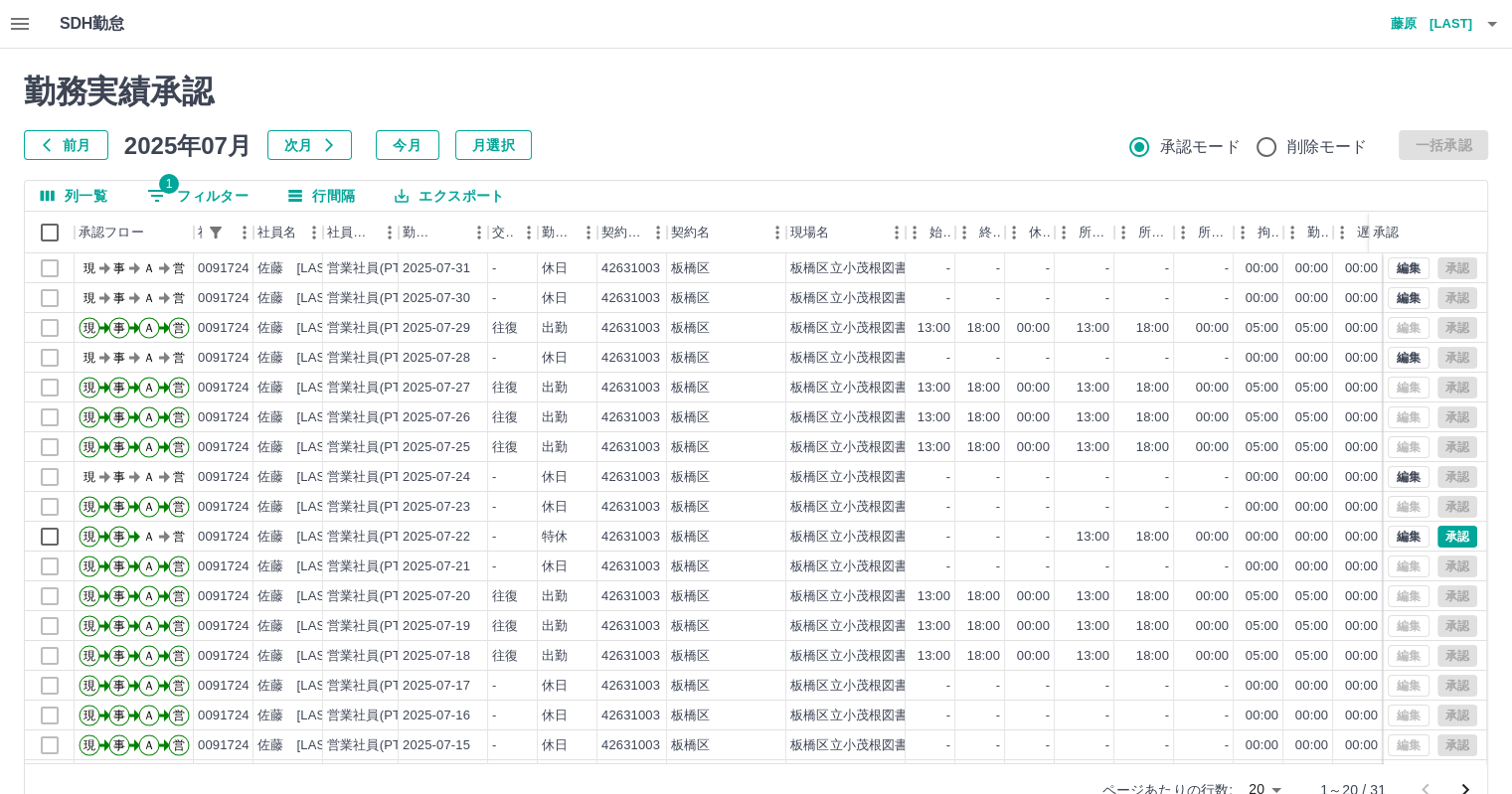 click on "SDH勤怠 藤原　朋望 勤務実績承認 前月 2025年07月 次月 今月 月選択 承認モード 削除モード 一括承認 列一覧 1 フィルター 行間隔 エクスポート 承認フロー 社員番号 社員名 社員区分 勤務日 交通費 勤務区分 契約コード 契約名 現場名 始業 終業 休憩 所定開始 所定終業 所定休憩 拘束 勤務 遅刻等 コメント ステータス 承認 現 事 Ａ 営 0091724 佐藤　ひとみ 営業社員(PT契約) 2025-07-31  -  休日 42631003 板橋区 板橋区立小茂根図書館 - - - - - - 00:00 00:00 00:00 現場責任者承認待 現 事 Ａ 営 0091724 佐藤　ひとみ 営業社員(PT契約) 2025-07-30  -  休日 42631003 板橋区 板橋区立小茂根図書館 - - - - - - 00:00 00:00 00:00 現場責任者承認待 現 事 Ａ 営 0091724 佐藤　ひとみ 営業社員(PT契約) 2025-07-29 往復 出勤 42631003 板橋区 板橋区立小茂根図書館 13:00 18:00 00:00 13:00 18:00 00:00 05:00 05:00 00:00 現 事 Ａ" at bounding box center [756, 419] 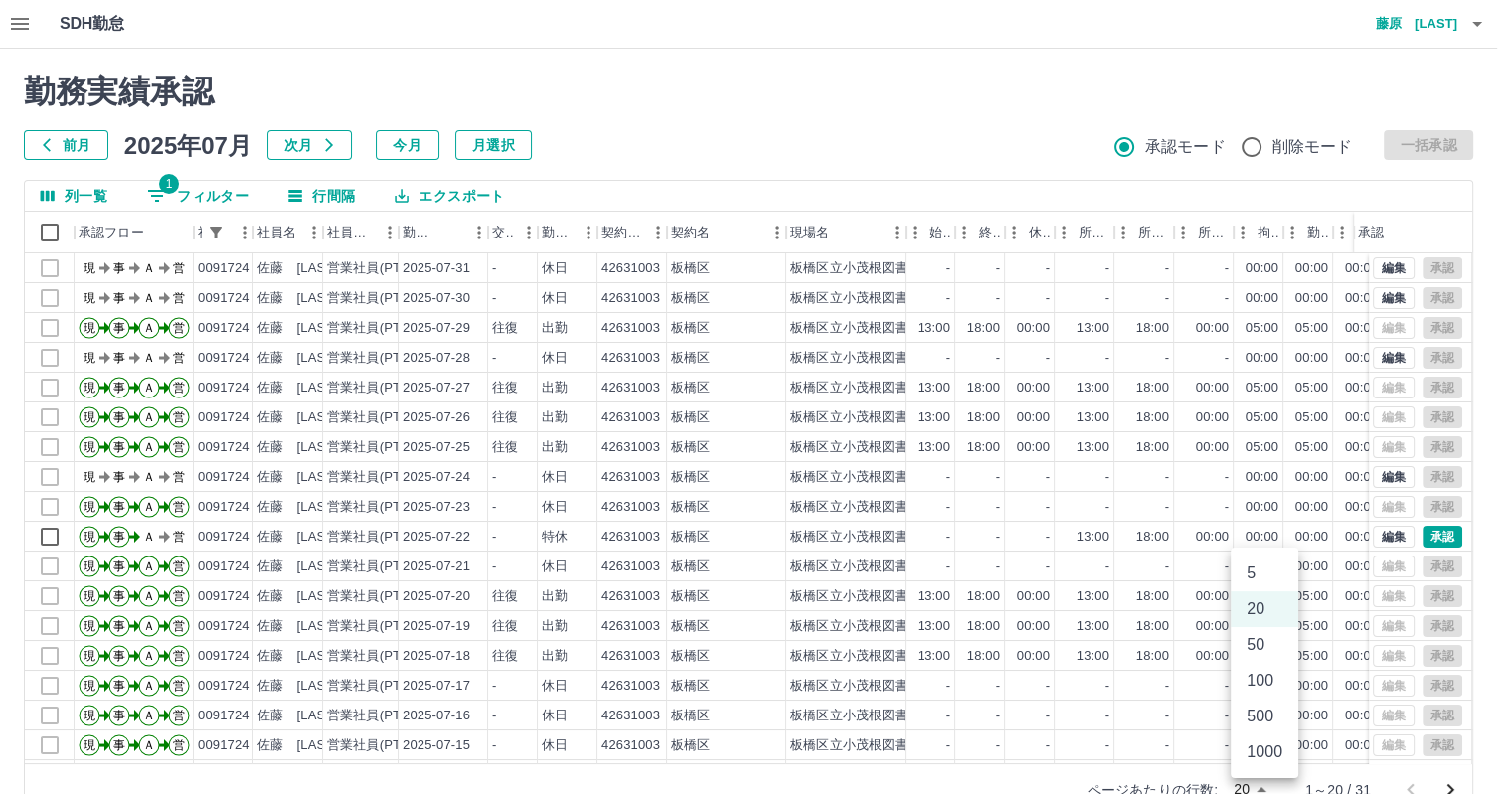 scroll, scrollTop: 10, scrollLeft: 0, axis: vertical 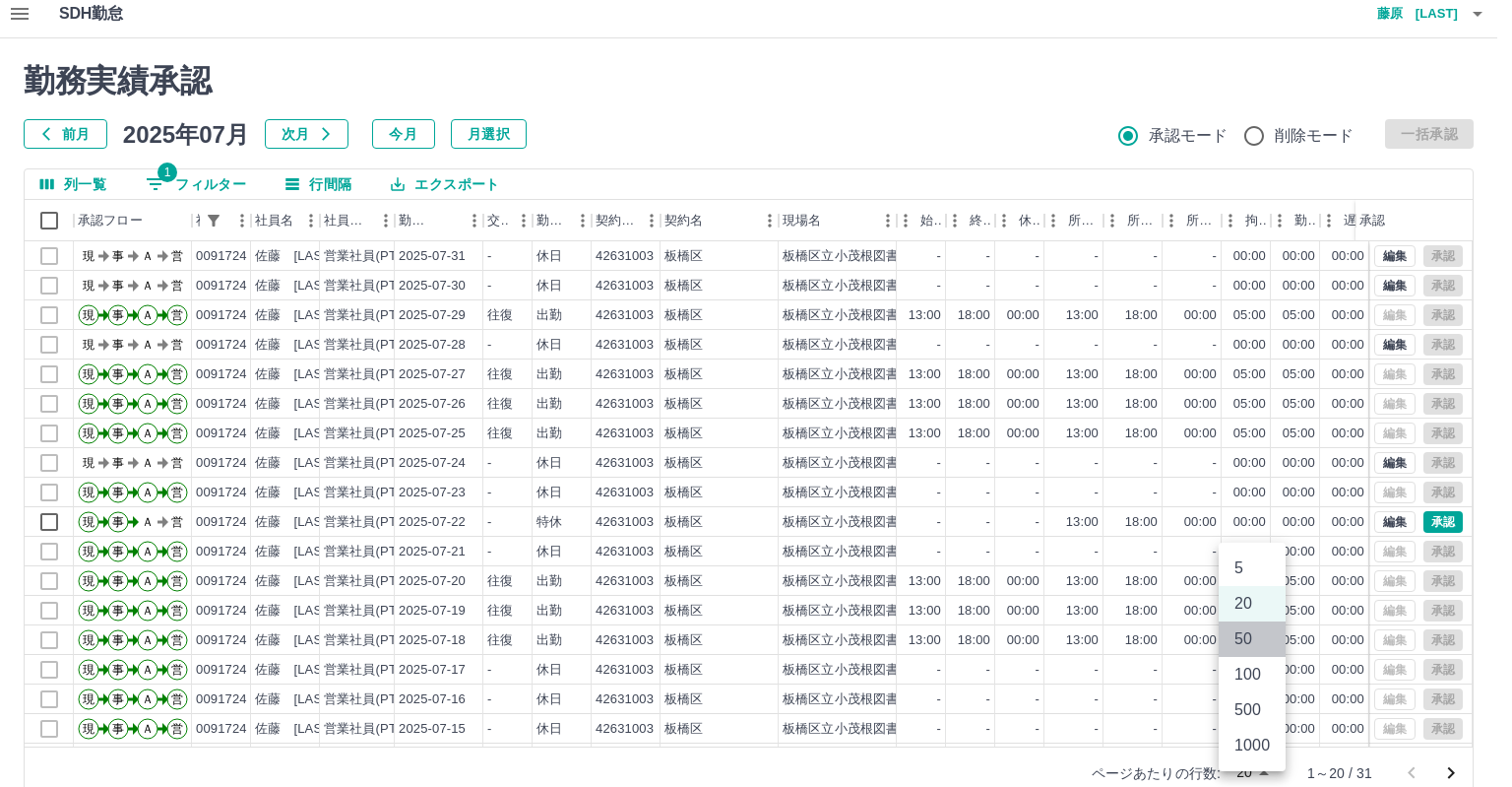 click on "50" at bounding box center [1252, 639] 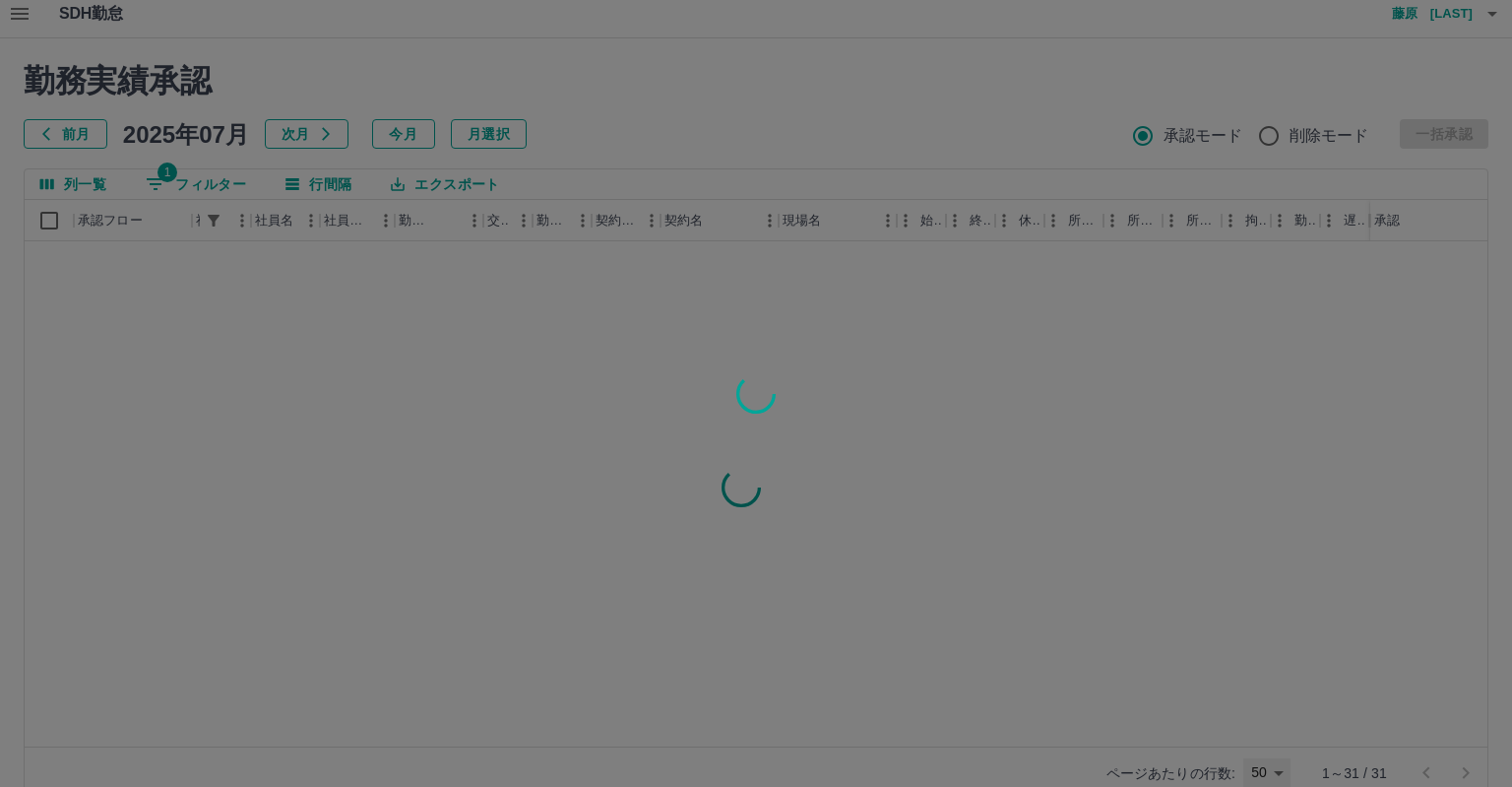 type on "**" 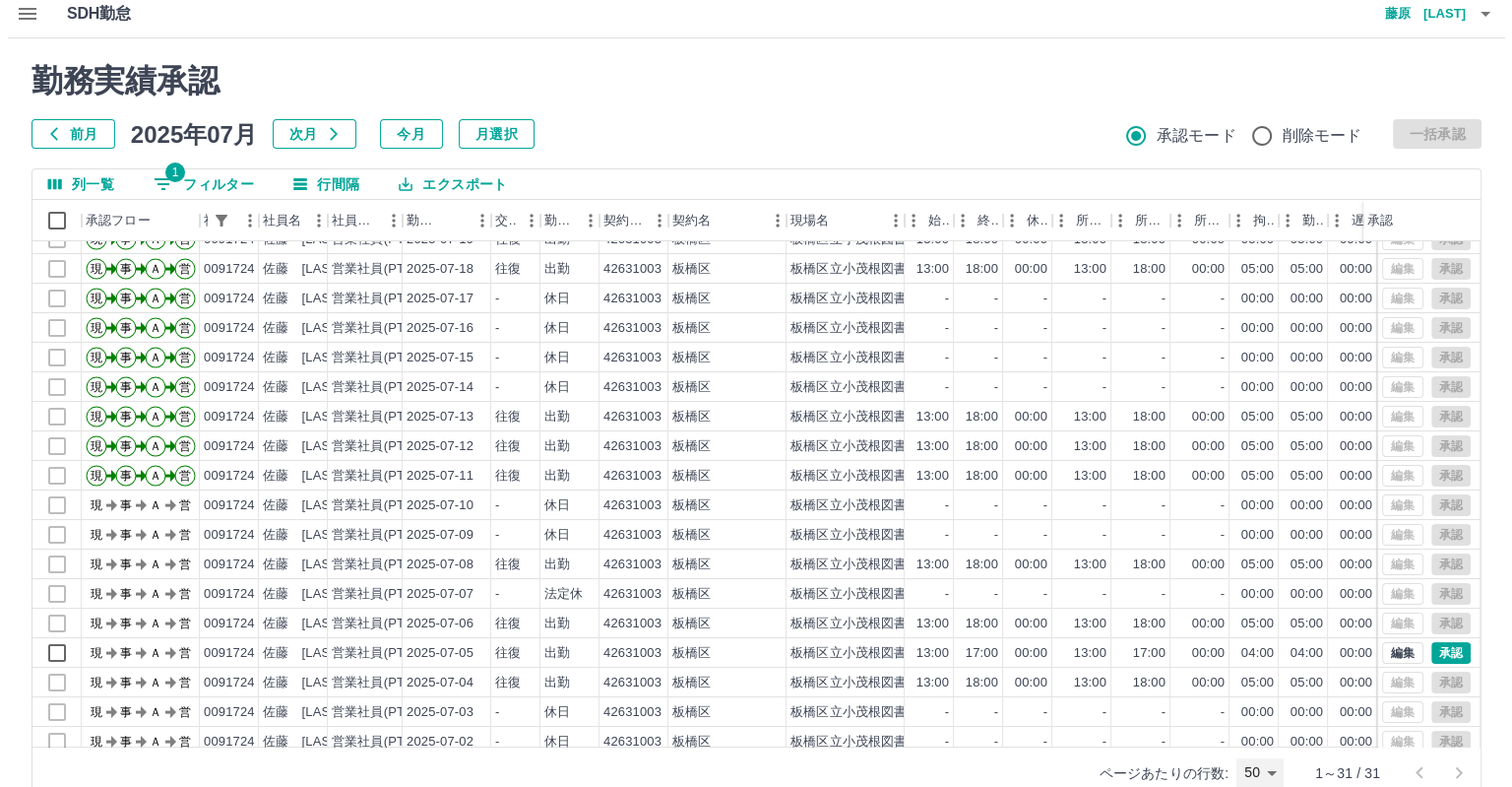 scroll, scrollTop: 425, scrollLeft: 0, axis: vertical 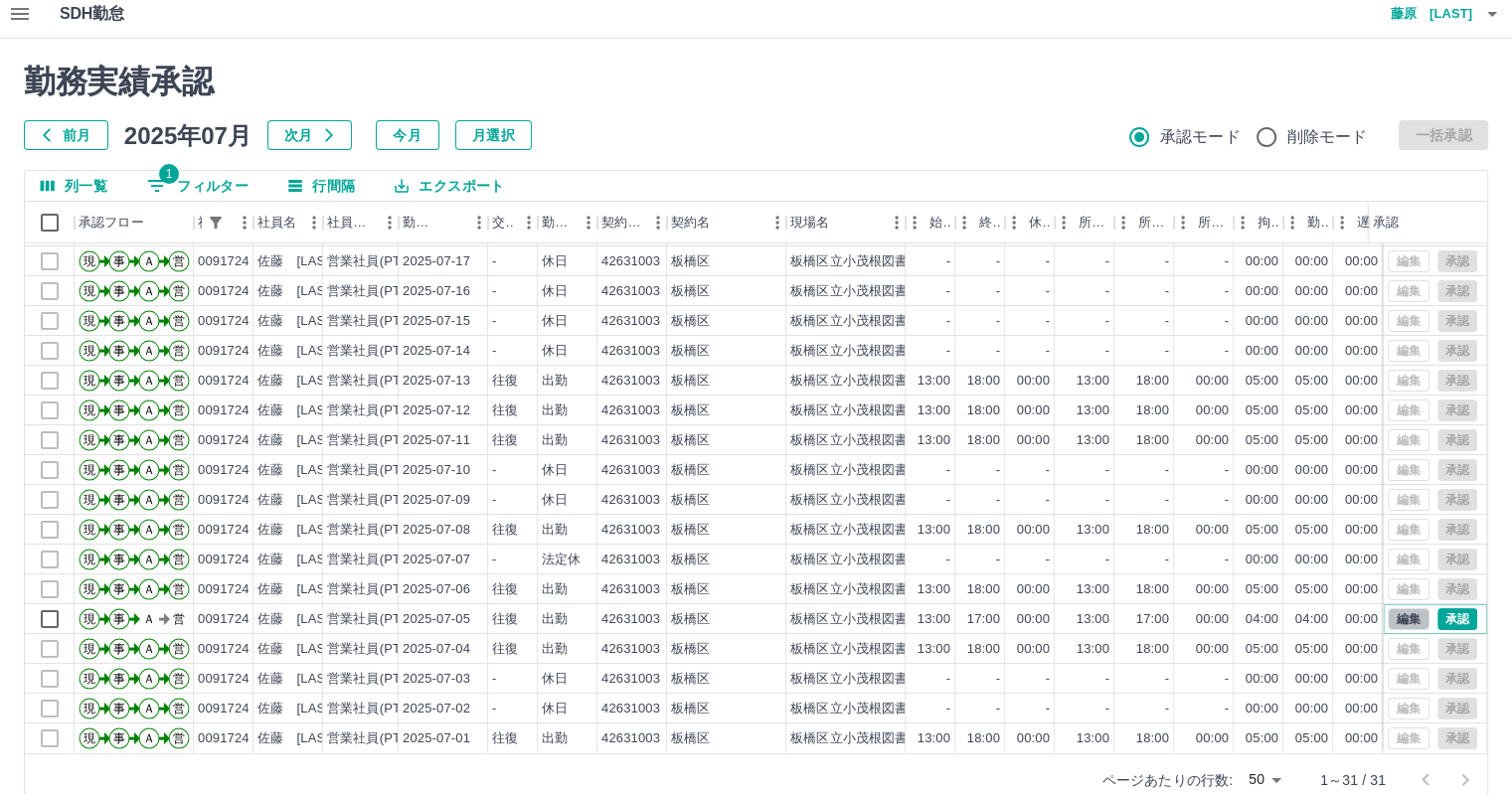click on "編集" at bounding box center (1409, 619) 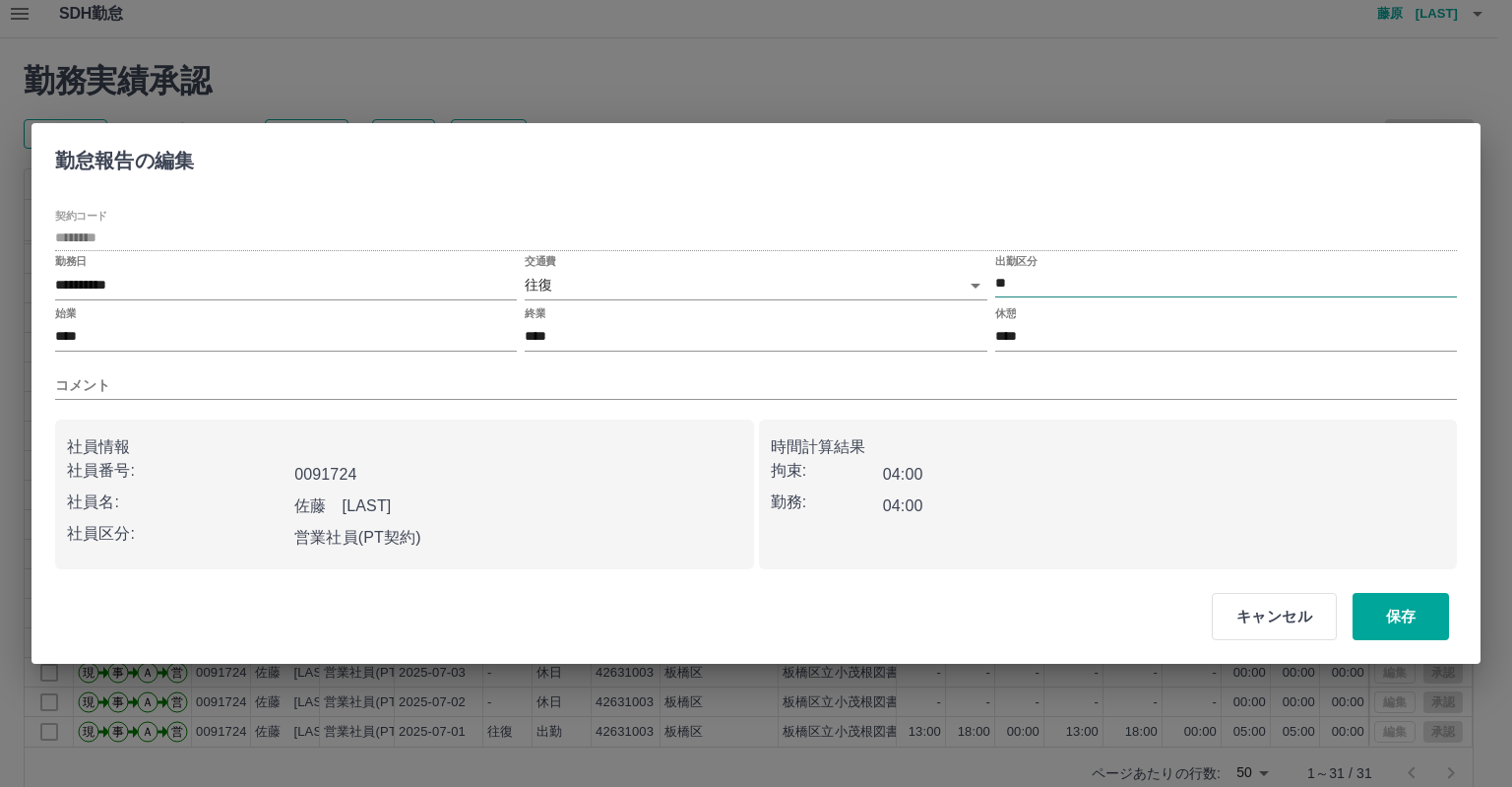 click on "**" at bounding box center [1226, 283] 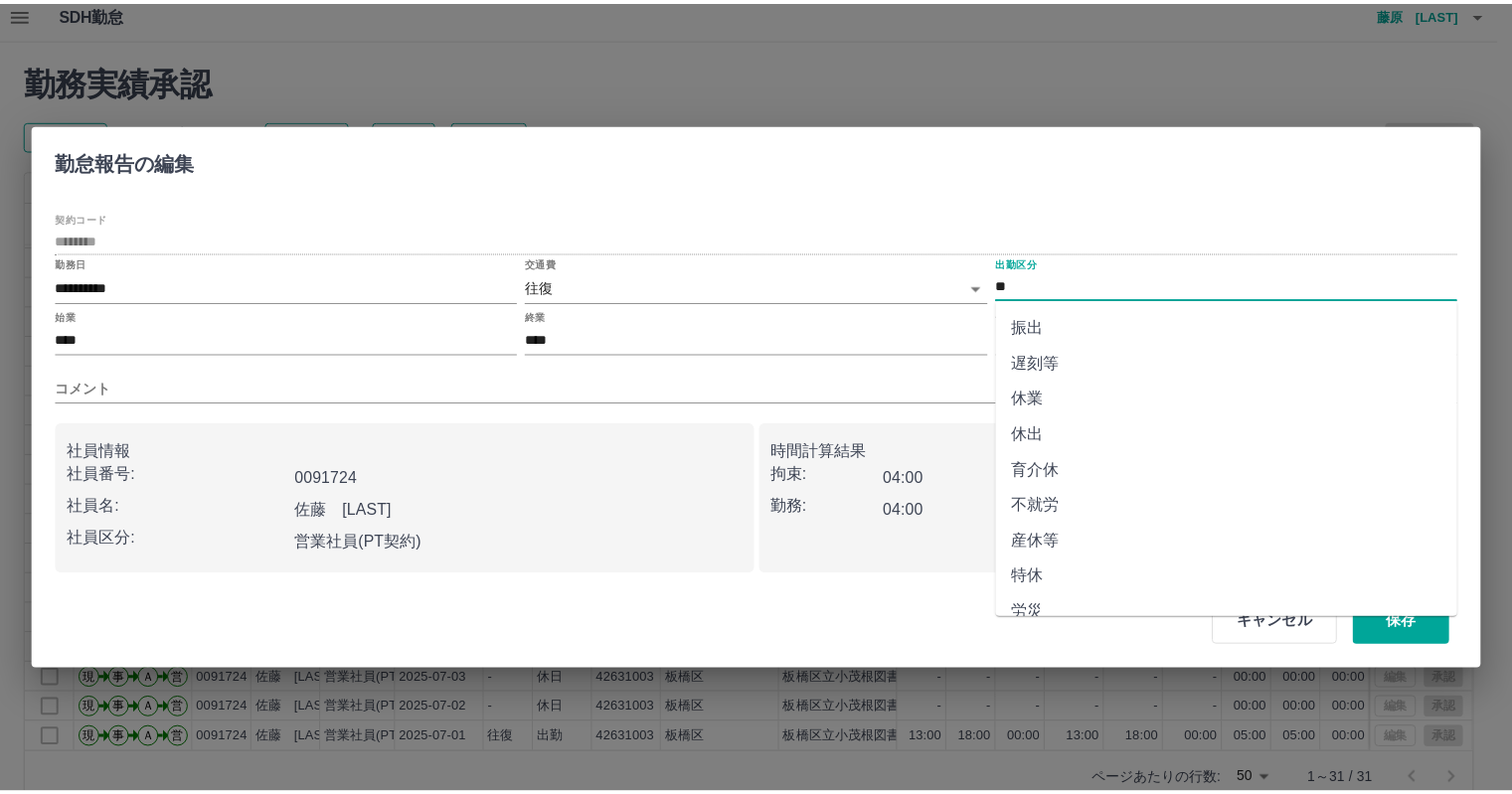 scroll, scrollTop: 143, scrollLeft: 0, axis: vertical 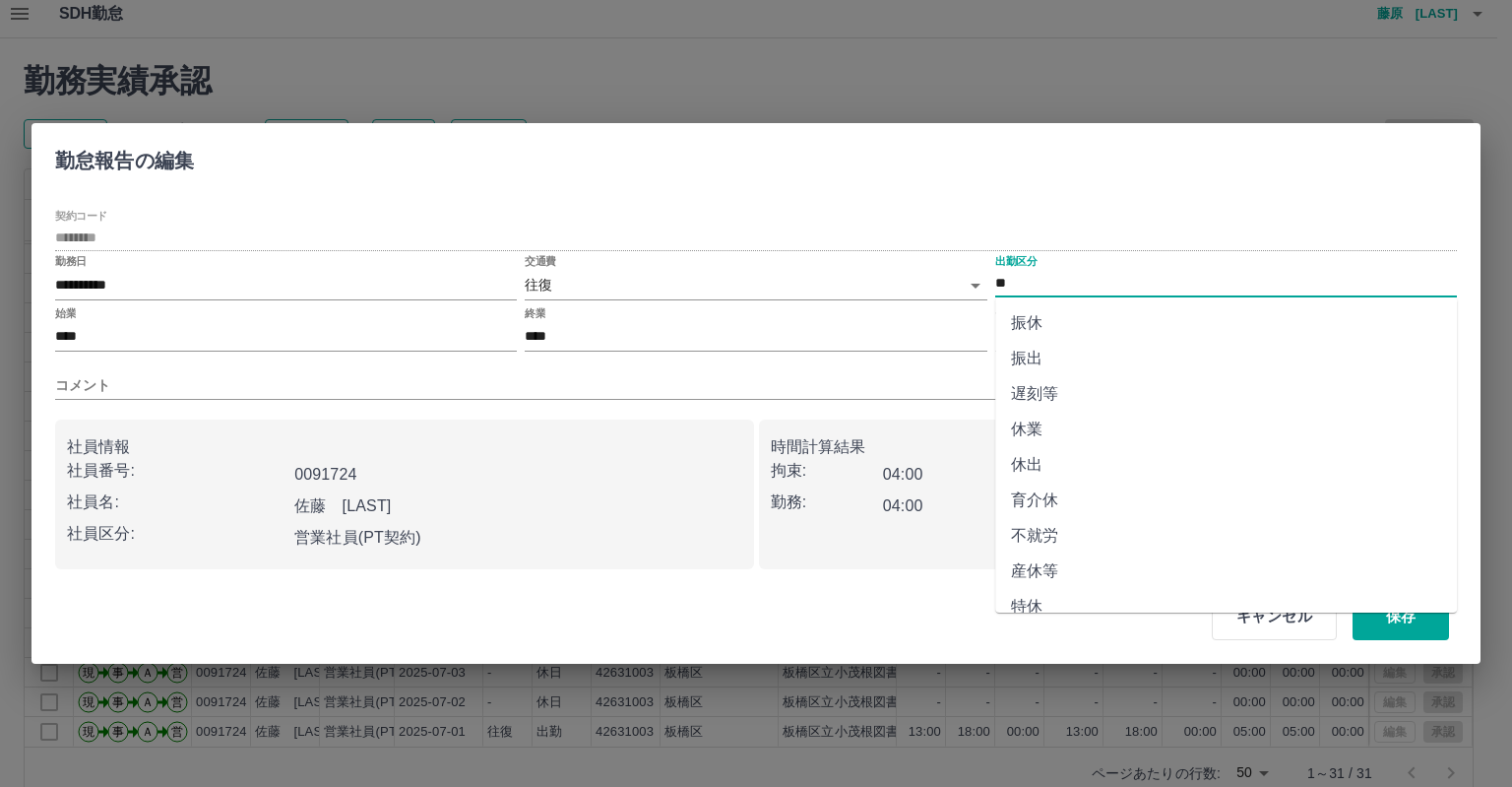 click on "遅刻等" at bounding box center (1226, 394) 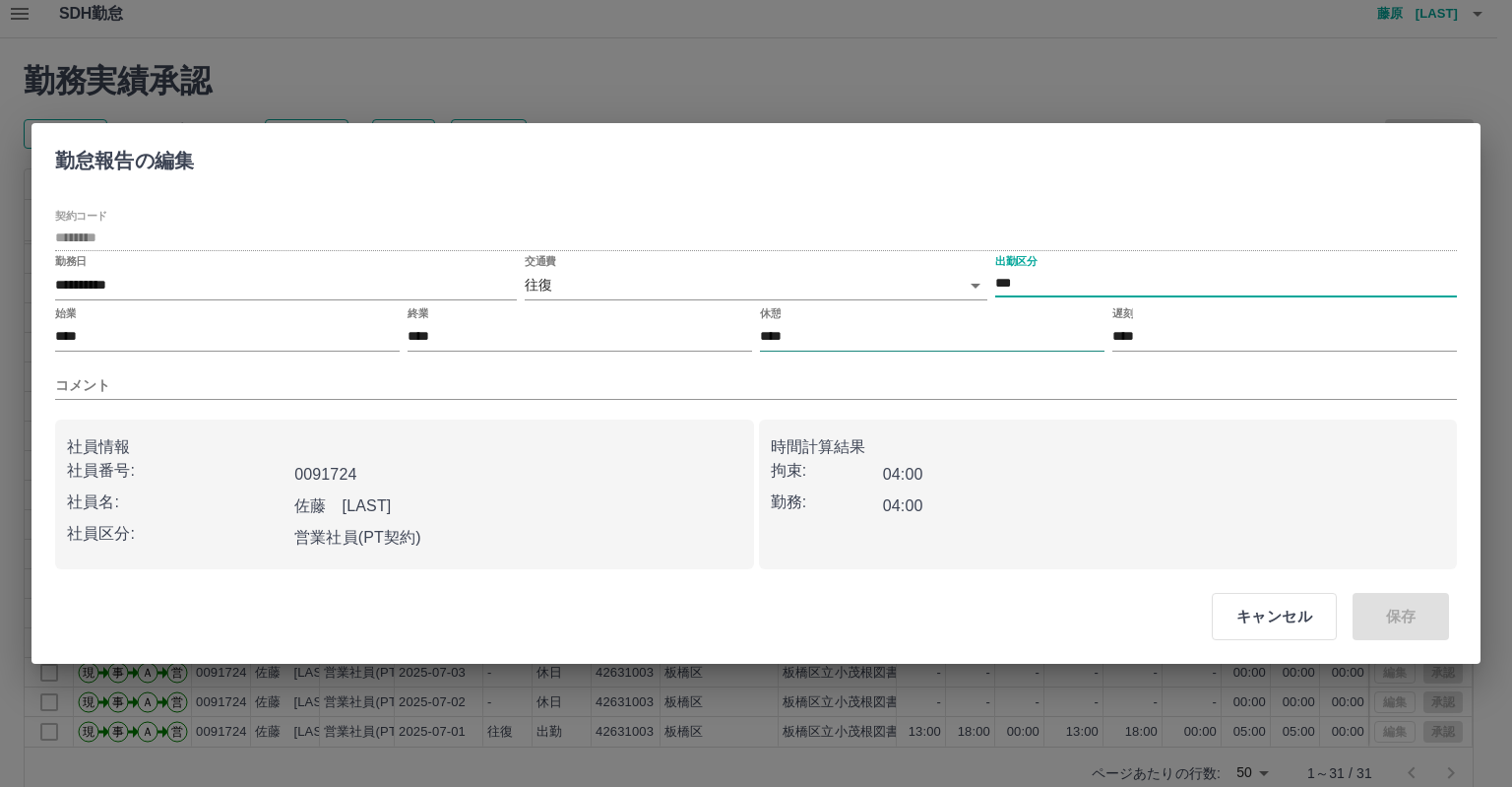 click on "****" at bounding box center [932, 337] 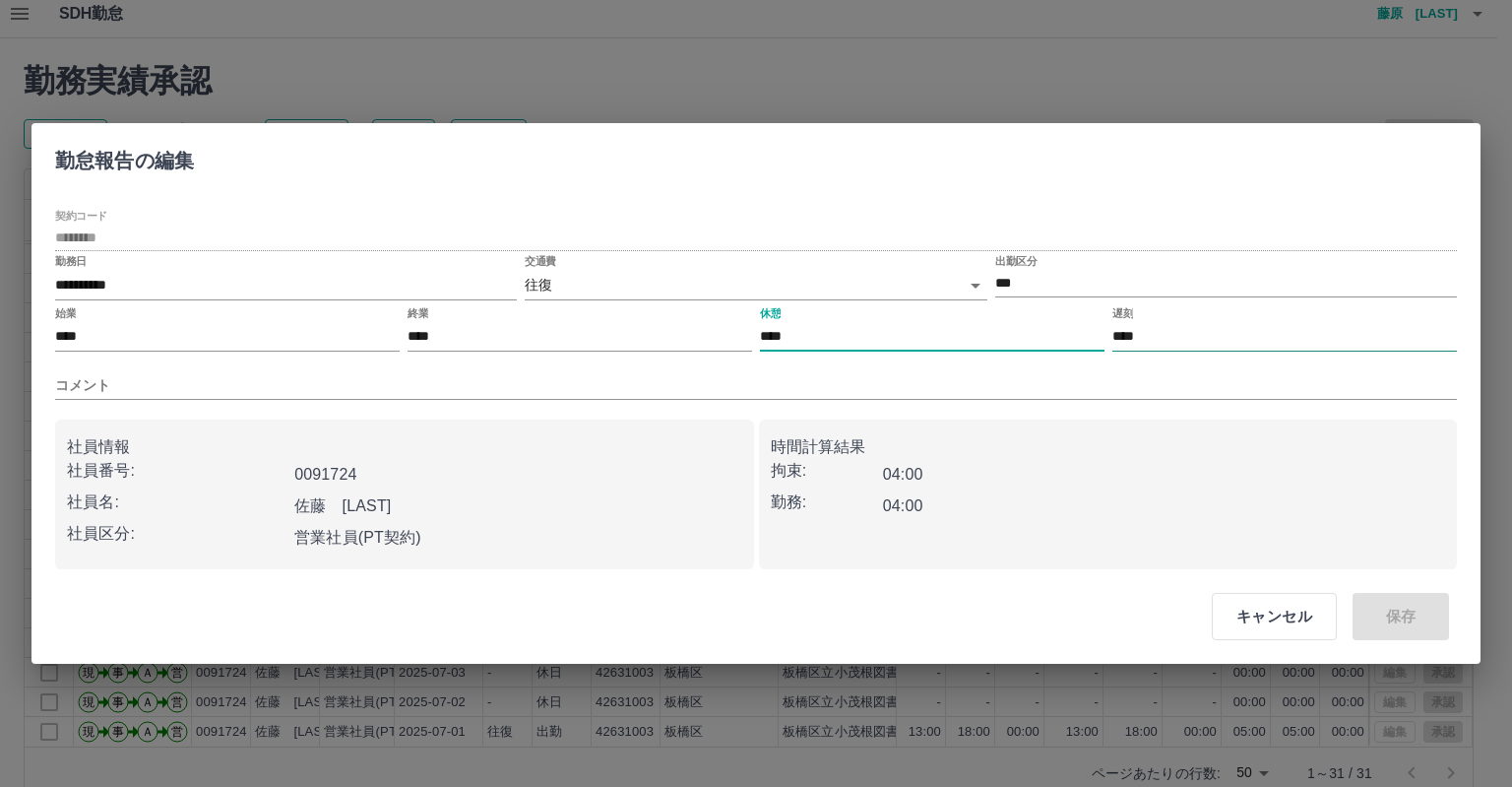 click on "****" at bounding box center [1285, 337] 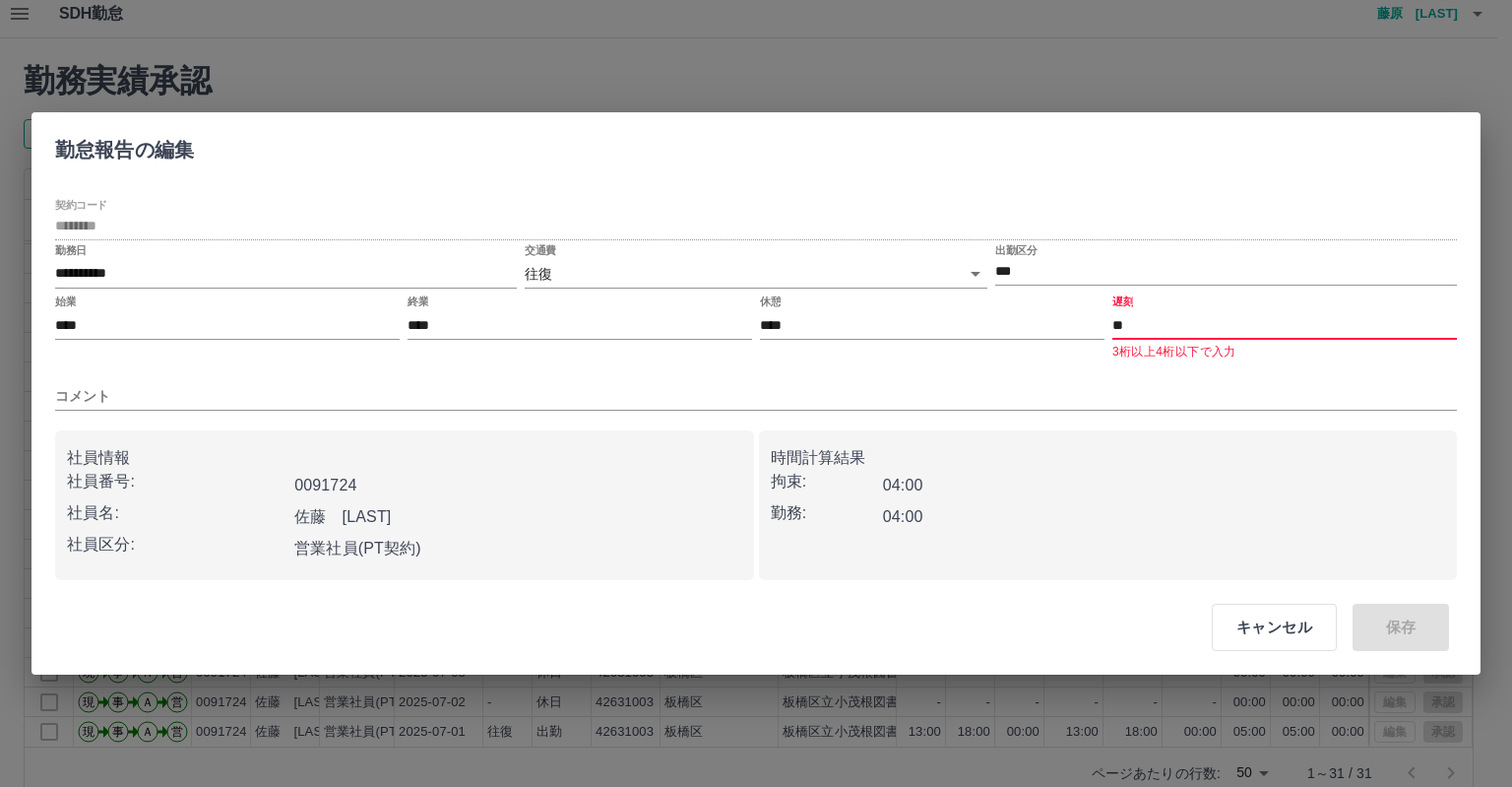 type on "*" 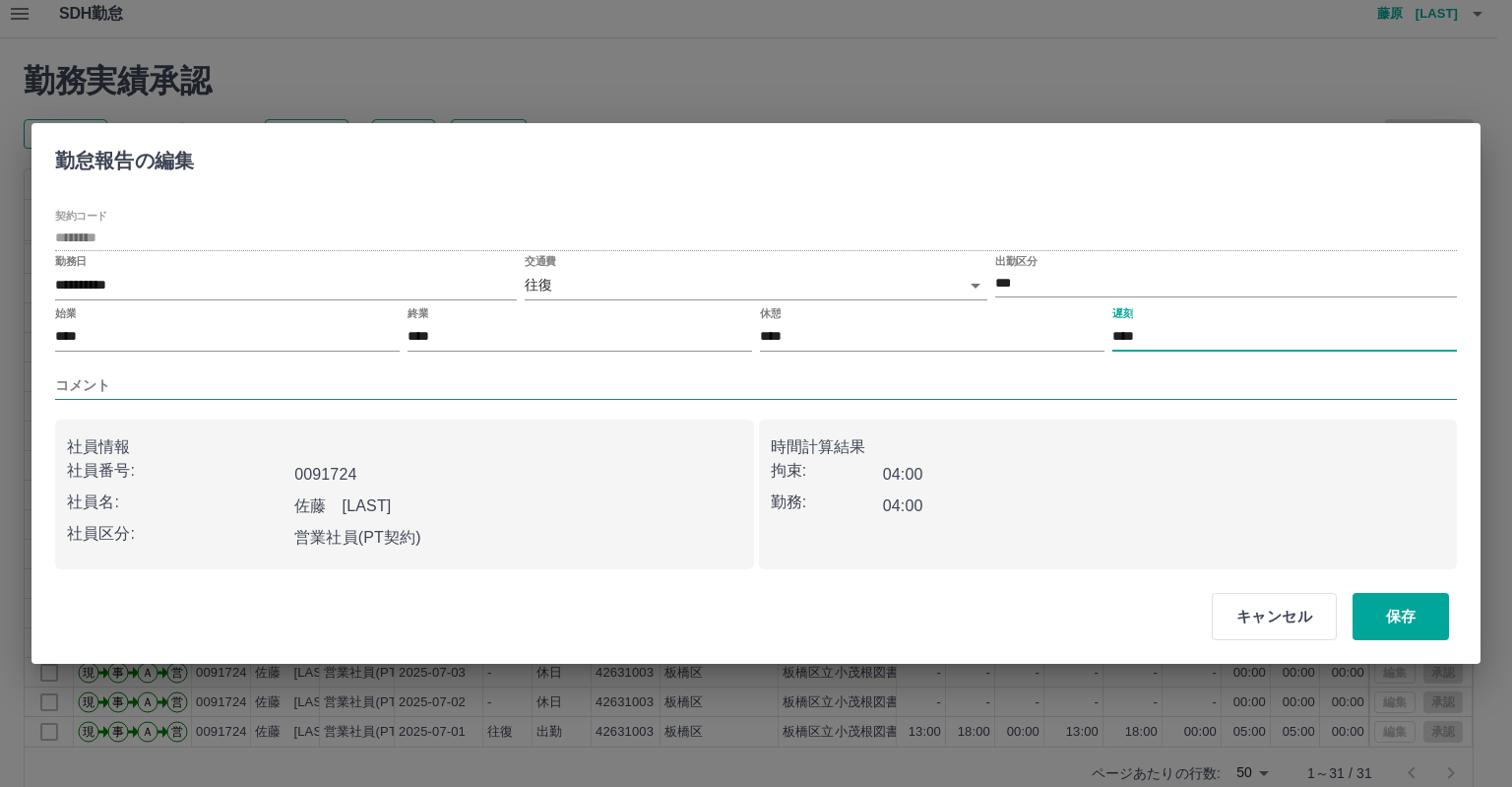 type on "****" 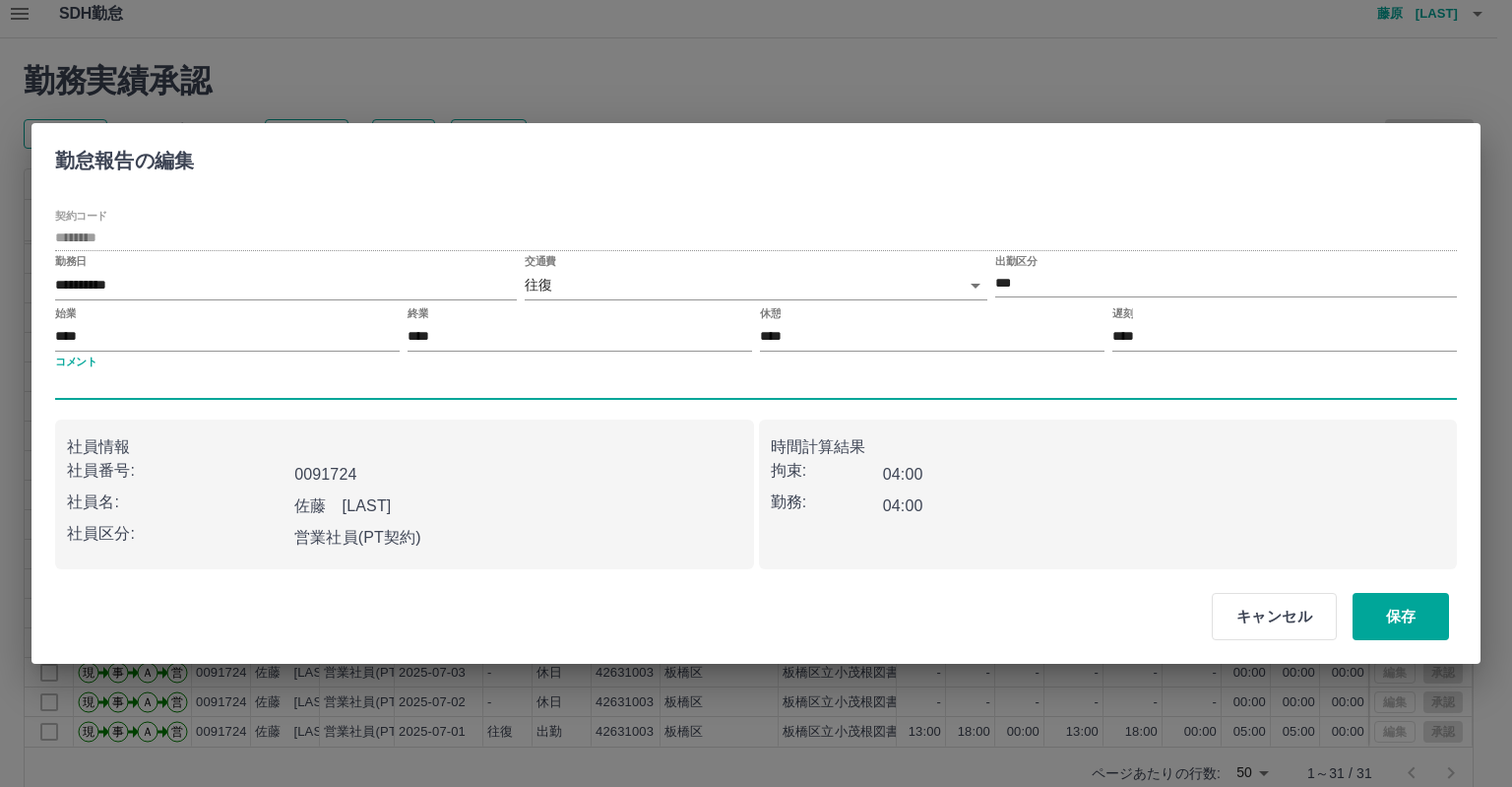 click on "コメント" at bounding box center [756, 385] 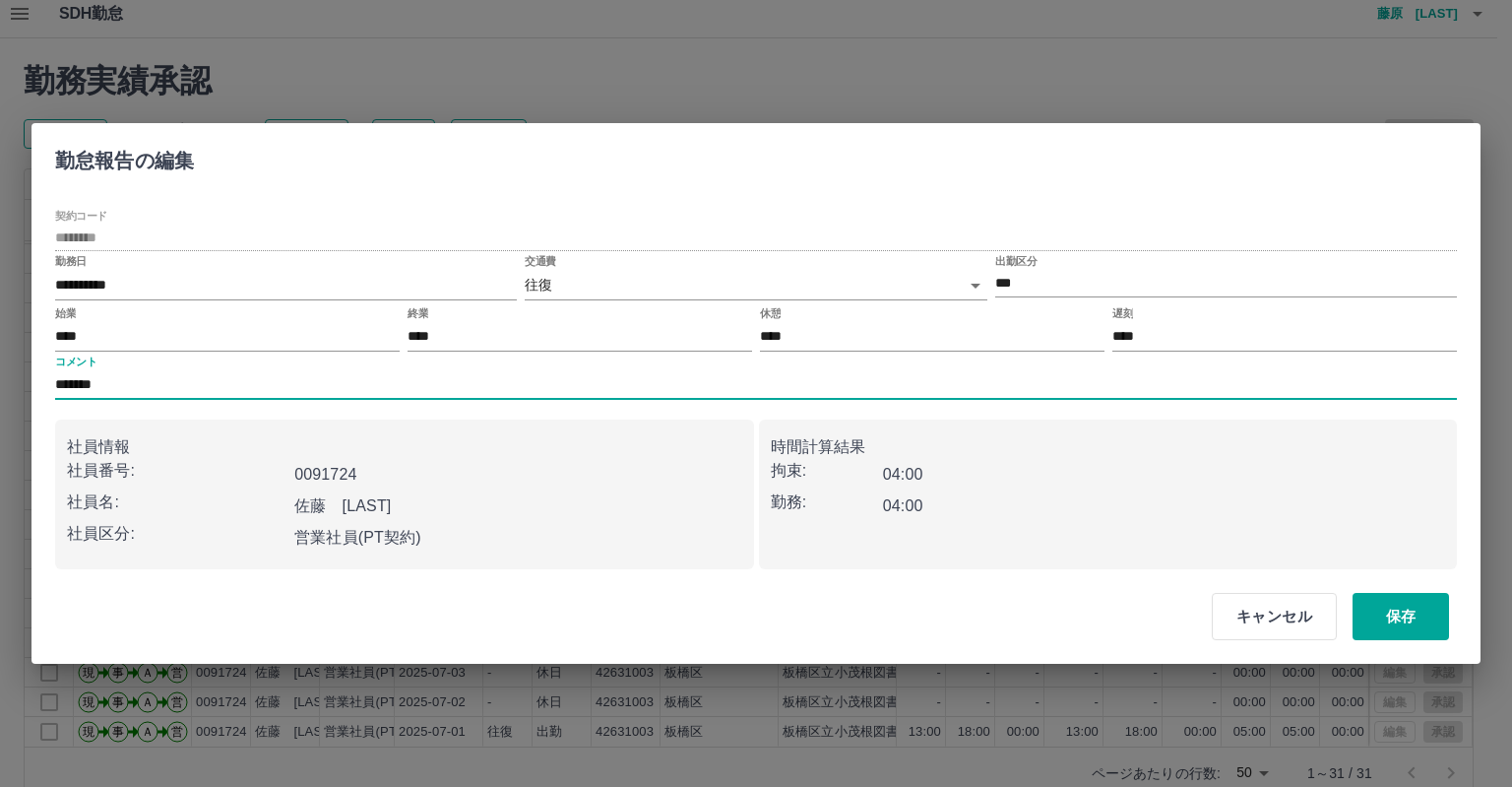 click on "*******" at bounding box center (756, 385) 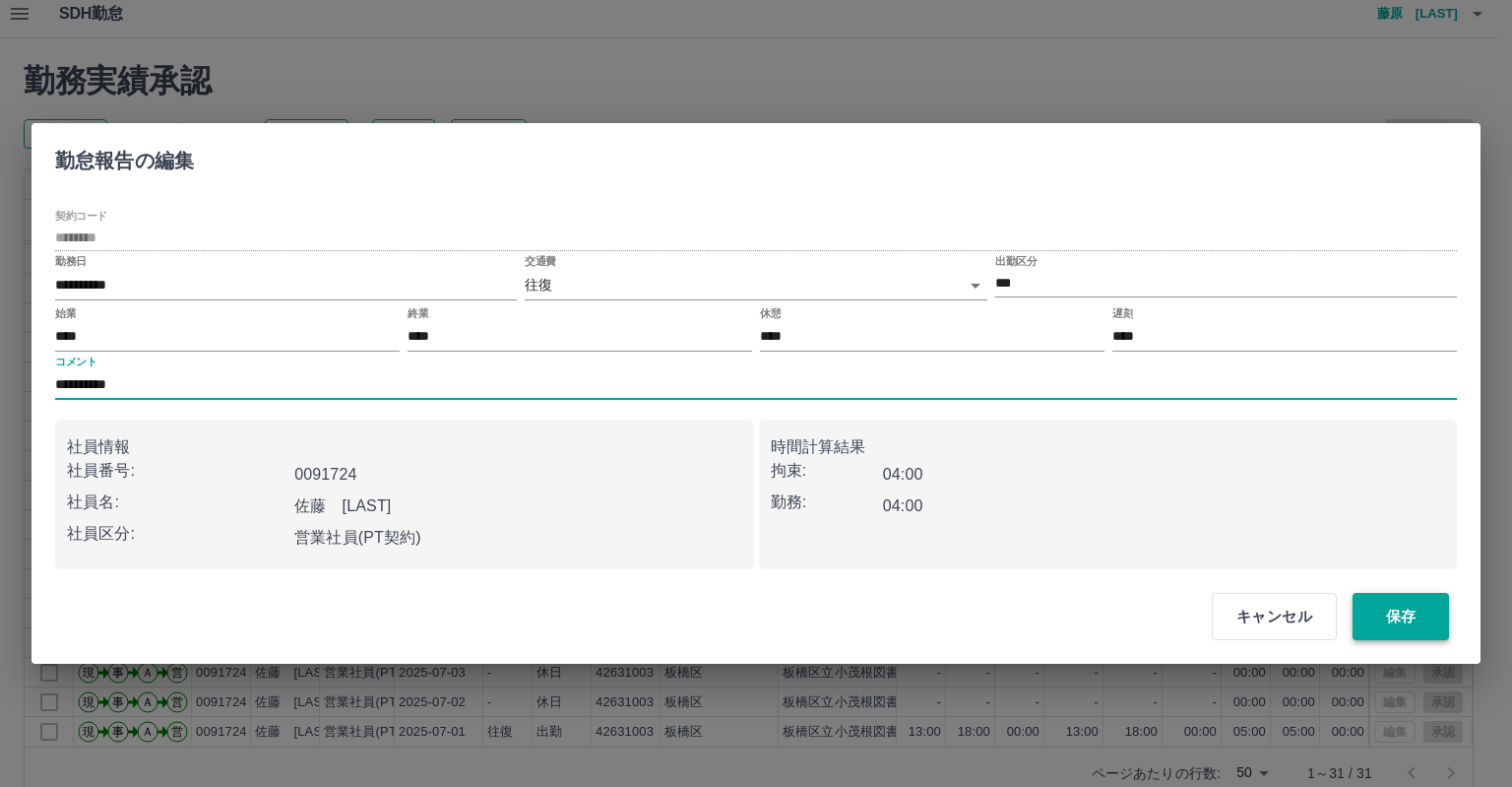 type on "**********" 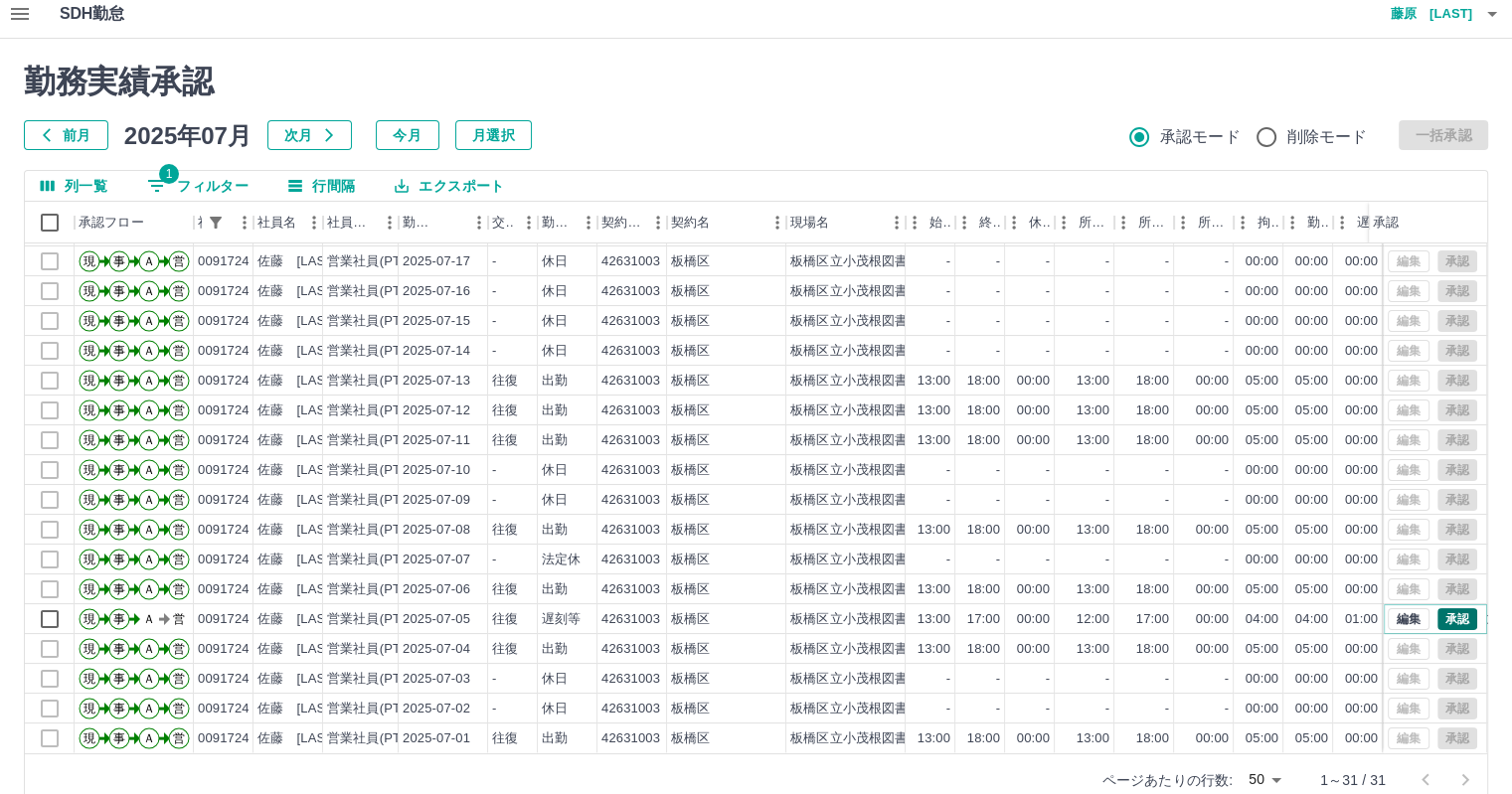 click on "承認" at bounding box center (1457, 619) 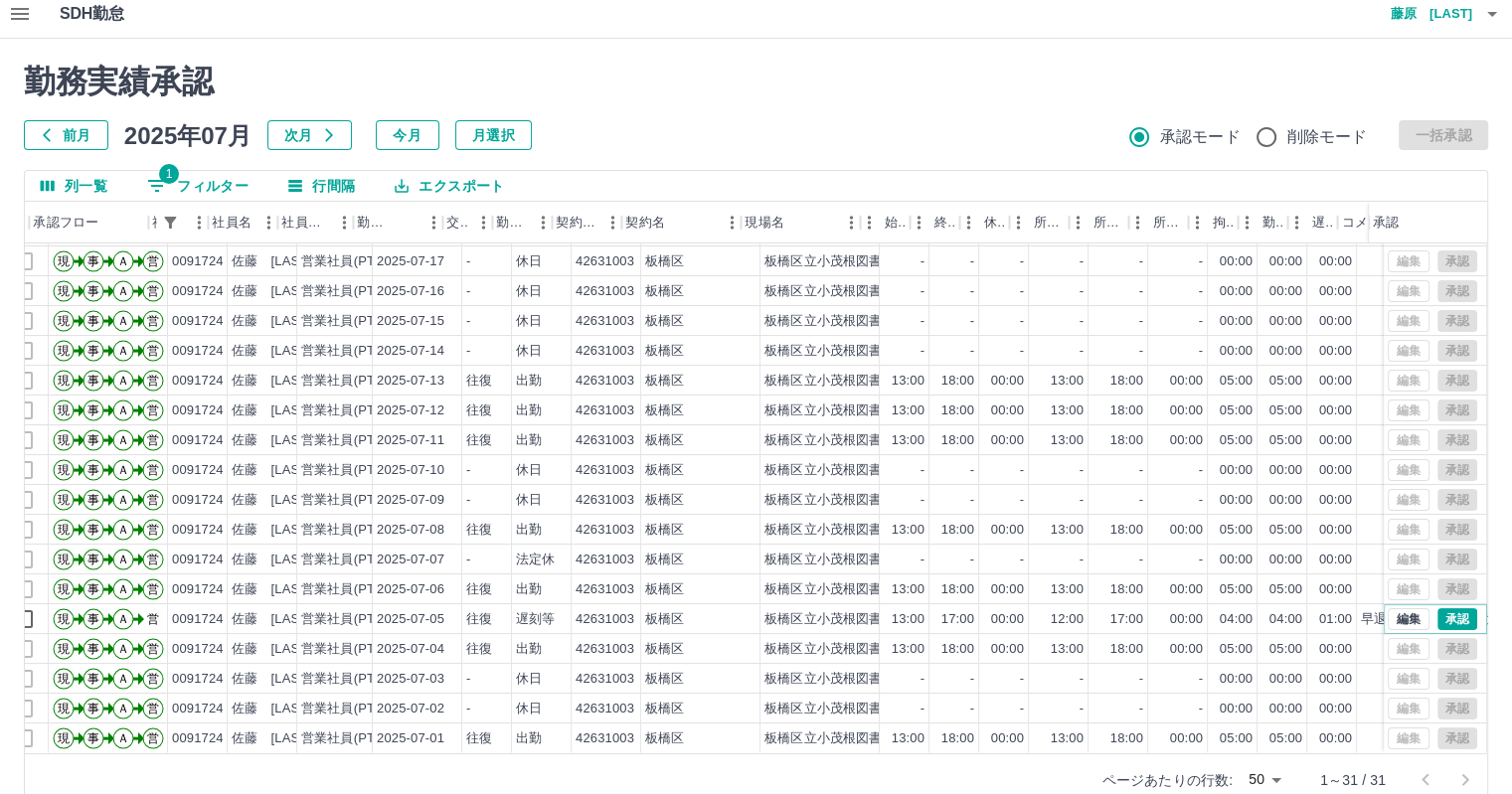 scroll, scrollTop: 428, scrollLeft: 0, axis: vertical 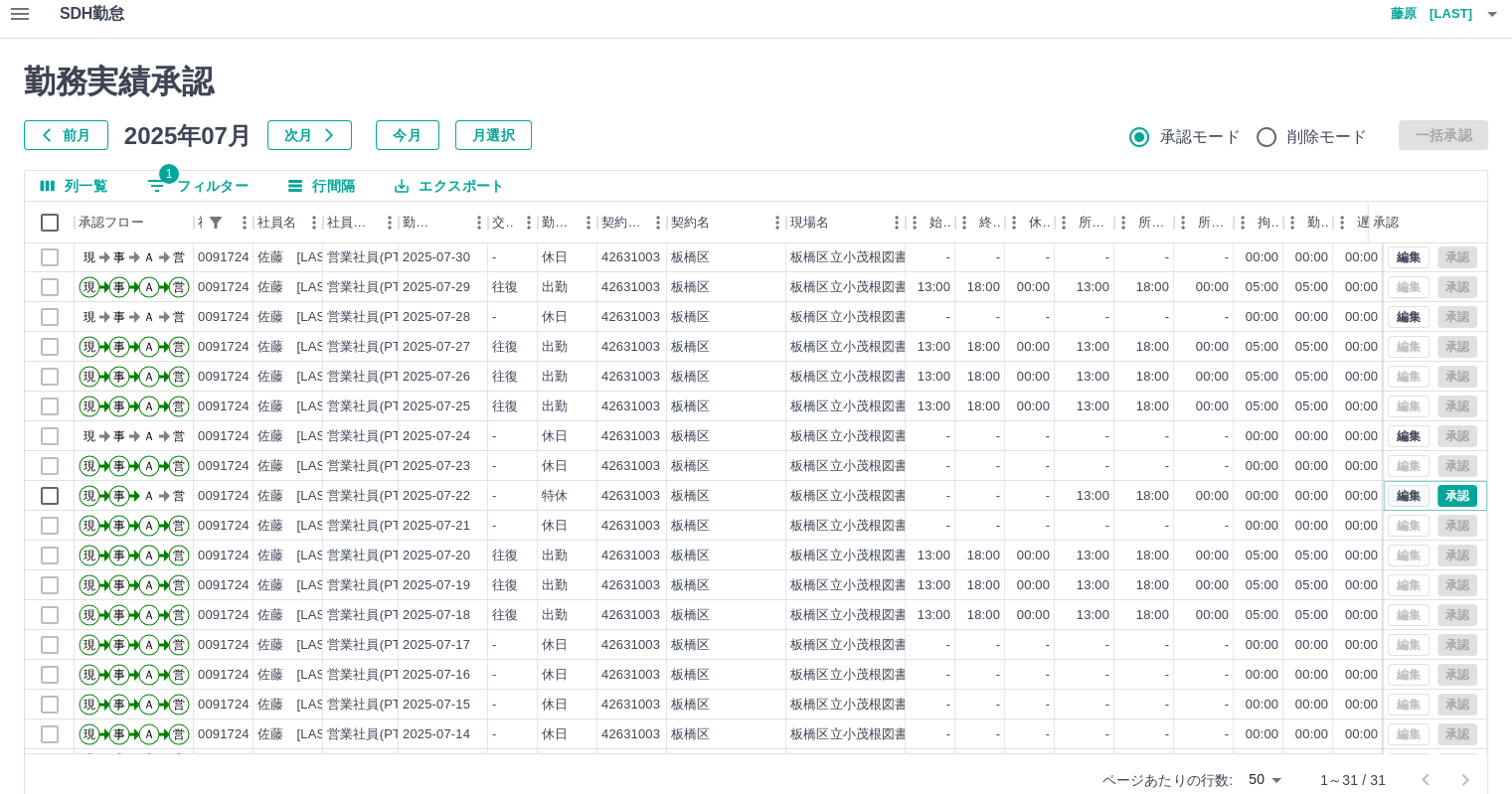 click on "編集" at bounding box center (1409, 496) 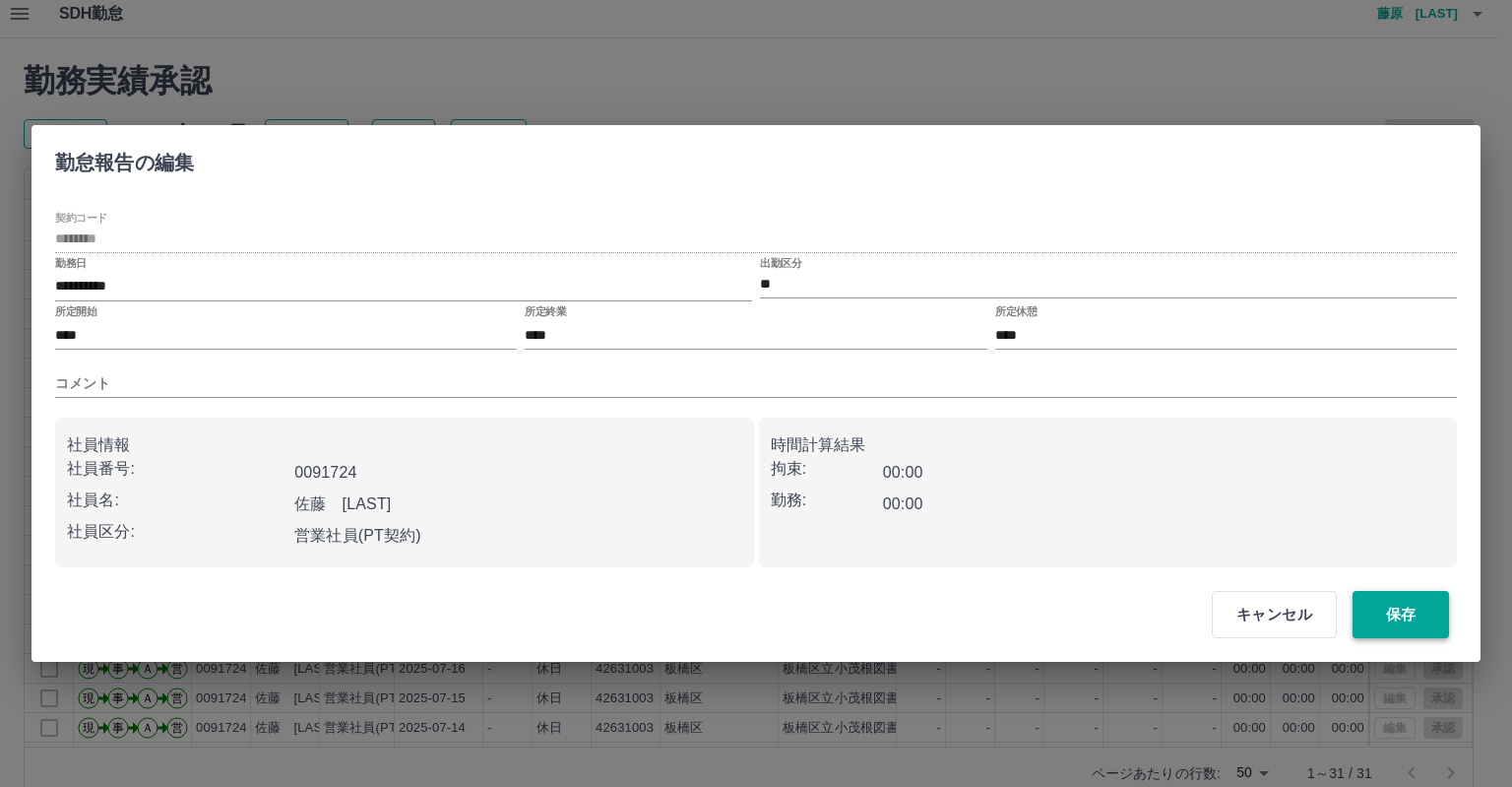 click on "保存" at bounding box center (1401, 615) 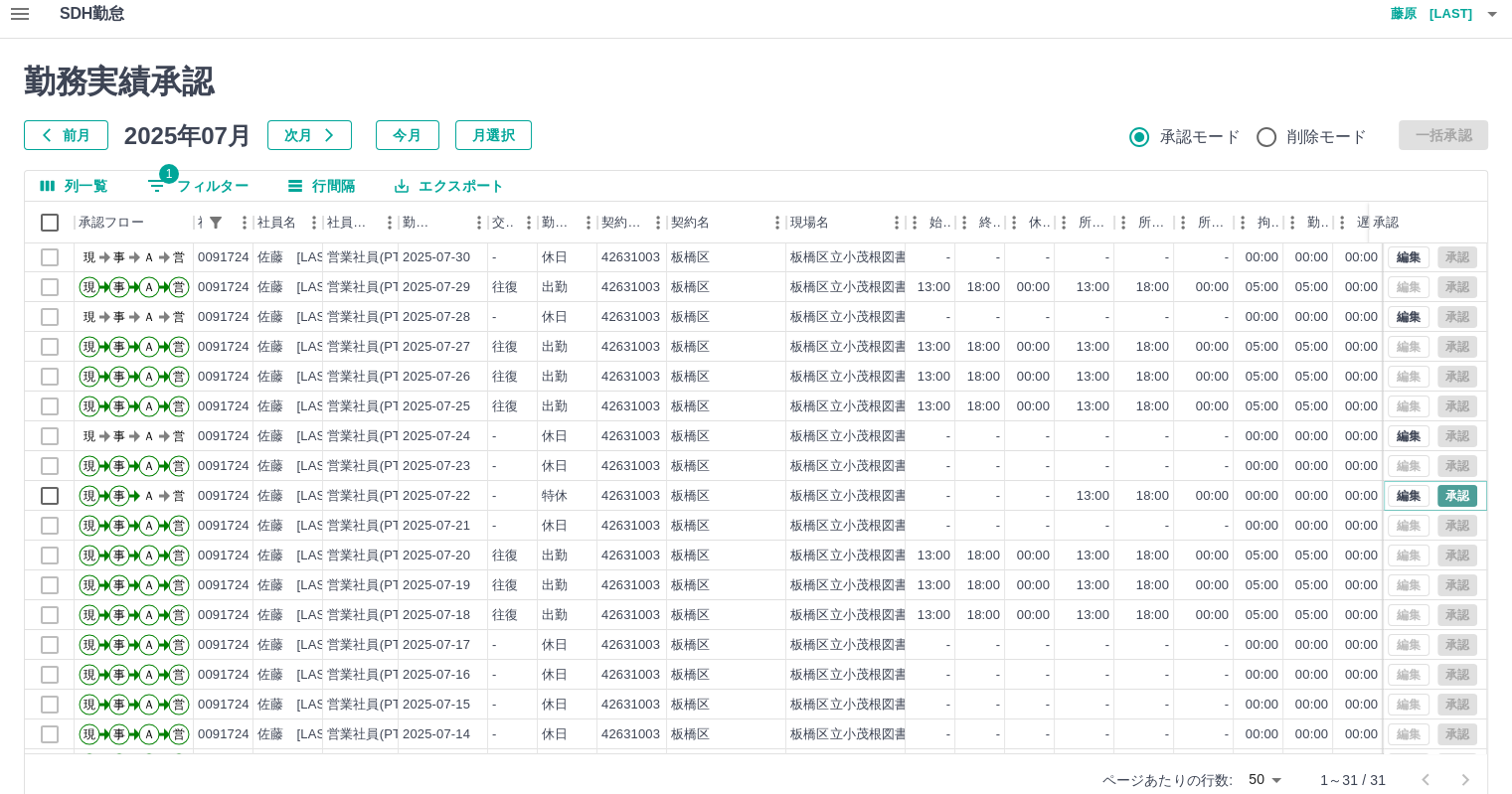 click on "承認" at bounding box center (1457, 496) 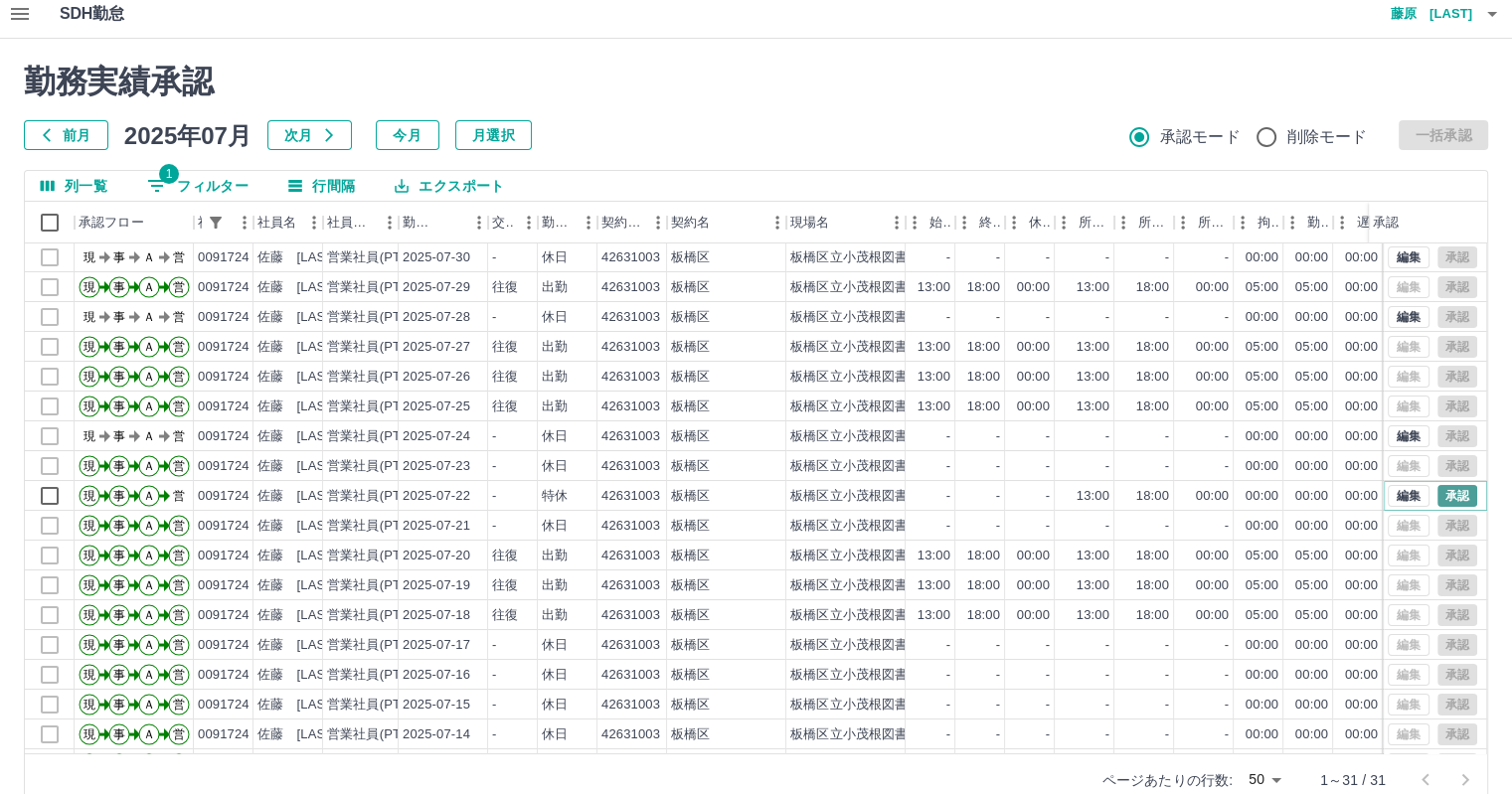 click on "承認" at bounding box center (1457, 496) 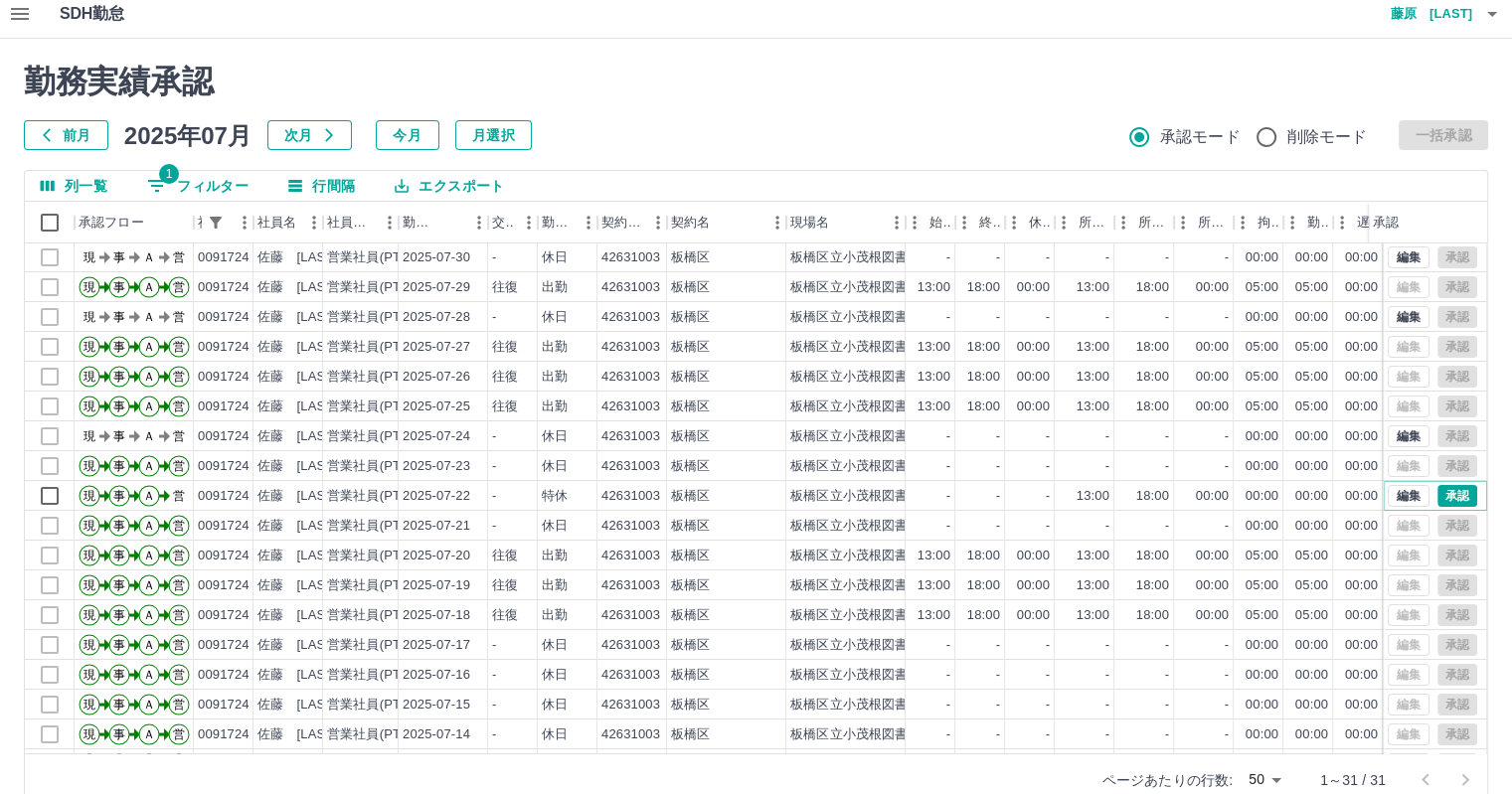 scroll, scrollTop: 0, scrollLeft: 0, axis: both 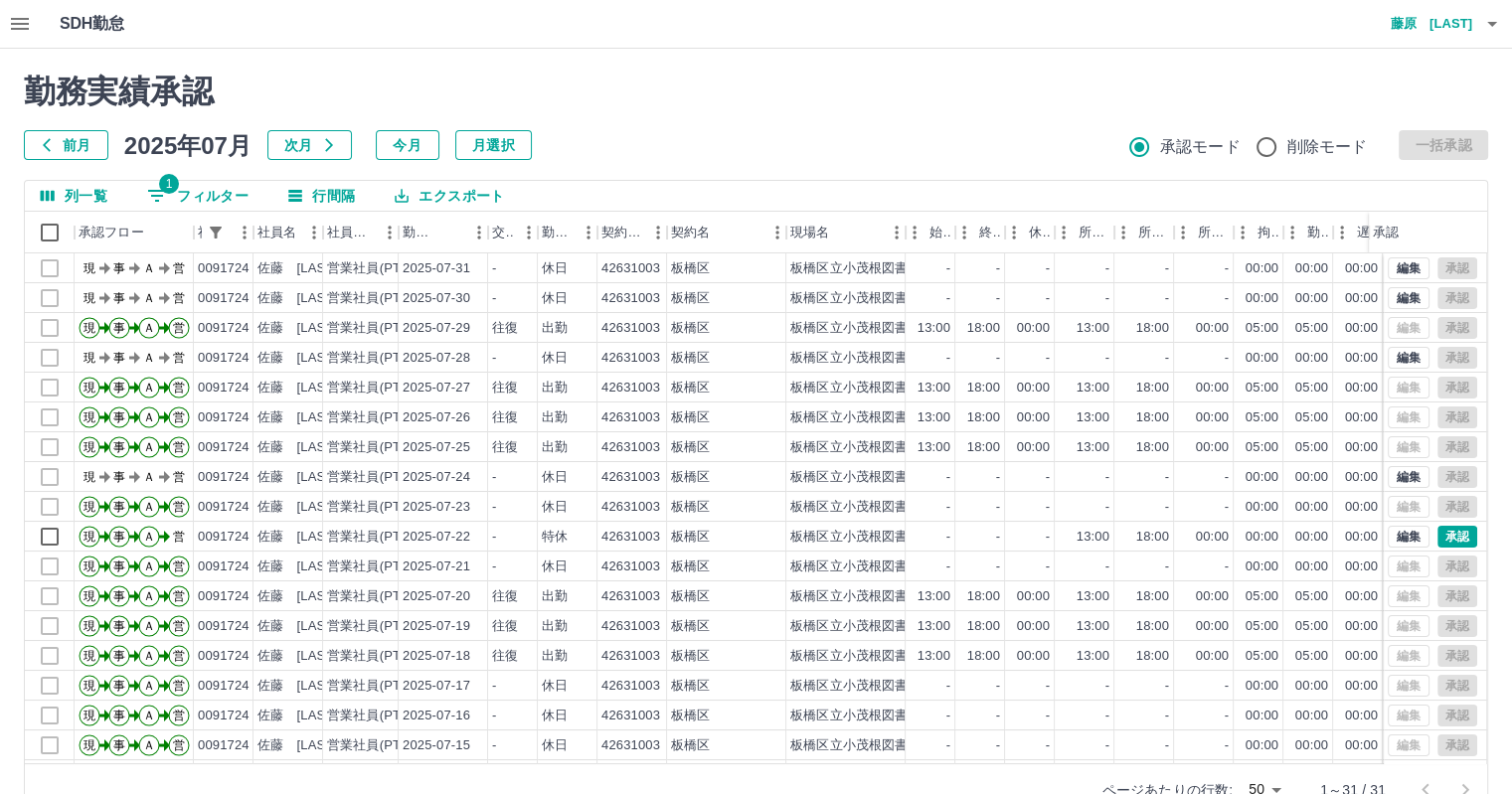 click on "1 フィルター" at bounding box center [198, 196] 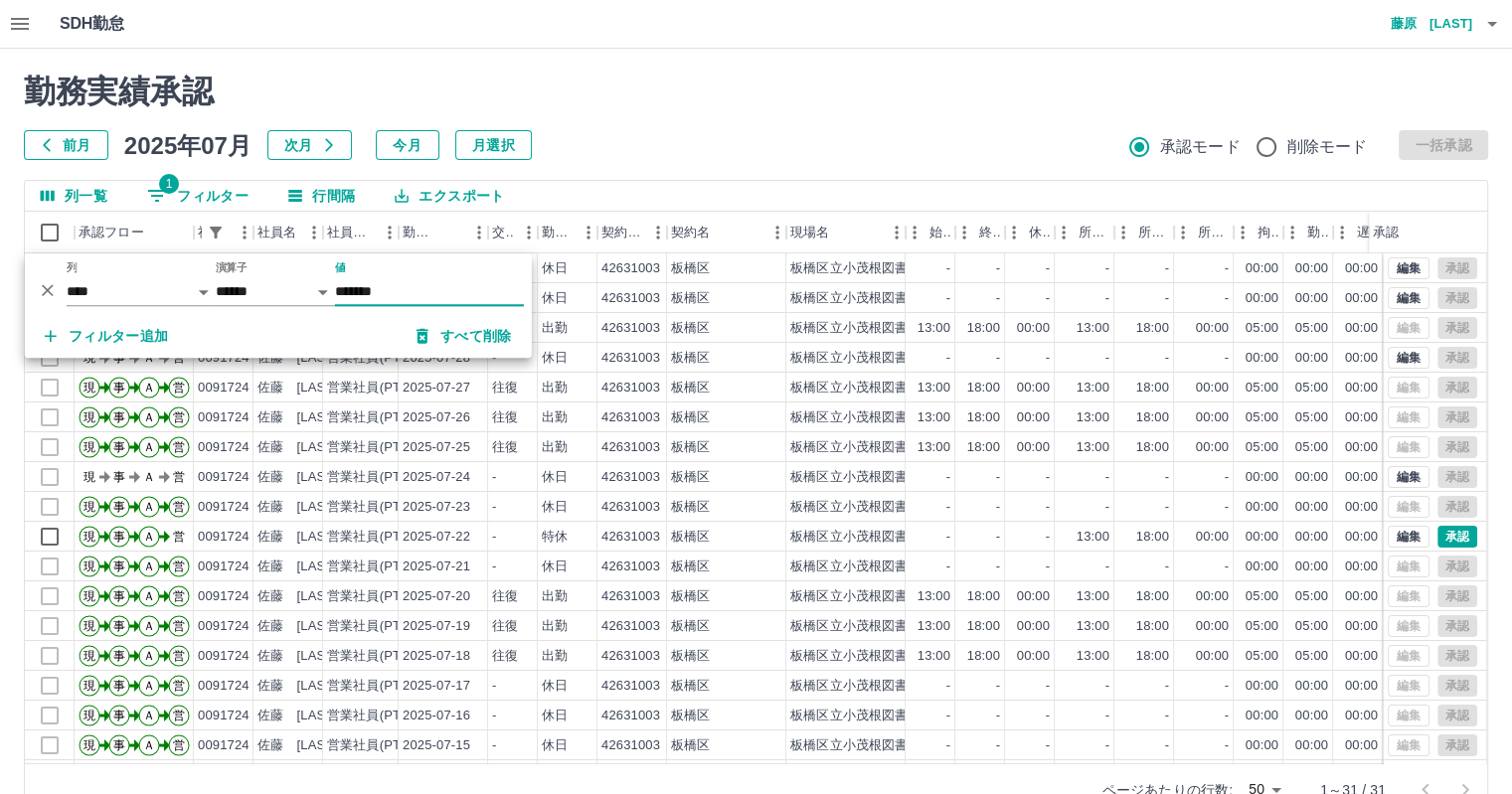 drag, startPoint x: 392, startPoint y: 295, endPoint x: 308, endPoint y: 291, distance: 84.095184 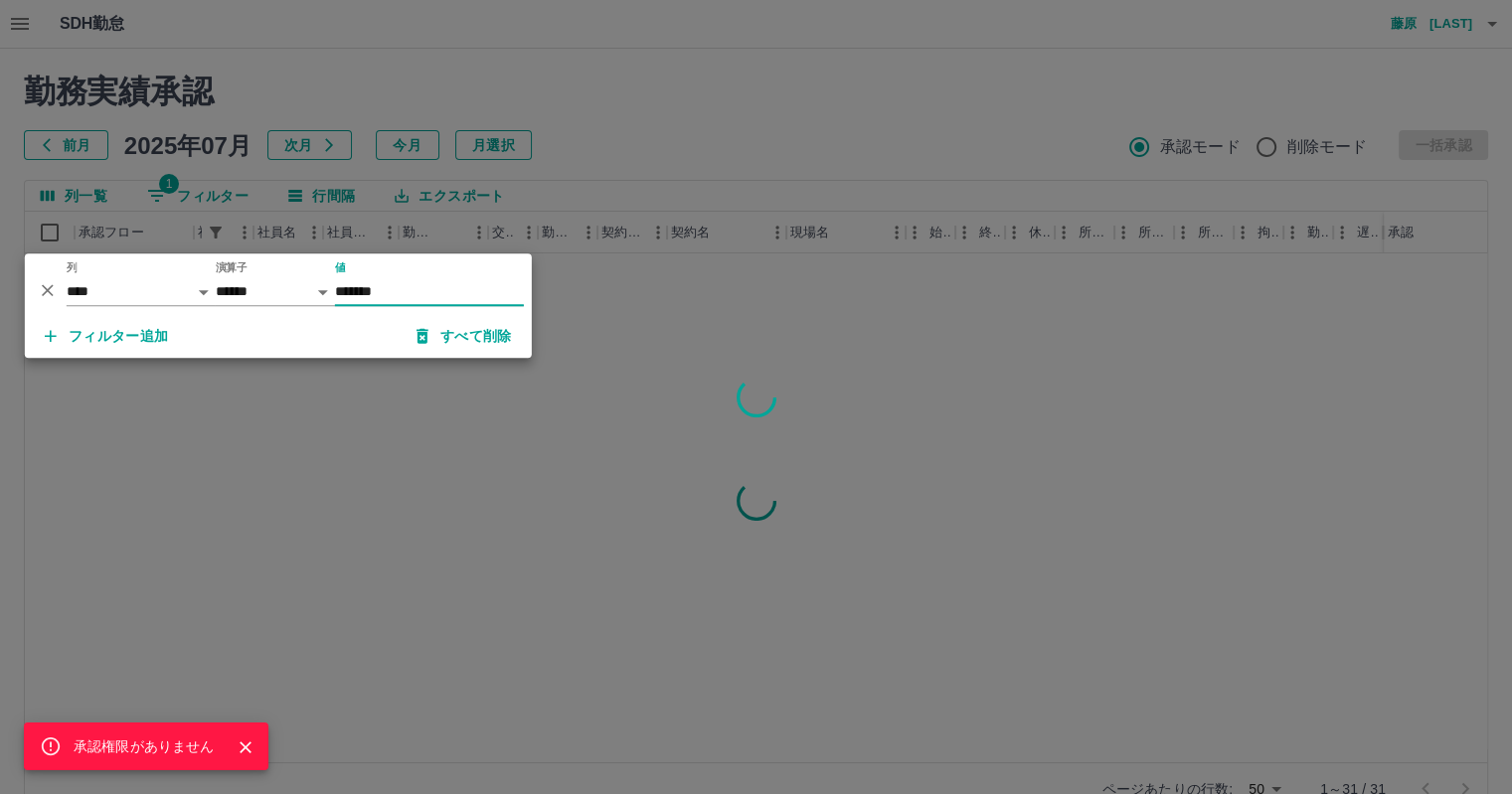 type on "*******" 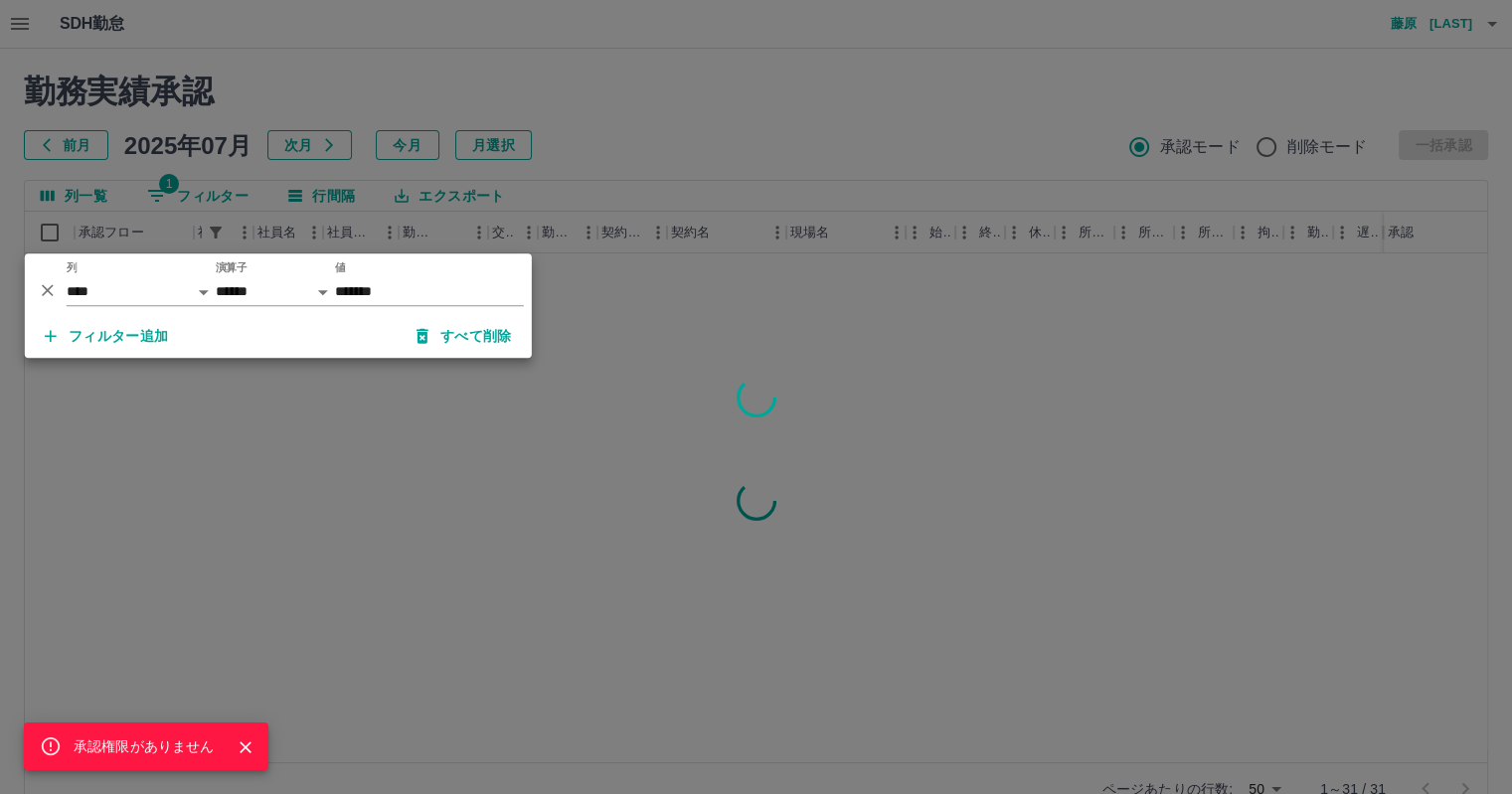 click on "承認権限がありません" at bounding box center [756, 397] 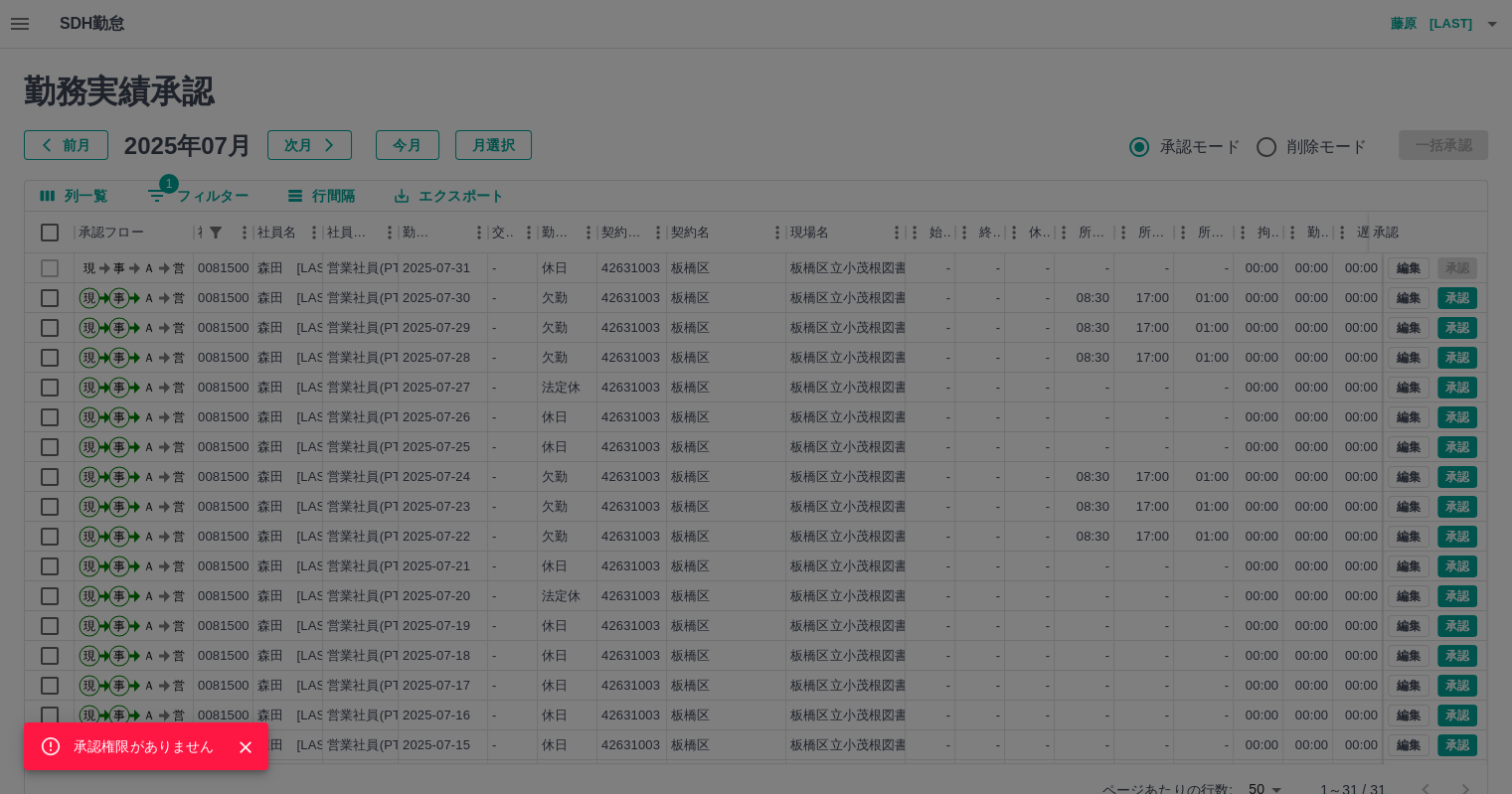 click 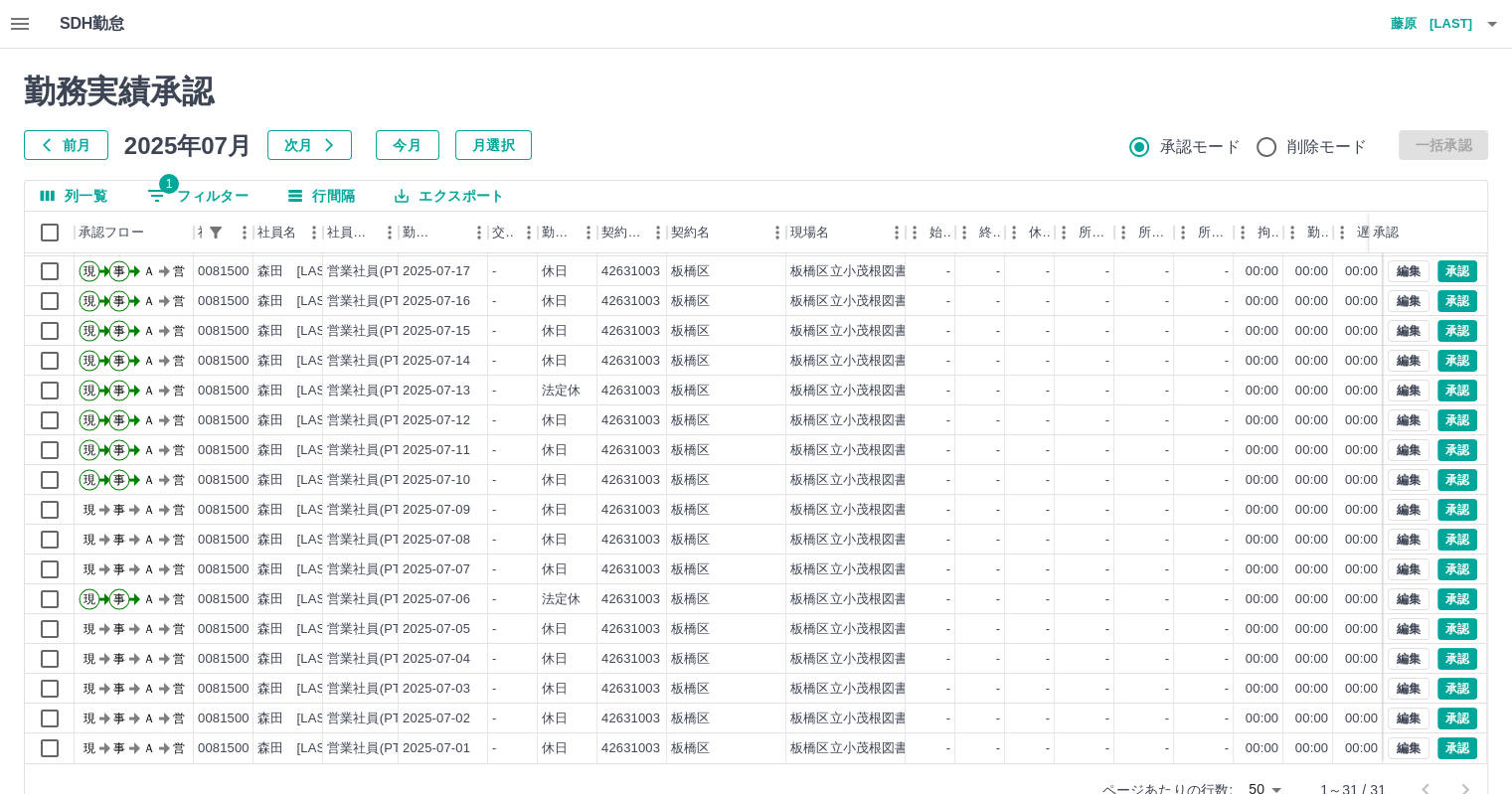 scroll, scrollTop: 428, scrollLeft: 0, axis: vertical 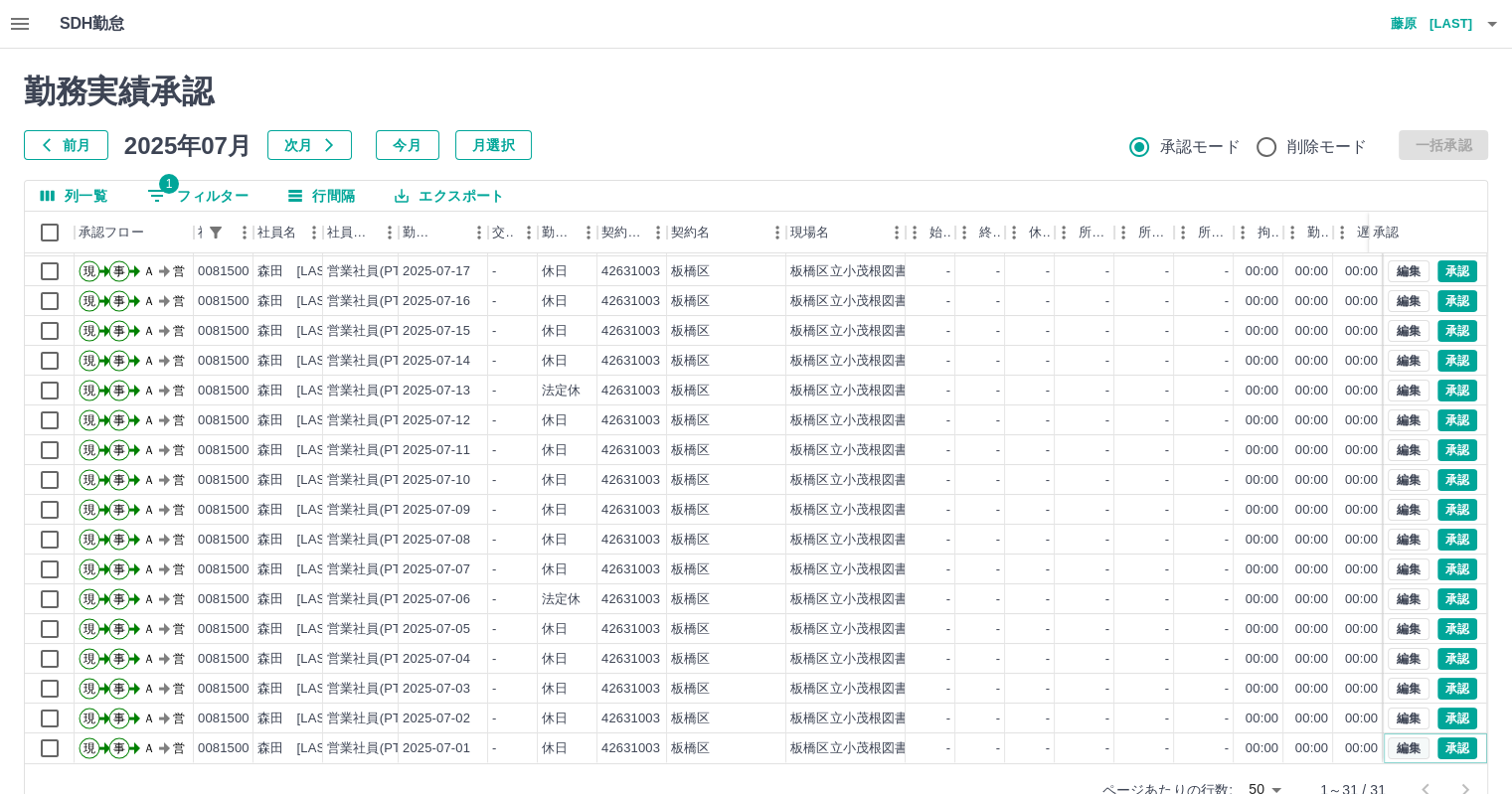click on "編集" at bounding box center (1409, 748) 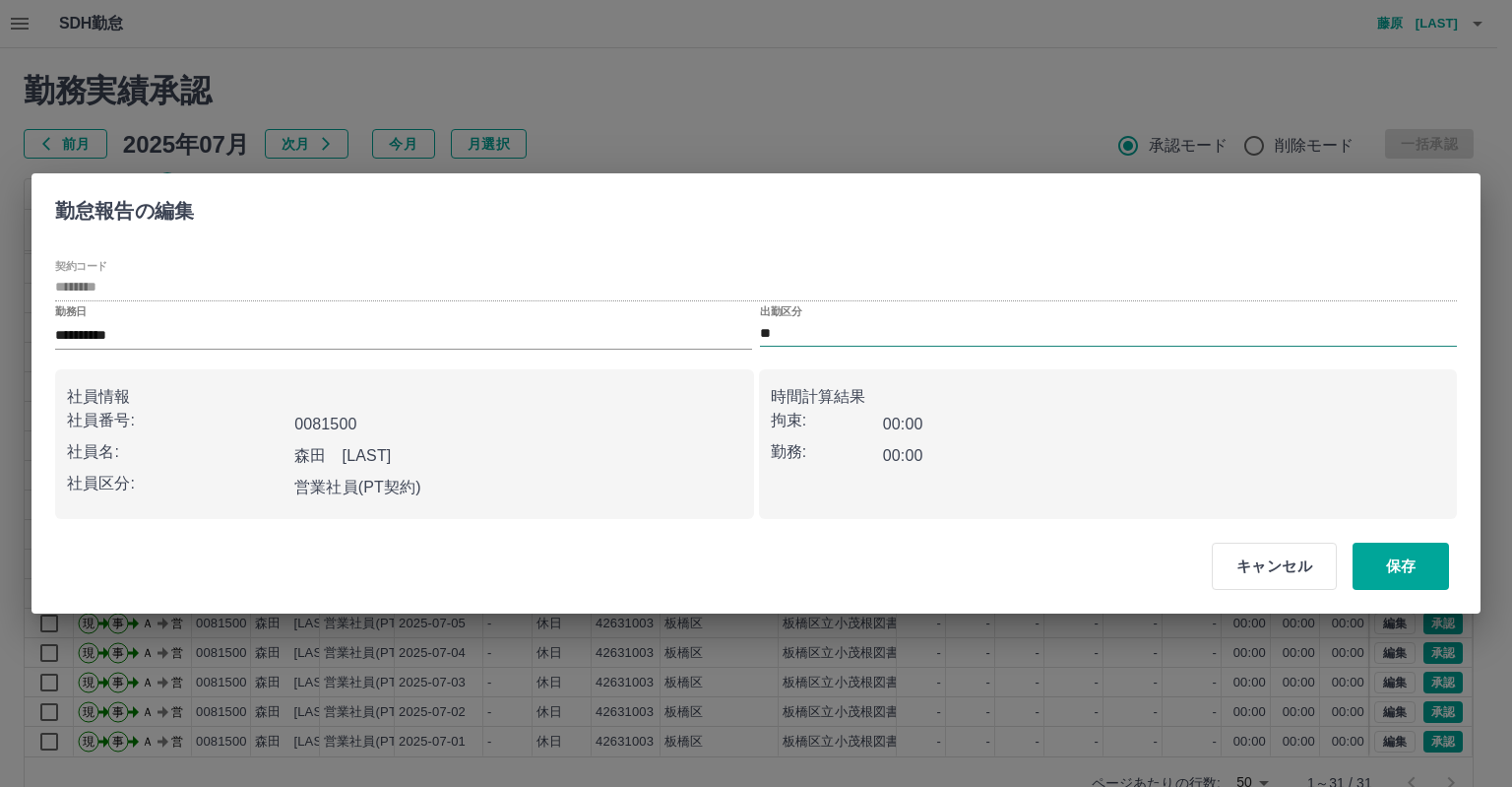 click on "**" at bounding box center (1108, 333) 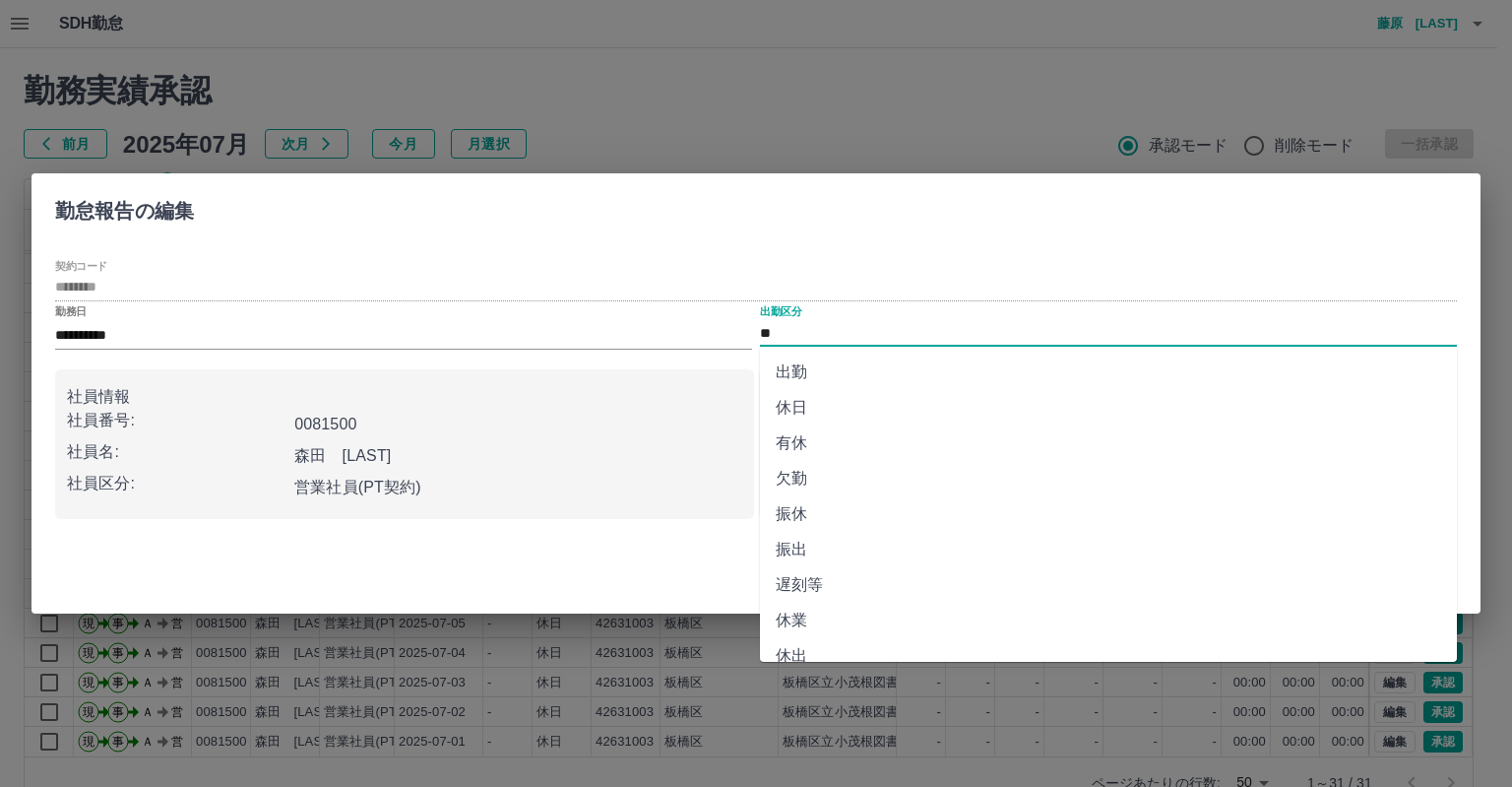 click on "欠勤" at bounding box center [1108, 479] 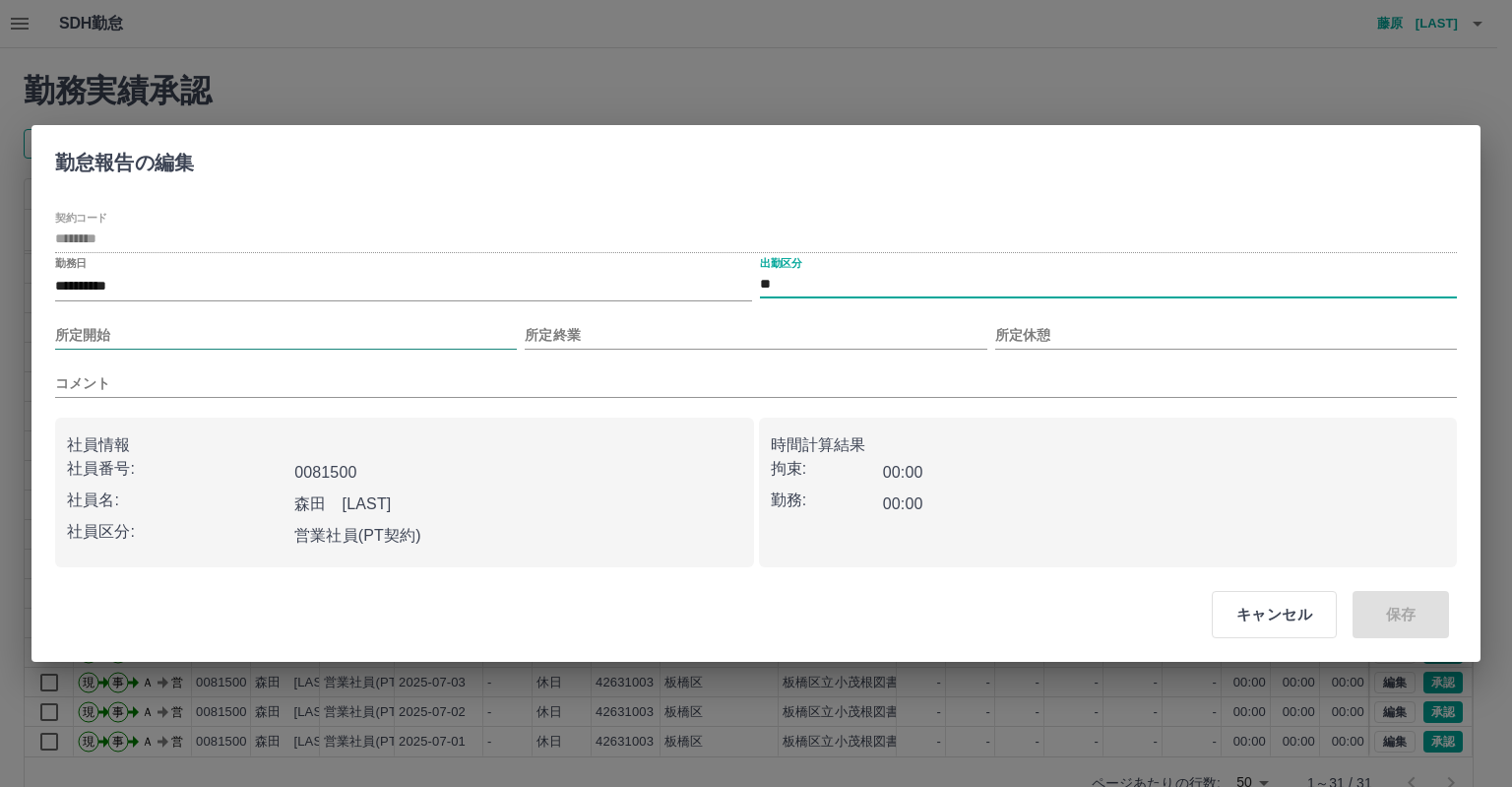 click on "所定開始" at bounding box center (285, 335) 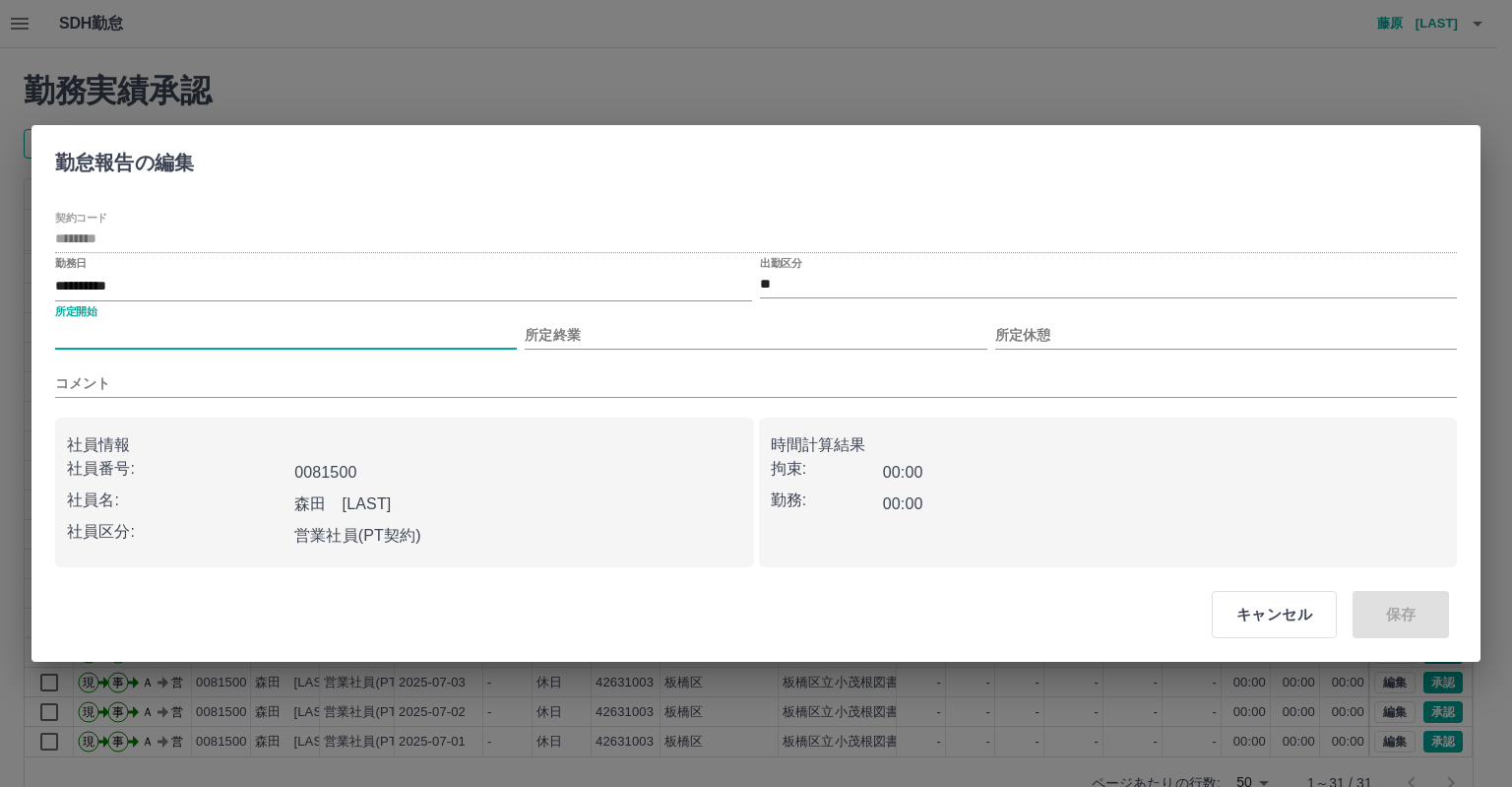 type on "****" 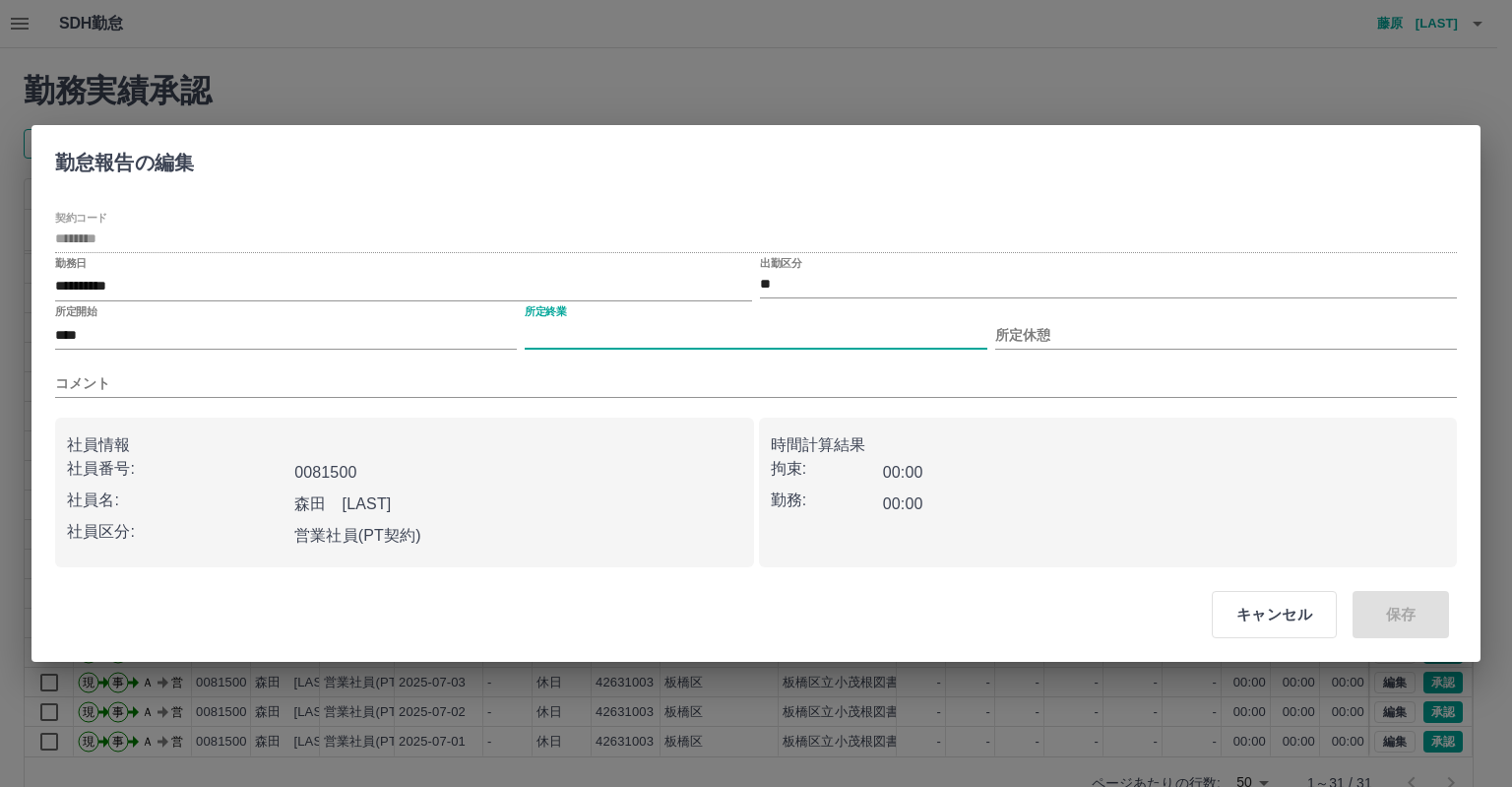 click on "所定終業" at bounding box center (755, 335) 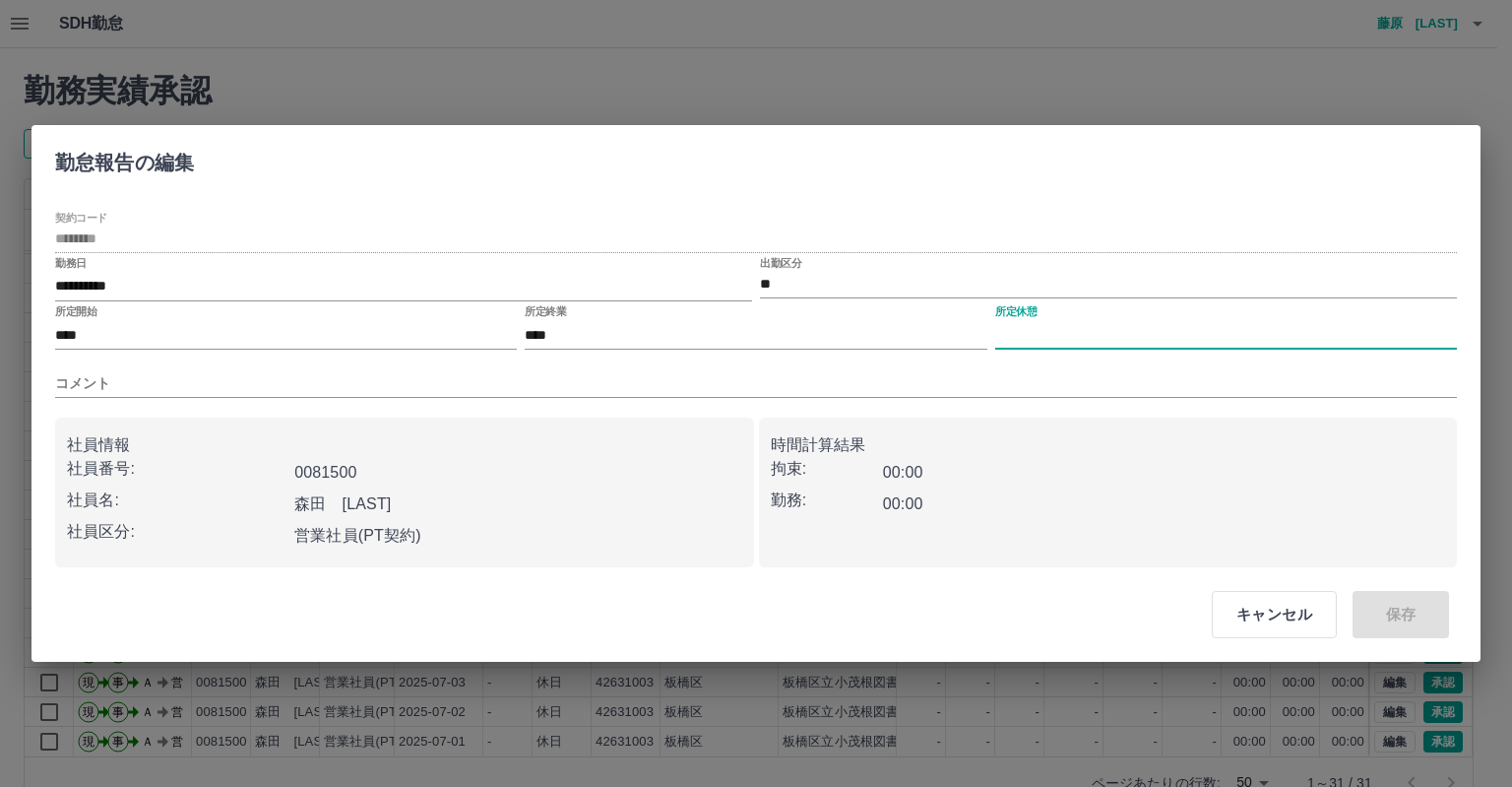 click on "所定休憩" at bounding box center [1226, 335] 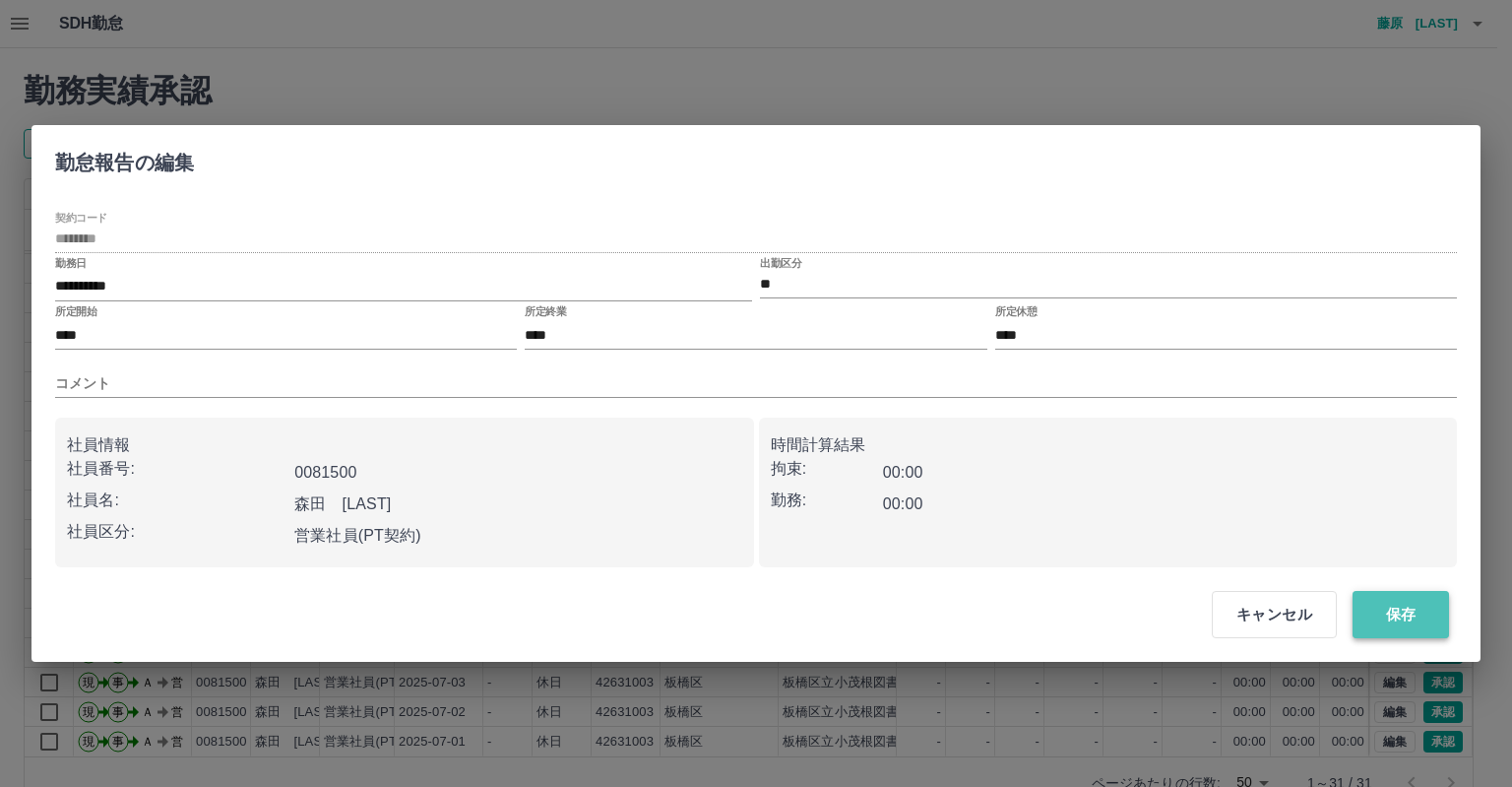 click on "保存" at bounding box center (1401, 615) 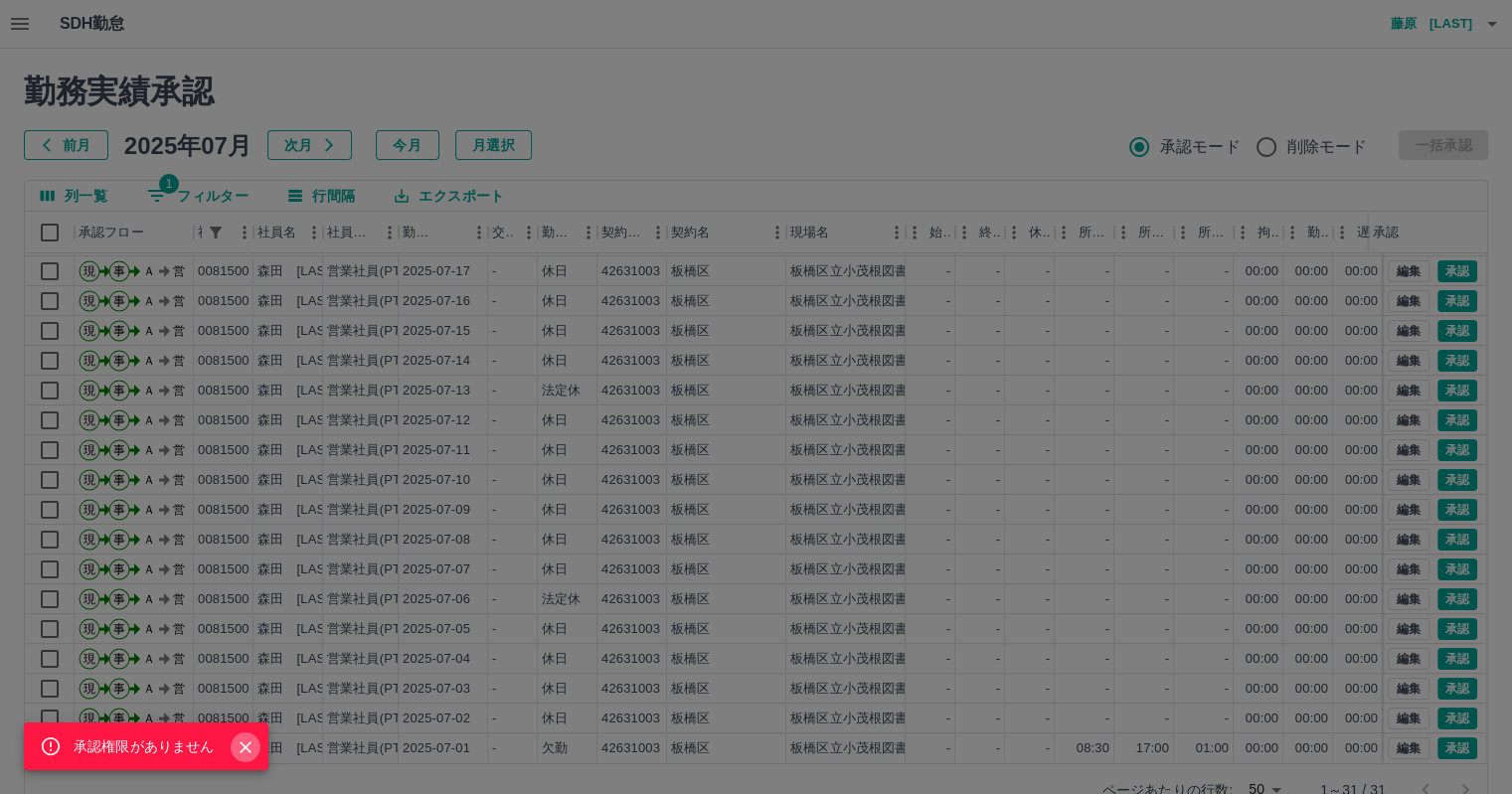 click 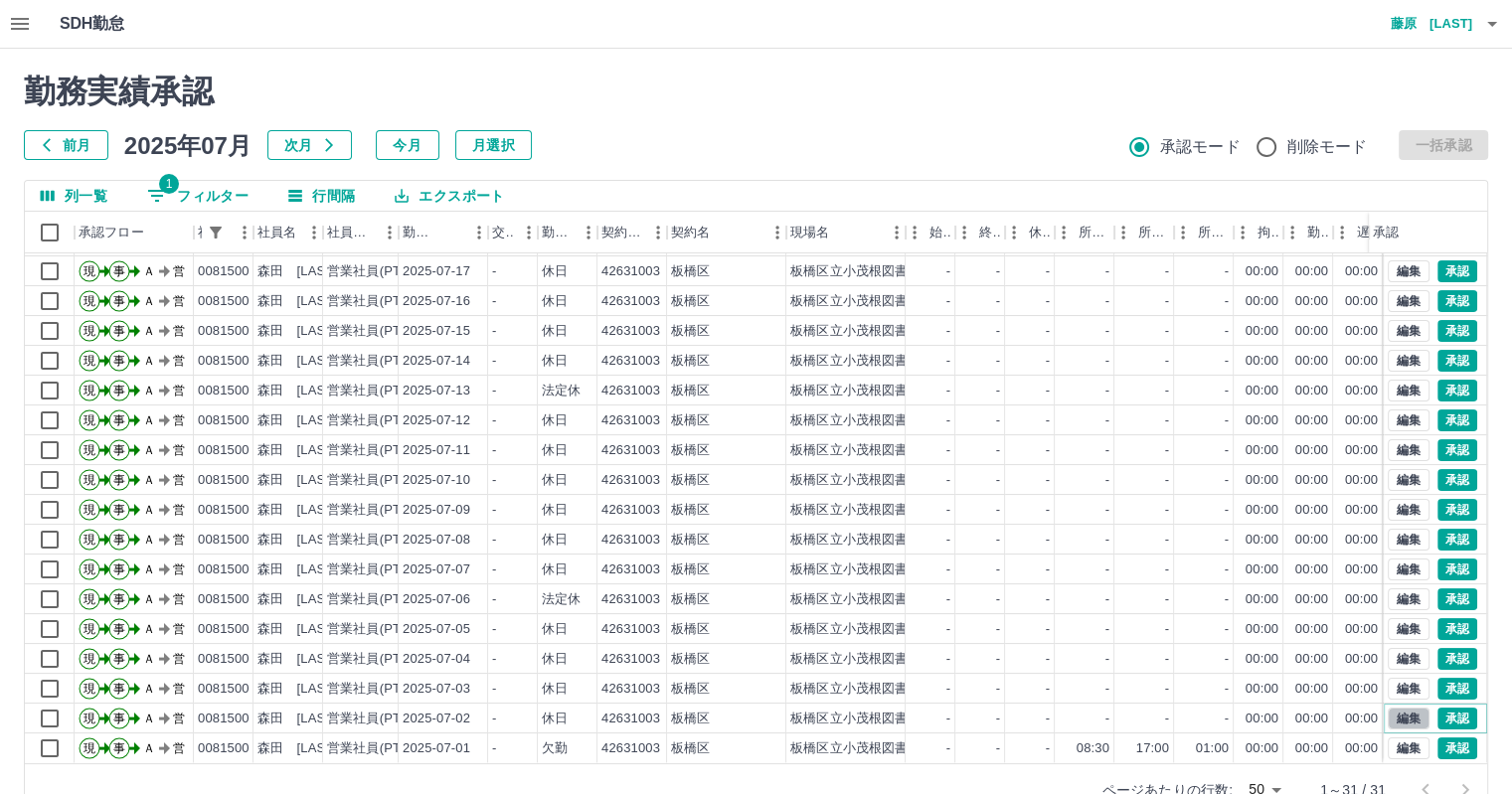 click on "編集" at bounding box center (1409, 718) 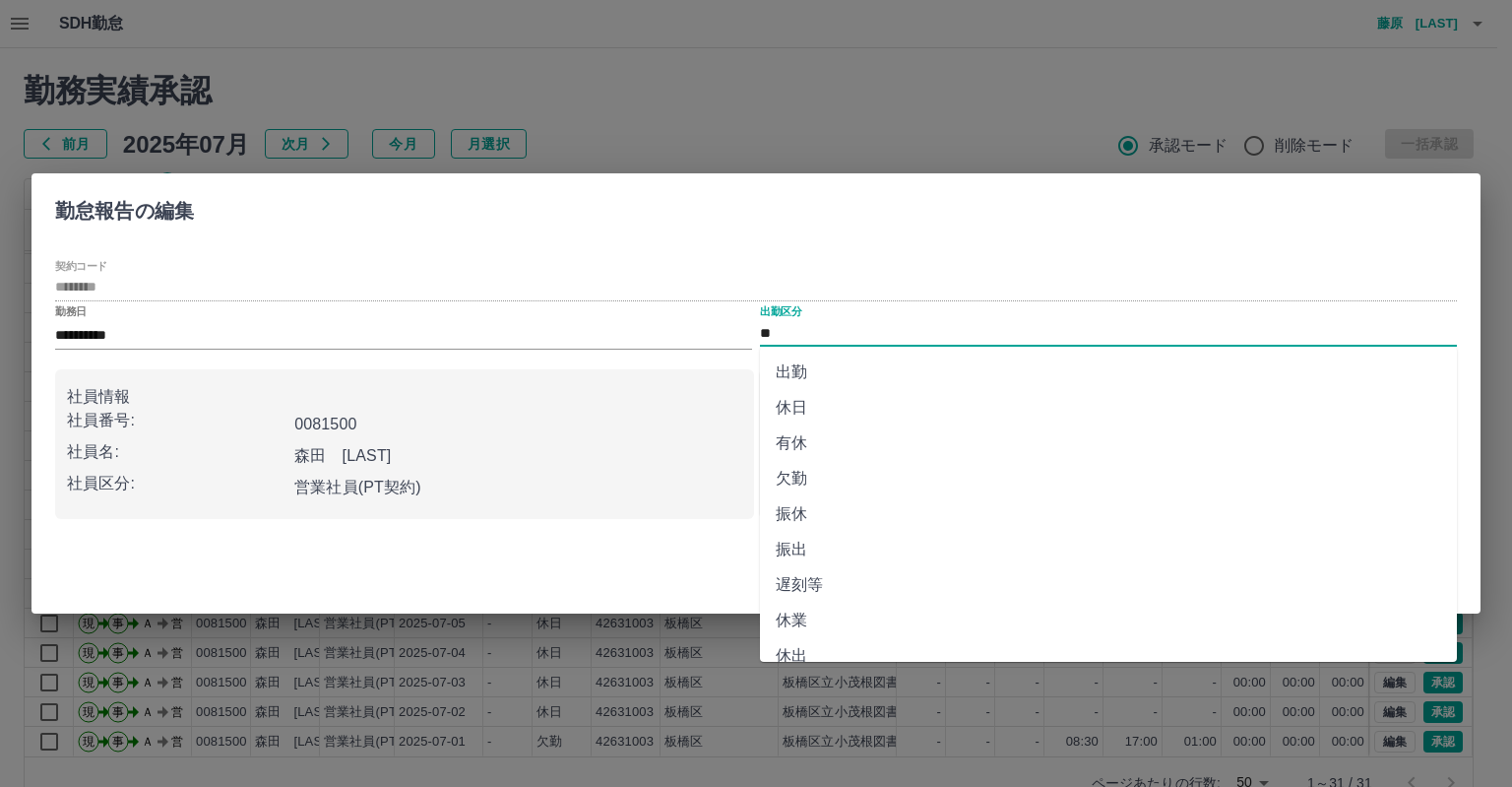 click on "**" at bounding box center (1108, 333) 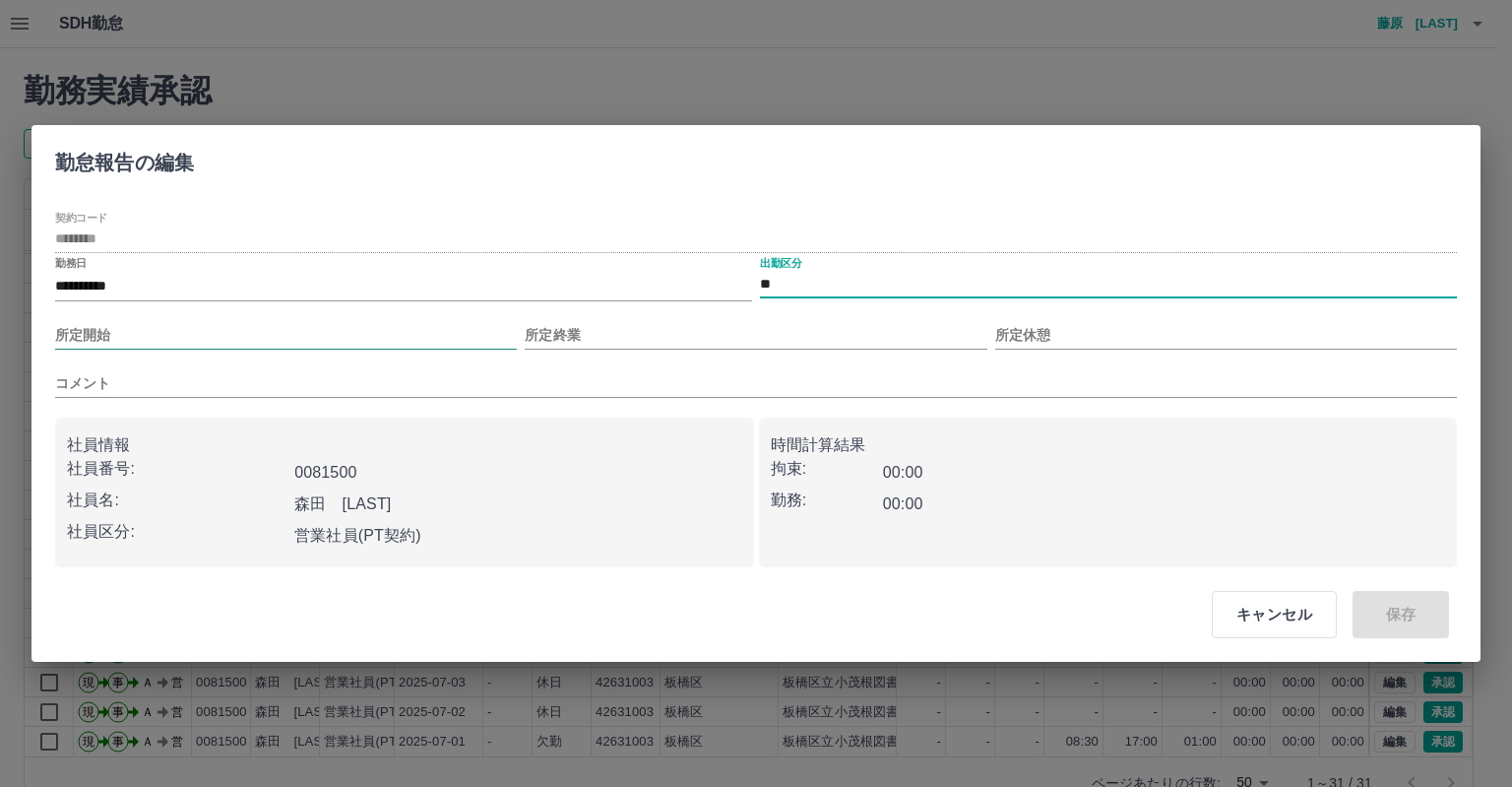 click on "所定開始" at bounding box center [285, 335] 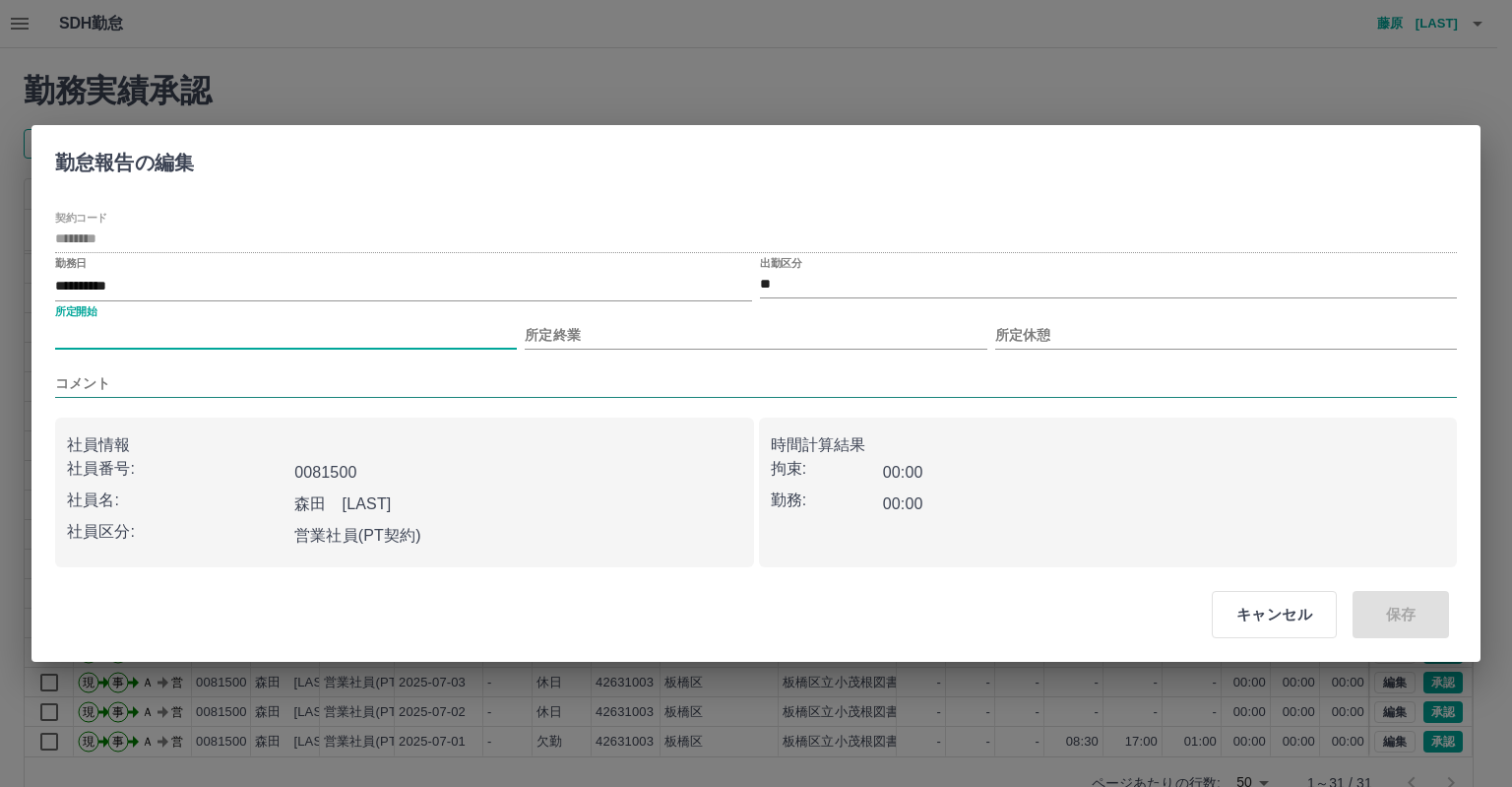 type on "****" 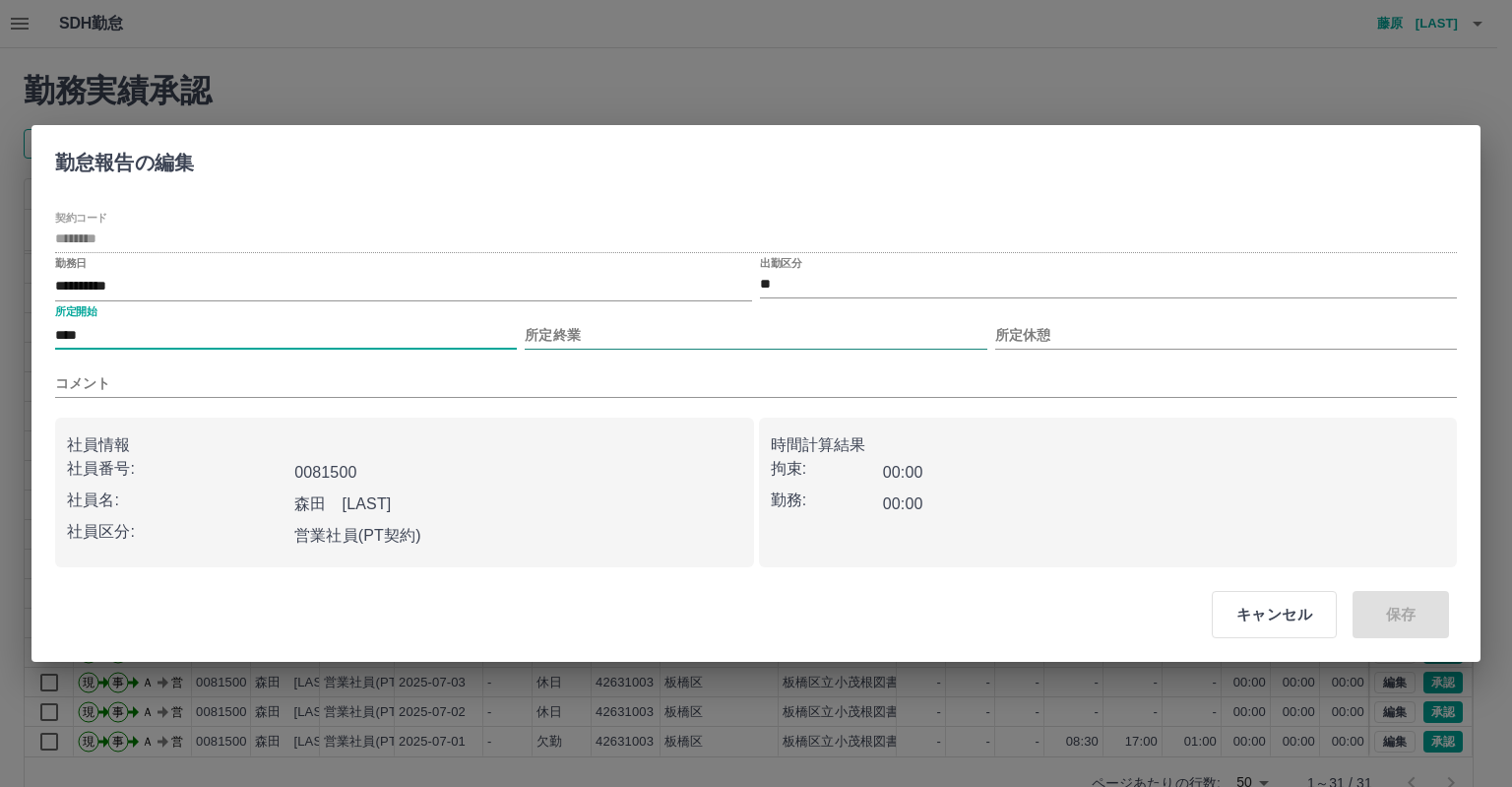click on "所定終業" at bounding box center (755, 335) 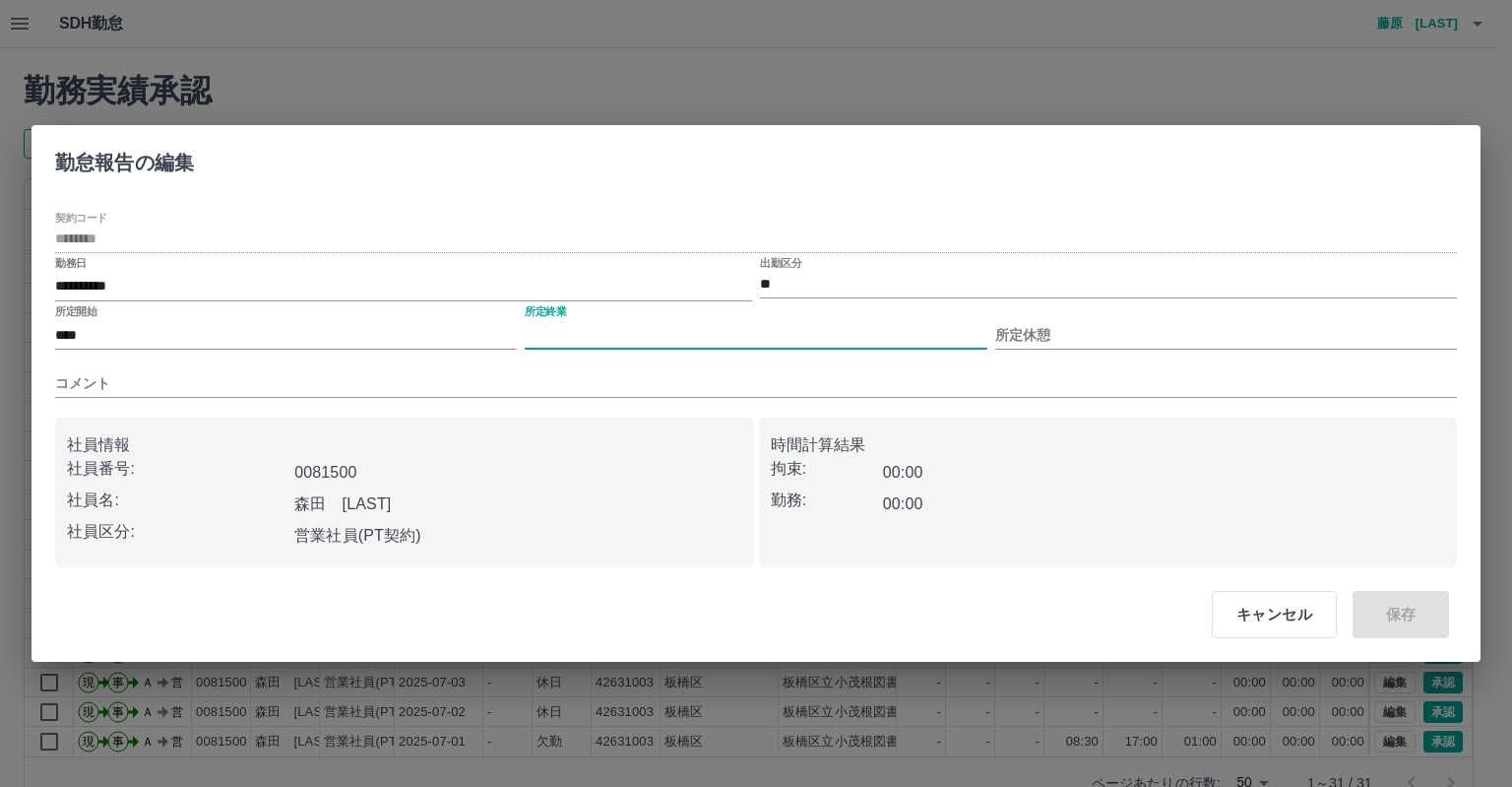 type on "****" 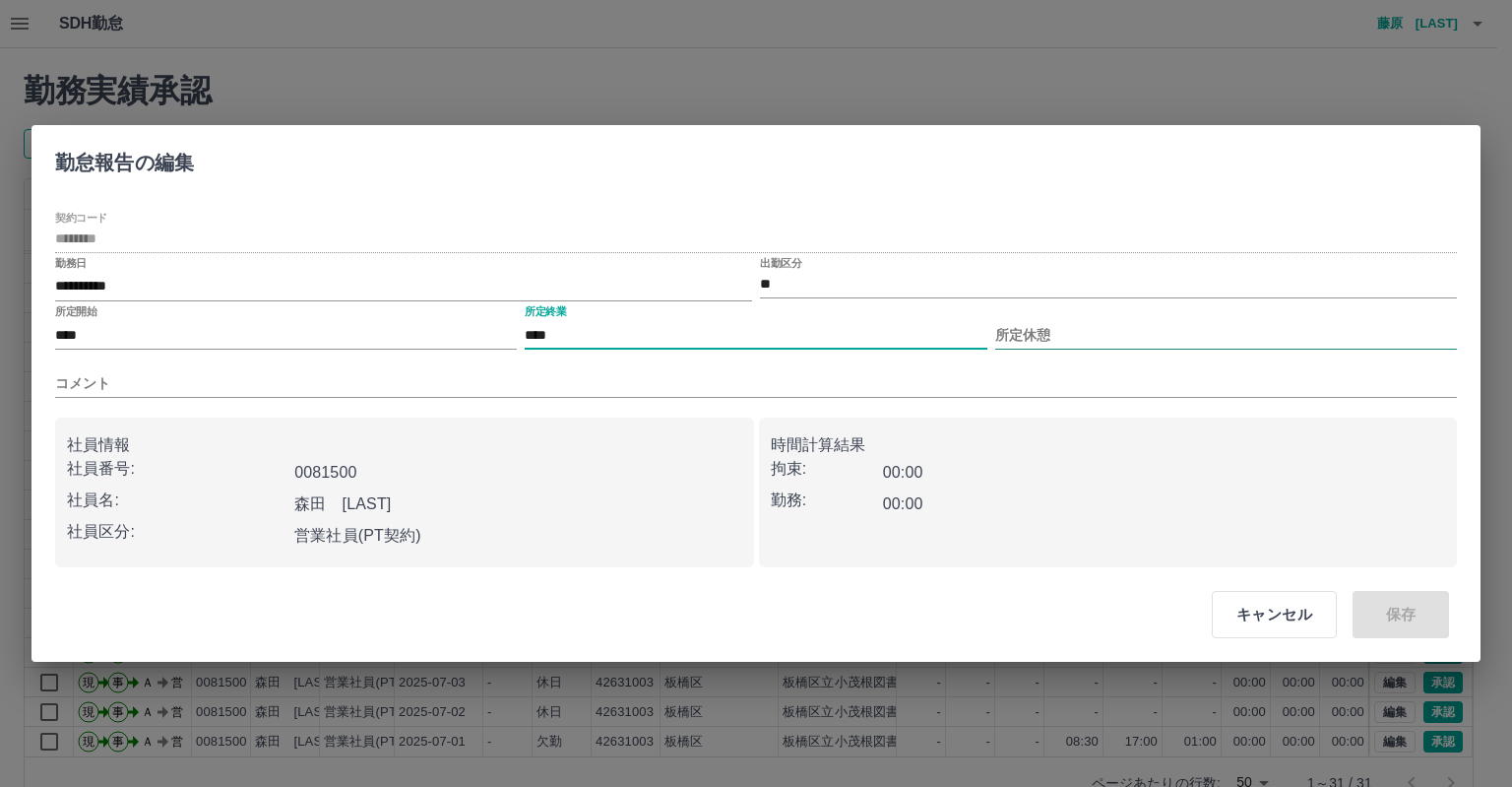 click on "所定休憩" at bounding box center [1226, 335] 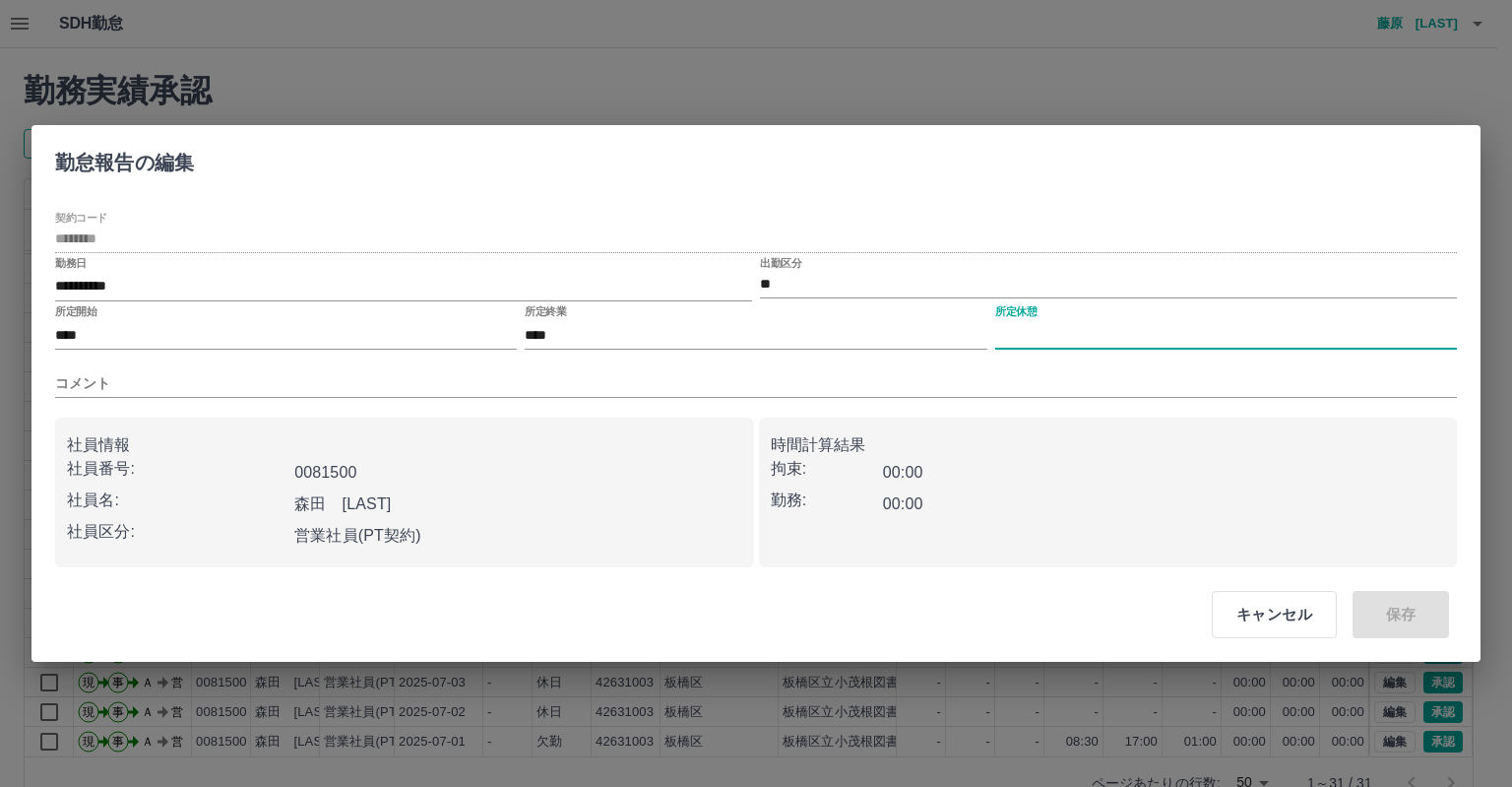 type on "****" 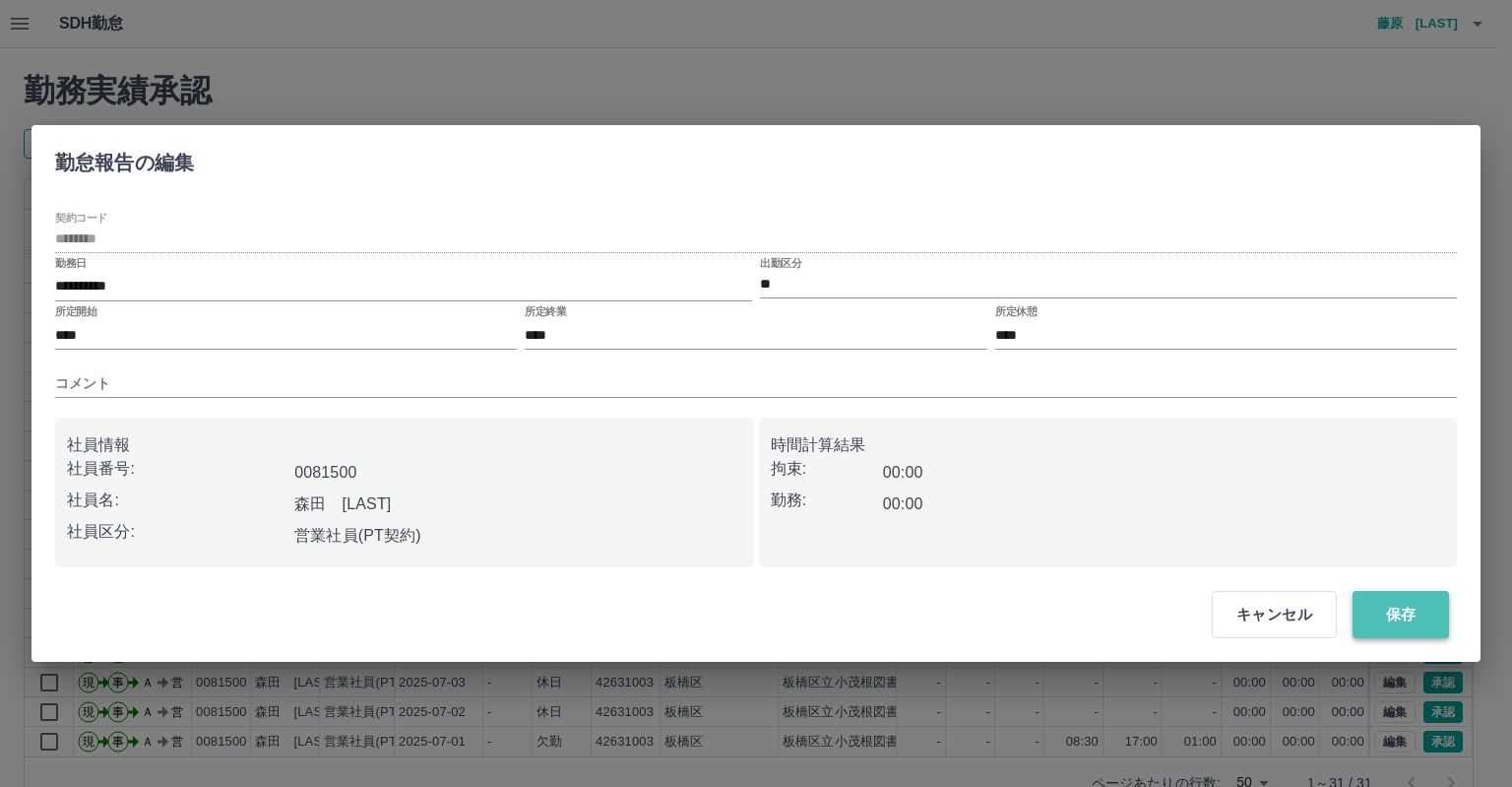 click on "保存" at bounding box center [1401, 615] 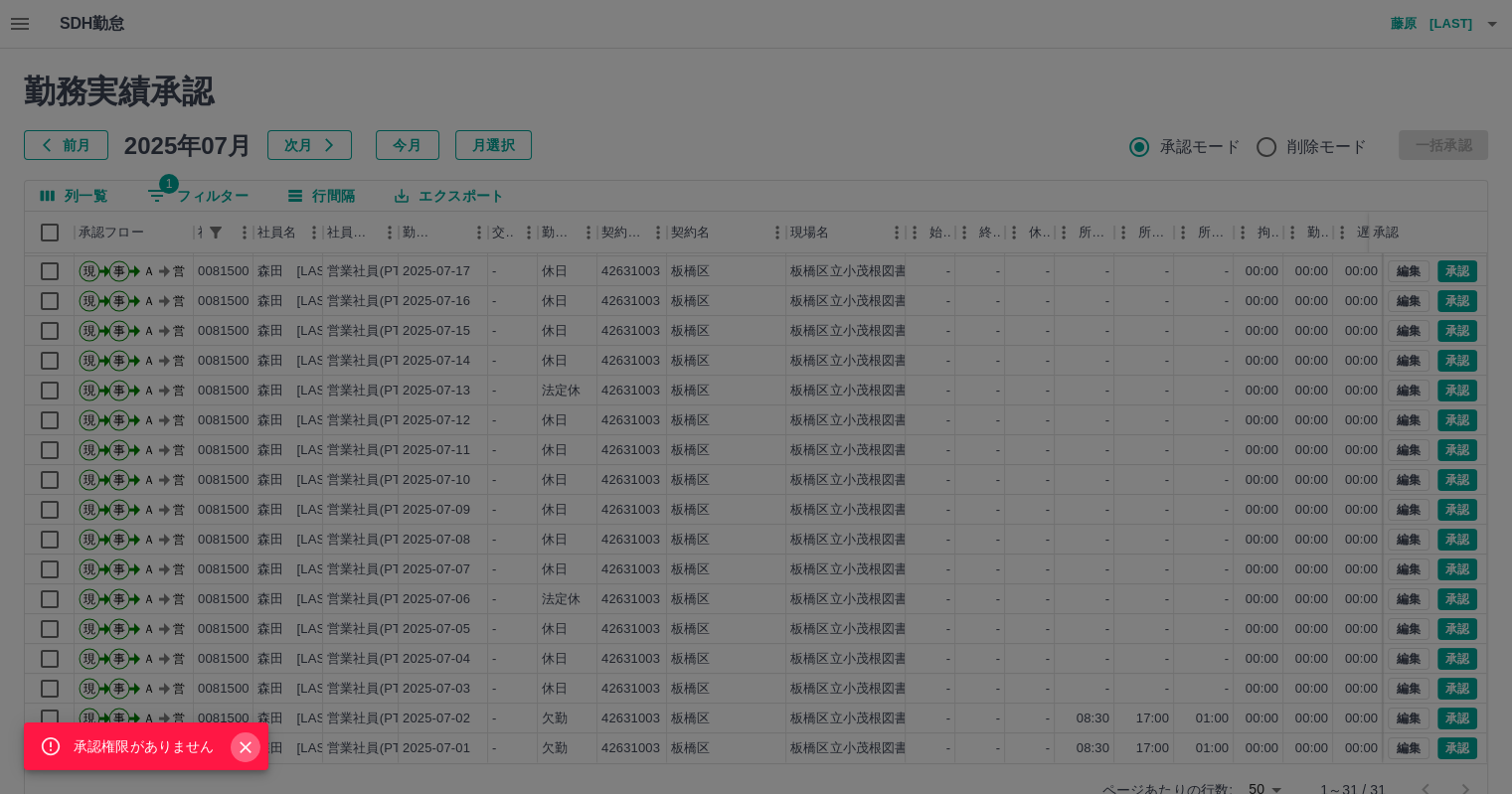 click 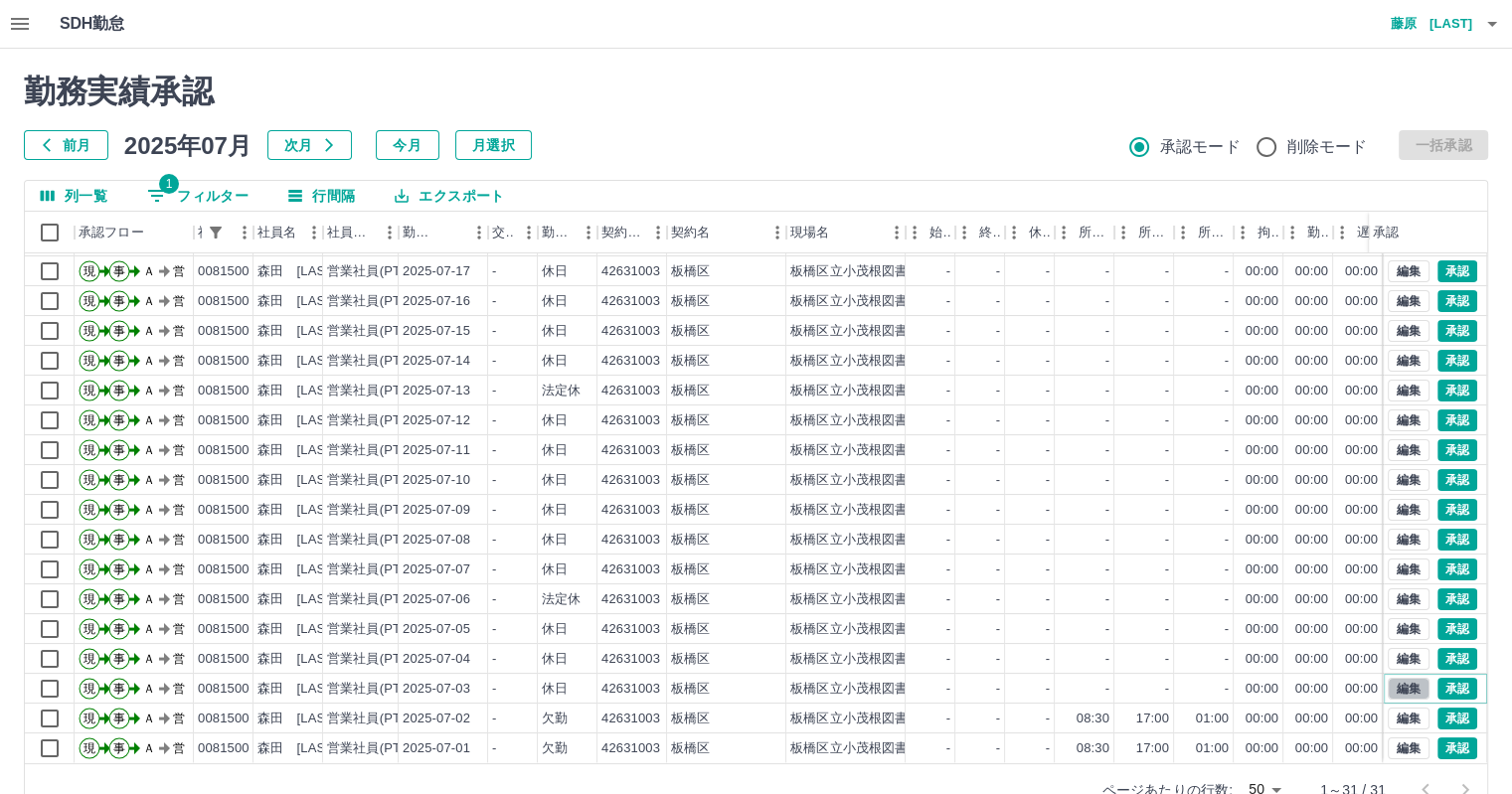 click on "編集" at bounding box center [1409, 689] 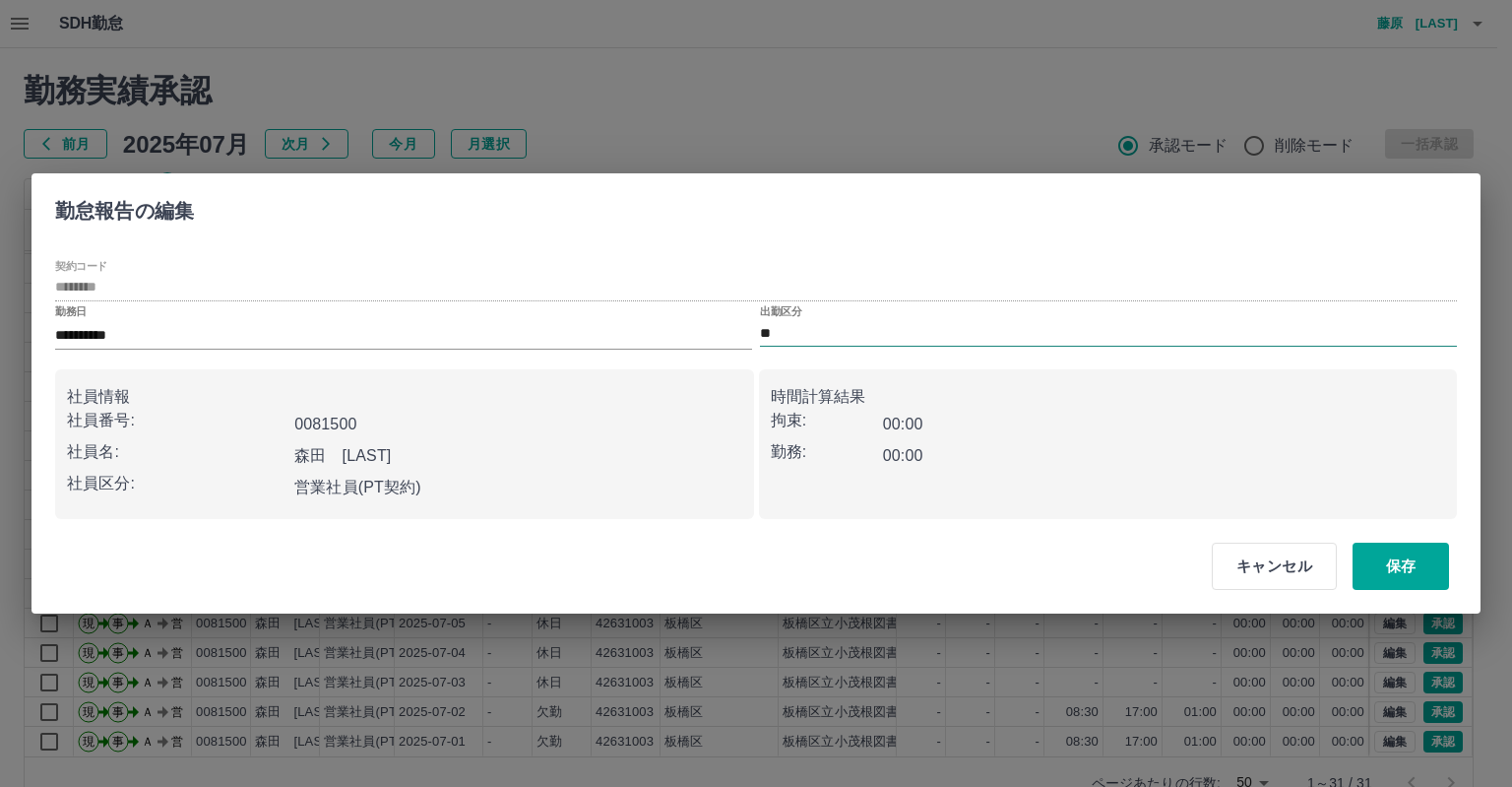 click on "**" at bounding box center (1108, 333) 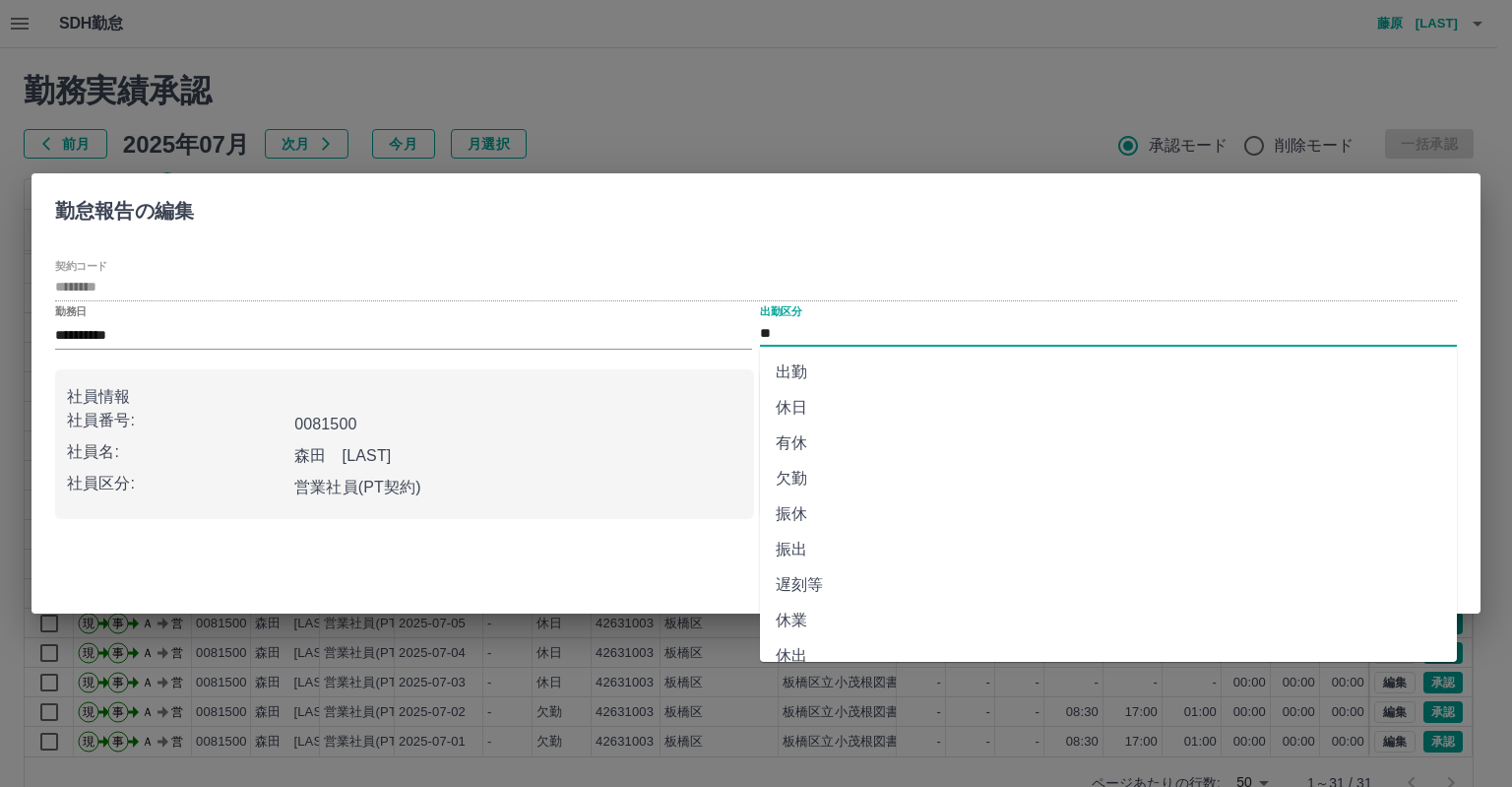 click on "欠勤" at bounding box center (1108, 479) 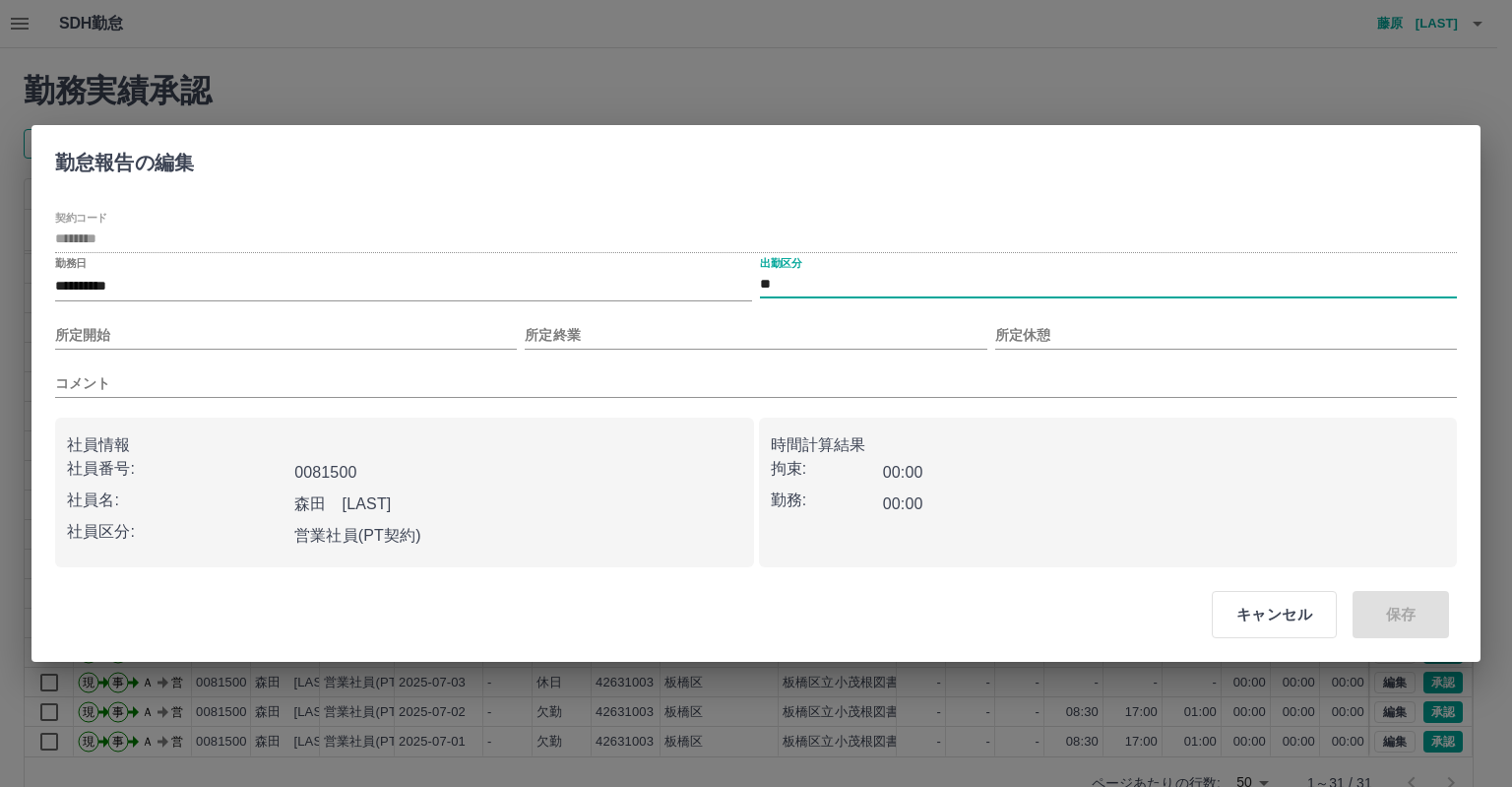 click on "**********" at bounding box center (756, 390) 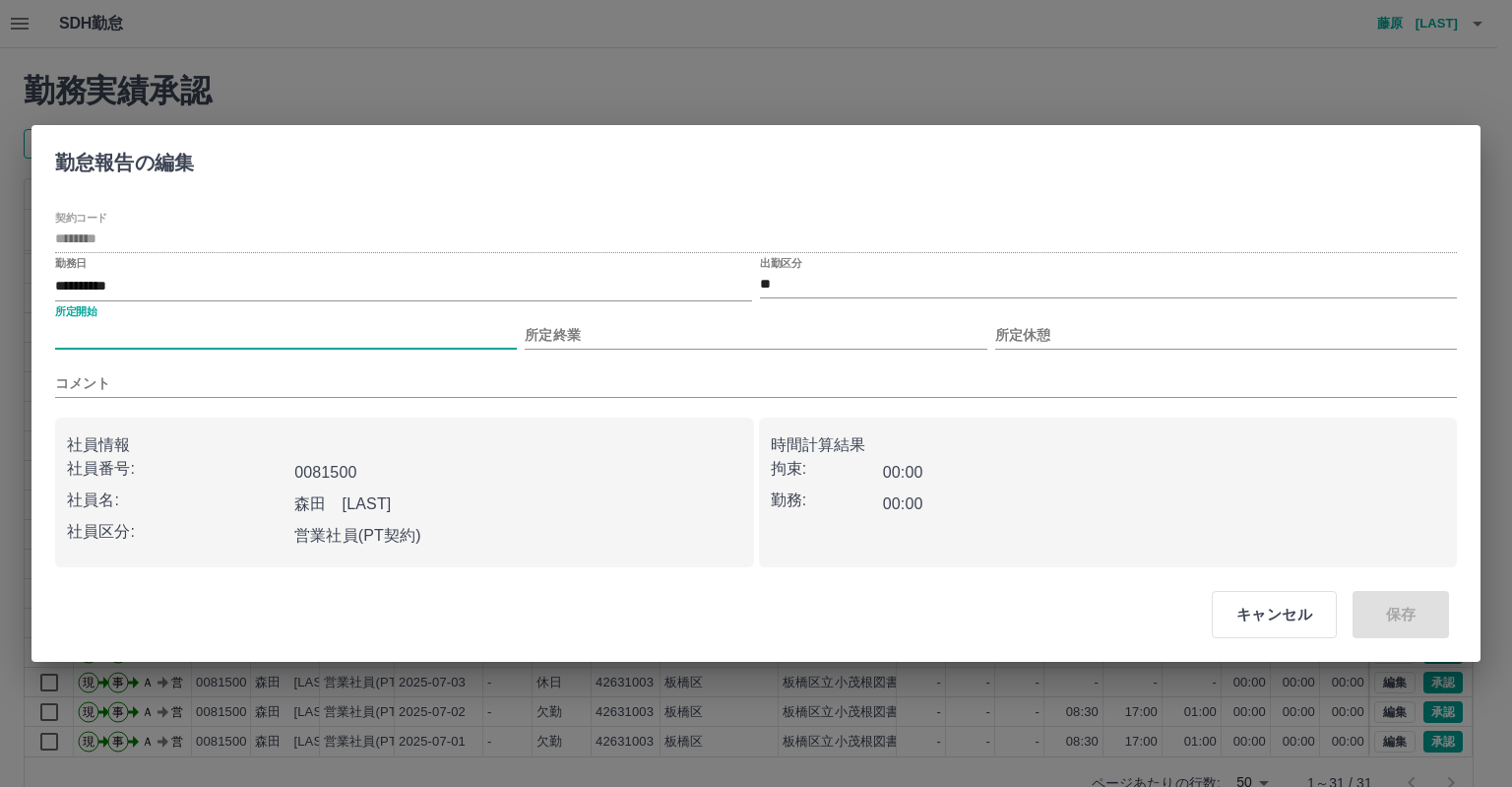 click on "所定開始" at bounding box center [285, 335] 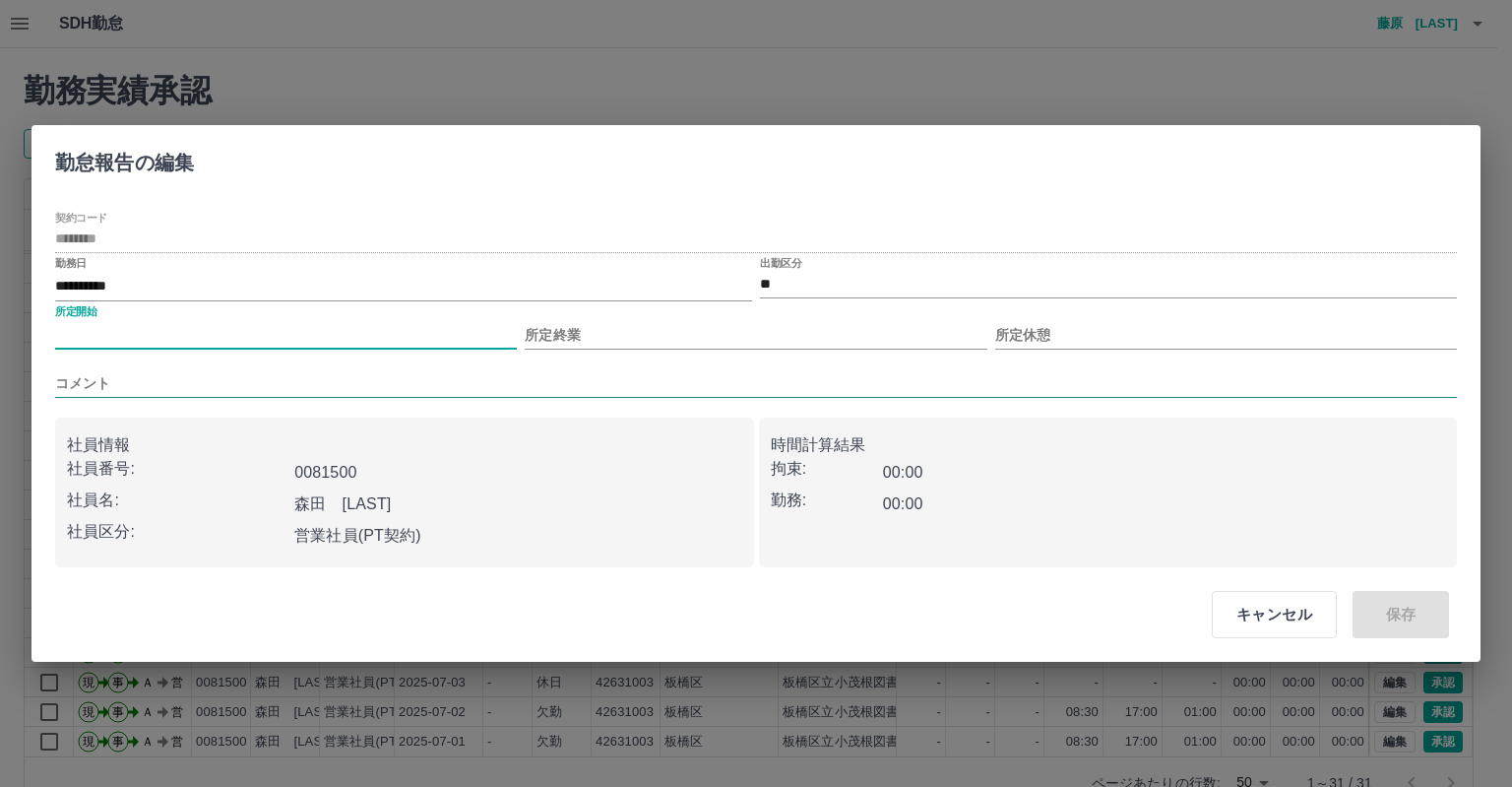 type on "****" 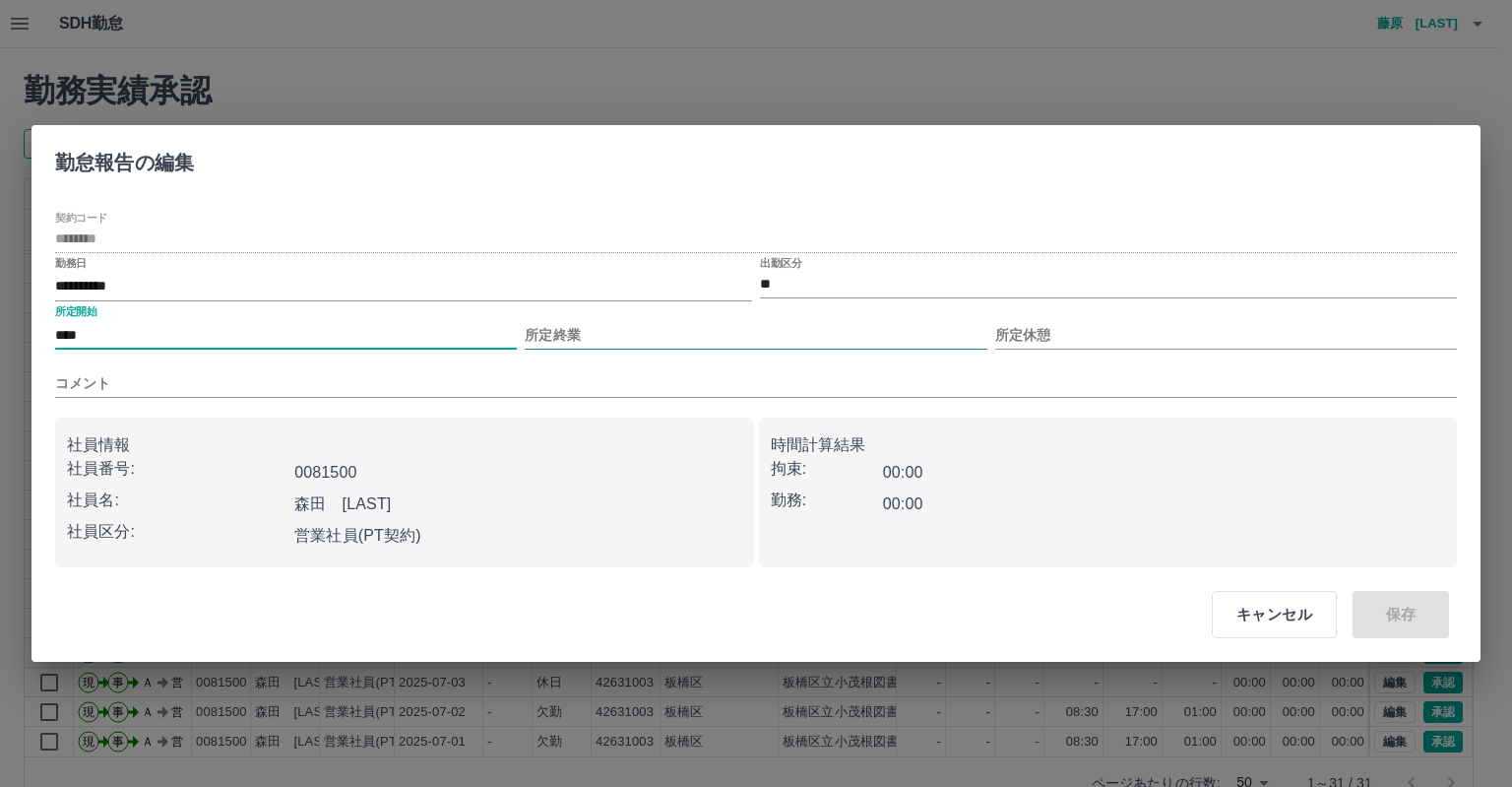 click on "所定終業" at bounding box center [755, 335] 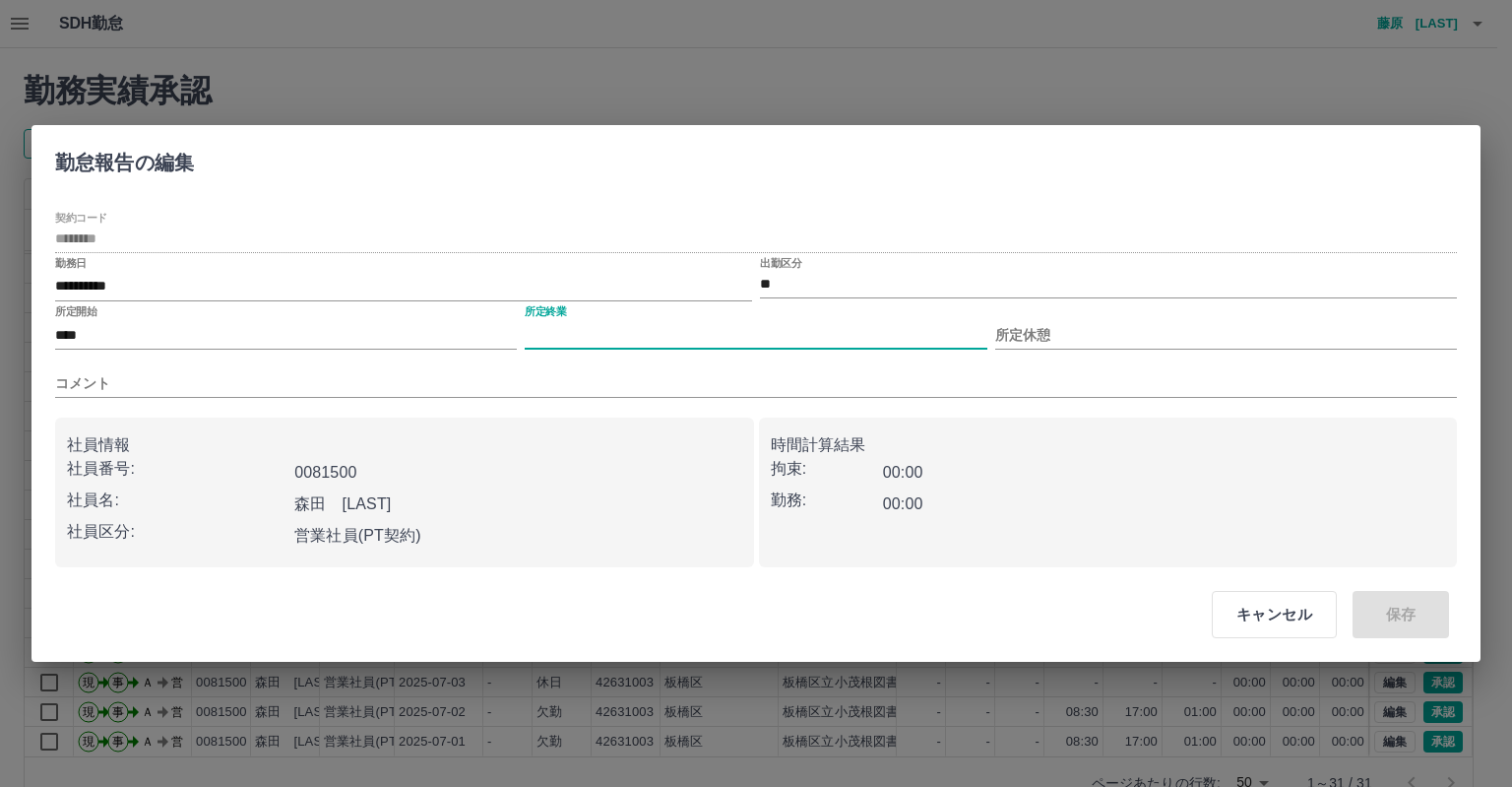 type on "****" 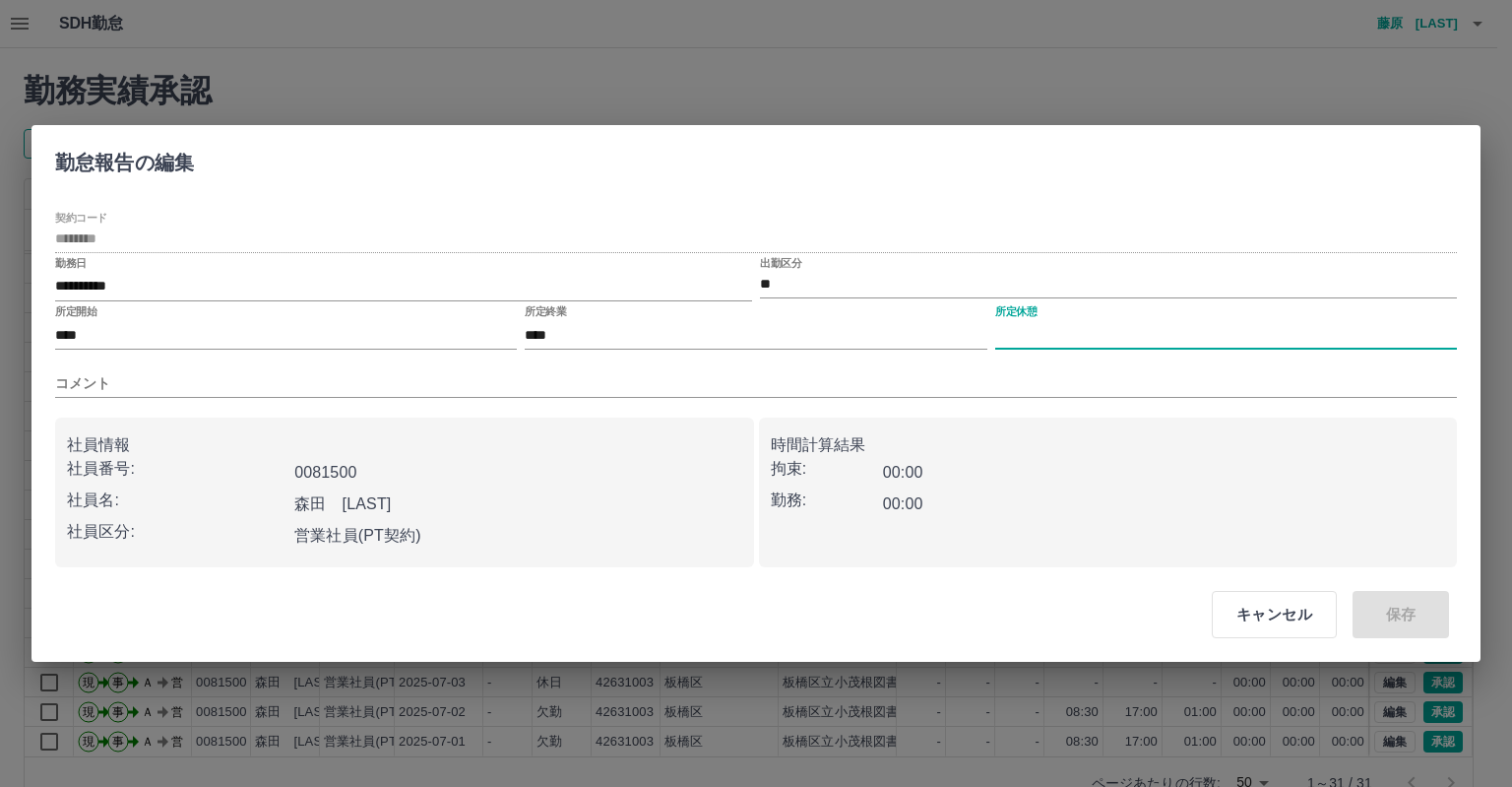 click on "所定休憩" at bounding box center (1226, 335) 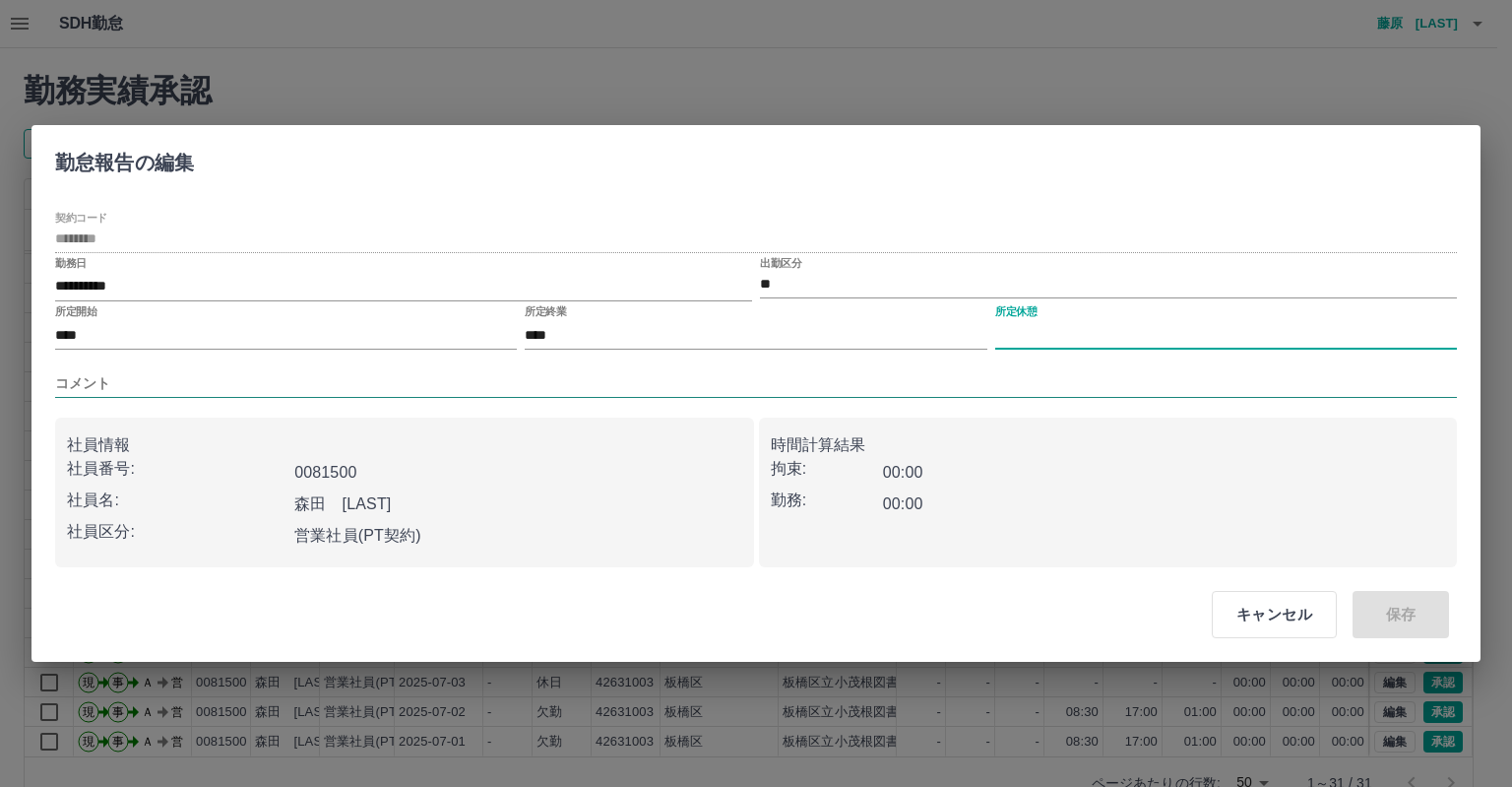 type on "****" 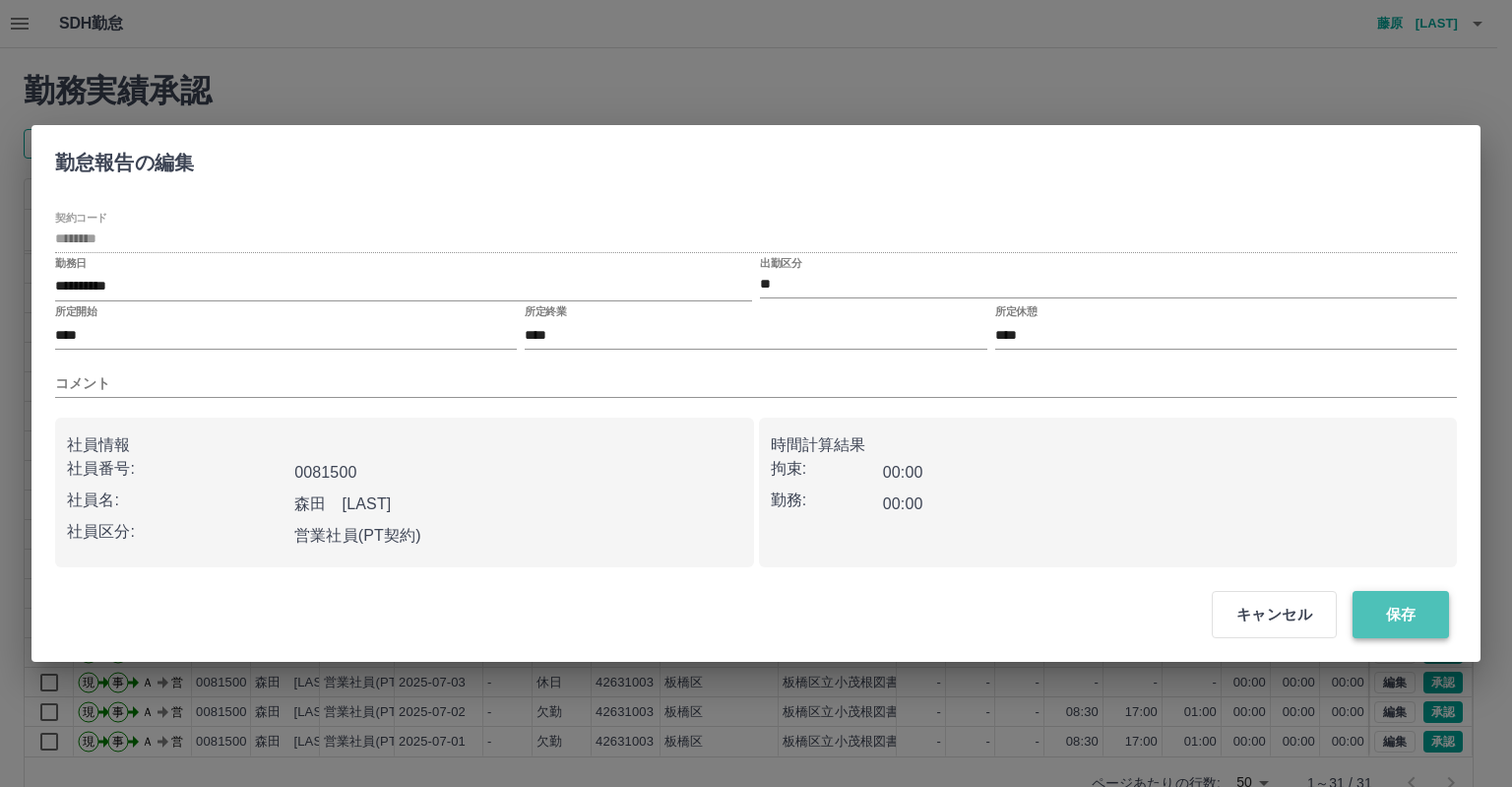 click on "保存" at bounding box center [1401, 615] 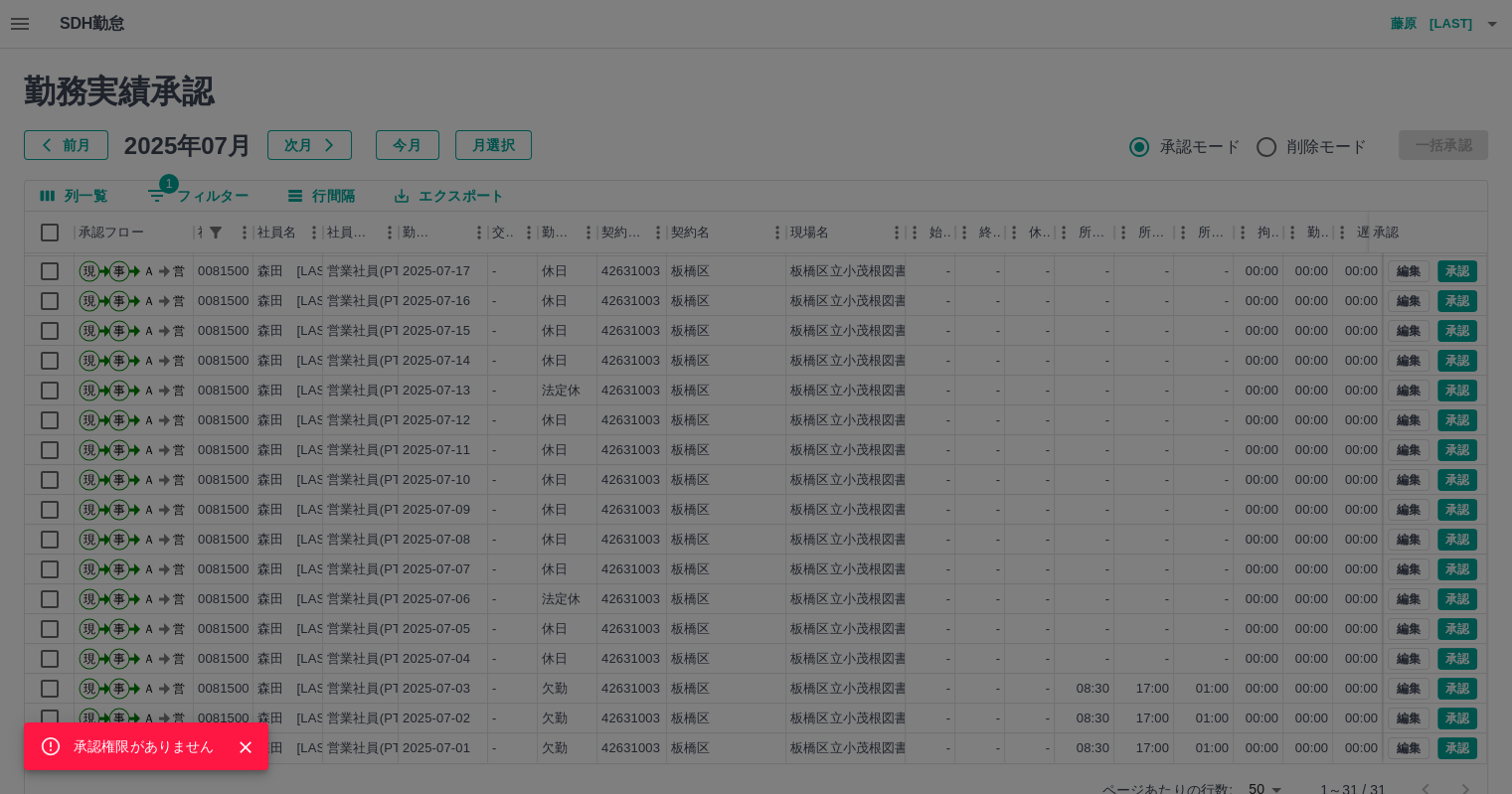 click 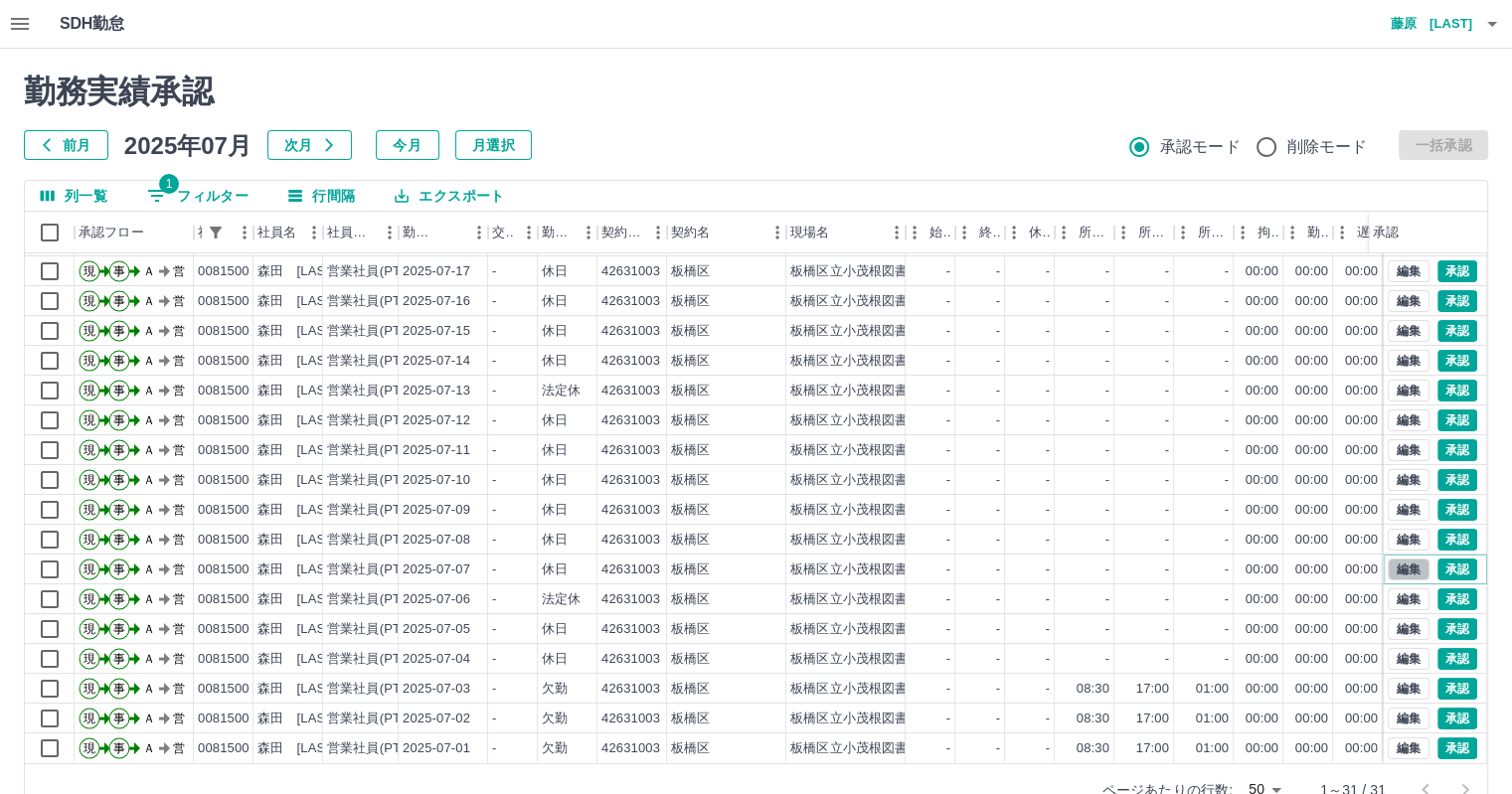 click on "編集" at bounding box center [1409, 569] 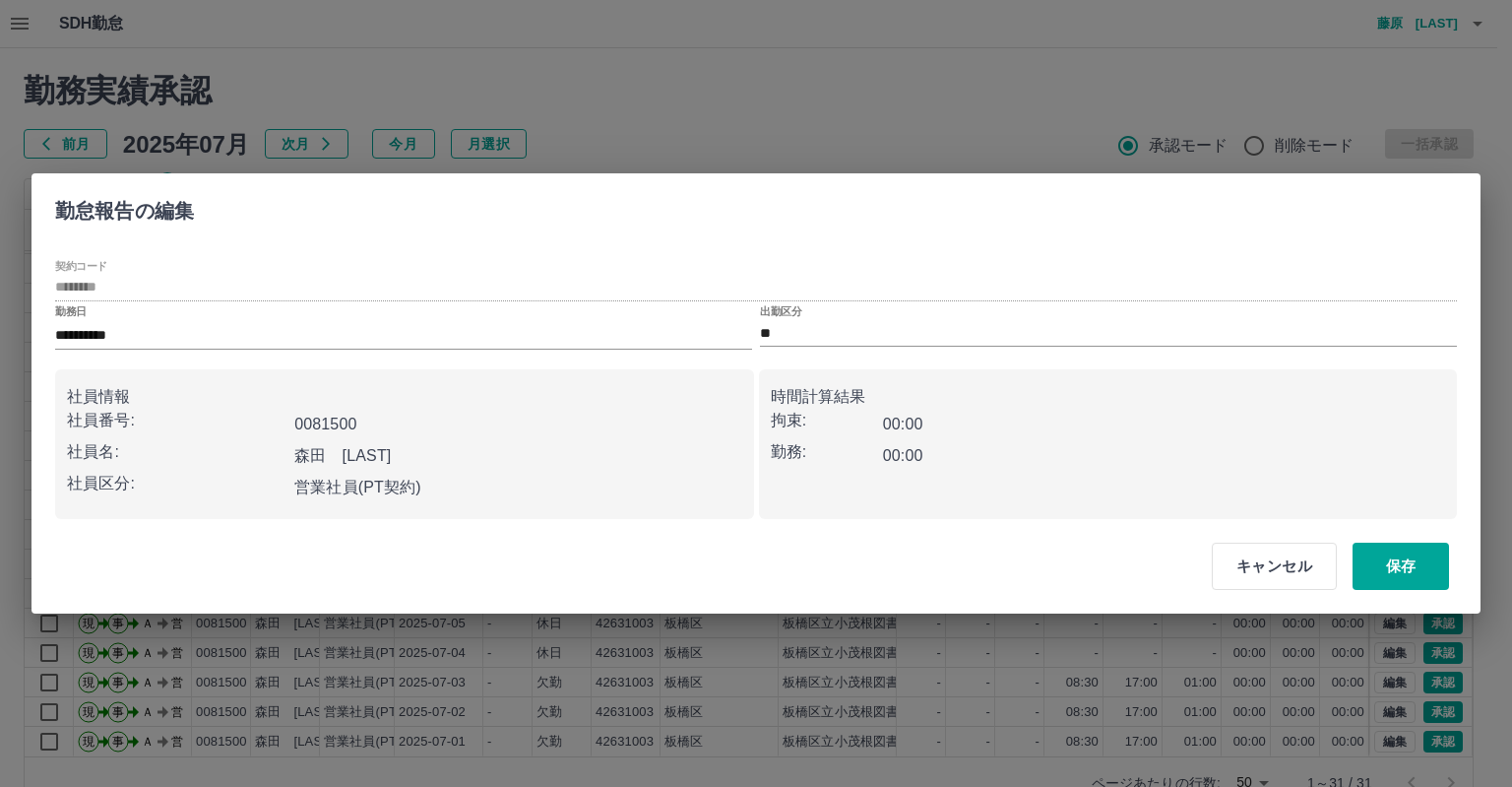 click on "出勤区分 **" at bounding box center [1108, 327] 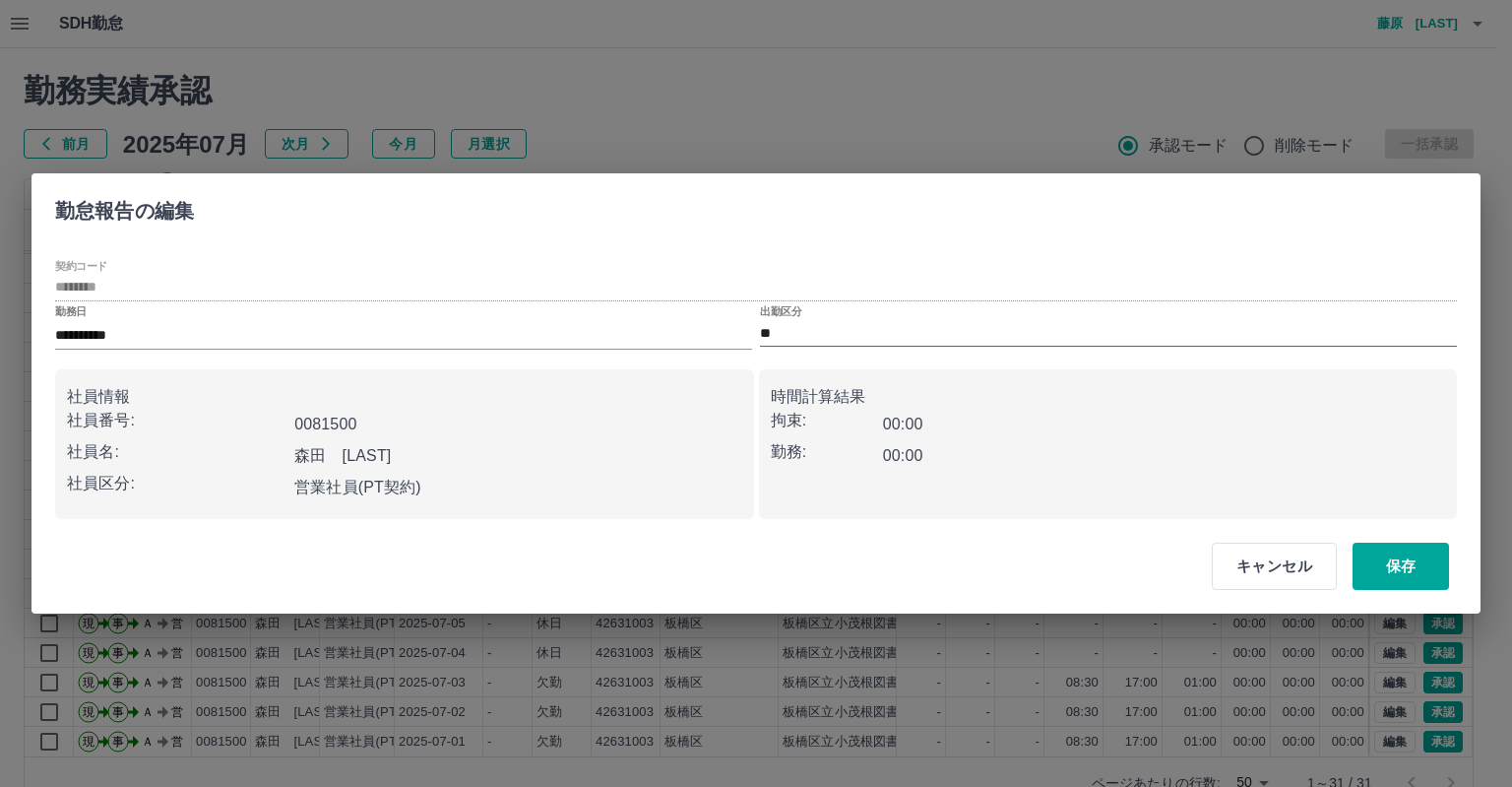 click on "**" at bounding box center (1108, 333) 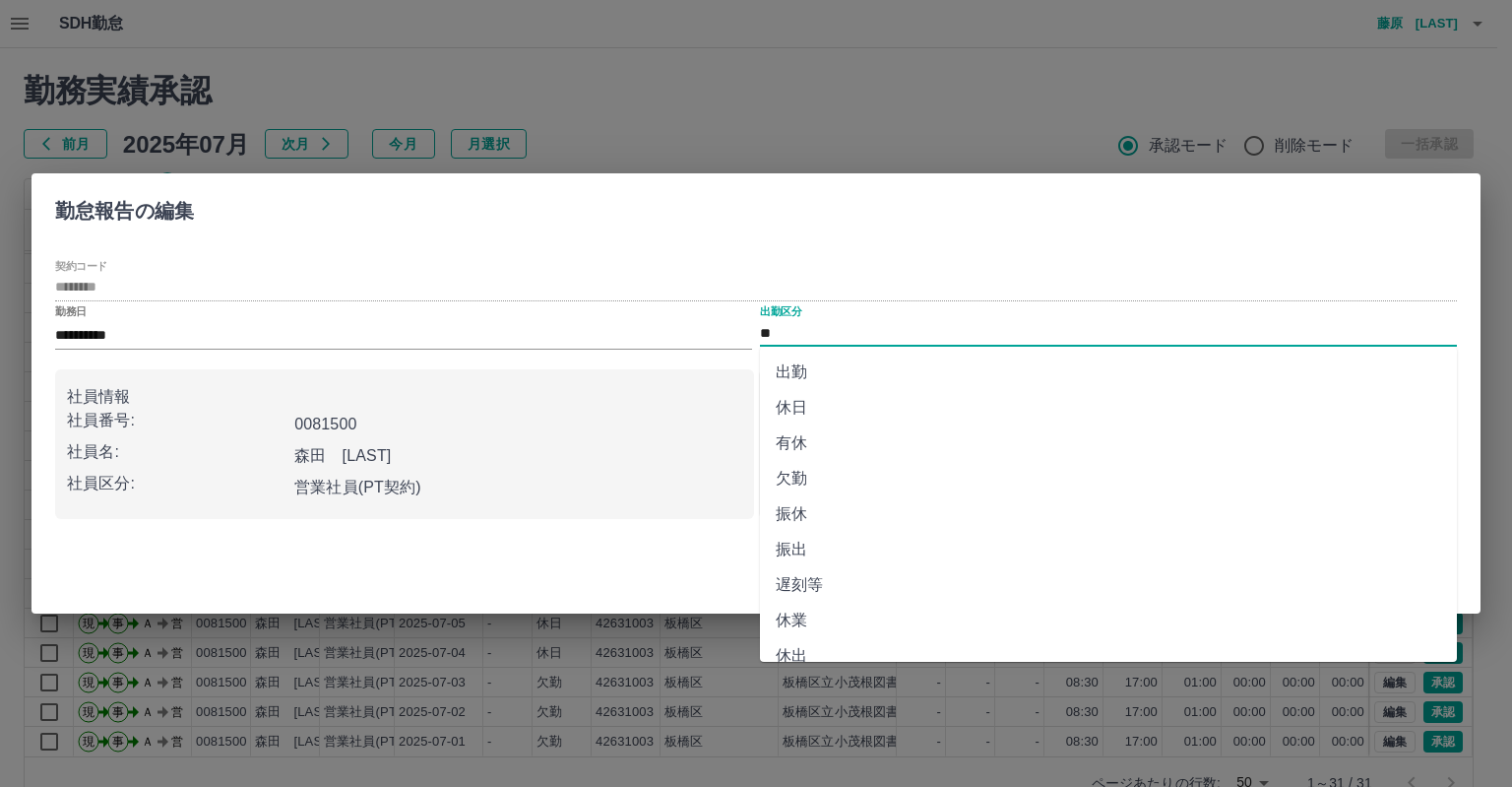 click on "欠勤" at bounding box center (1108, 479) 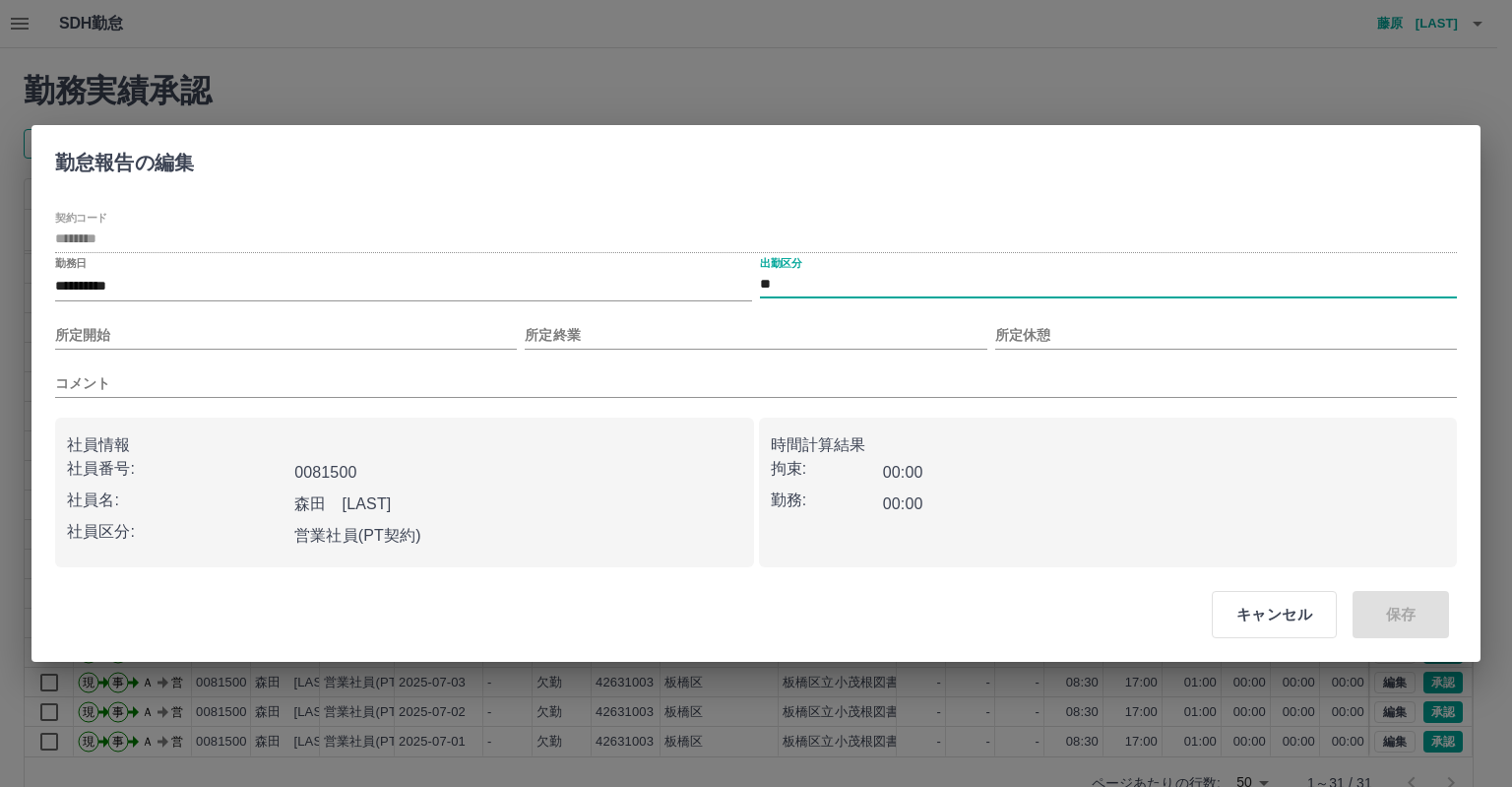 click on "**********" at bounding box center (756, 390) 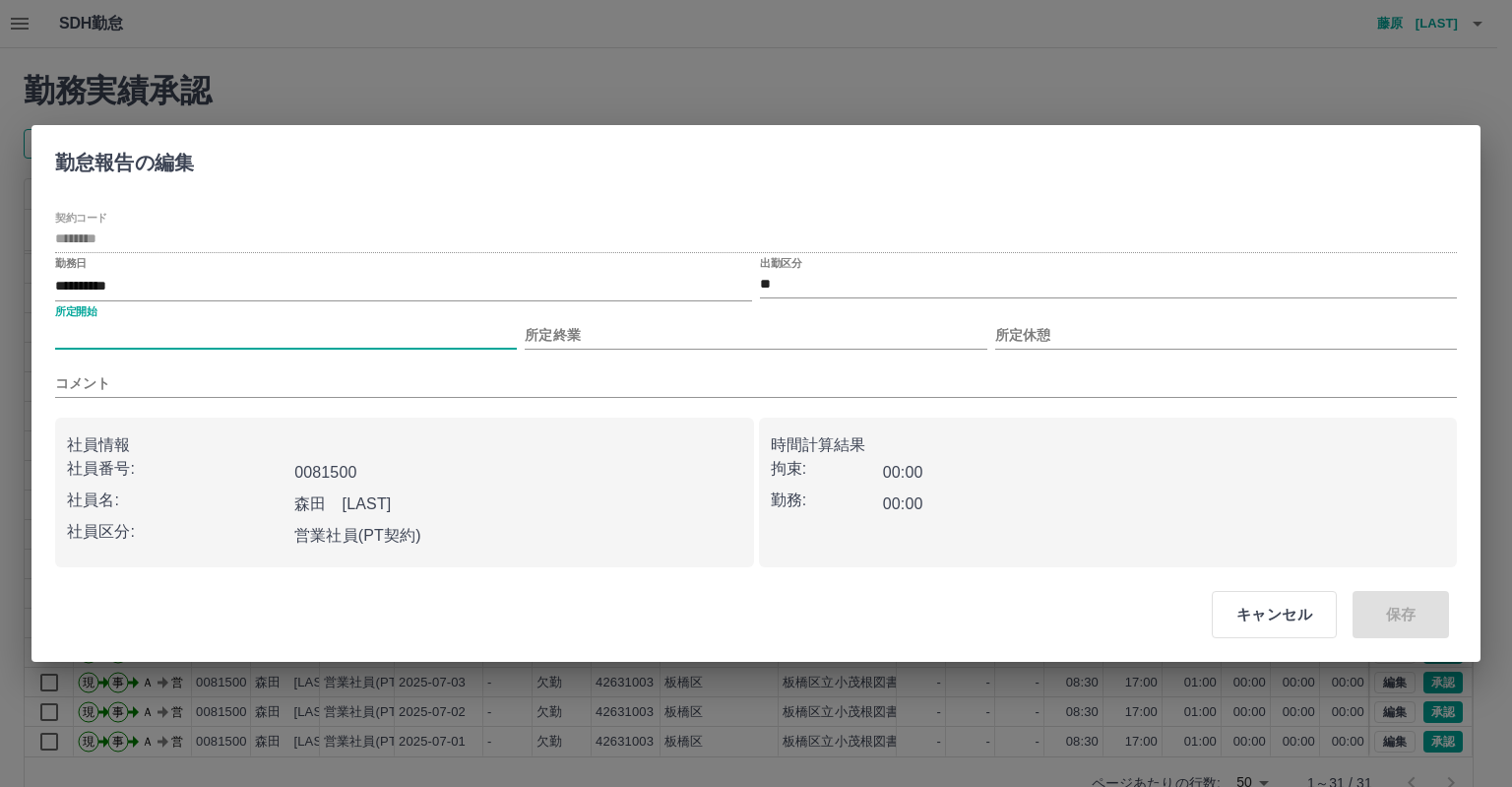 click on "所定開始" at bounding box center [285, 335] 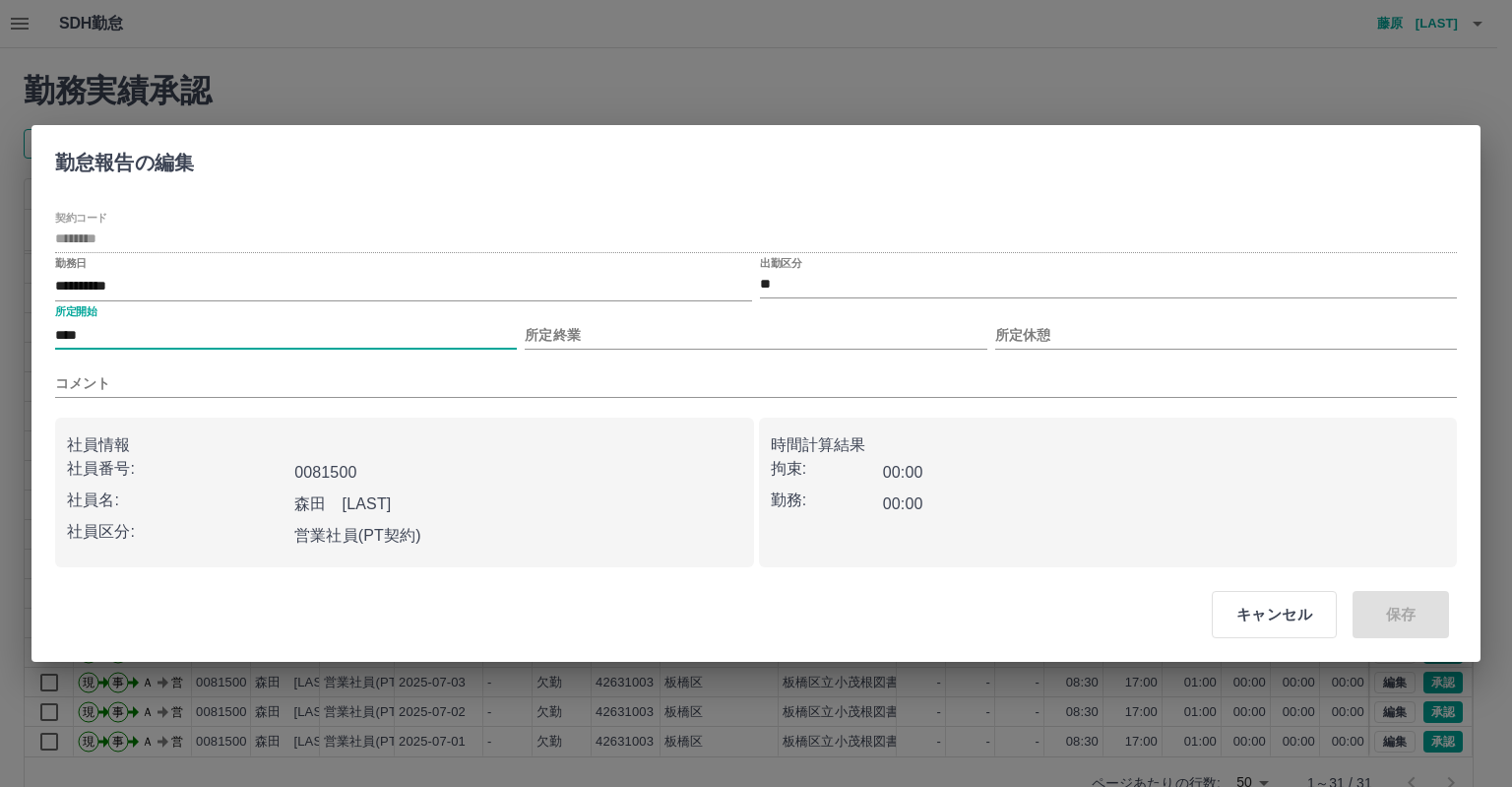 click on "所定終業" at bounding box center (755, 327) 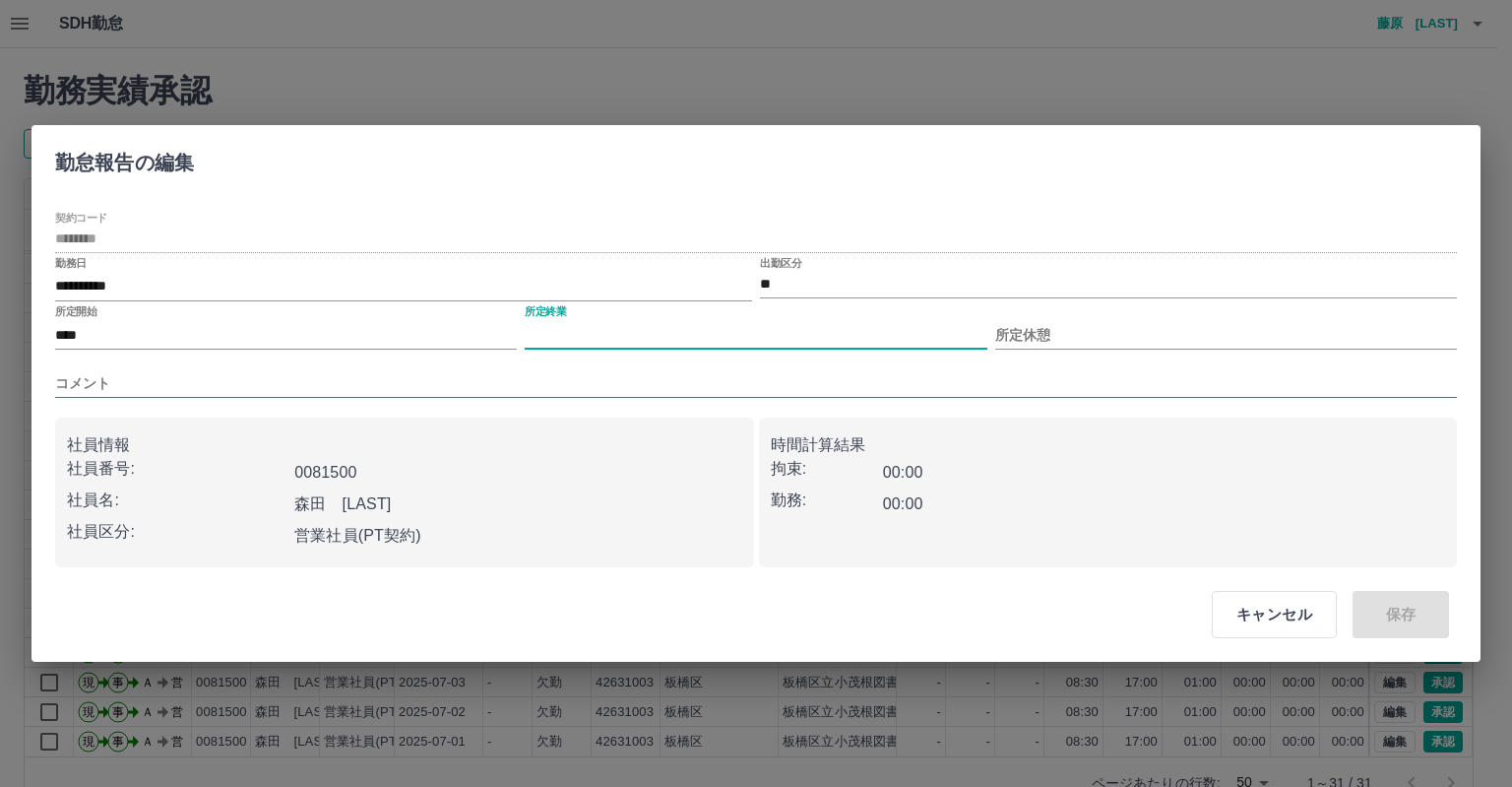type on "****" 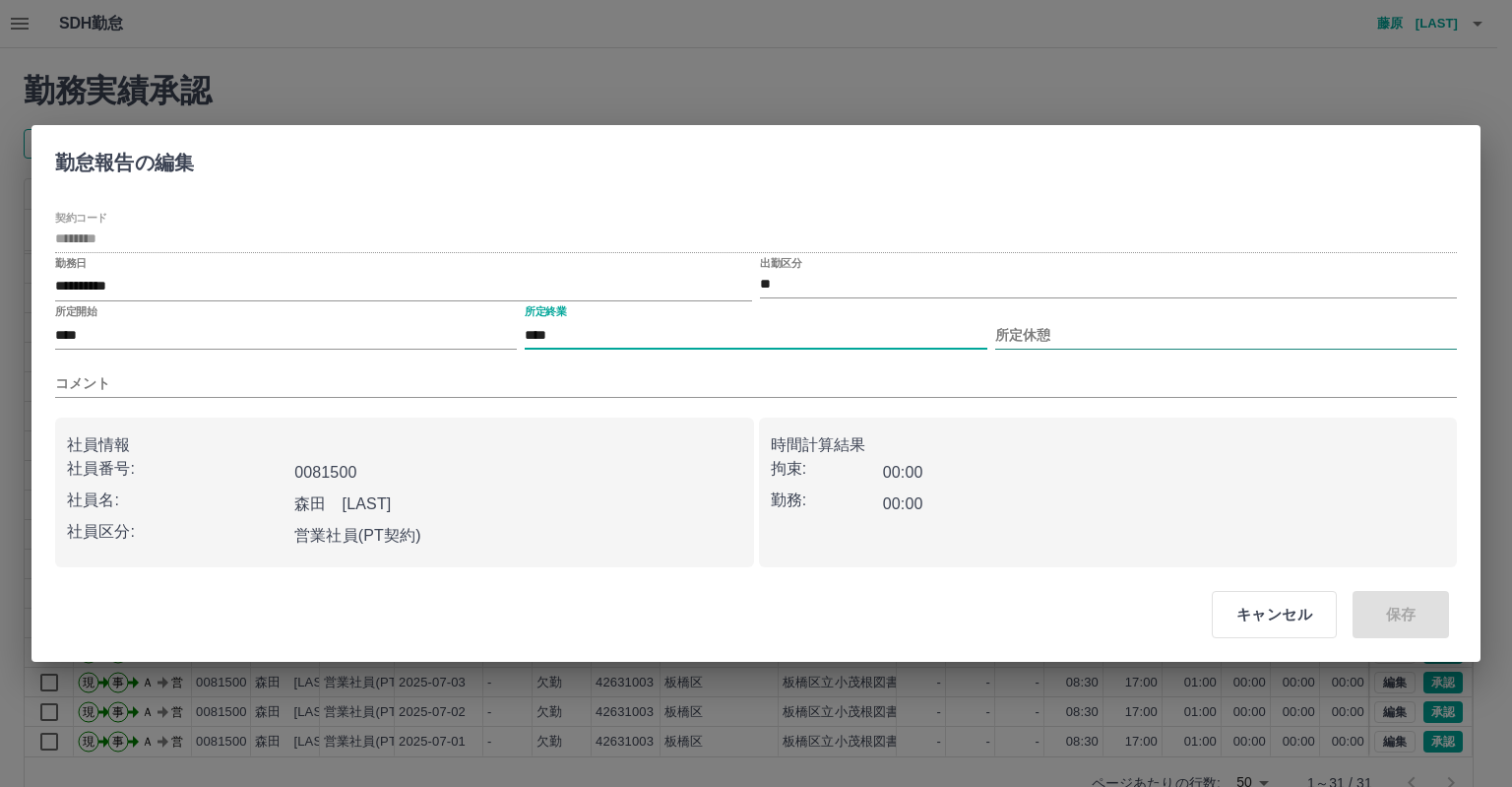 click on "所定休憩" at bounding box center (1226, 335) 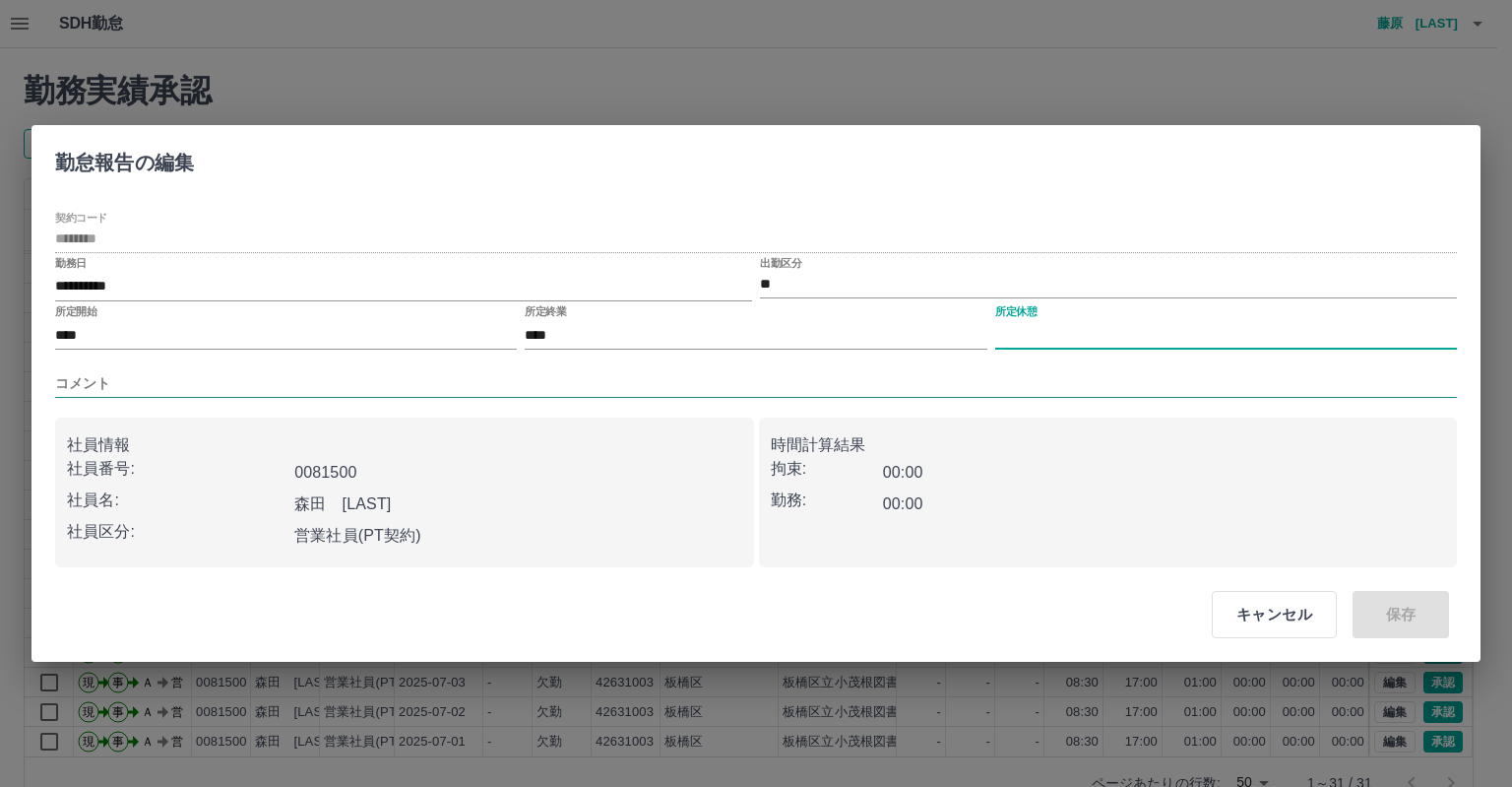 type on "****" 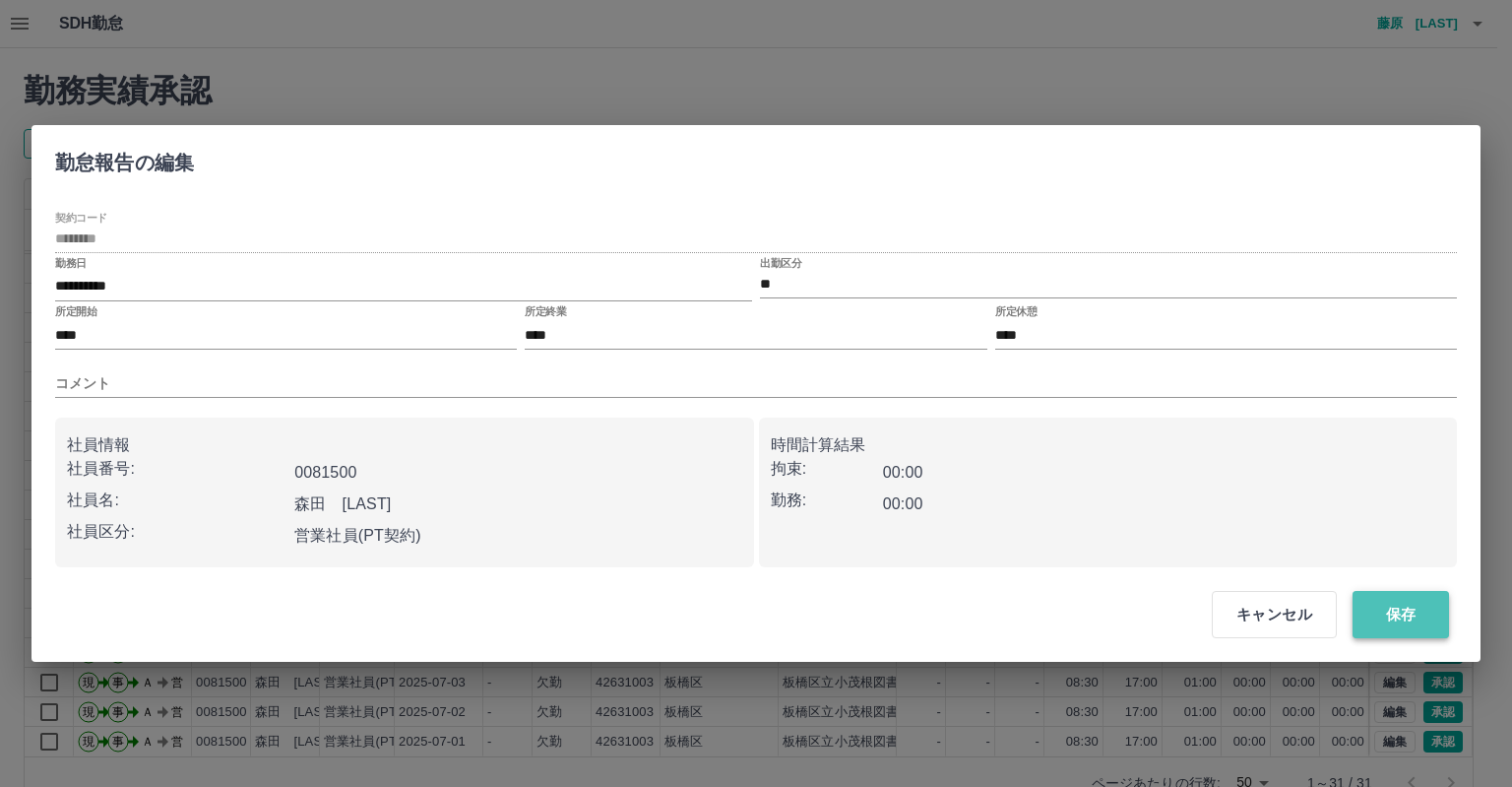 click on "保存" at bounding box center (1401, 615) 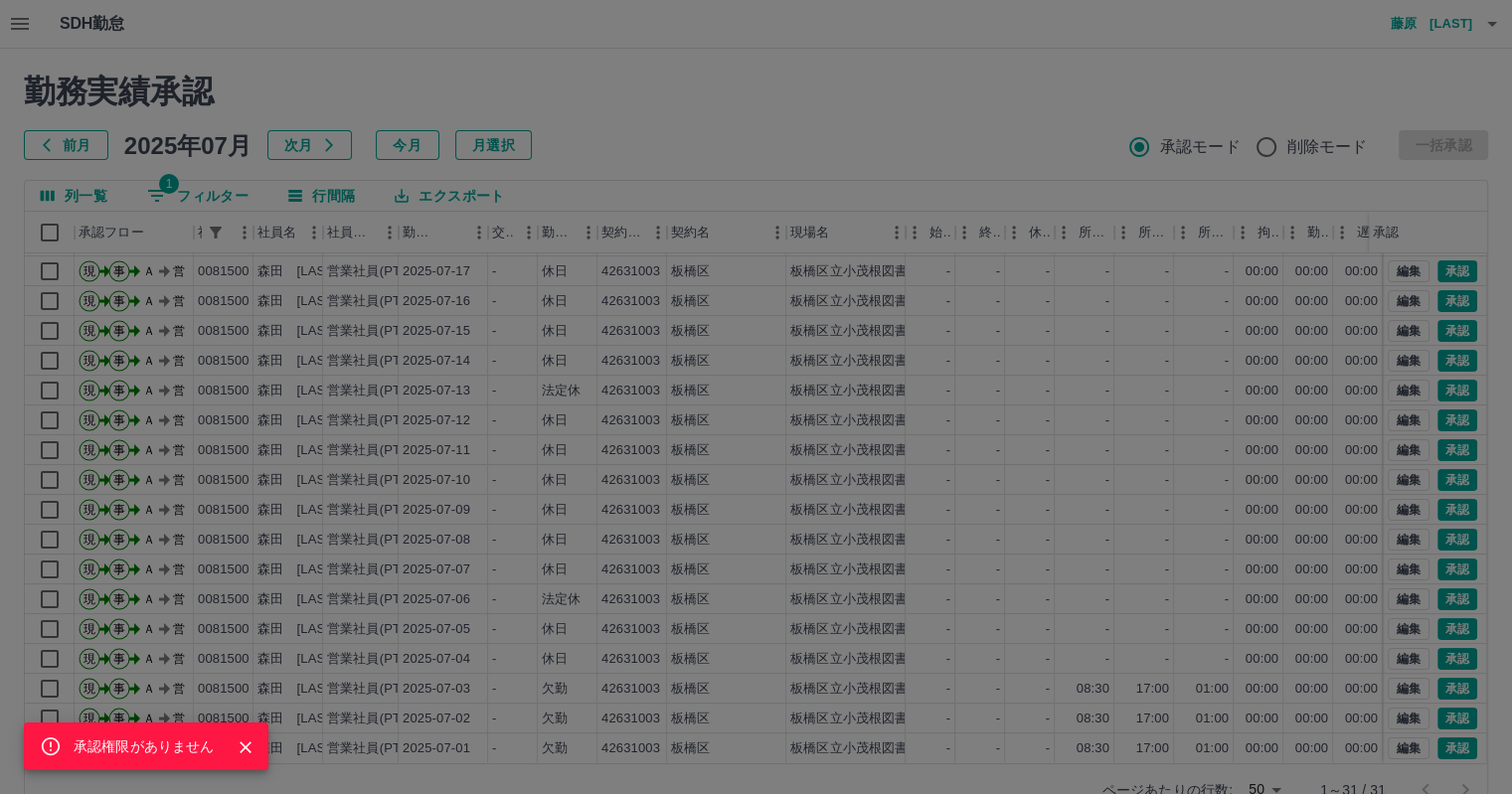 click 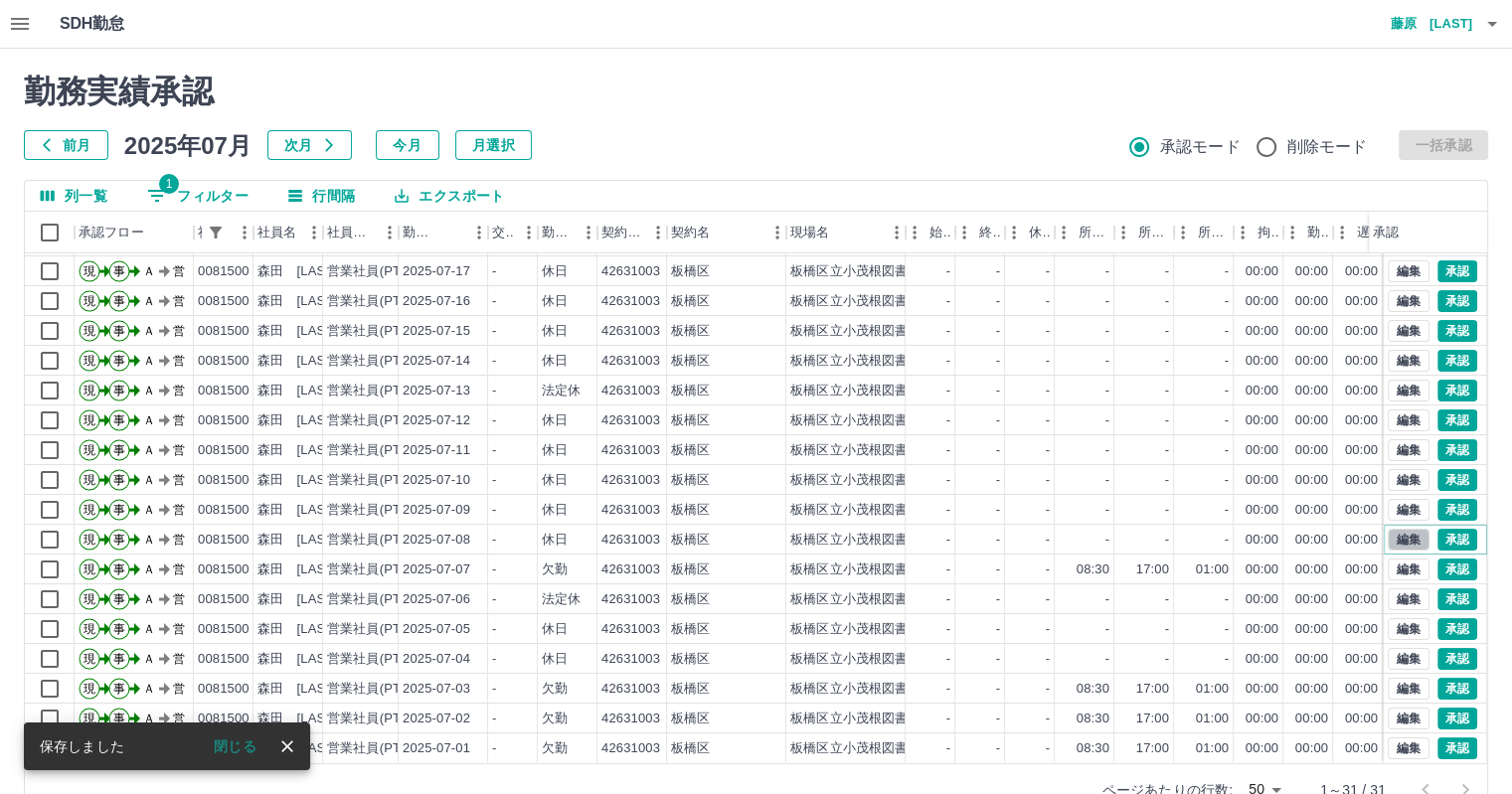 click on "編集" at bounding box center [1409, 540] 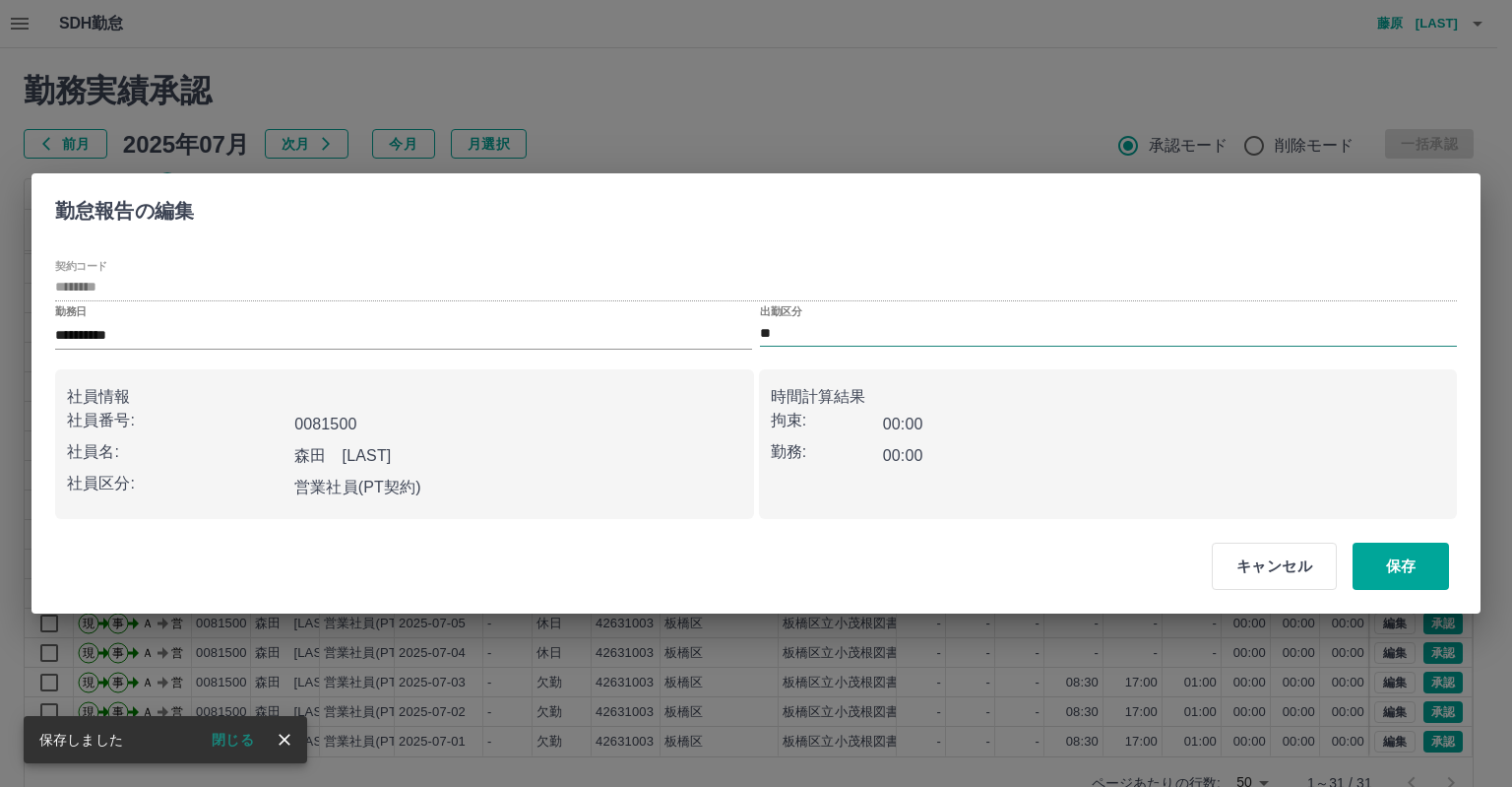 click on "**" at bounding box center [1108, 333] 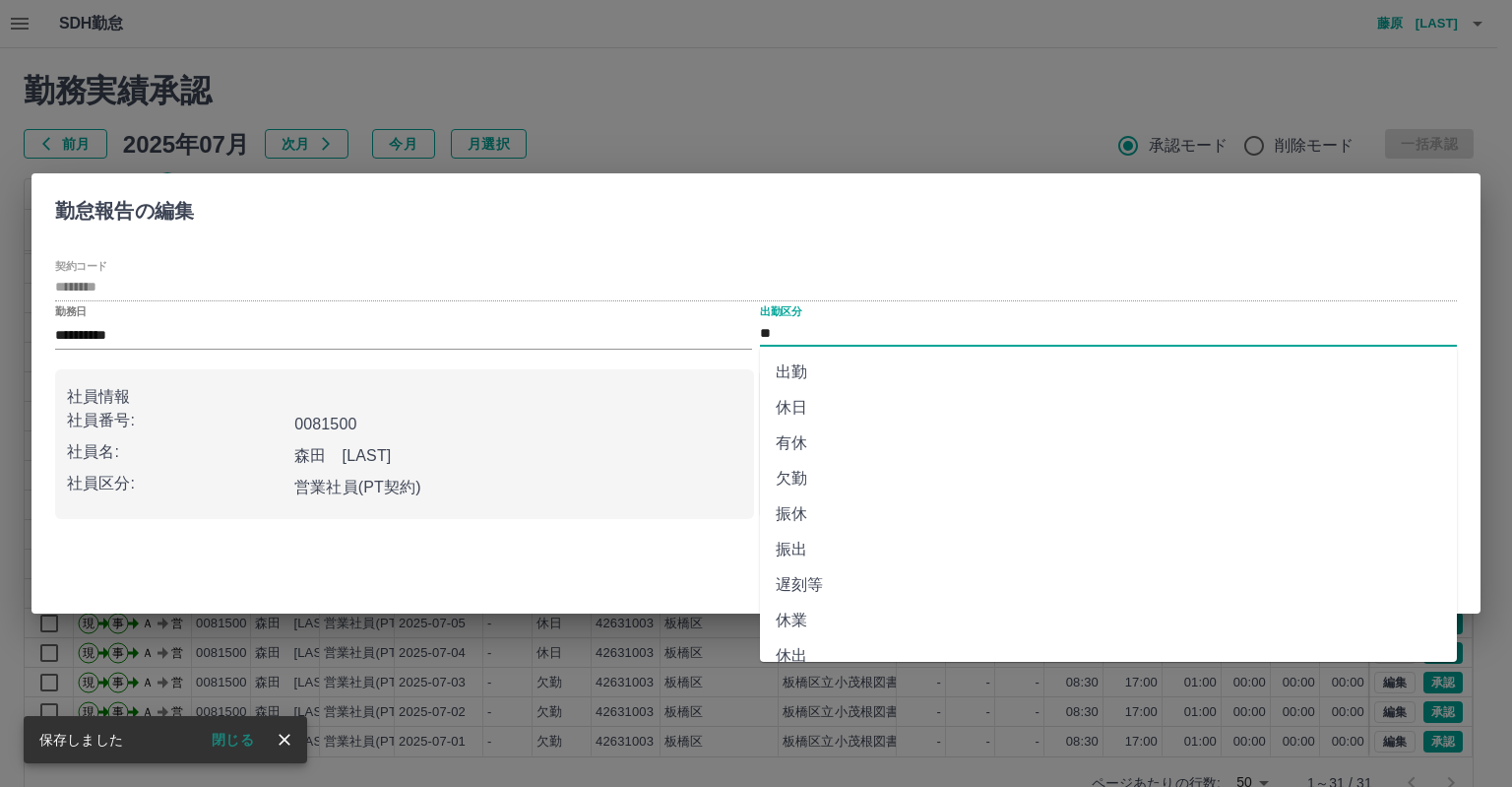 click on "欠勤" at bounding box center [1108, 479] 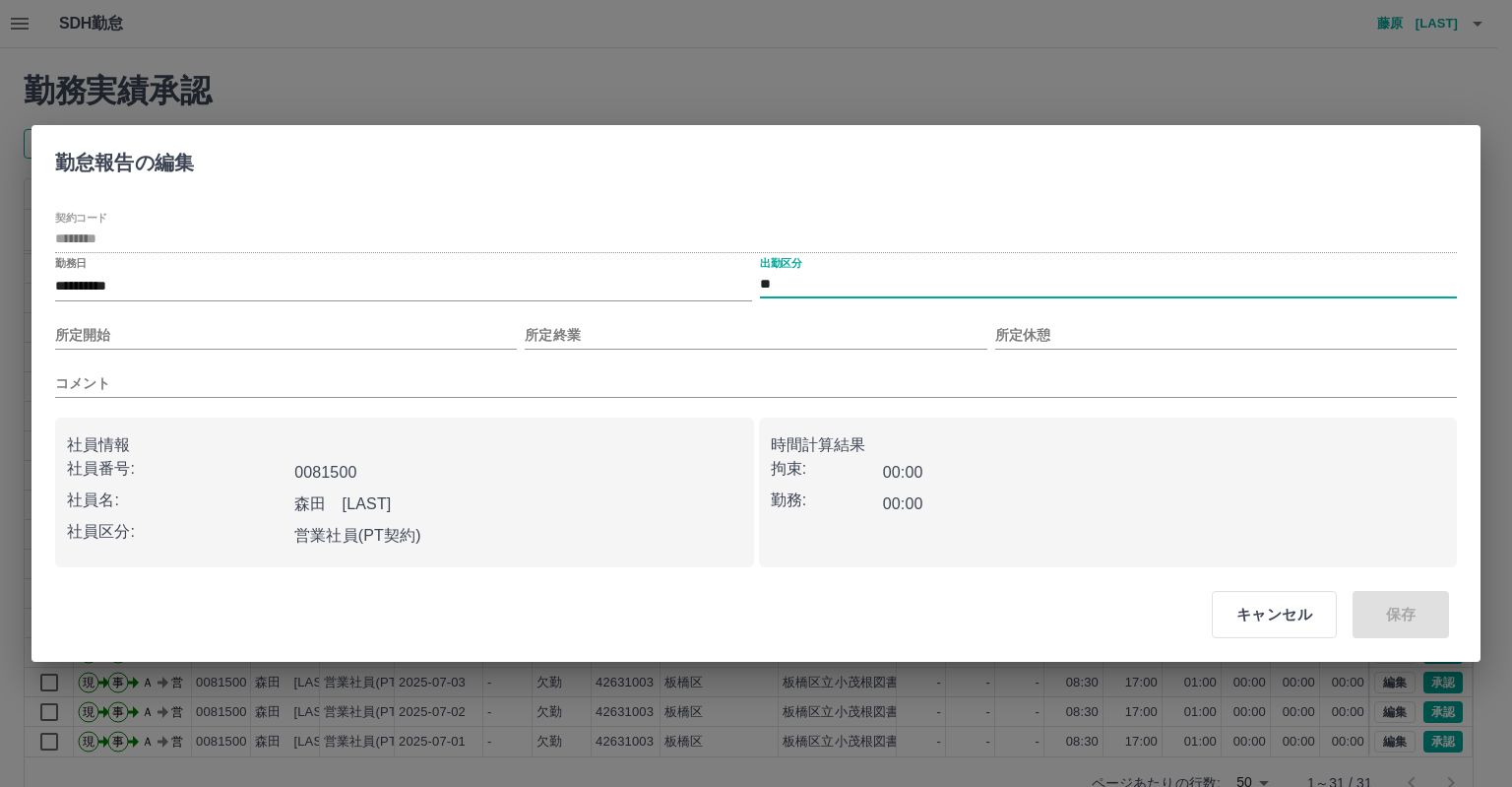 click on "**********" at bounding box center (756, 390) 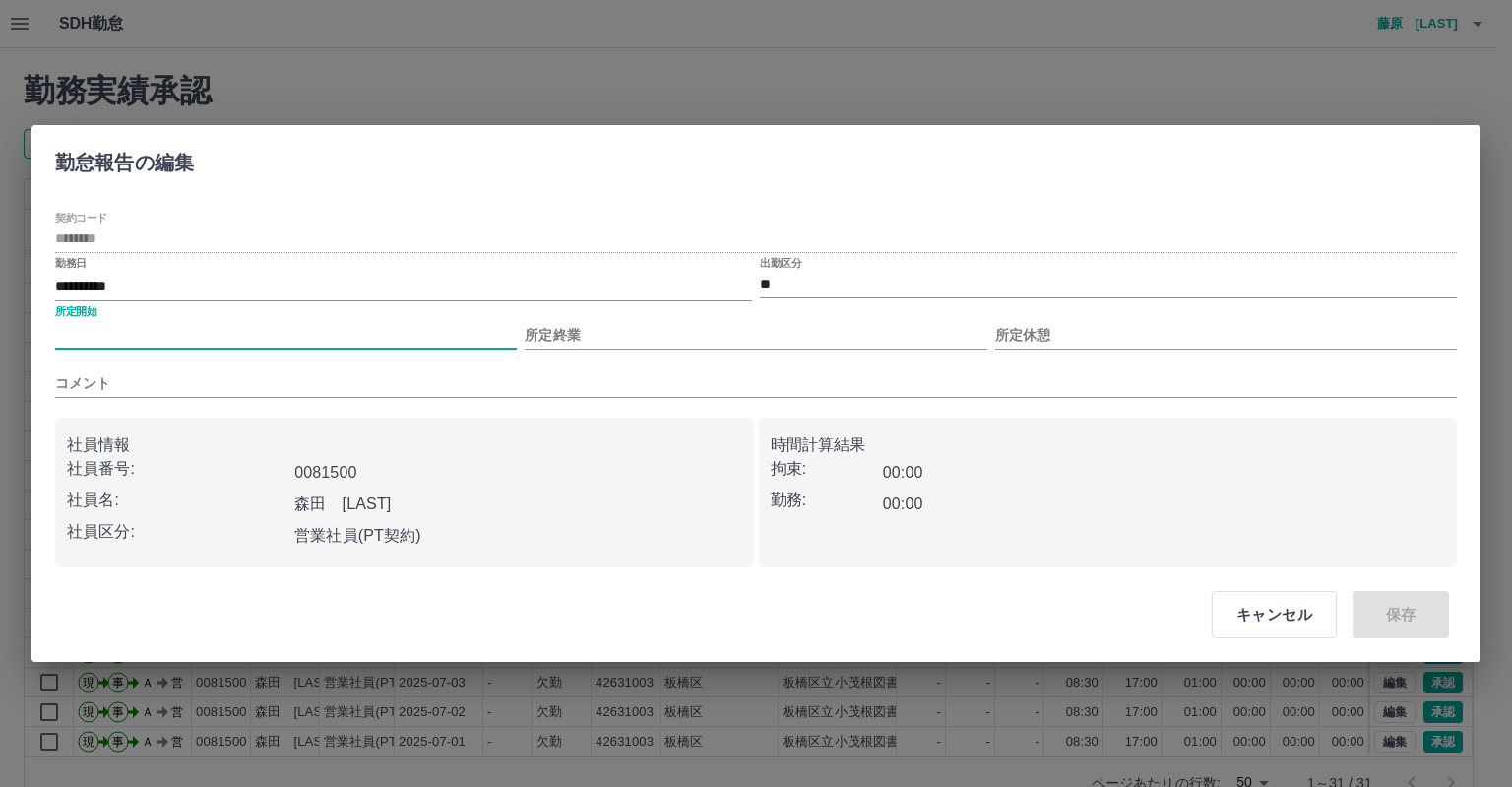 click on "所定開始" at bounding box center (285, 335) 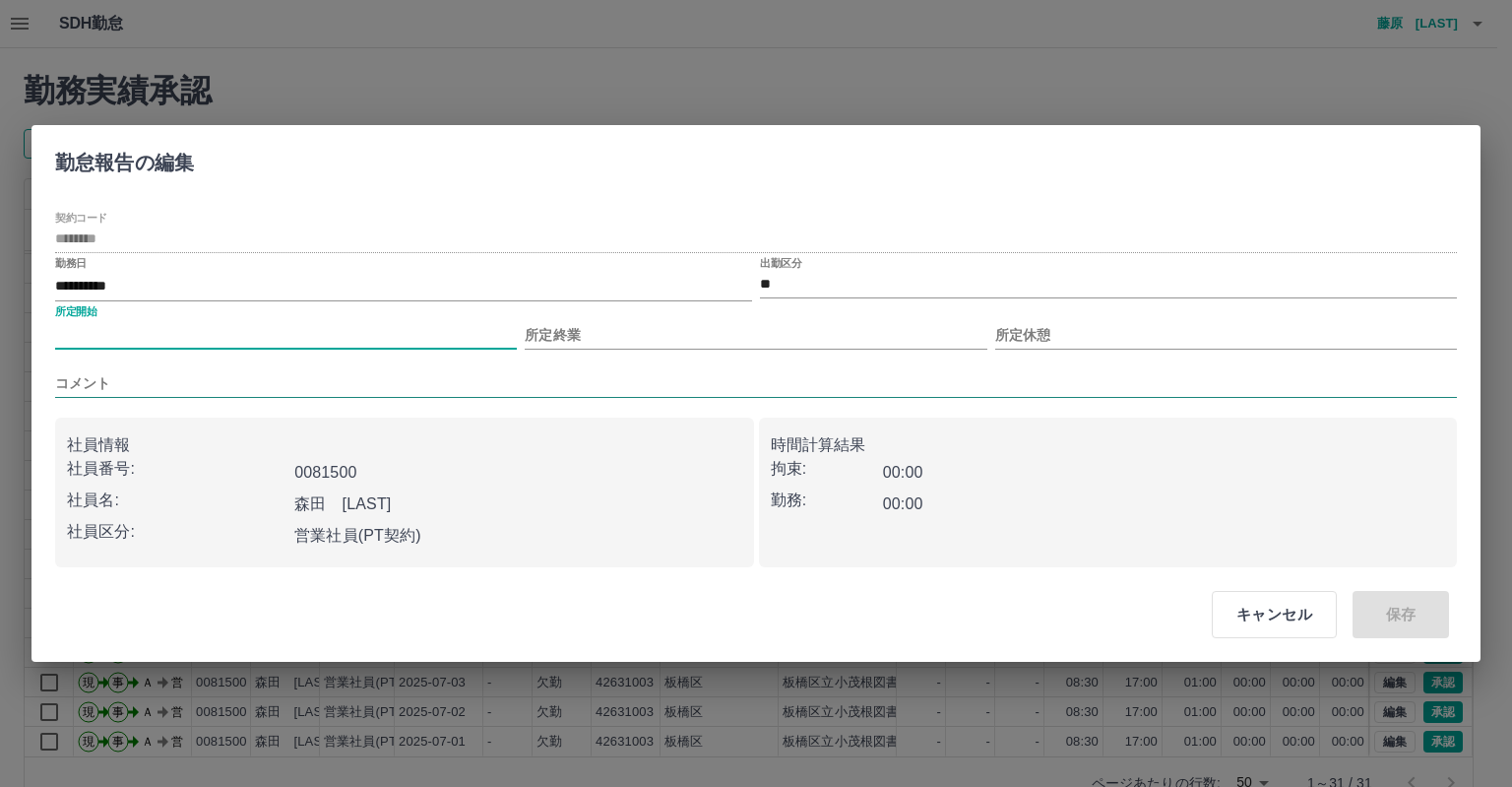type on "****" 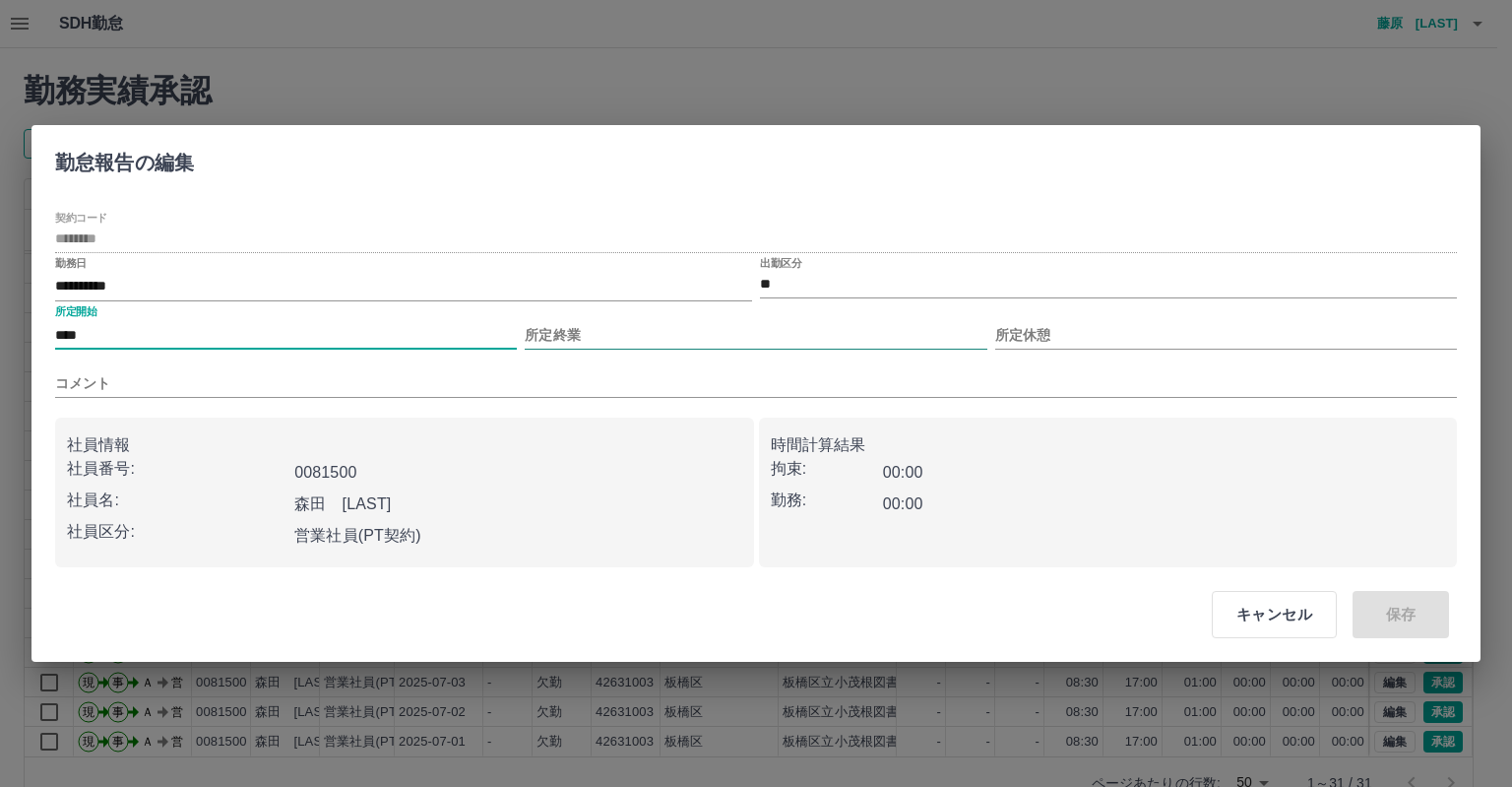 click on "所定終業" at bounding box center [755, 335] 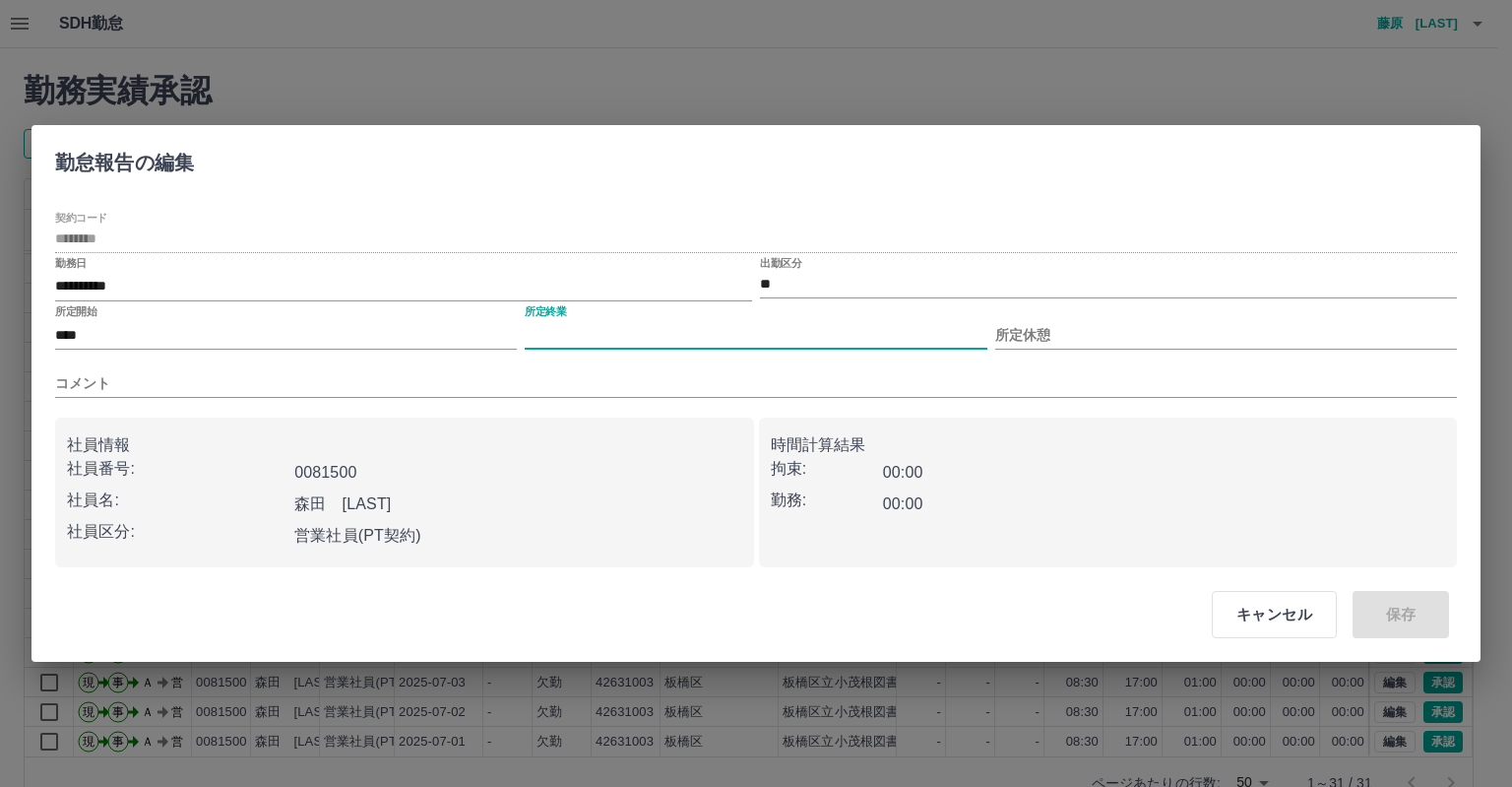 type on "****" 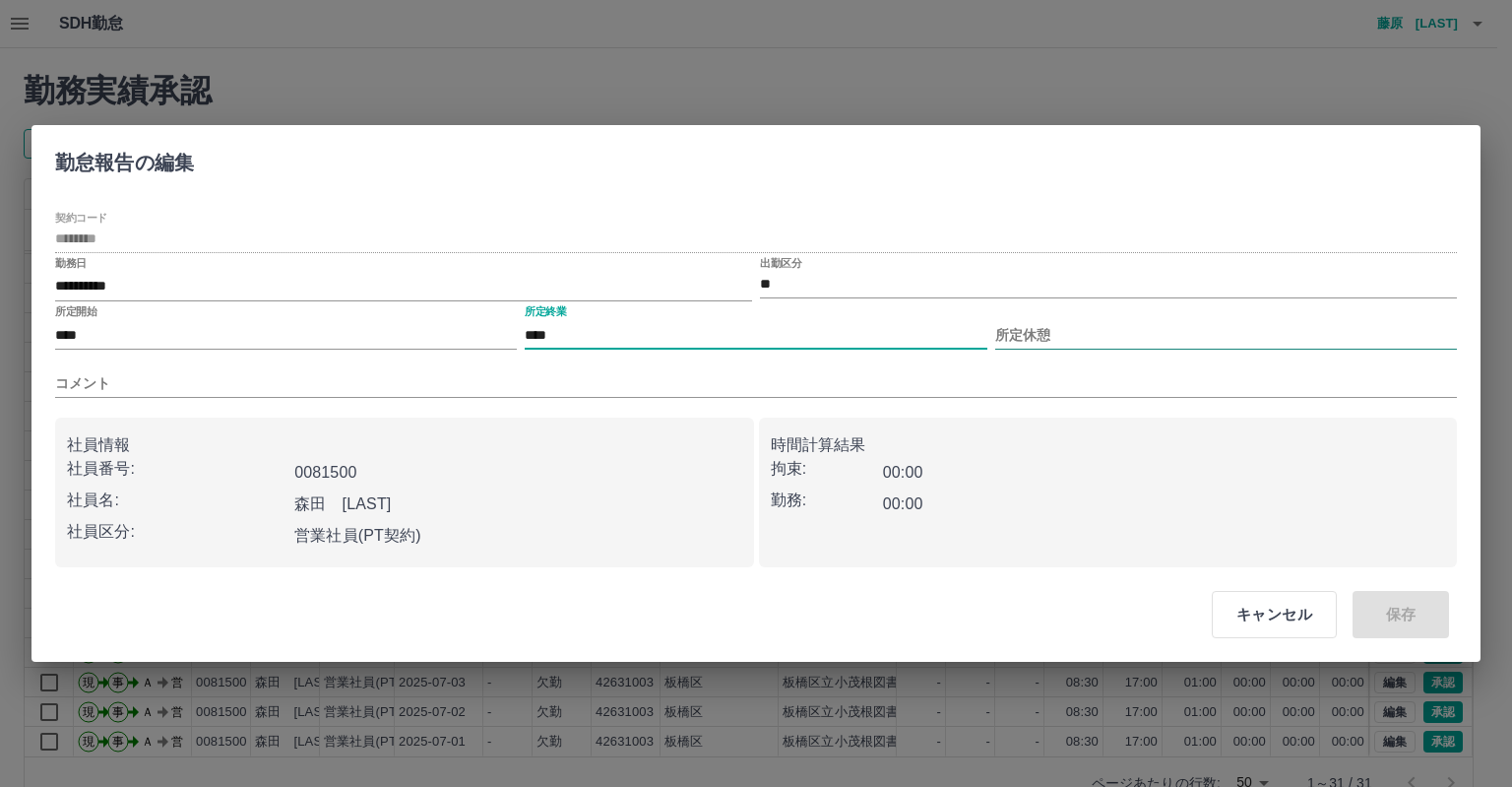 click on "所定休憩" at bounding box center (1226, 335) 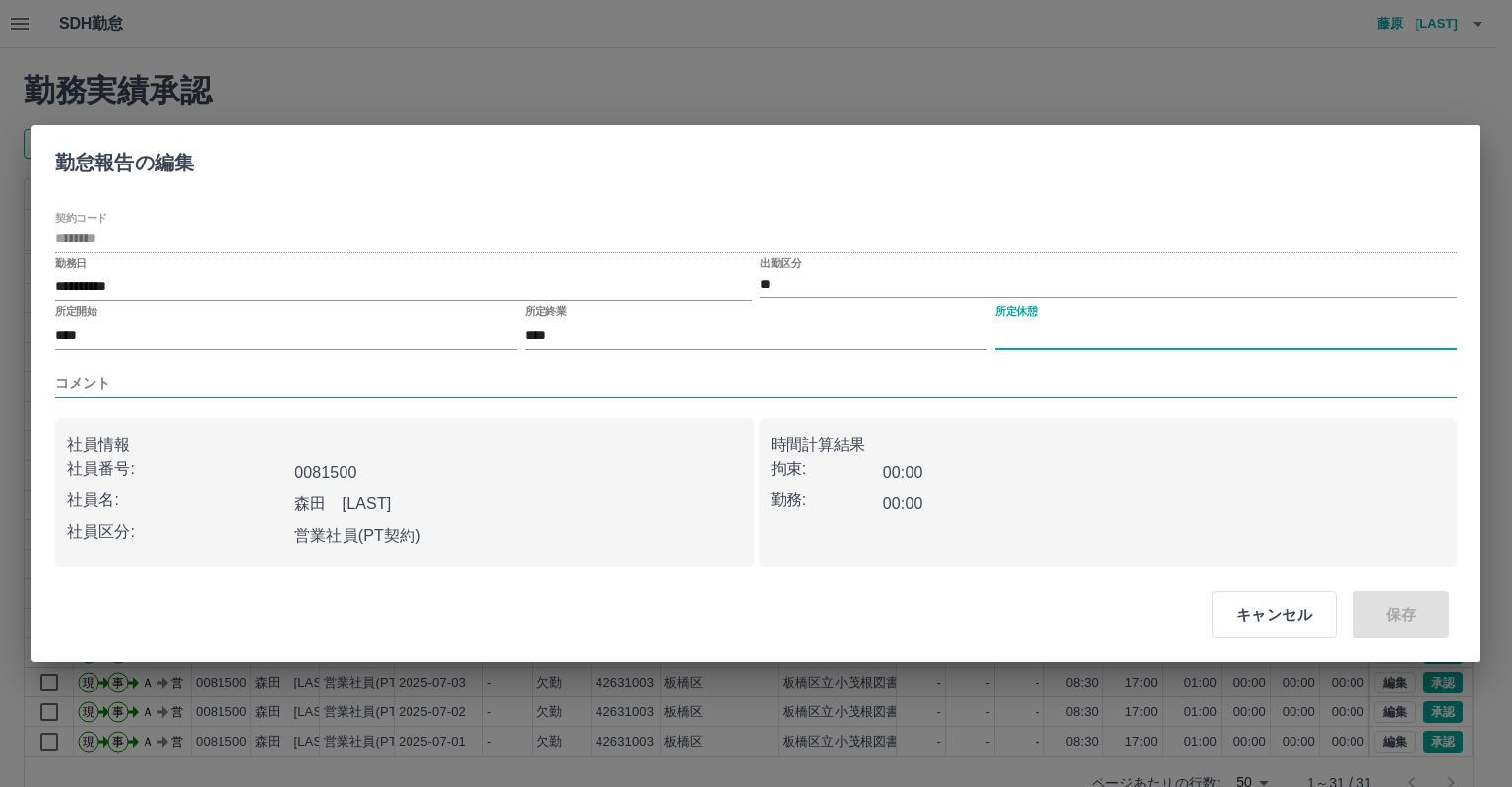 type on "****" 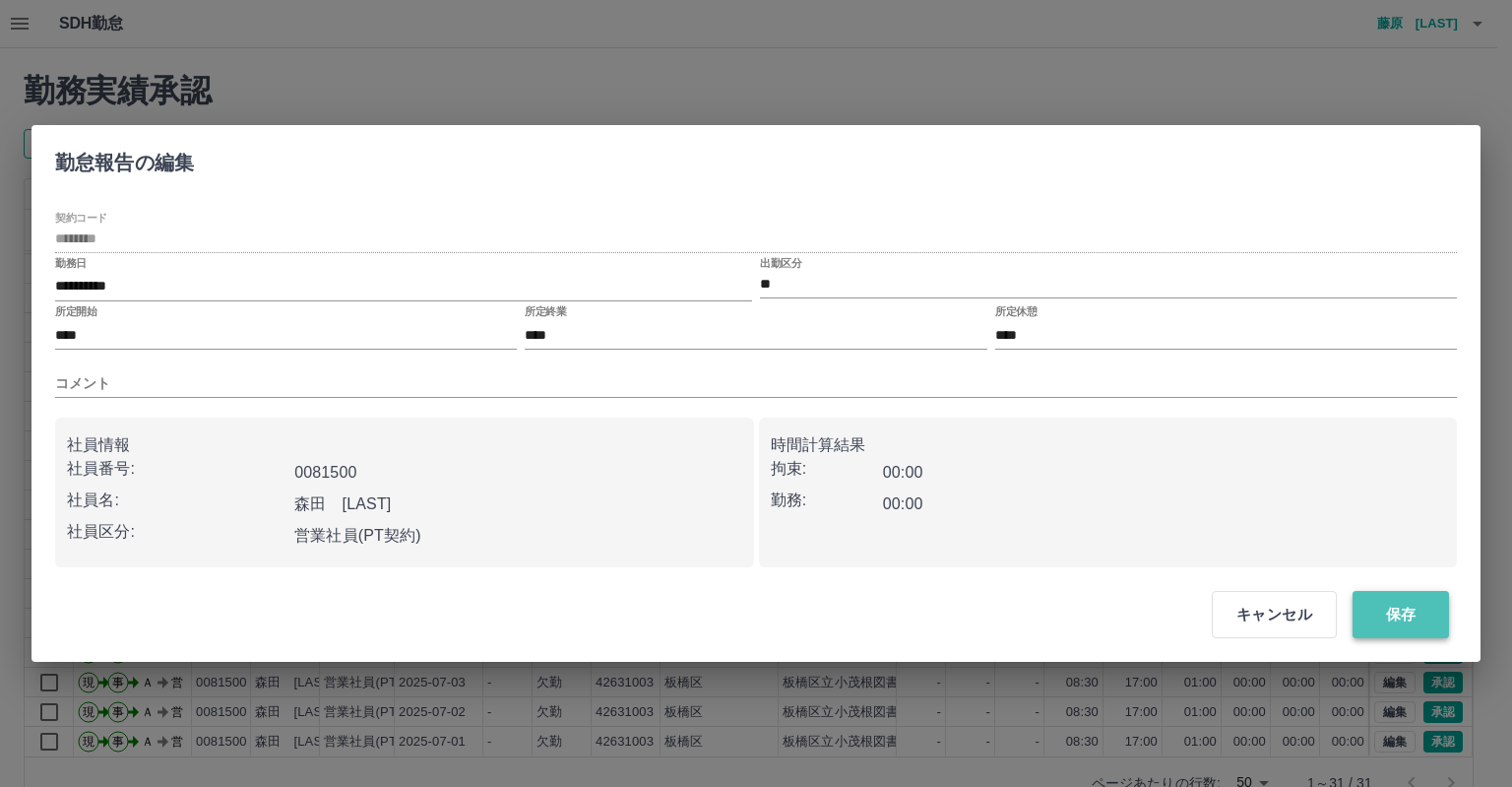 click on "保存" at bounding box center (1401, 615) 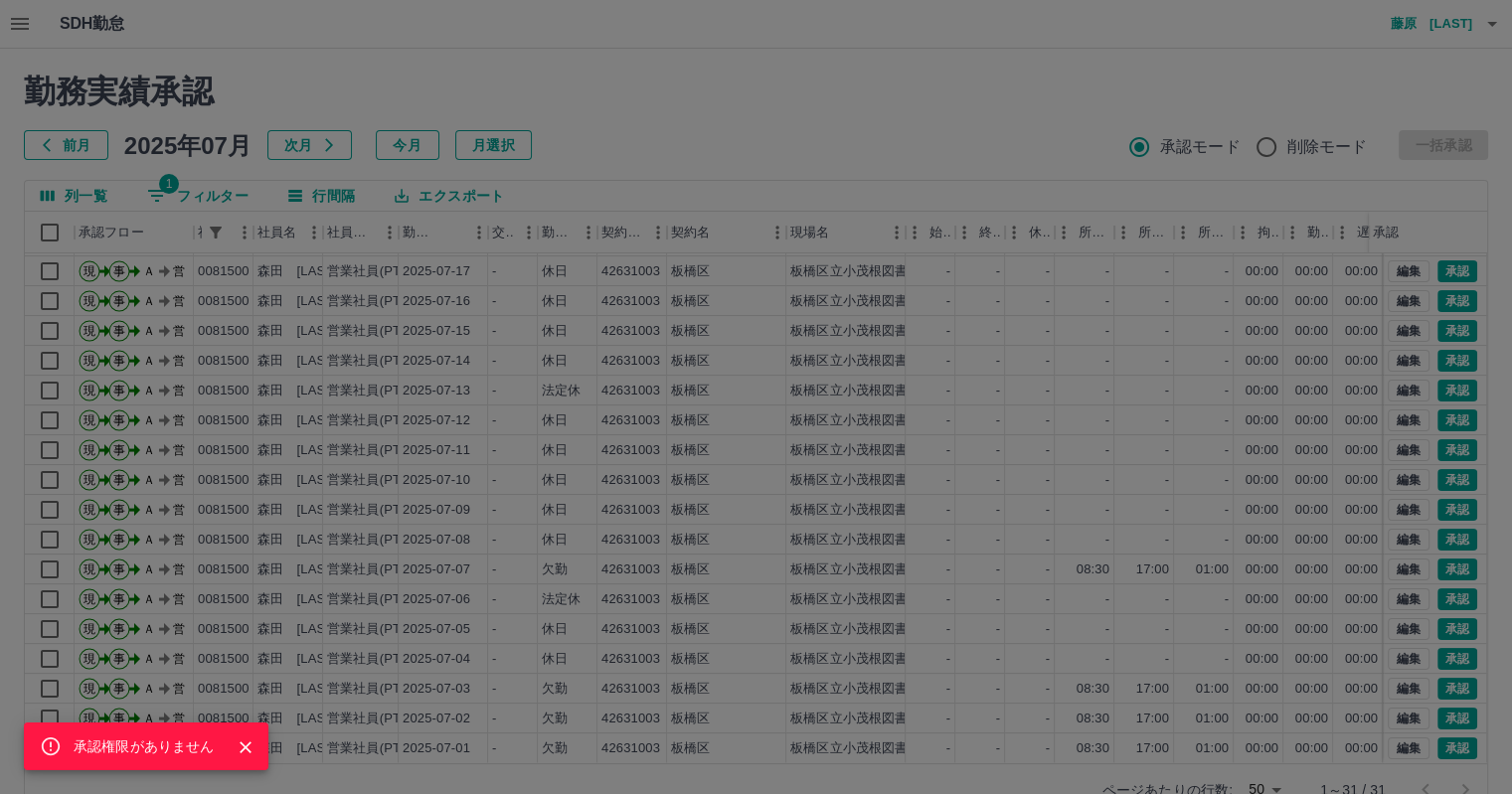 click 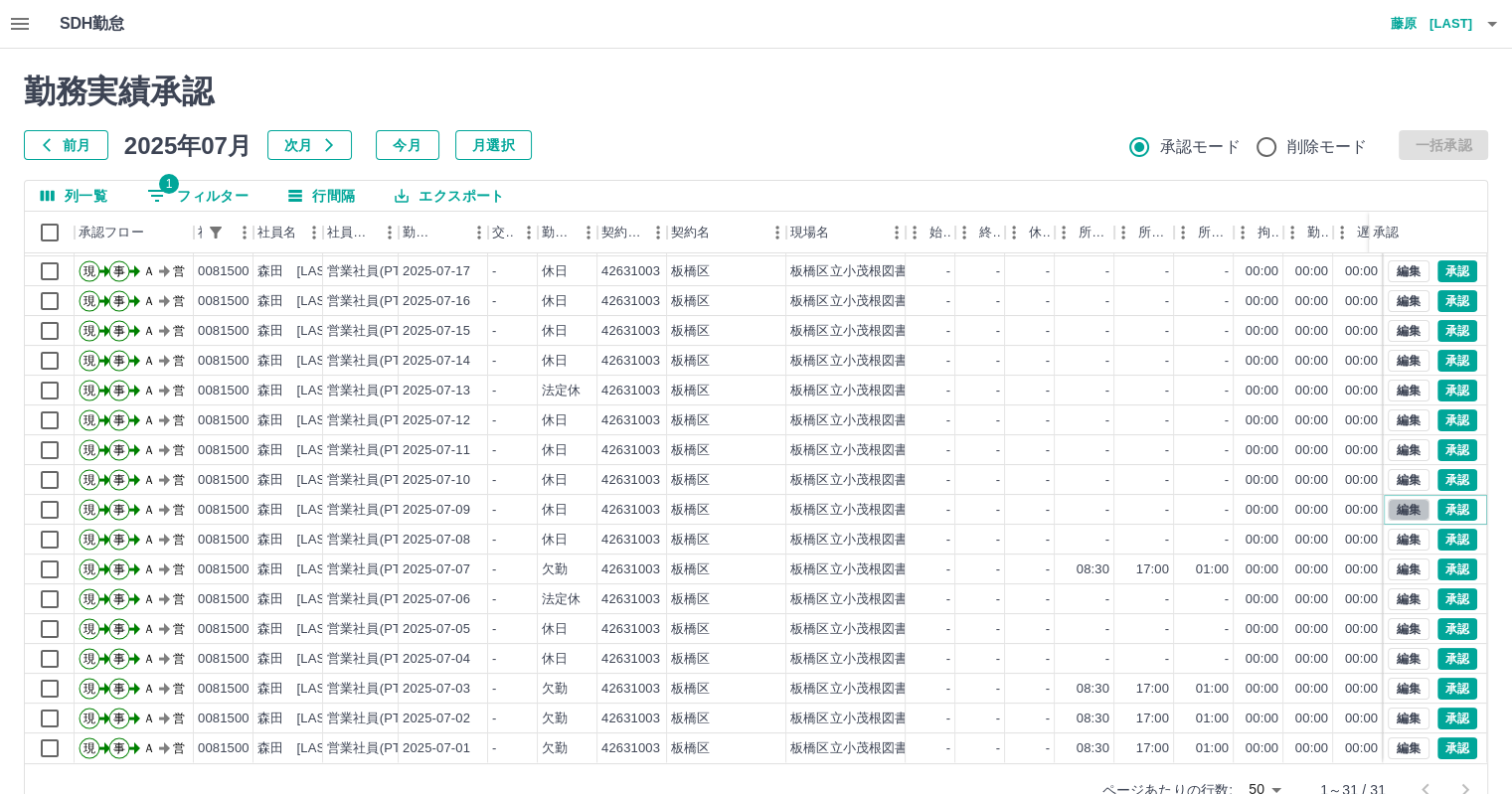 click on "編集" at bounding box center (1409, 510) 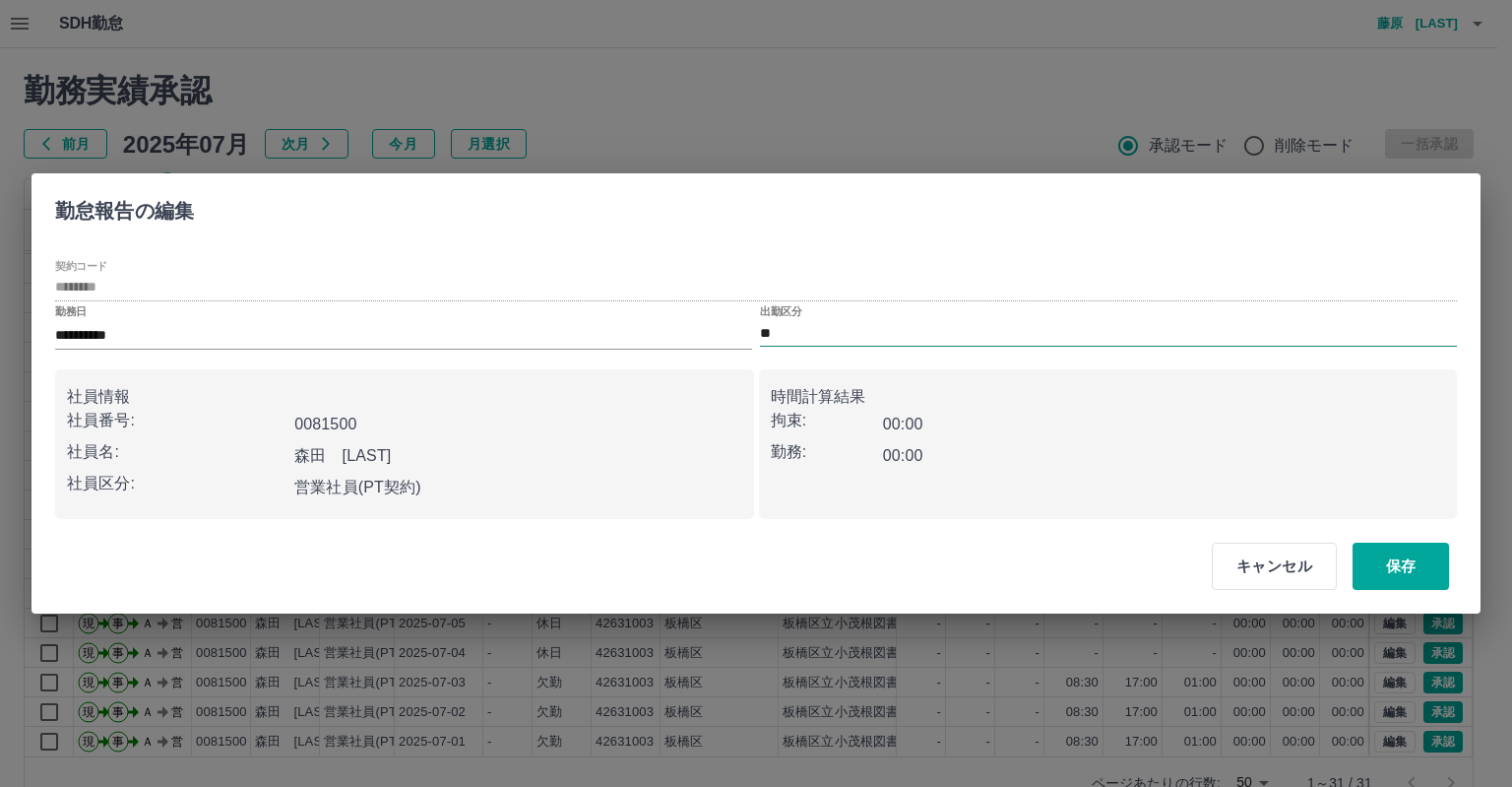 click on "**" at bounding box center [1108, 333] 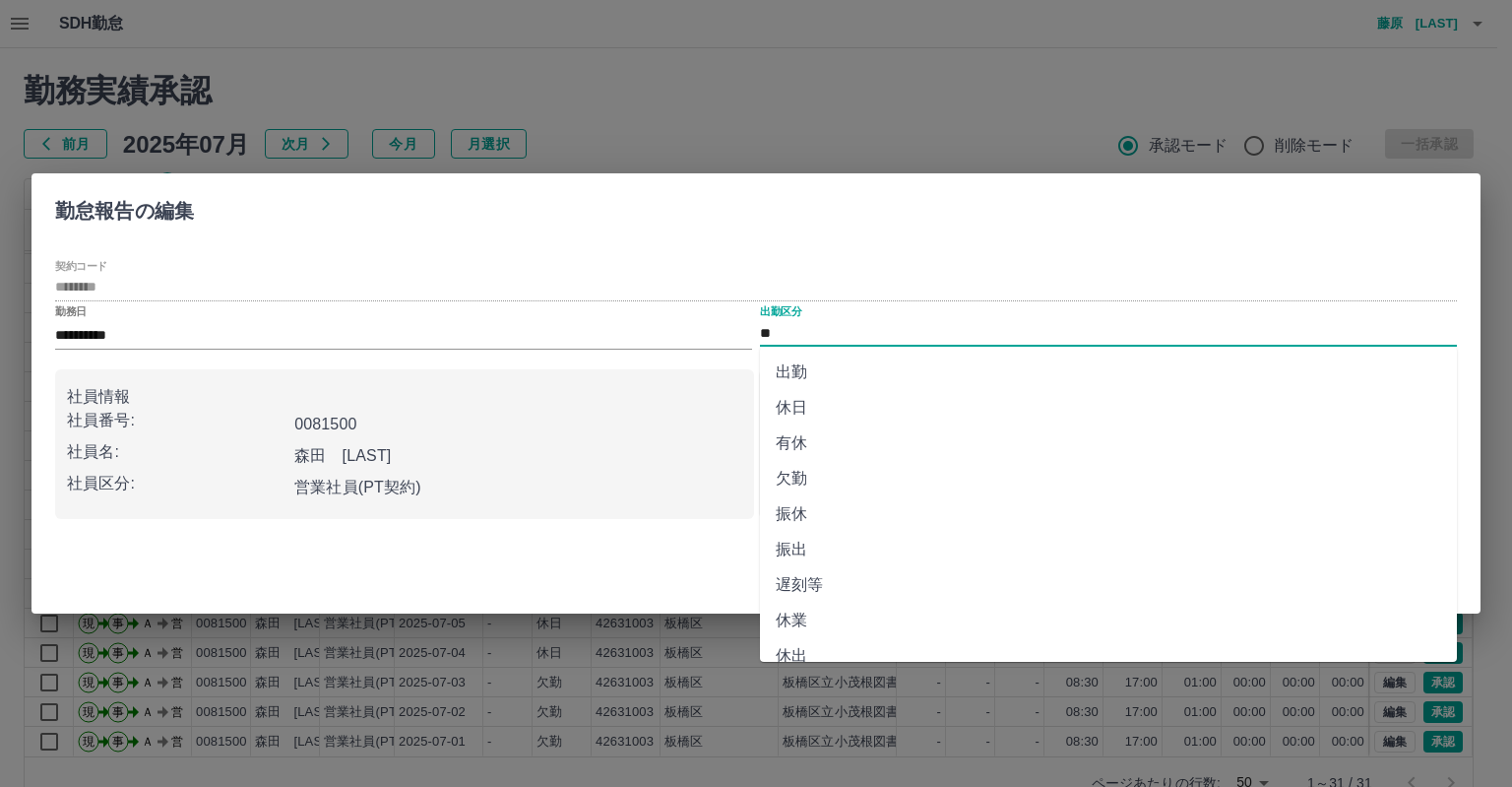 click on "欠勤" at bounding box center (1108, 479) 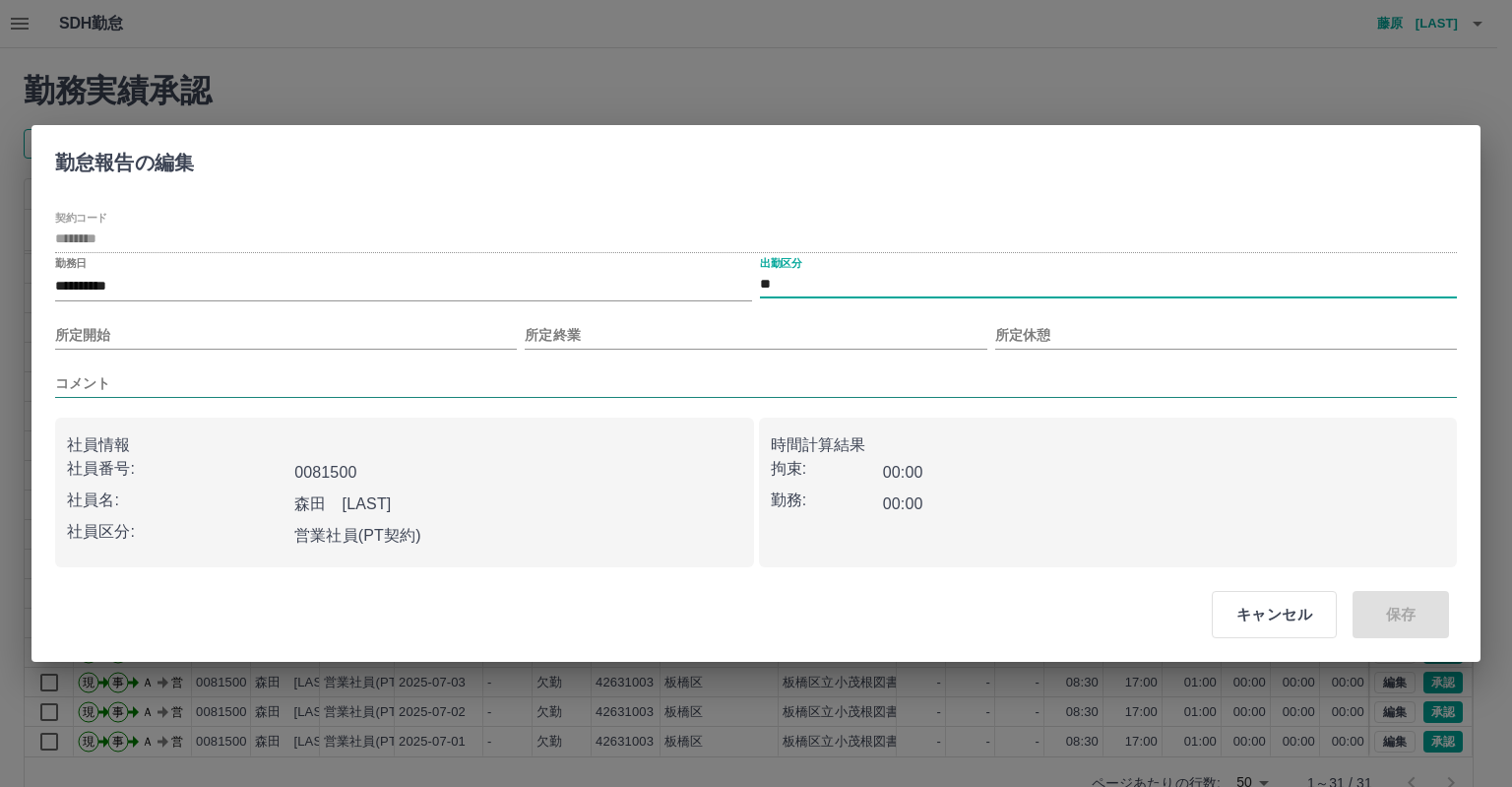 drag, startPoint x: 401, startPoint y: 330, endPoint x: 346, endPoint y: 395, distance: 85.14693 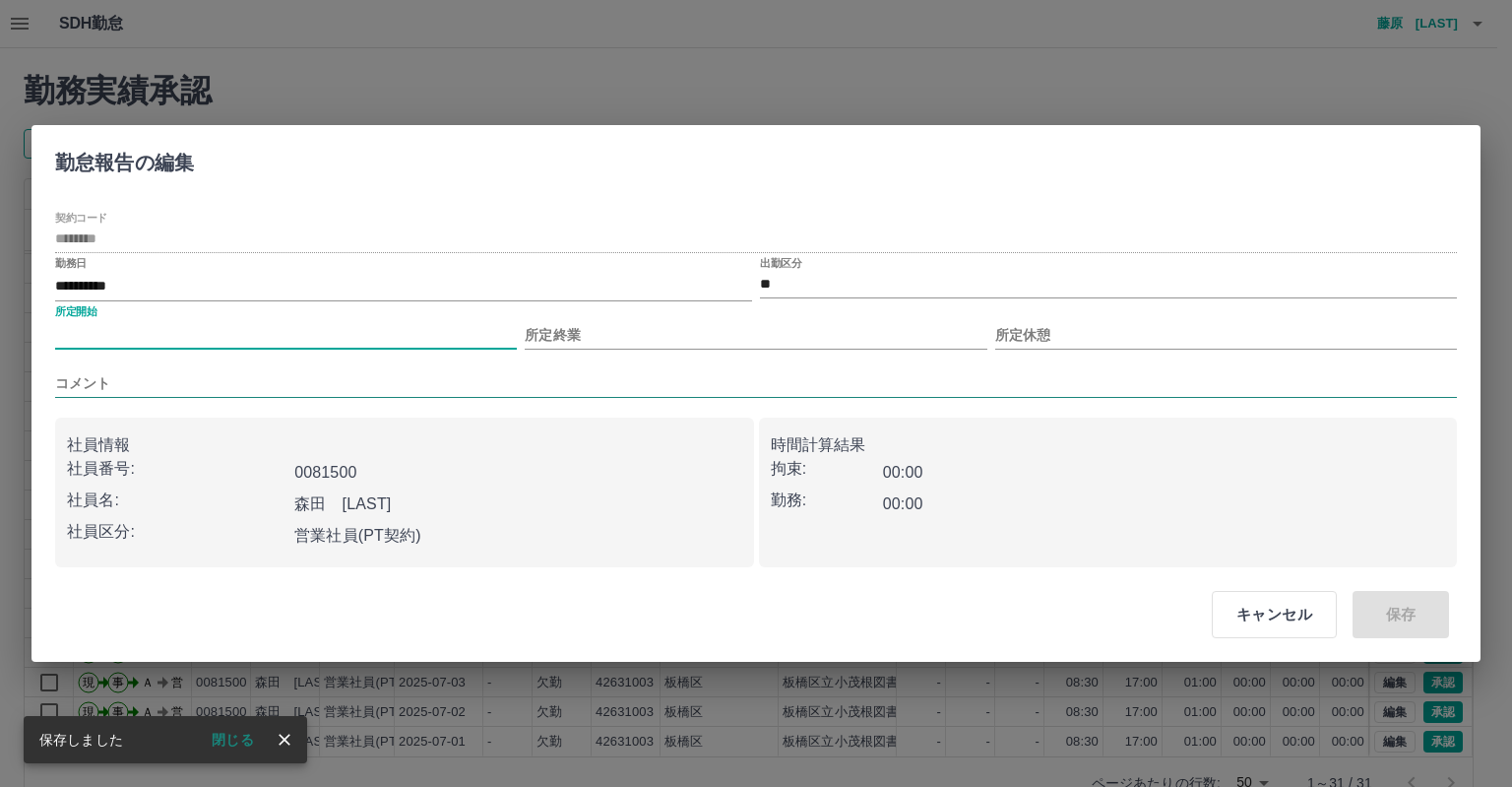 type on "****" 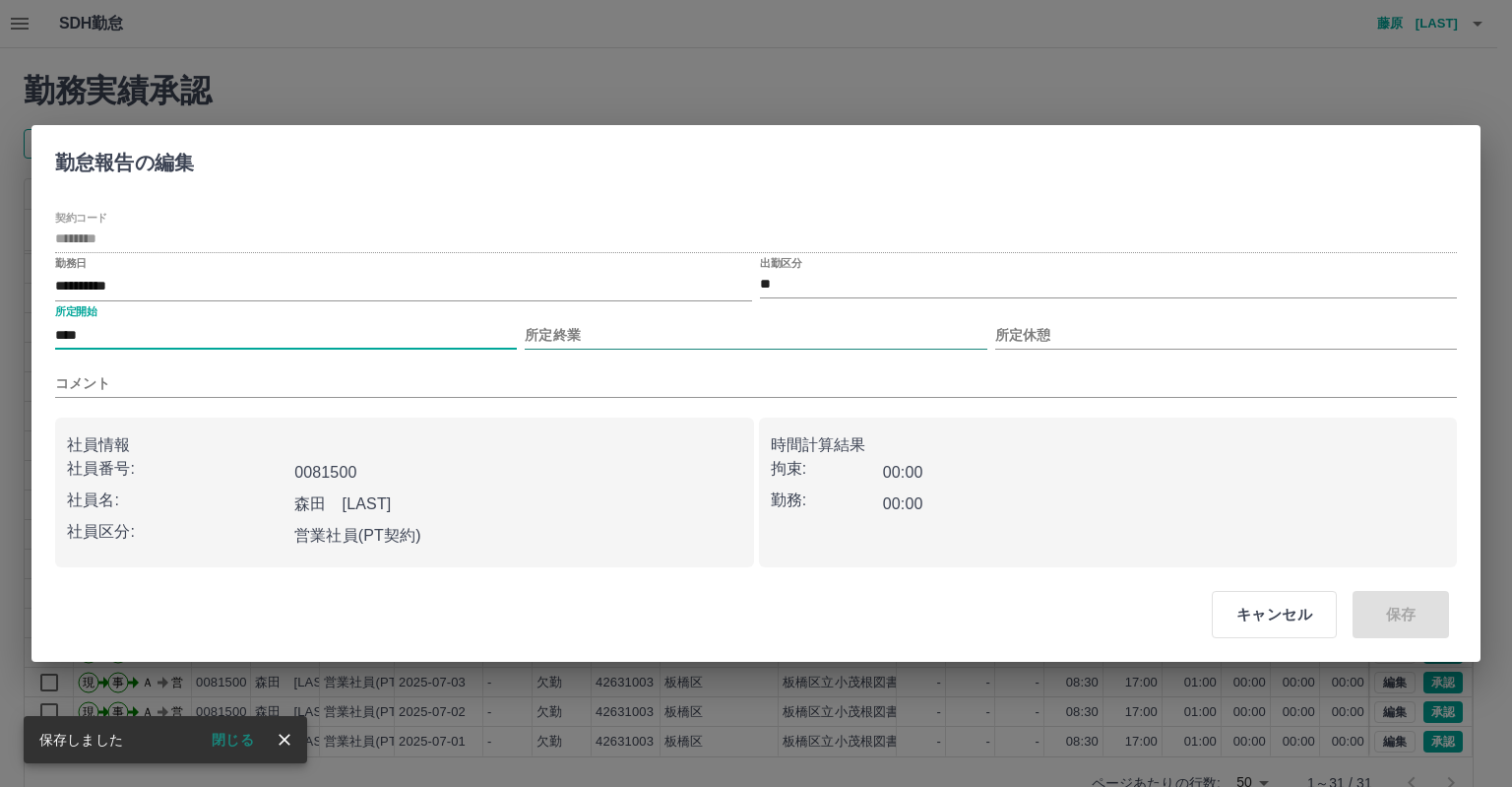 click on "所定終業" at bounding box center [755, 335] 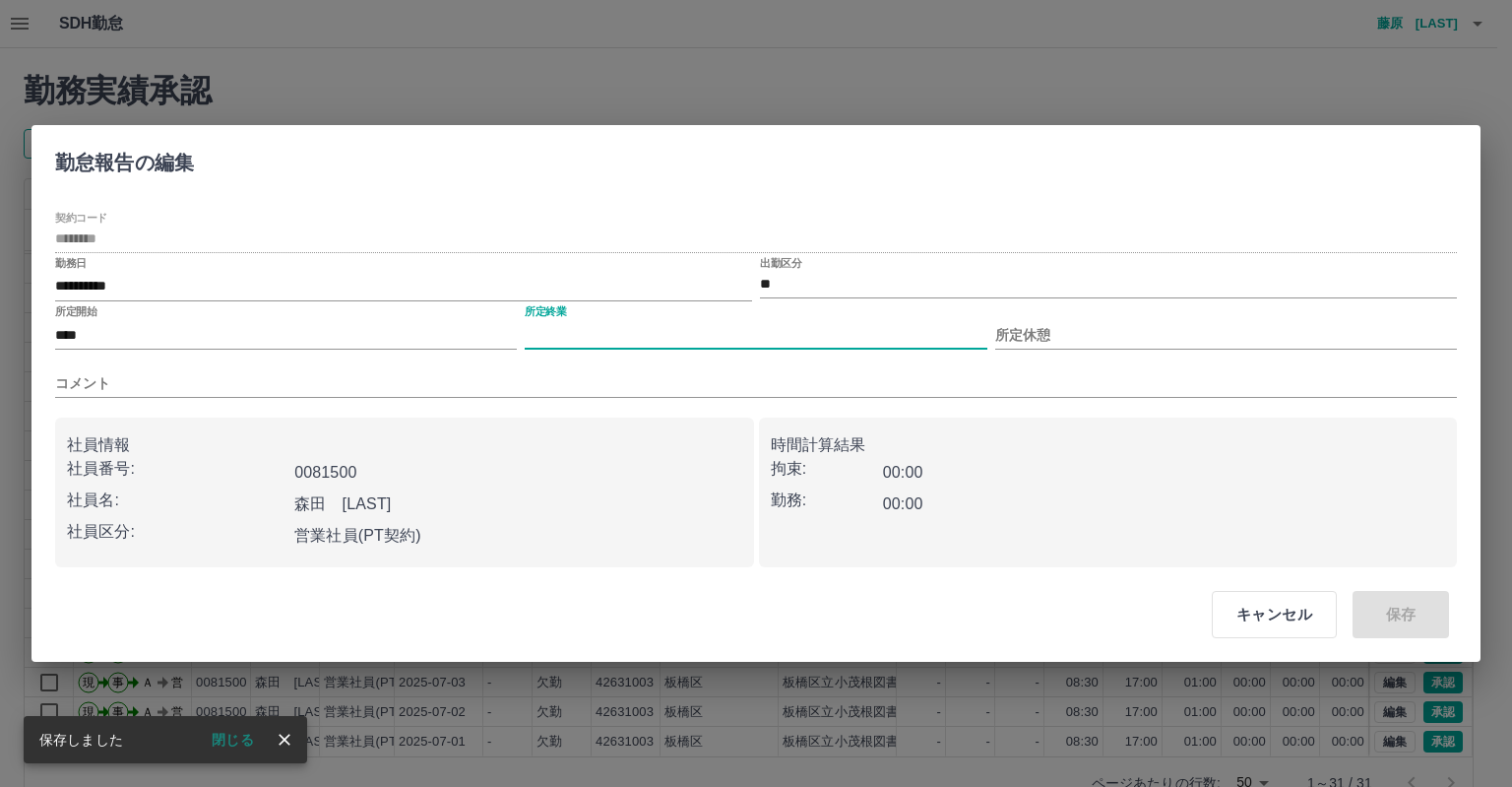 type on "****" 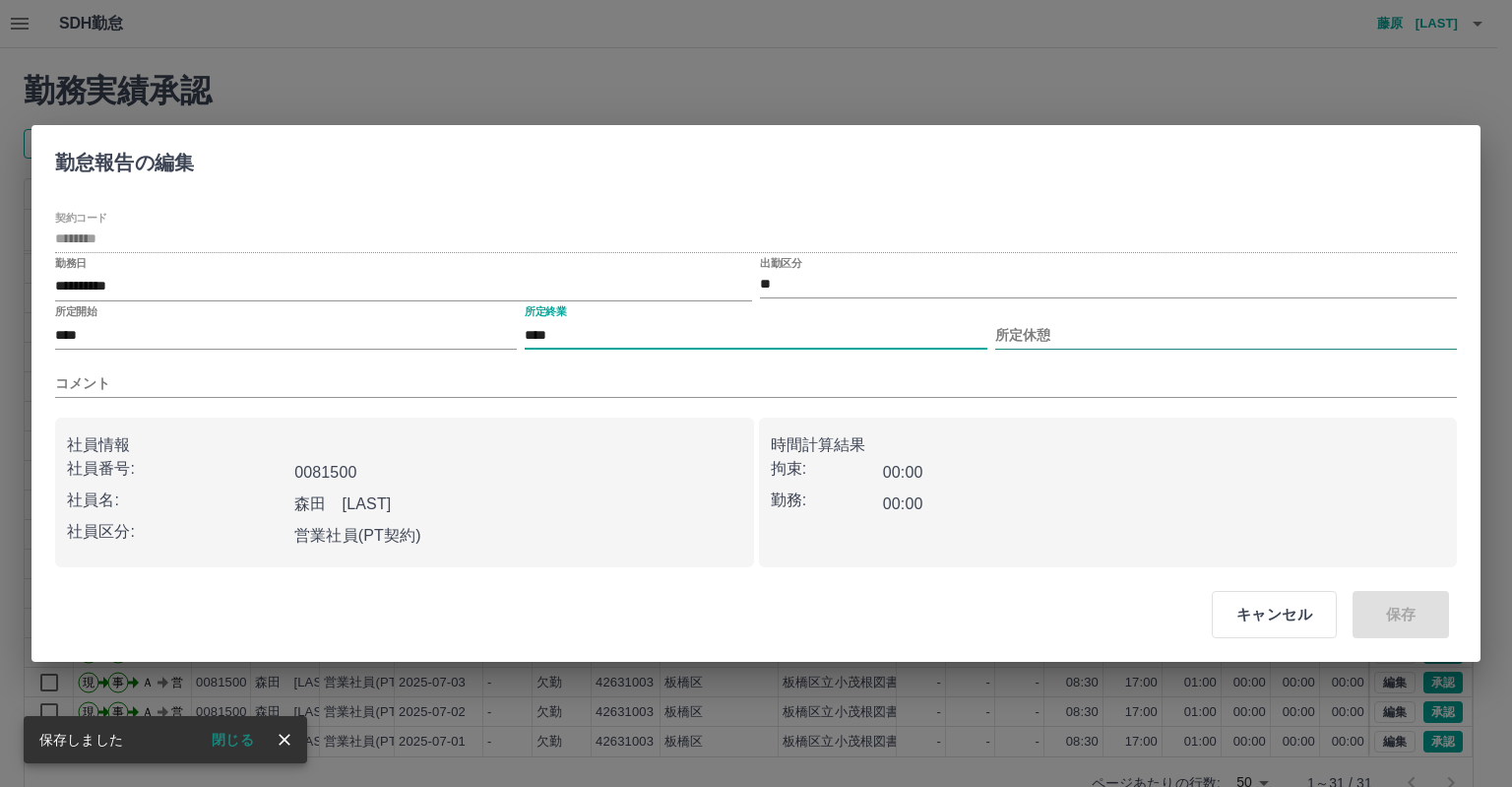 click on "所定休憩" at bounding box center (1226, 335) 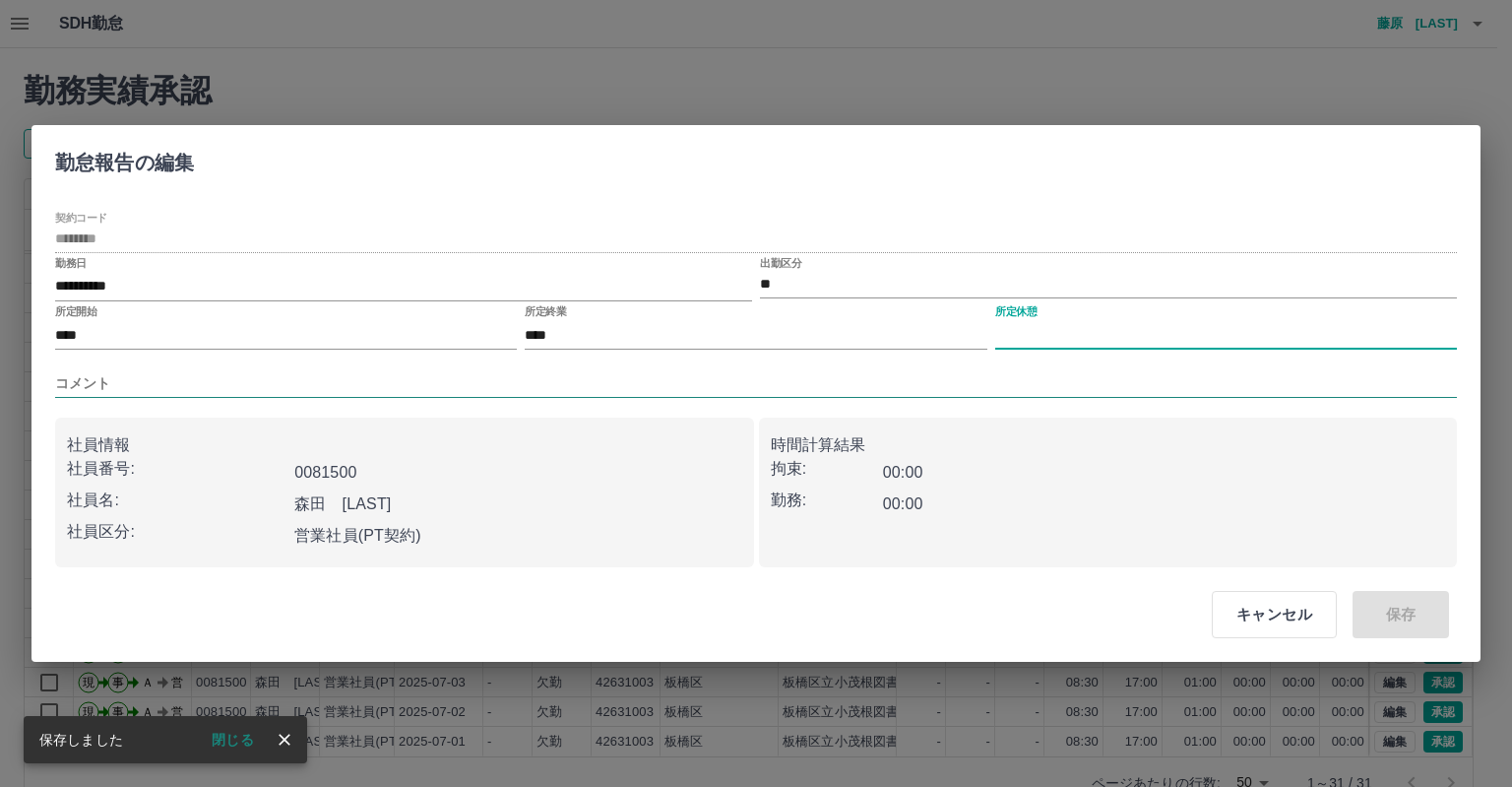 type on "****" 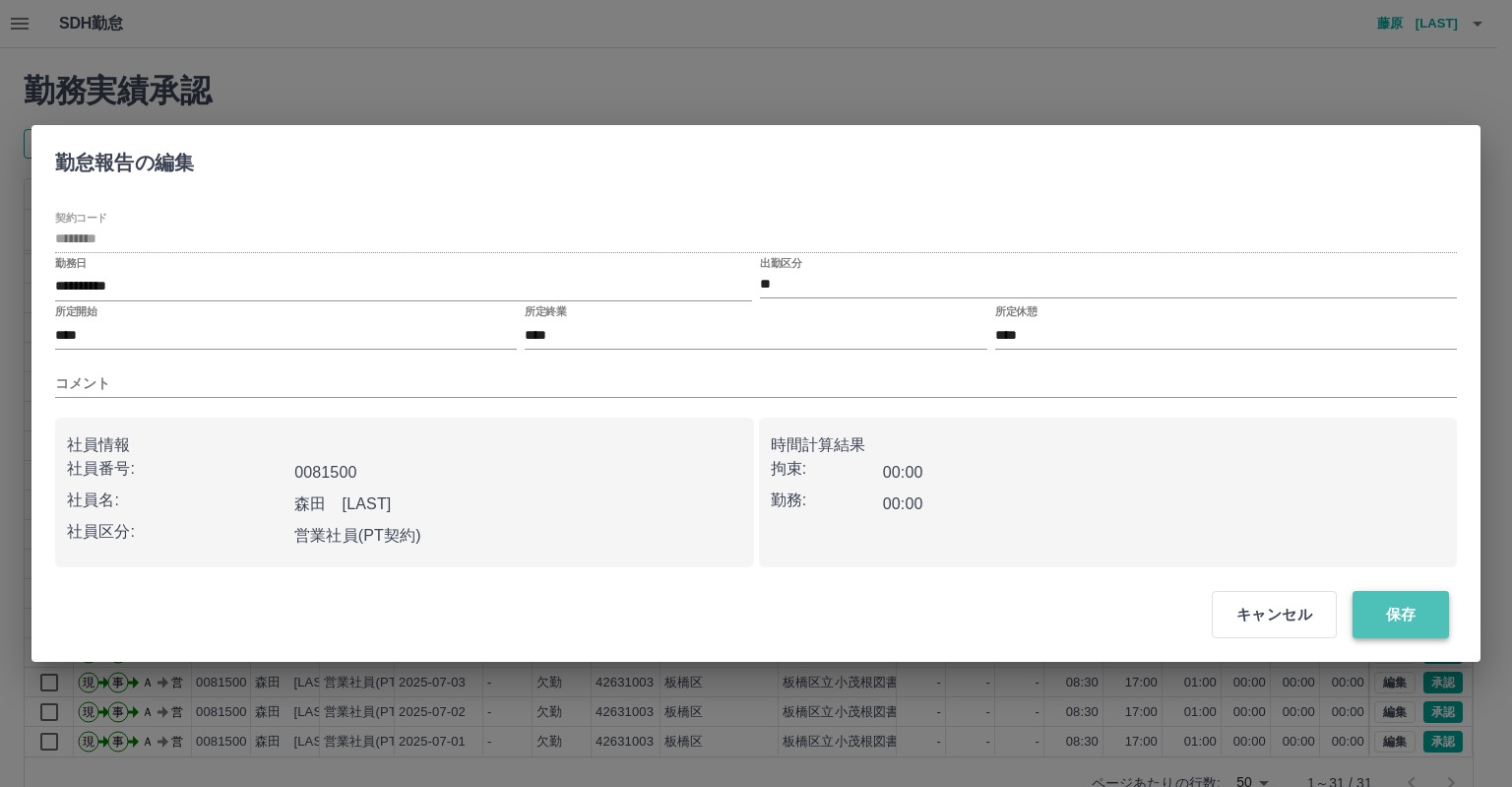 click on "保存" at bounding box center [1401, 615] 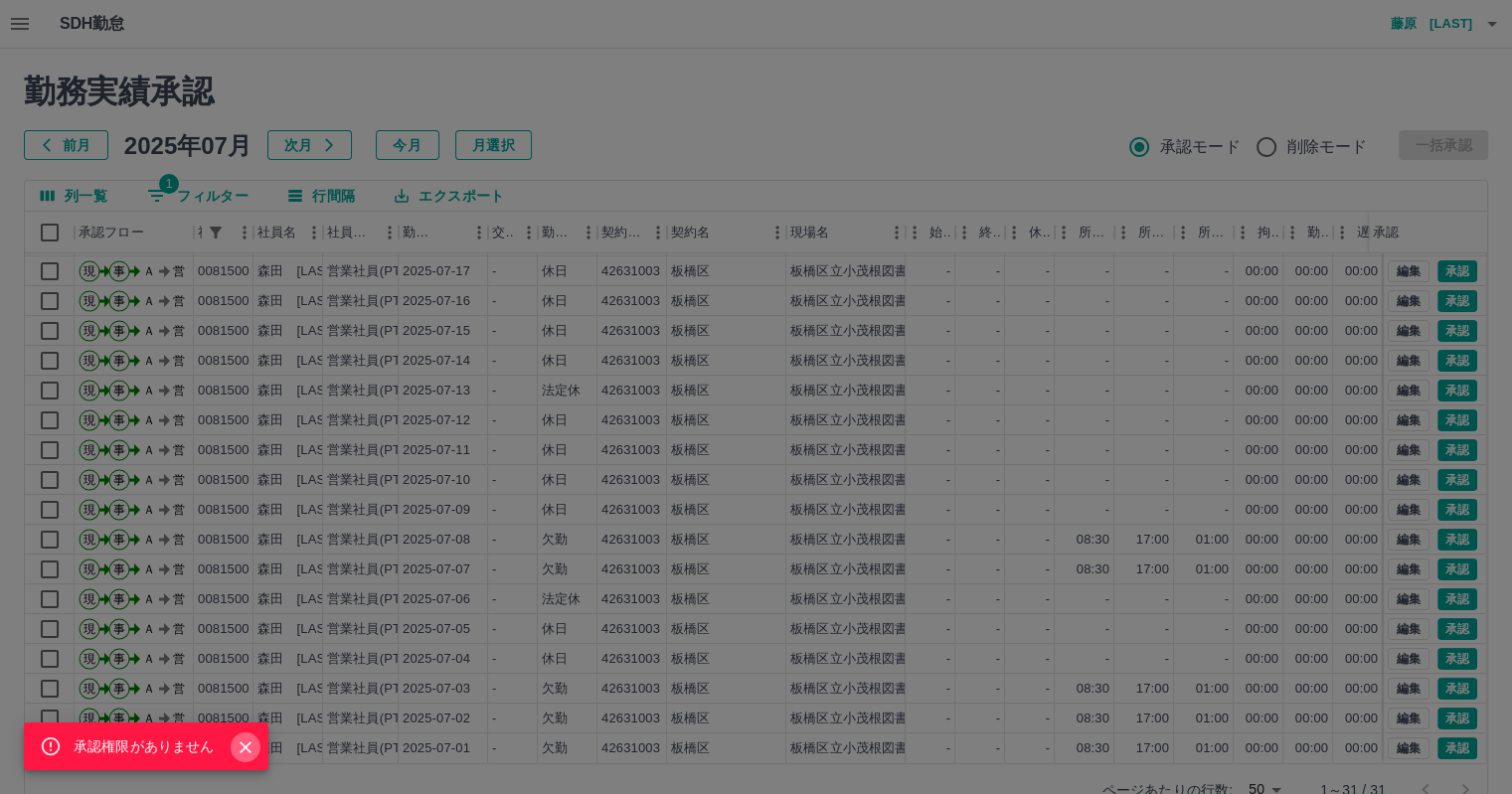click 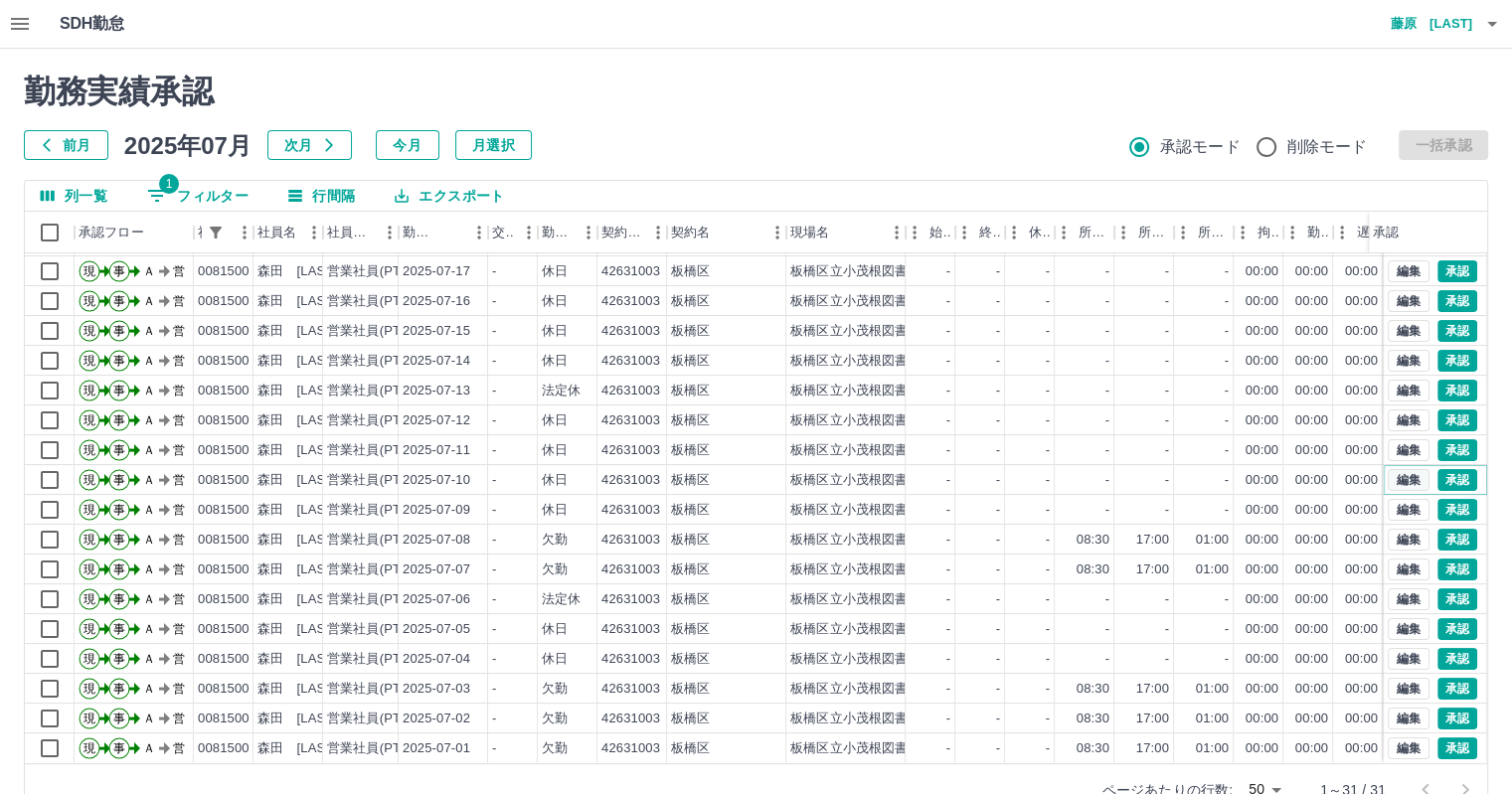 click on "編集" at bounding box center [1409, 480] 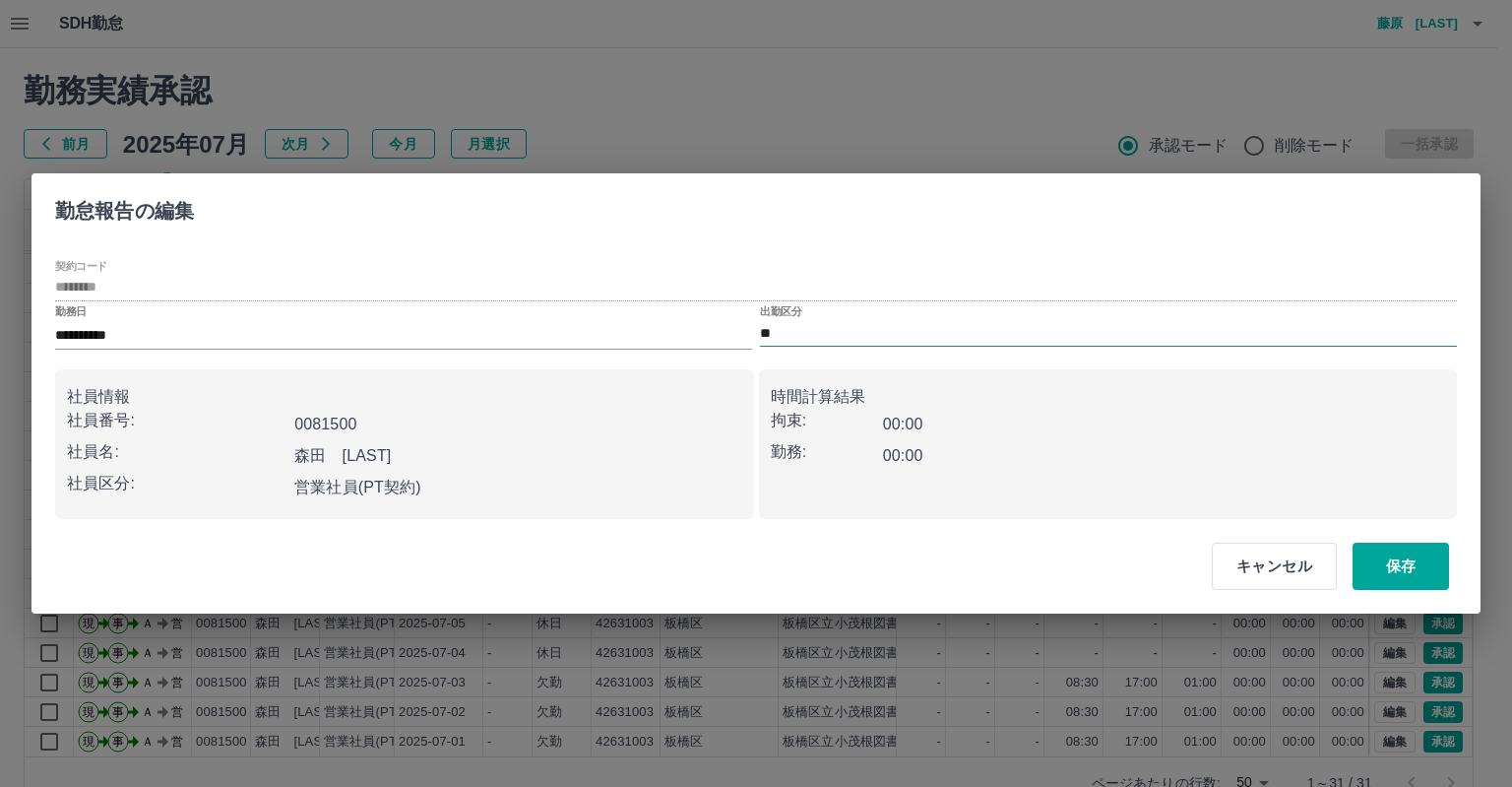 click on "**" at bounding box center [1108, 333] 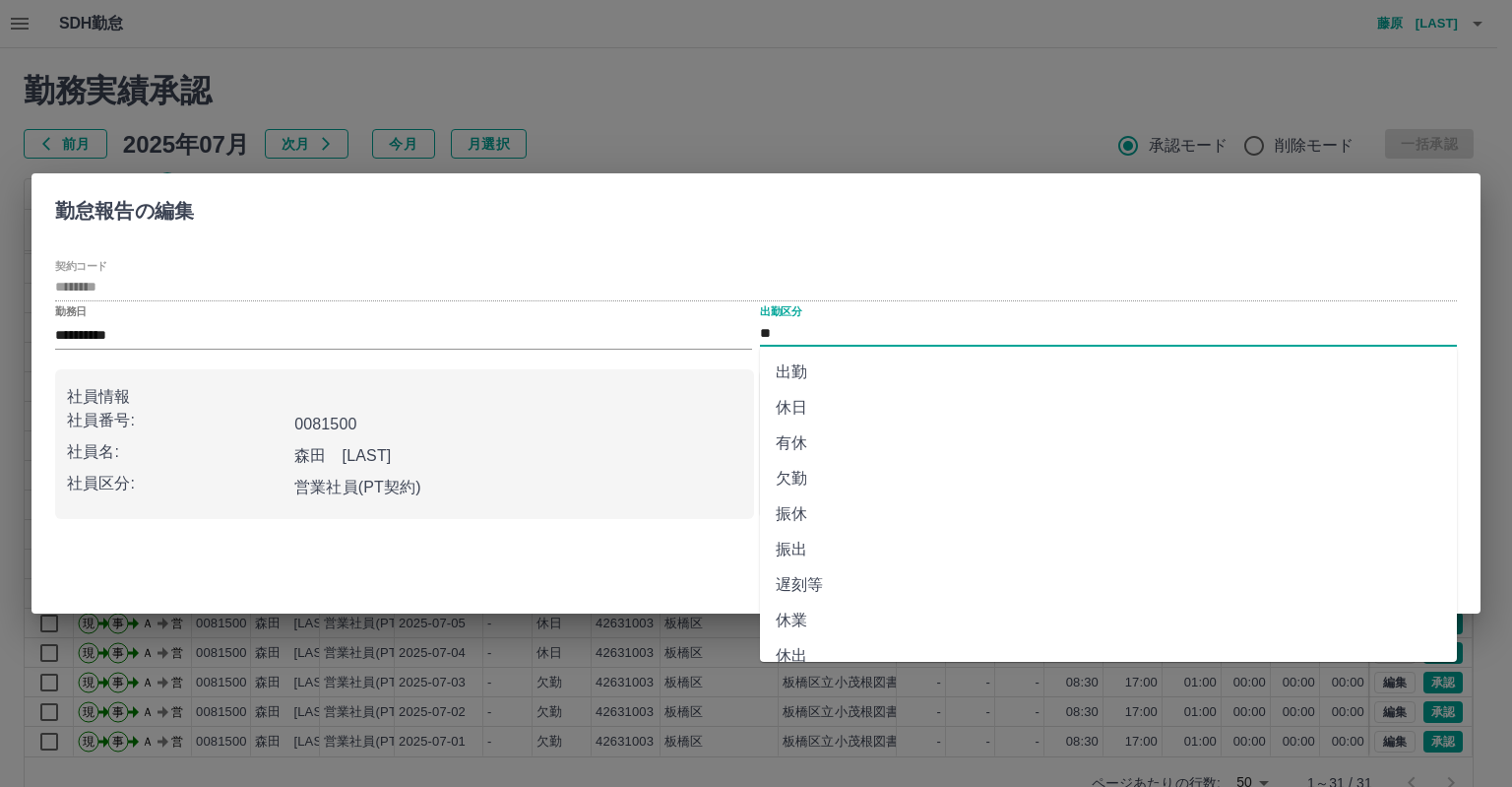 click on "欠勤" at bounding box center [1108, 479] 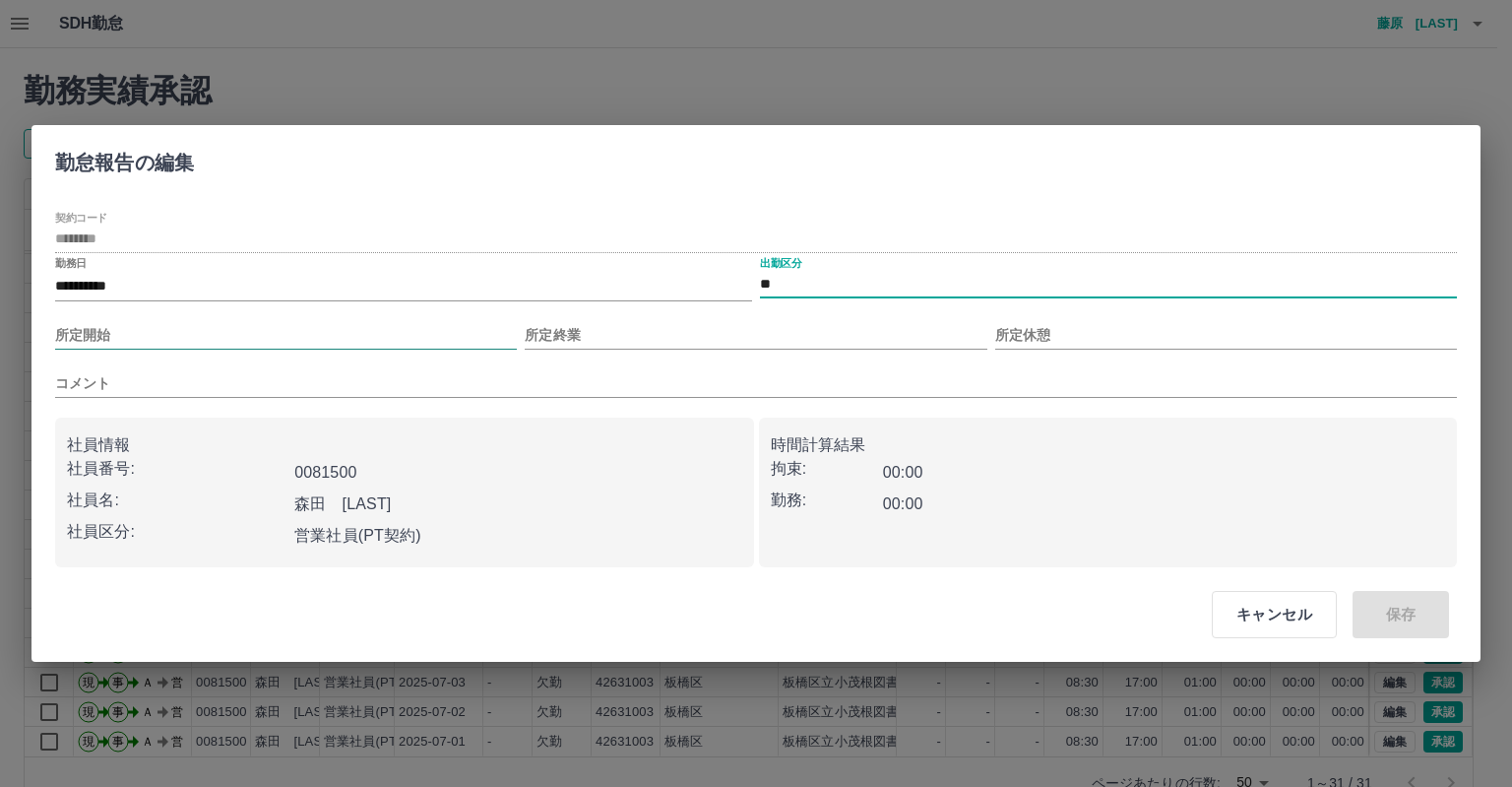 click on "所定開始" at bounding box center (285, 335) 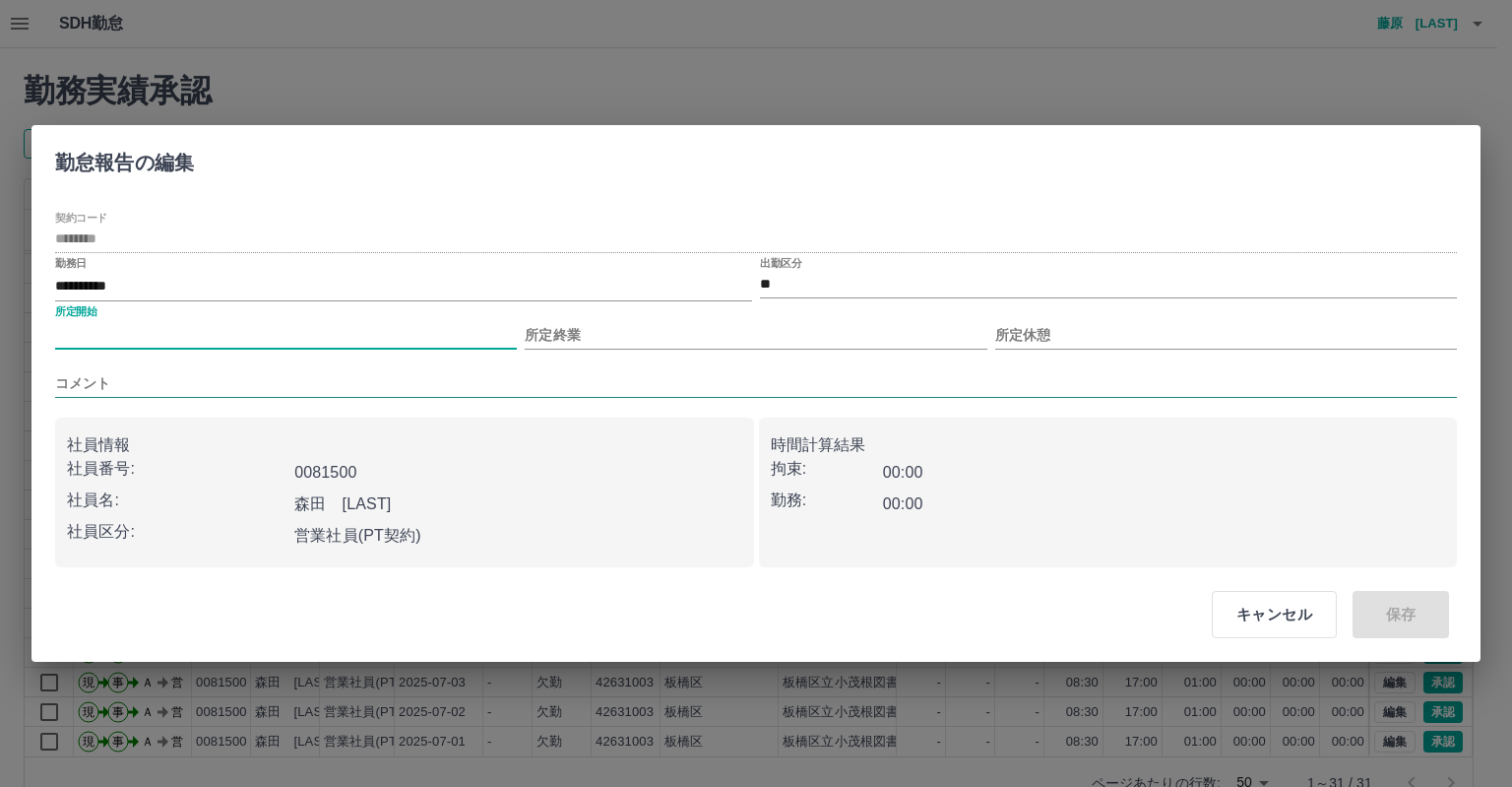 type on "****" 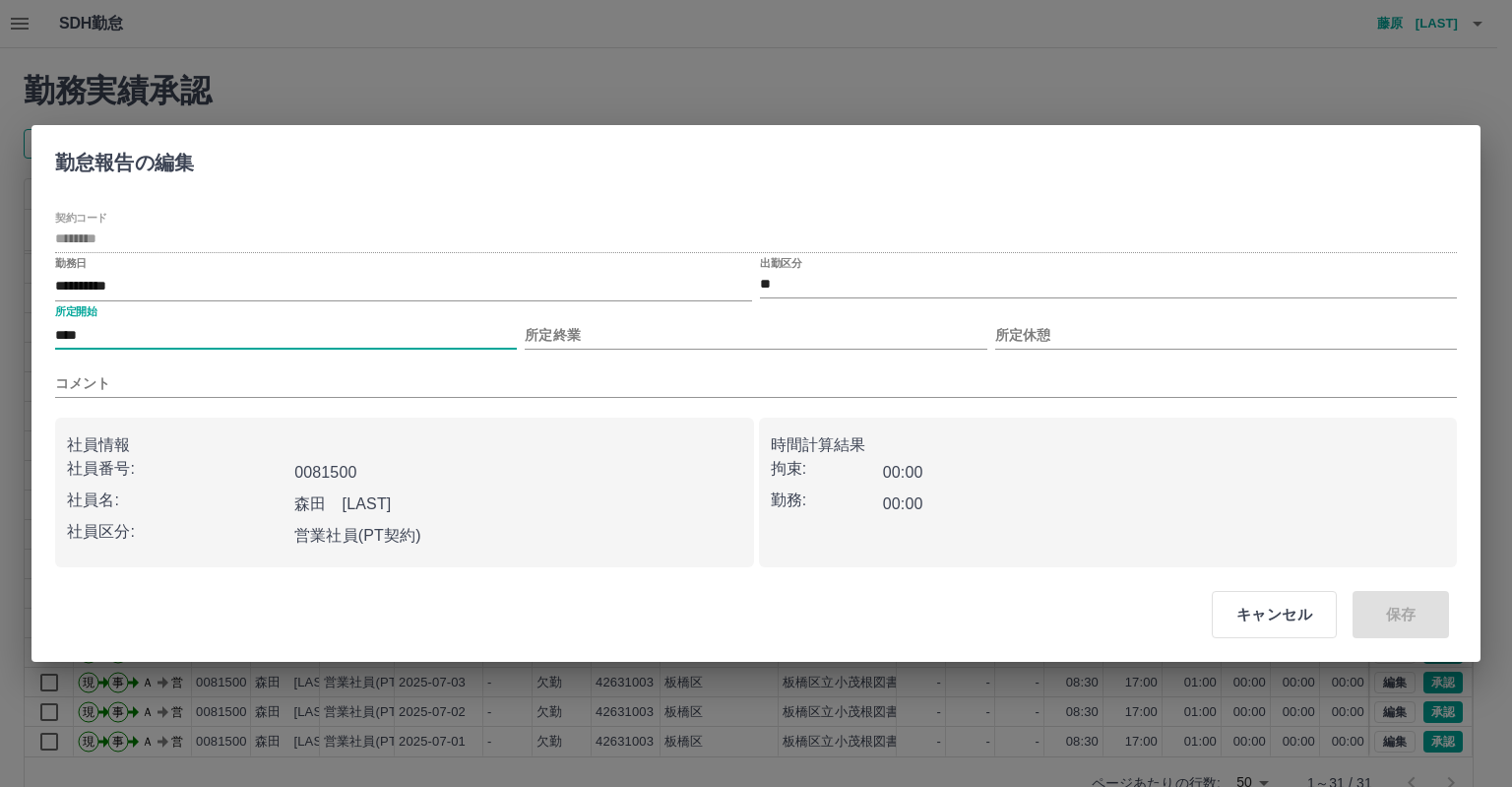click on "所定終業" at bounding box center [755, 327] 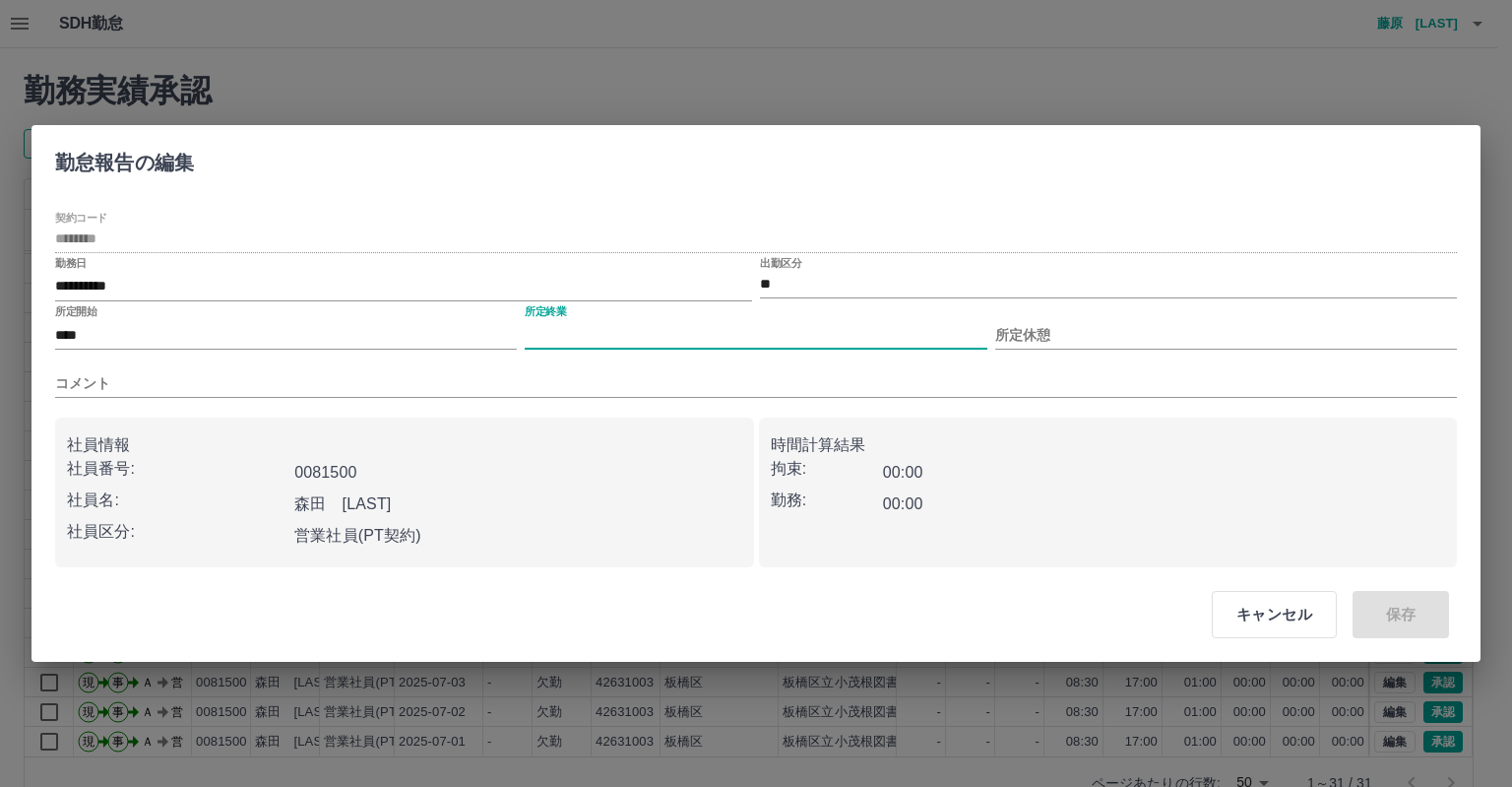 click on "所定終業" at bounding box center (755, 335) 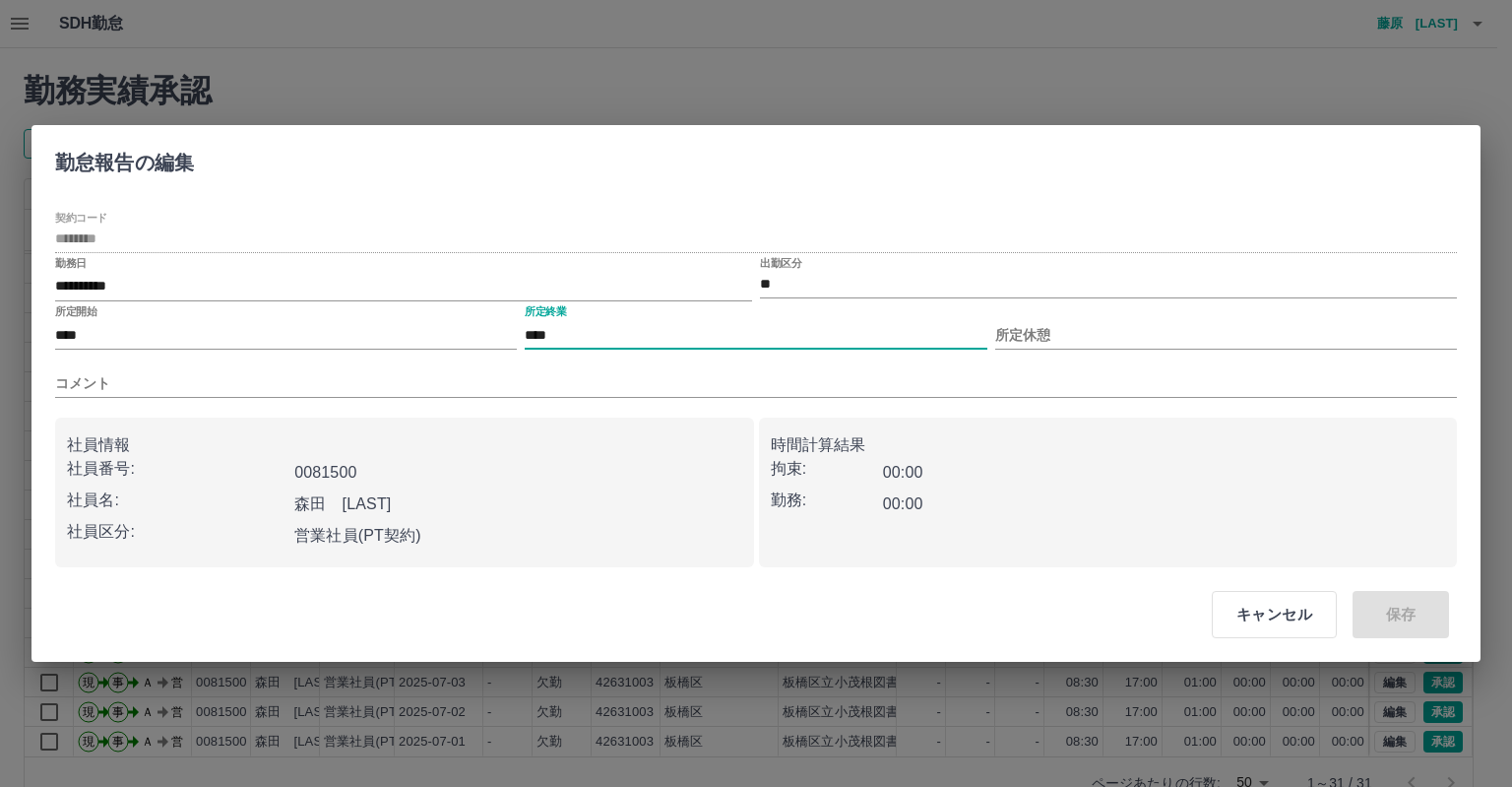 click on "所定休憩" at bounding box center [1226, 327] 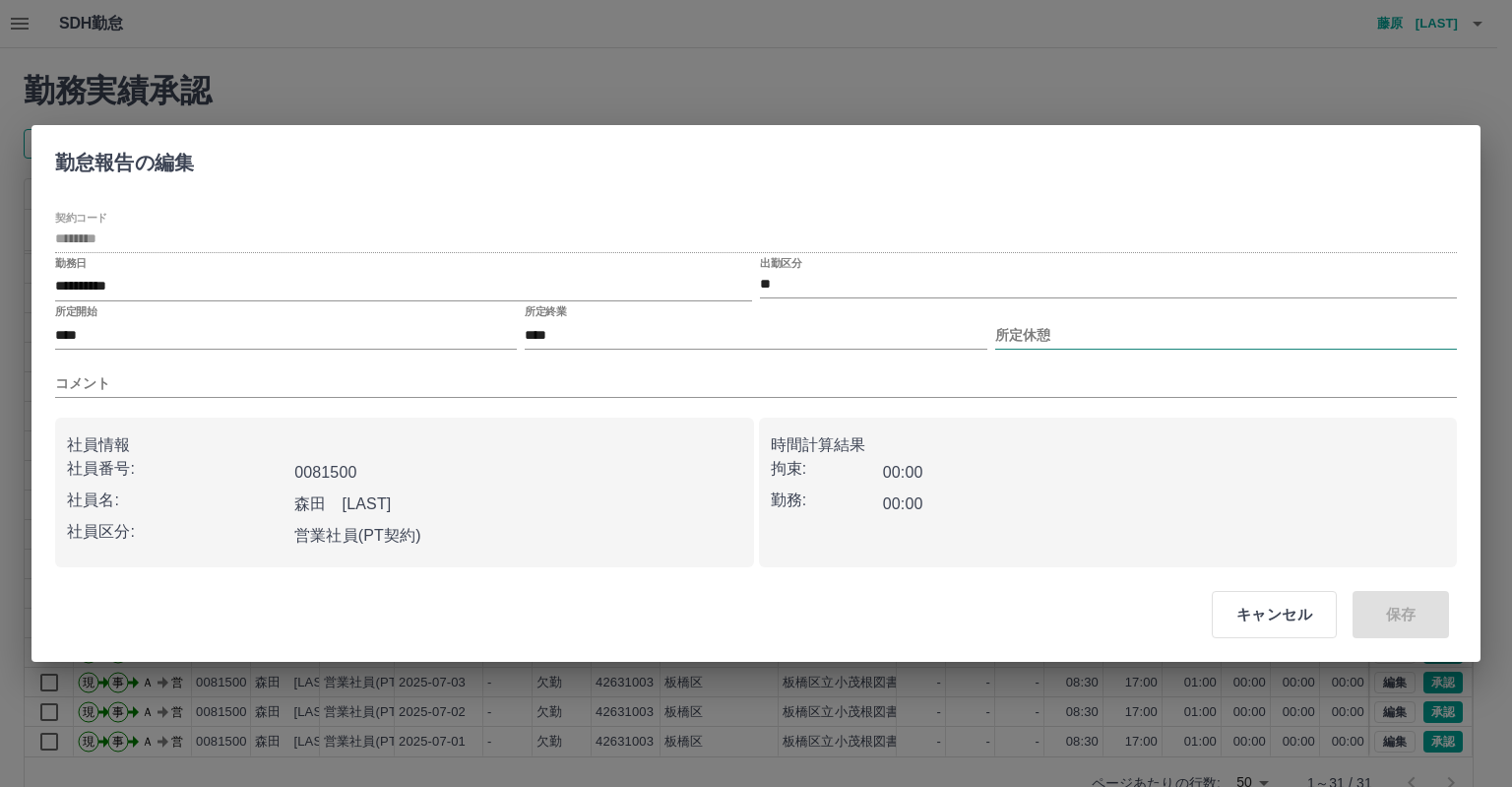 click on "所定休憩" at bounding box center (1226, 335) 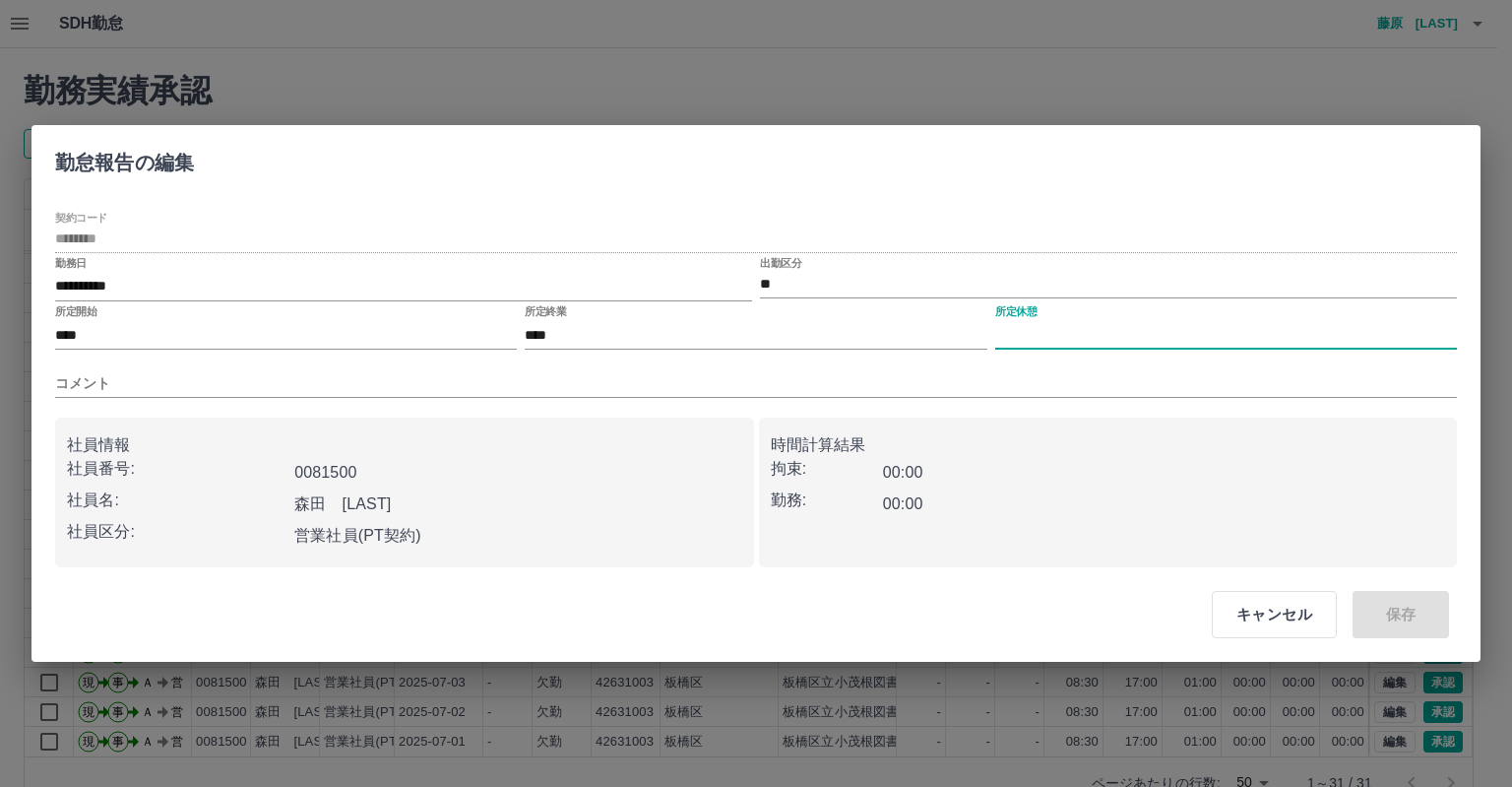 type on "****" 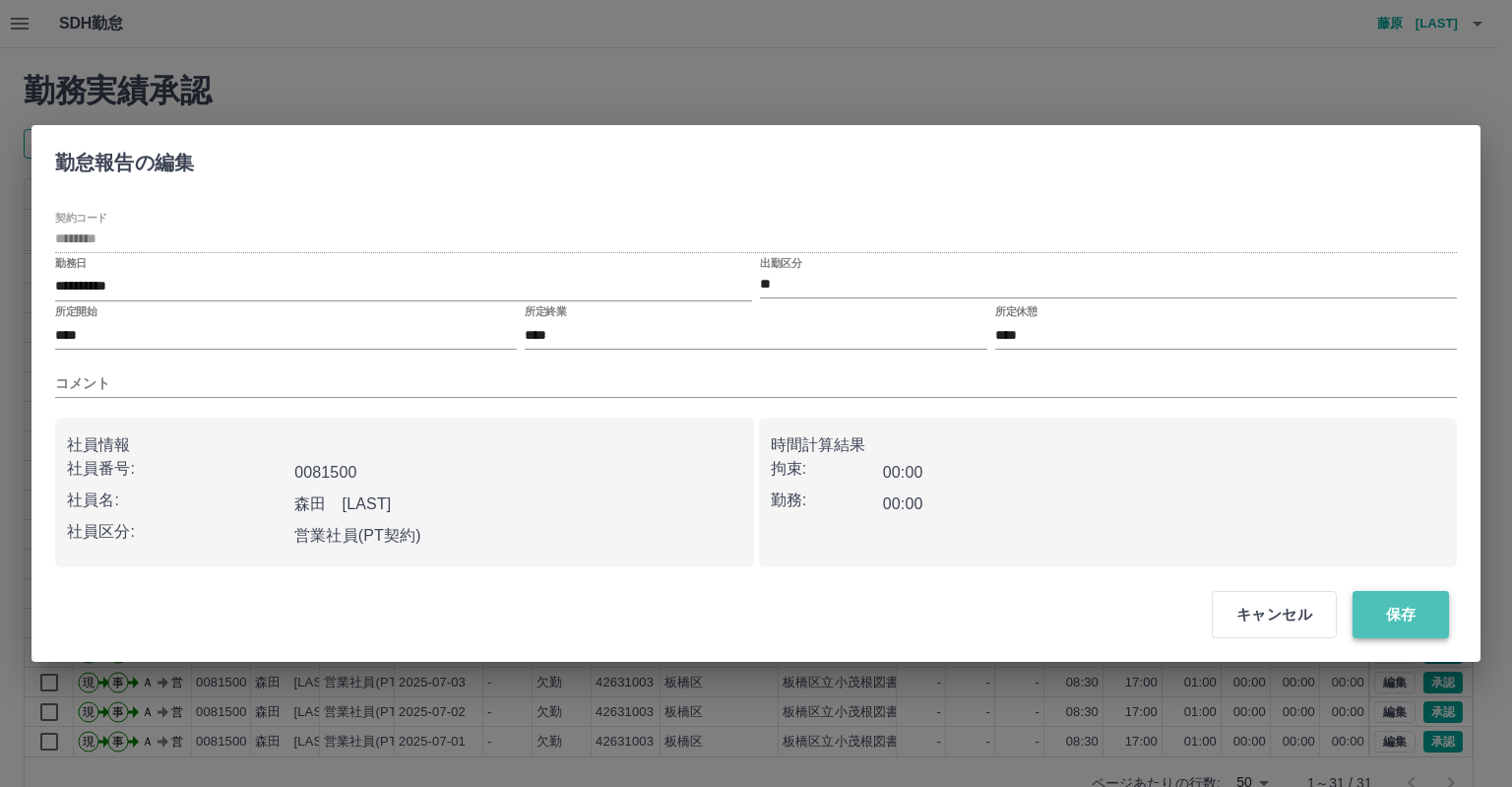 click on "保存" at bounding box center (1401, 615) 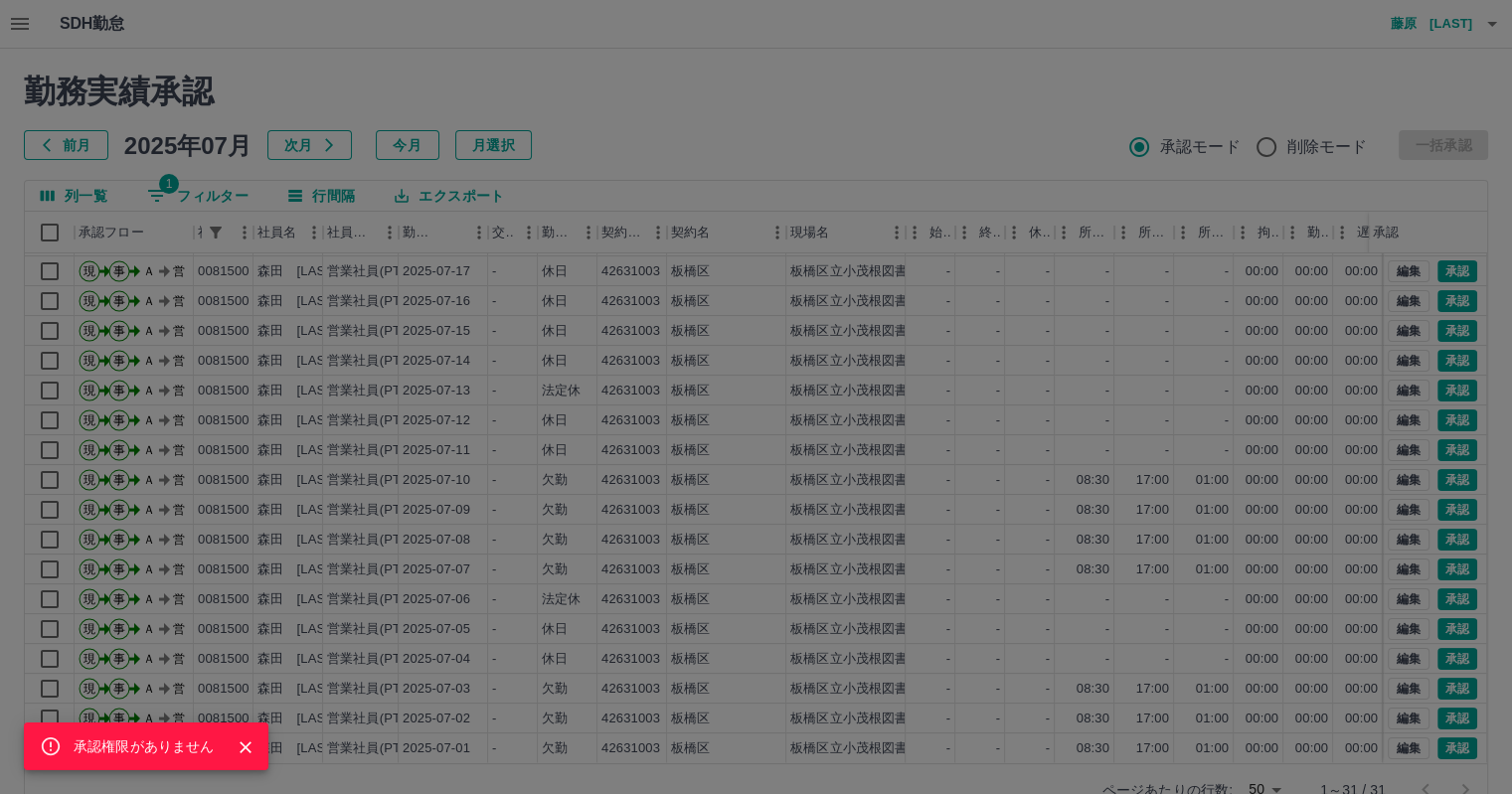 click 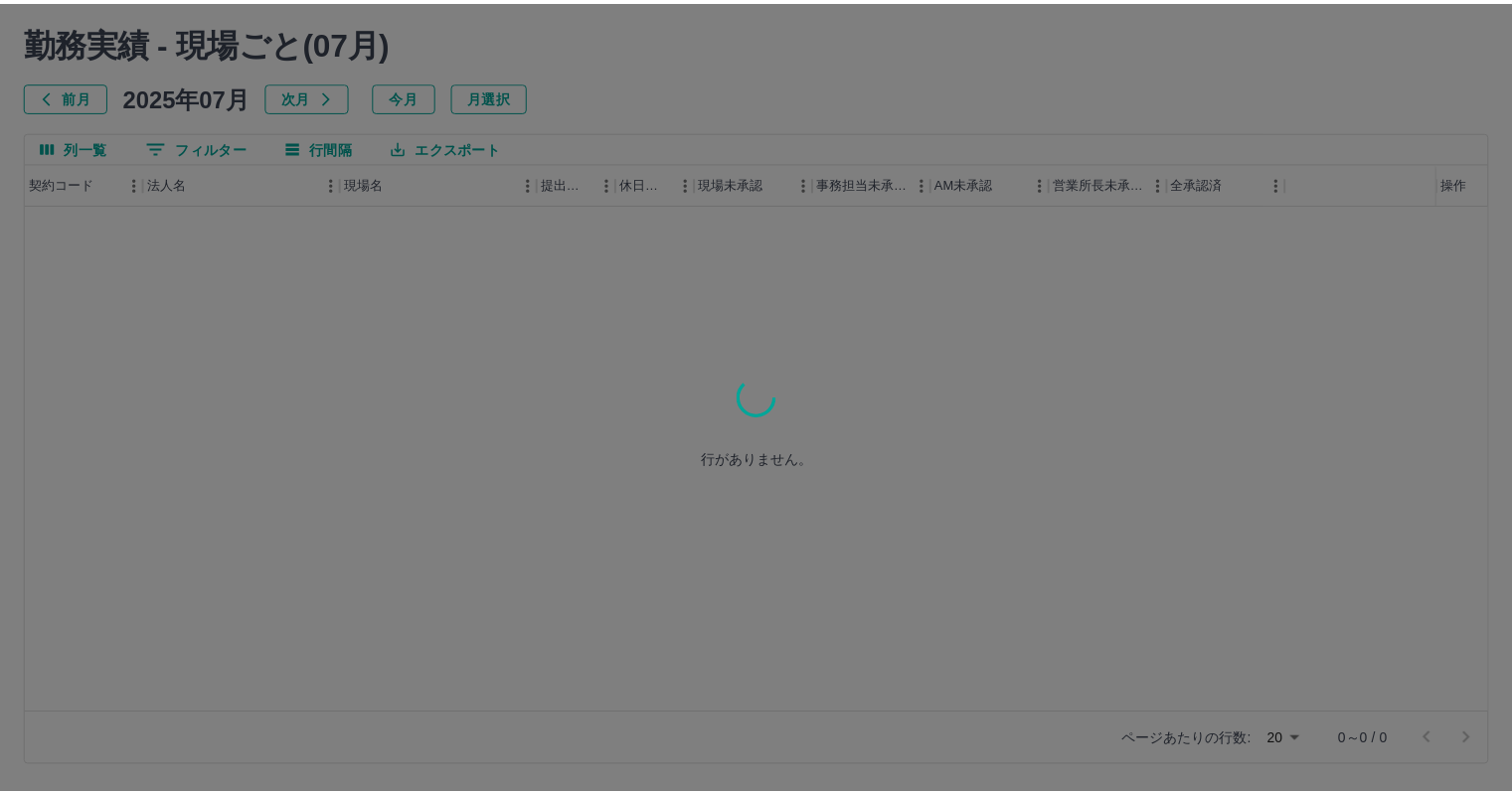 scroll, scrollTop: 0, scrollLeft: 0, axis: both 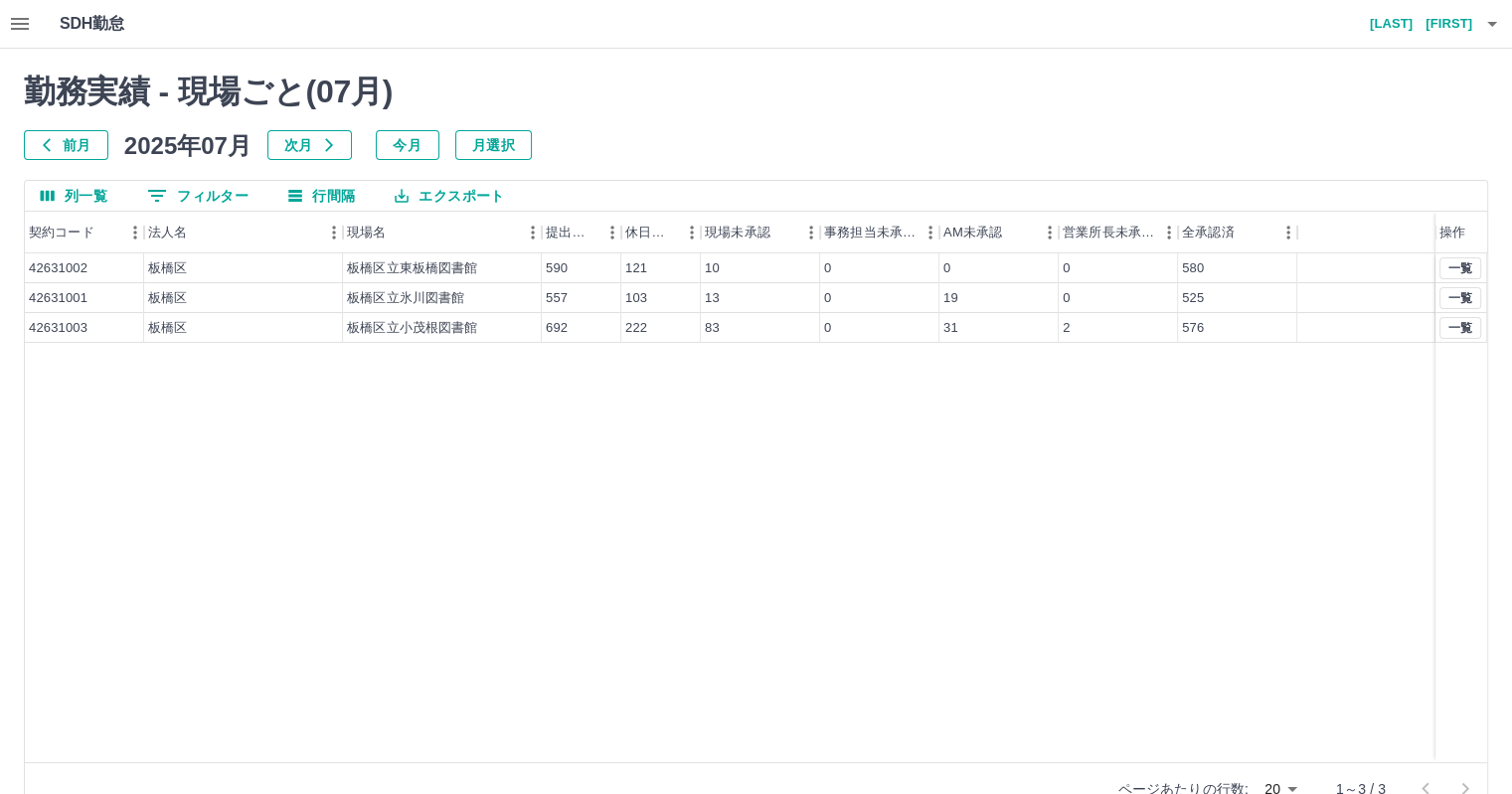 click 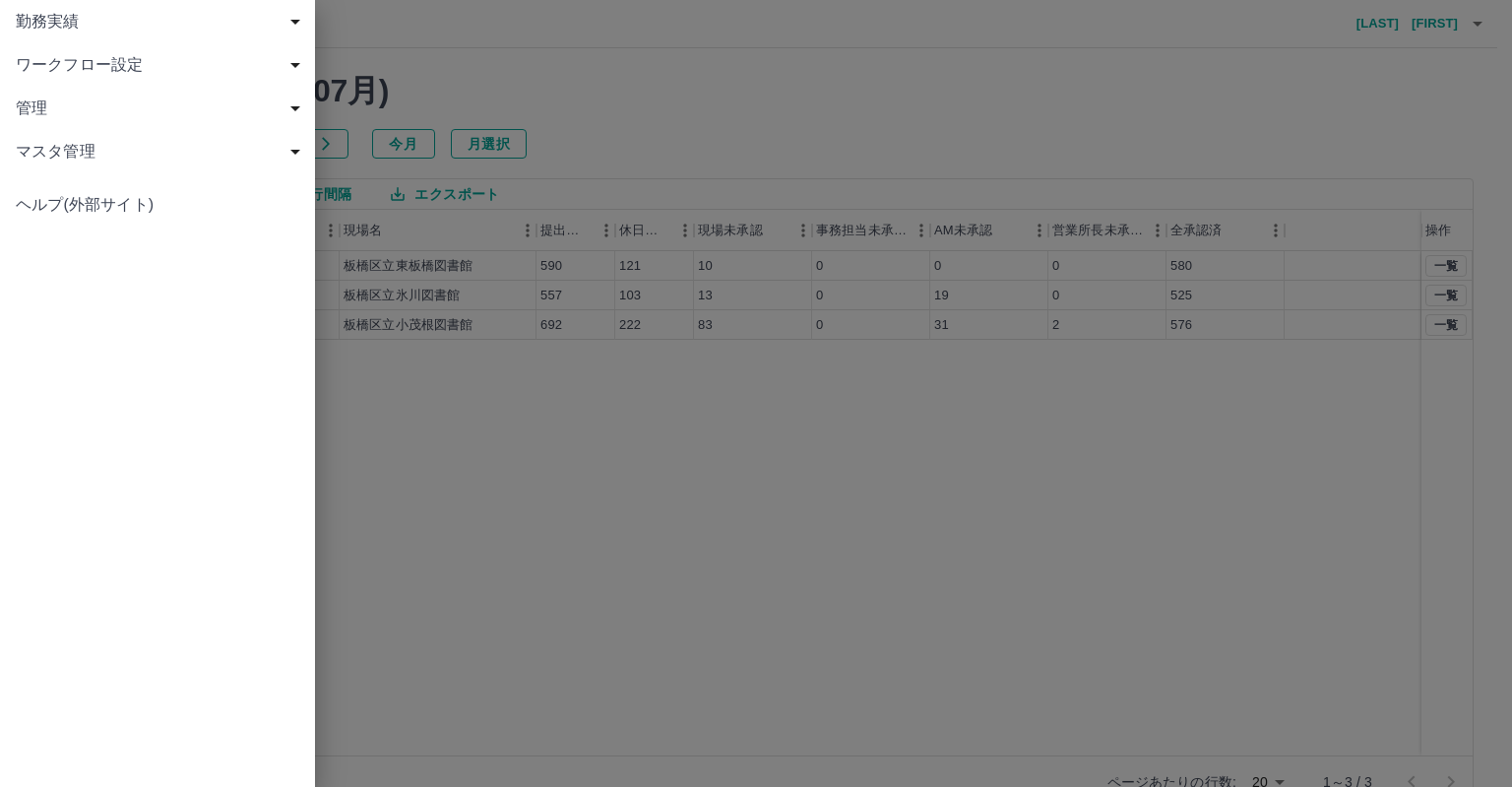 click on "管理" at bounding box center (161, 108) 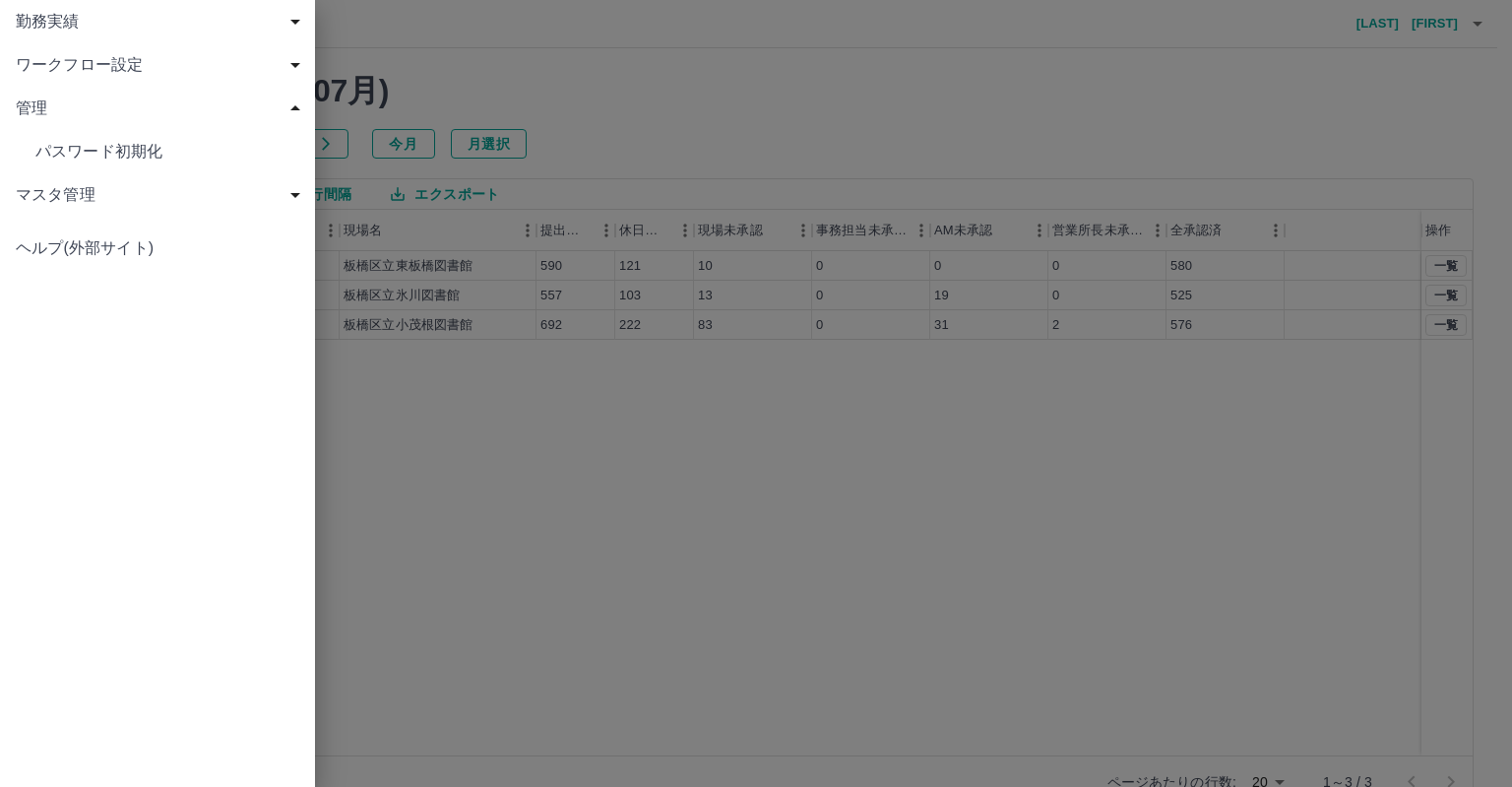 click on "勤務実績" at bounding box center [161, 22] 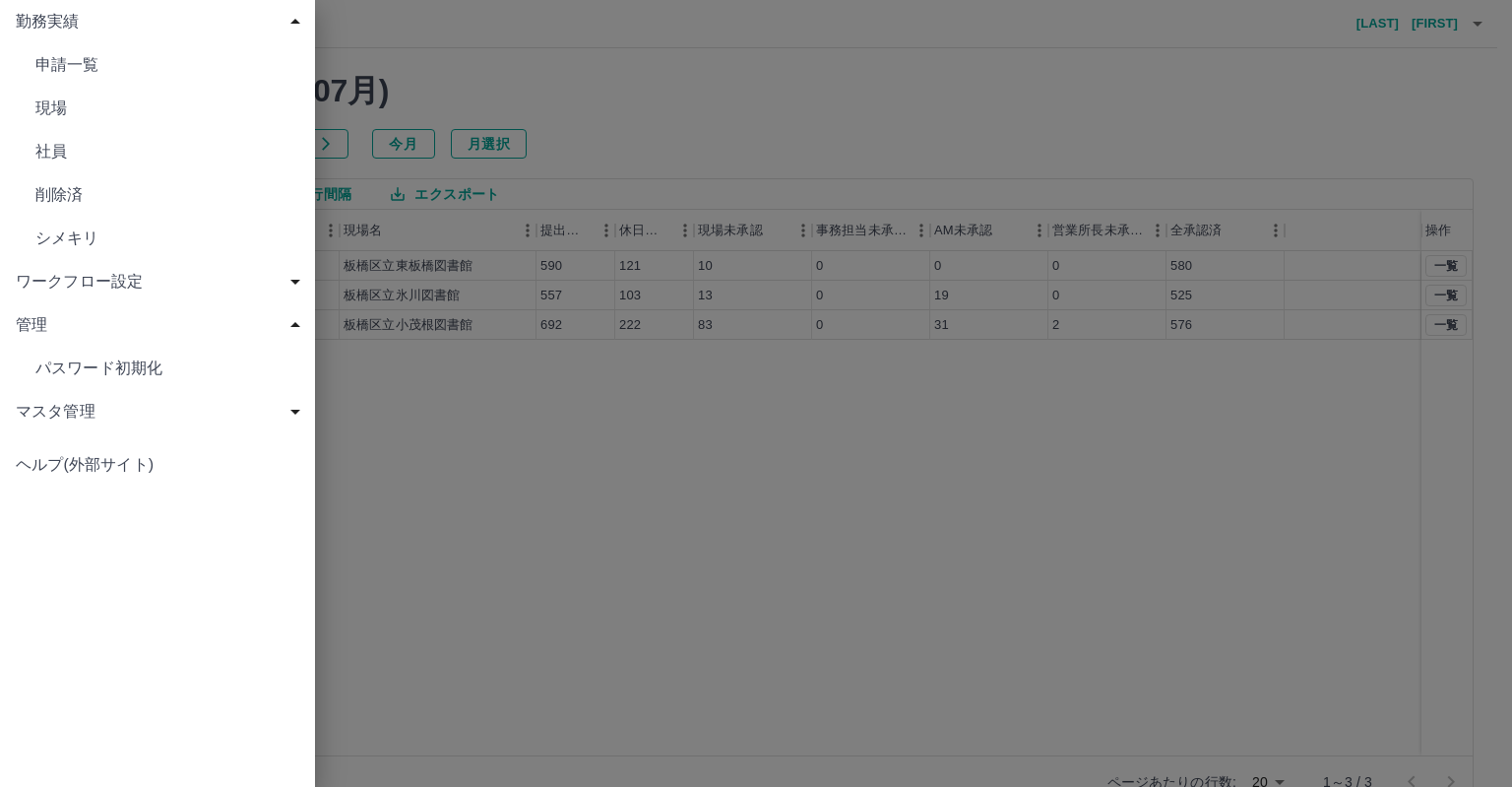 click on "申請一覧" at bounding box center [167, 65] 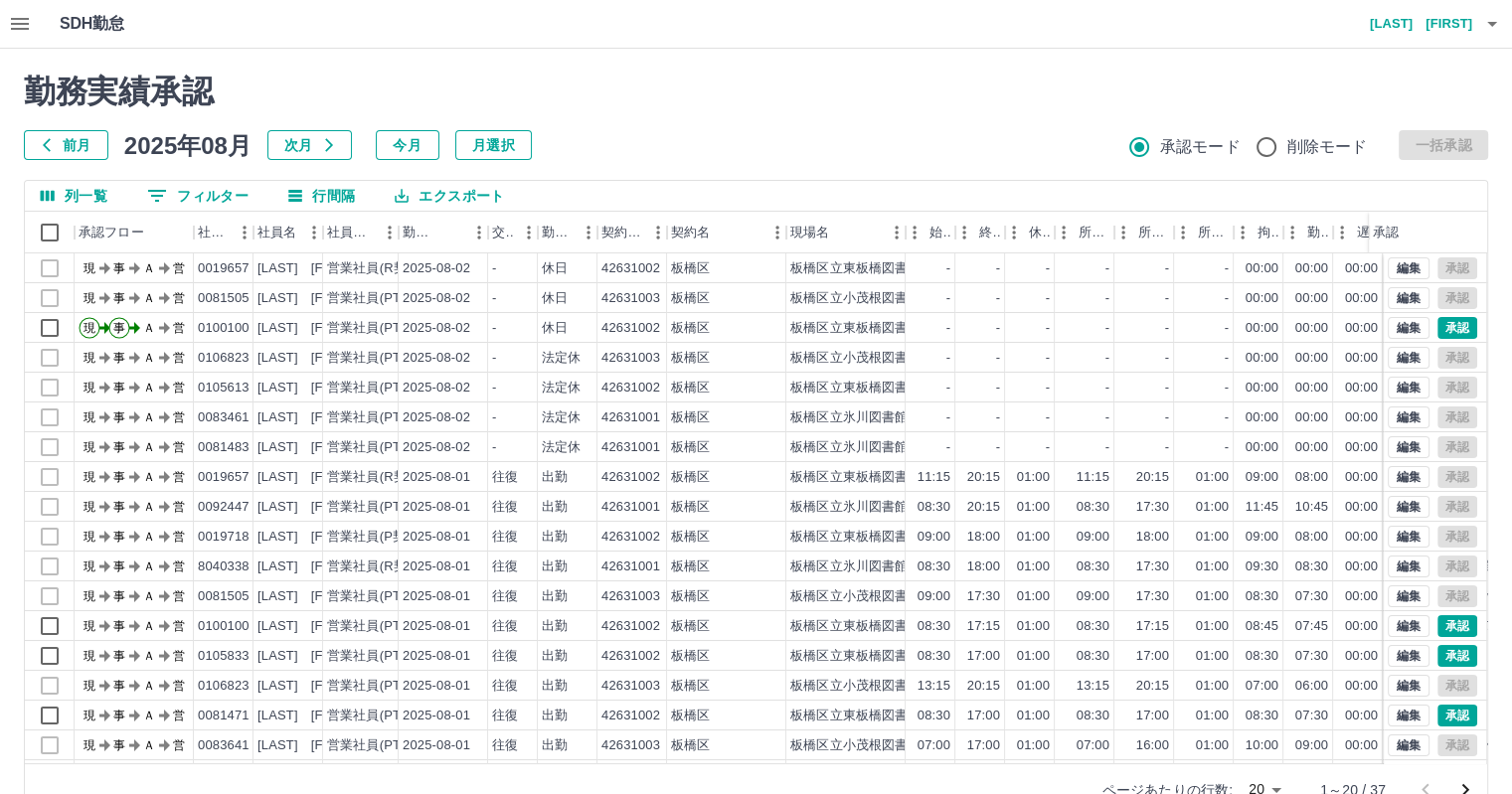 click on "0 フィルター" at bounding box center (198, 196) 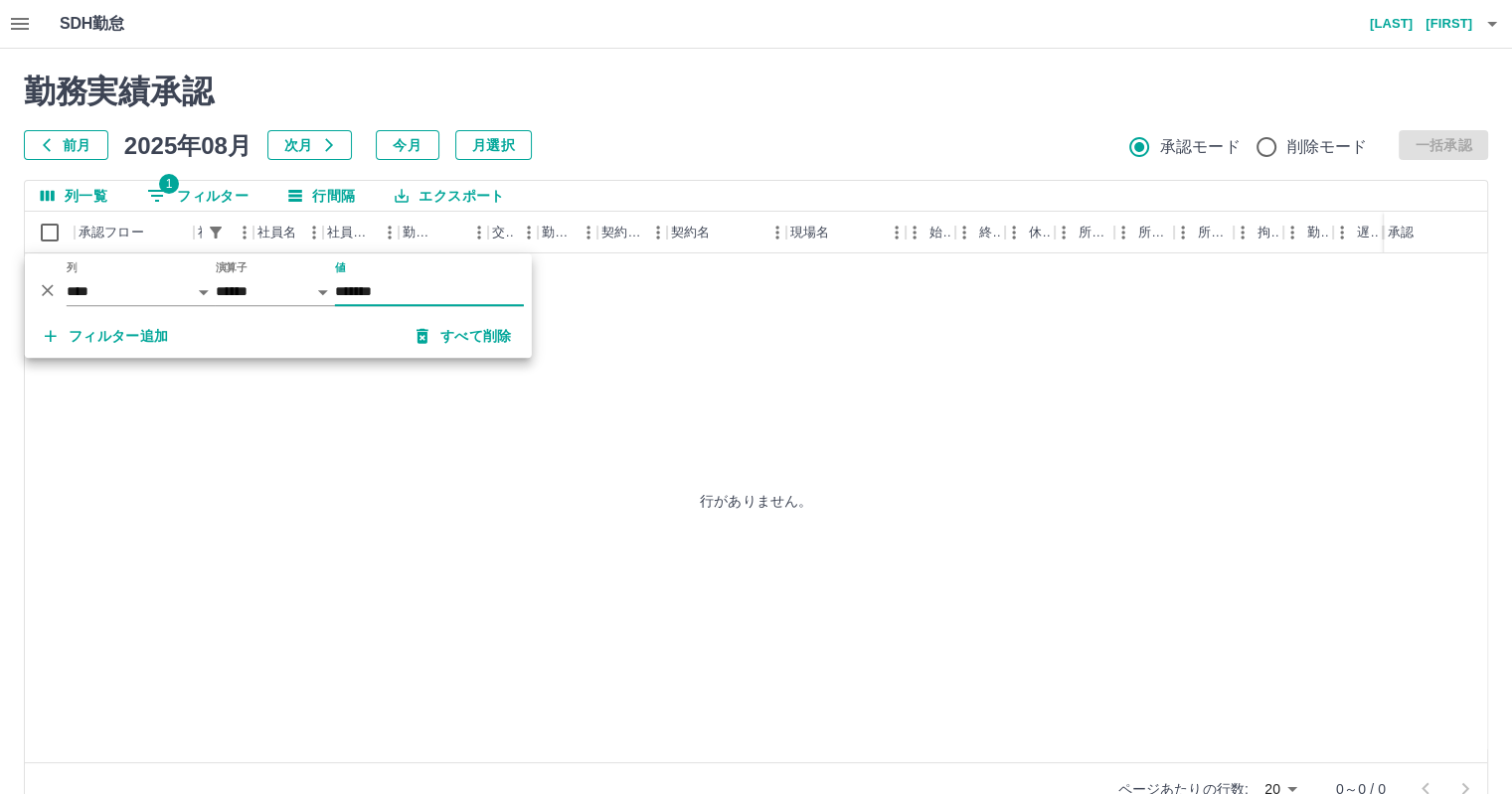 type on "*******" 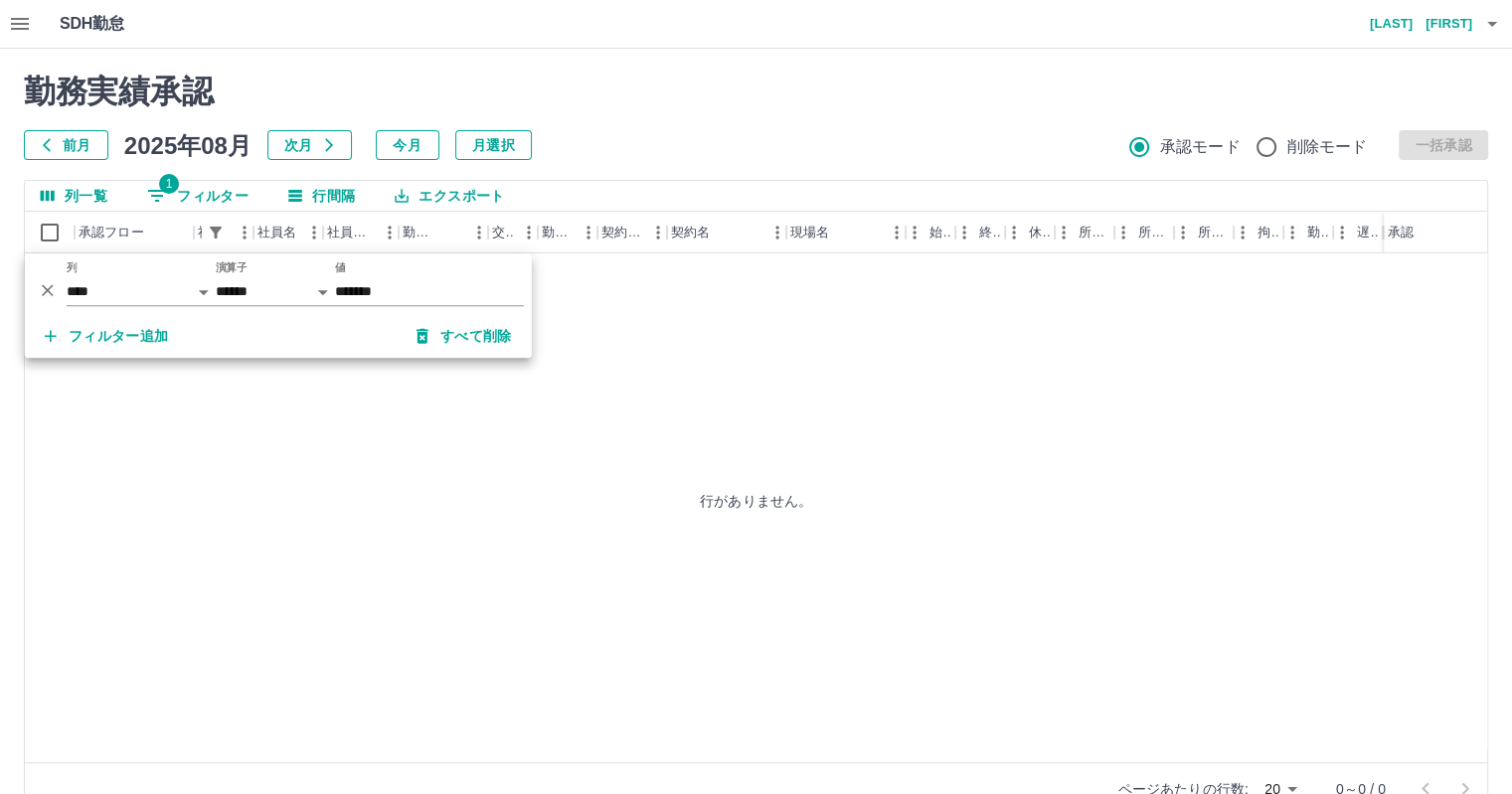 click on "勤務実績承認 前月 2025年08月 次月 今月 月選択 承認モード 削除モード 一括承認" at bounding box center [756, 116] 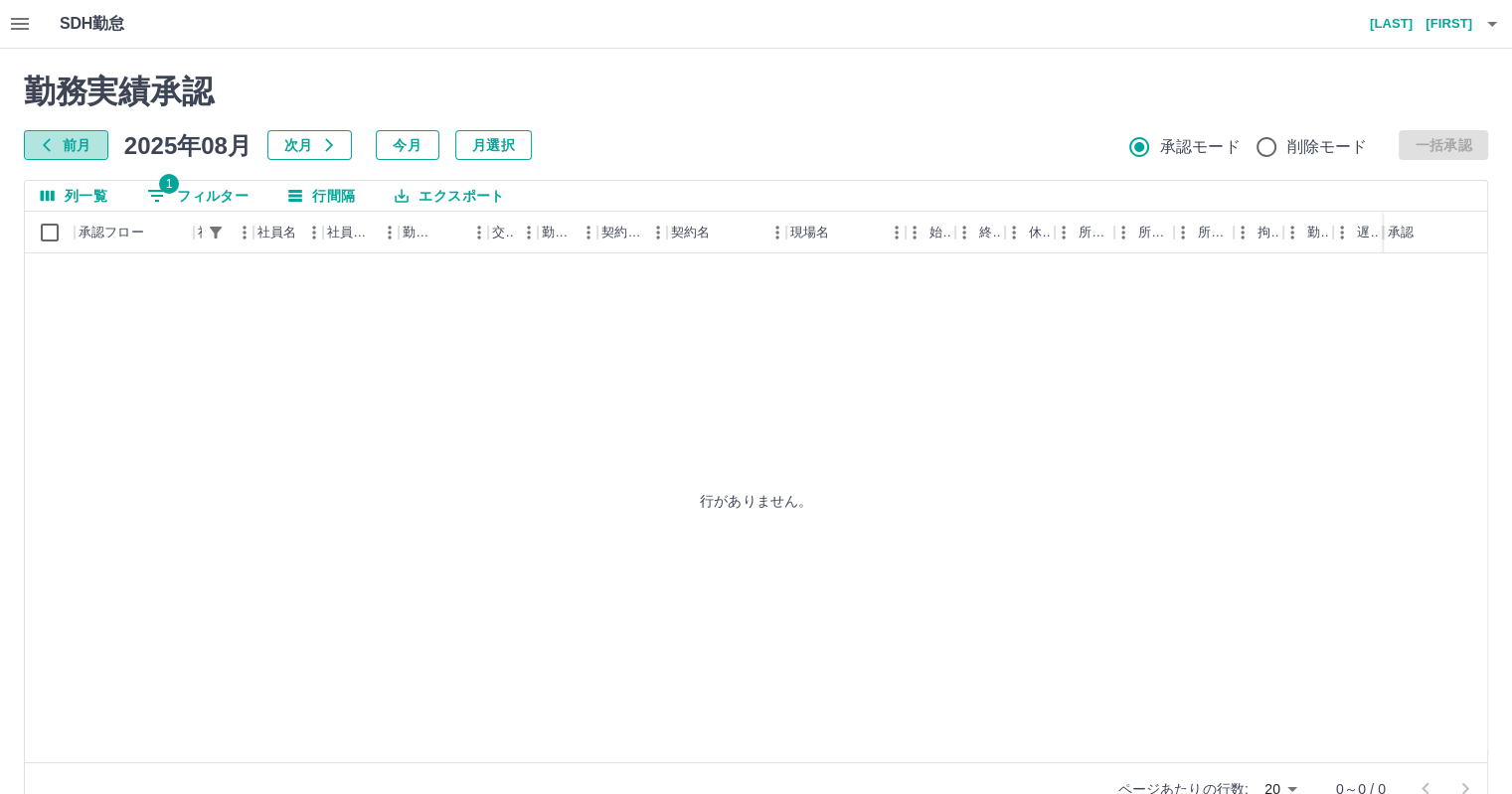 click on "前月" at bounding box center (66, 145) 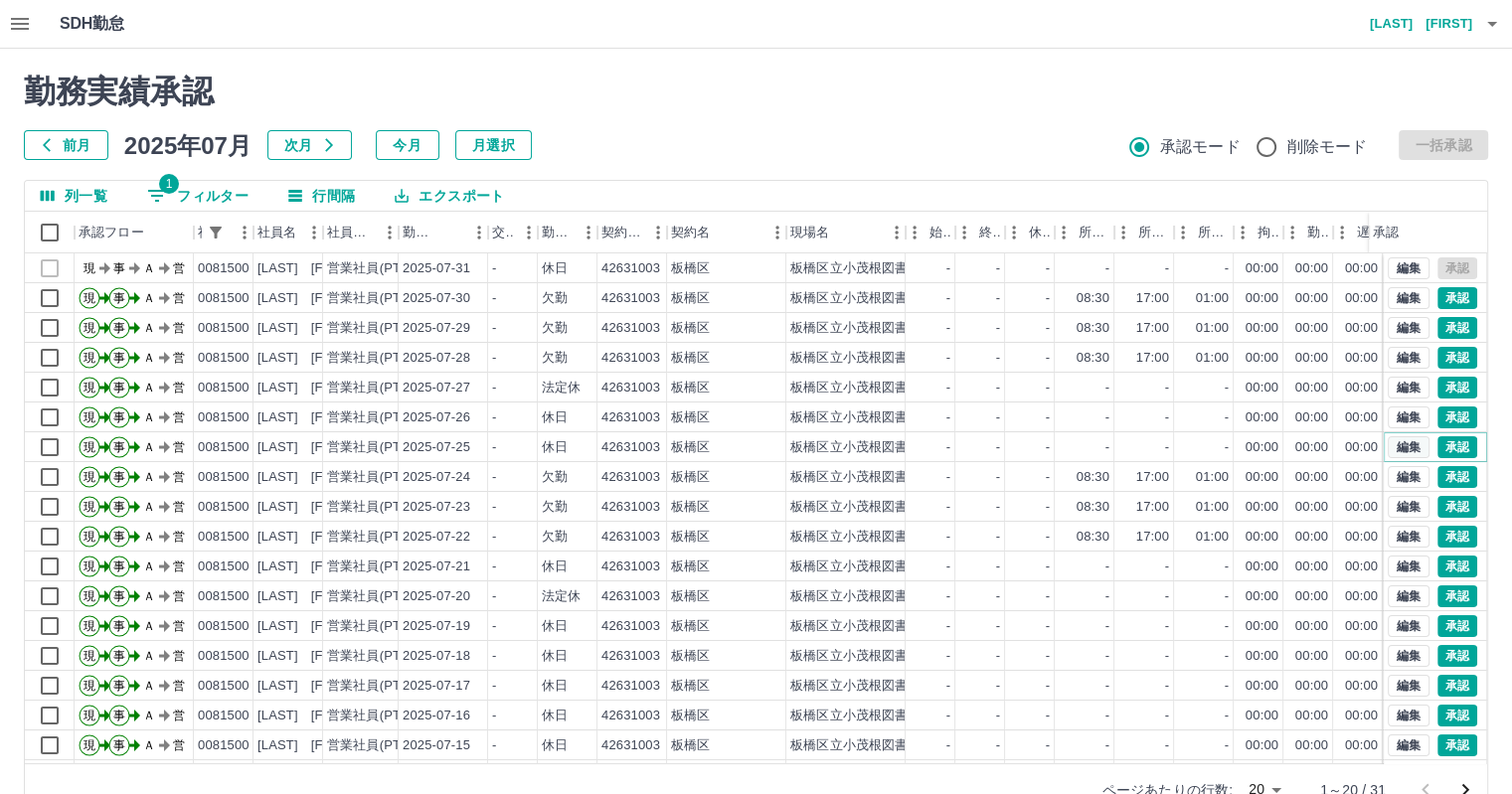 click on "編集" at bounding box center (1409, 447) 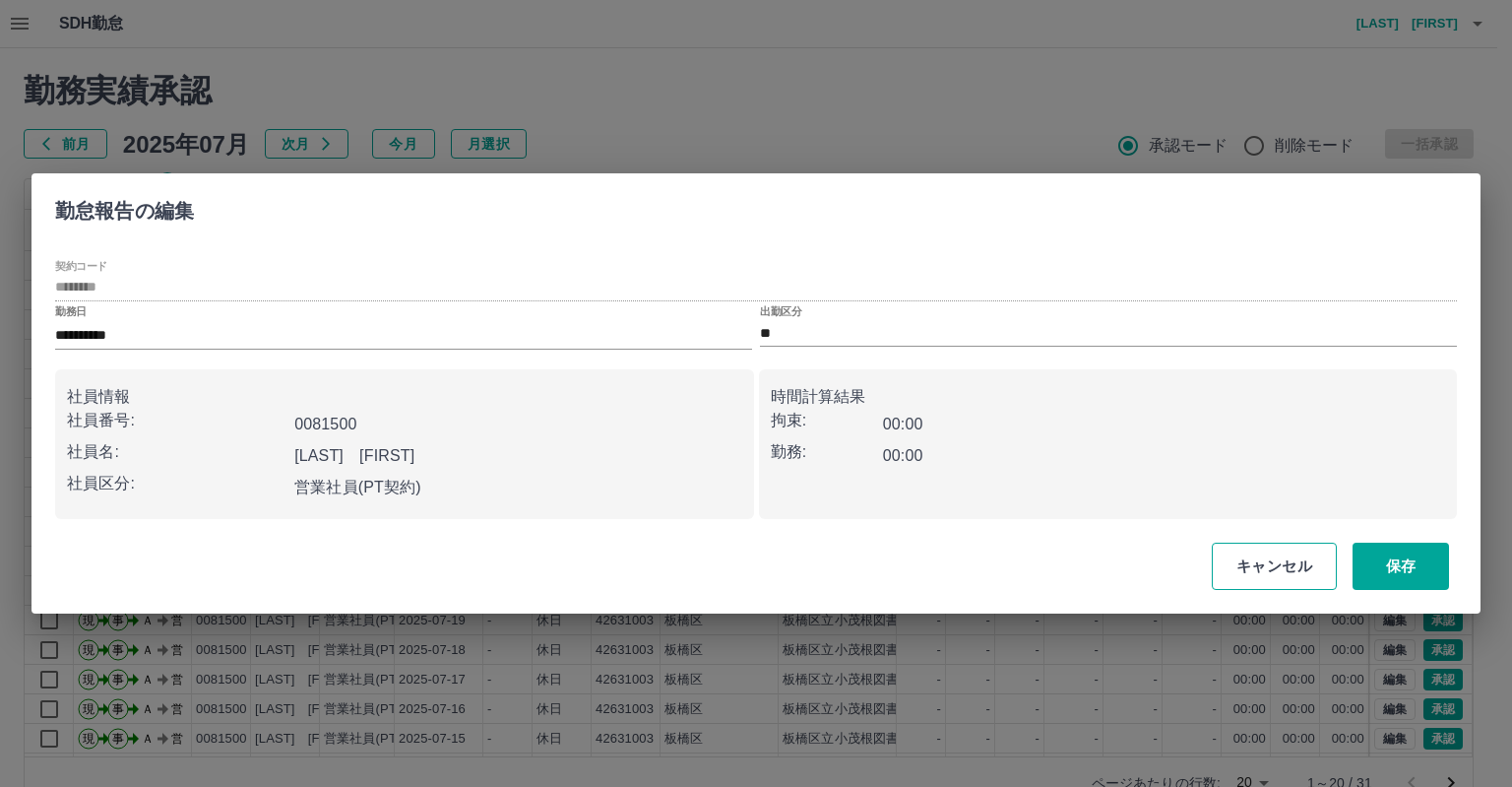 click on "キャンセル" at bounding box center [1274, 566] 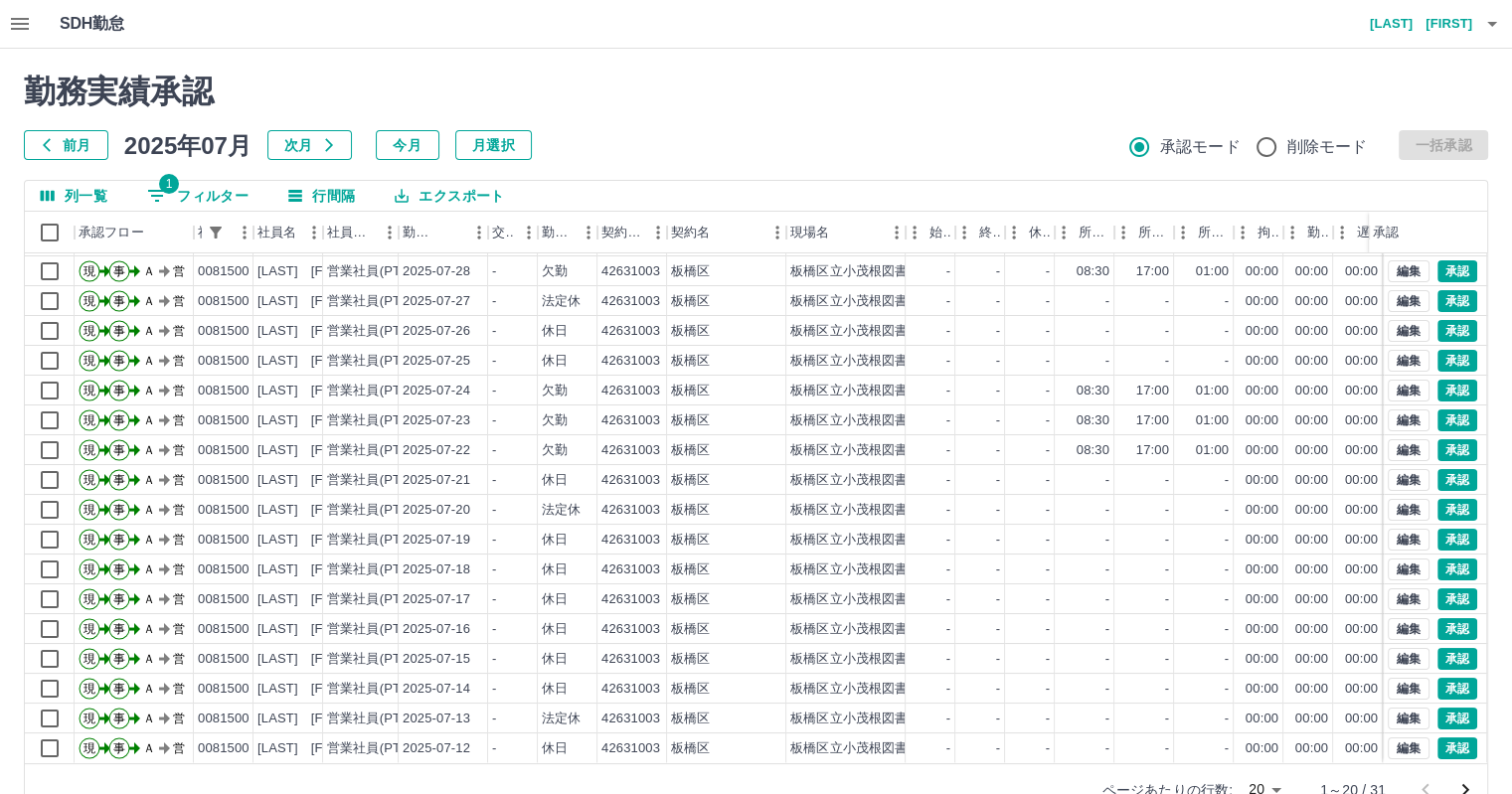 scroll, scrollTop: 100, scrollLeft: 0, axis: vertical 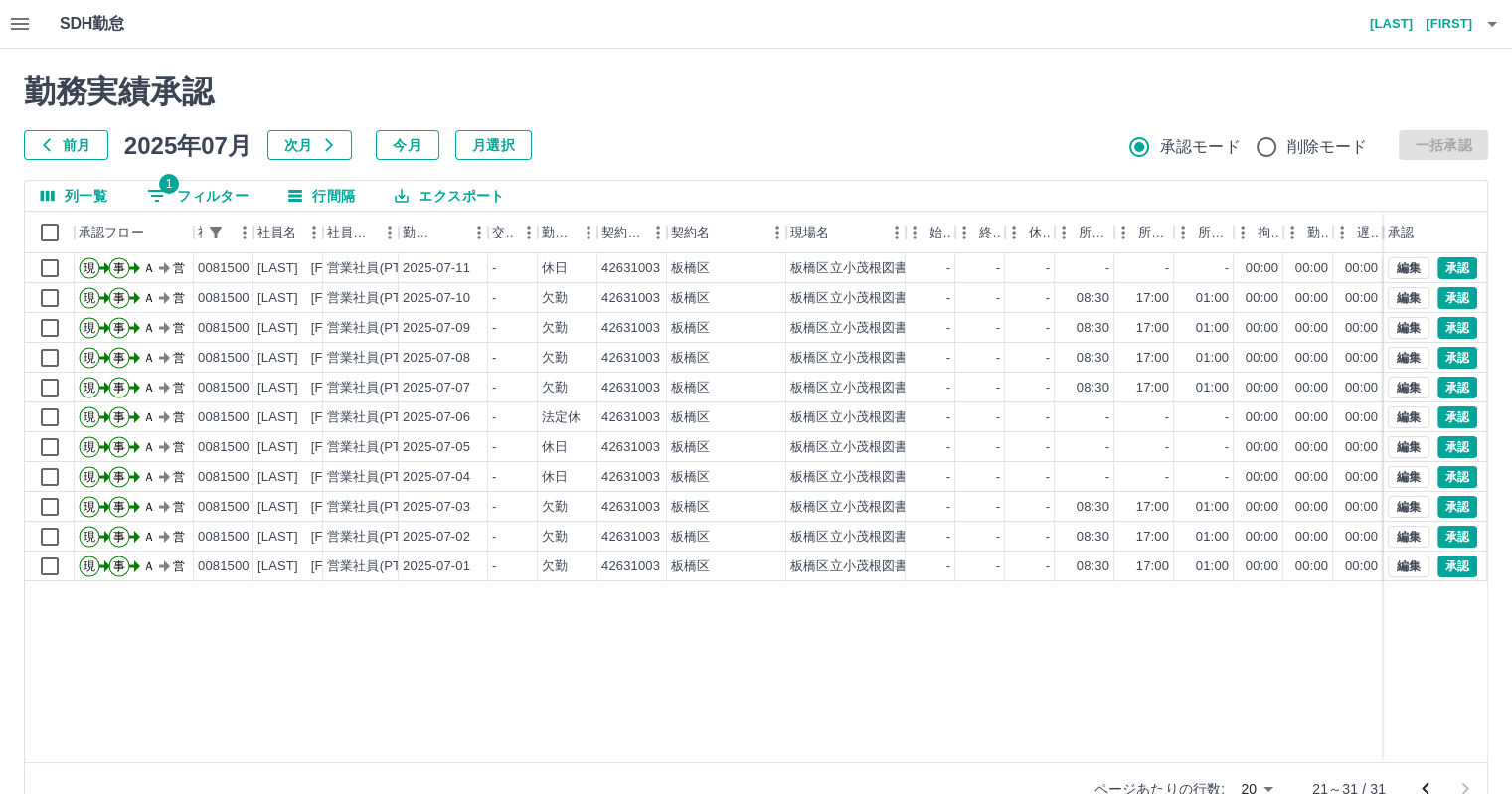 click 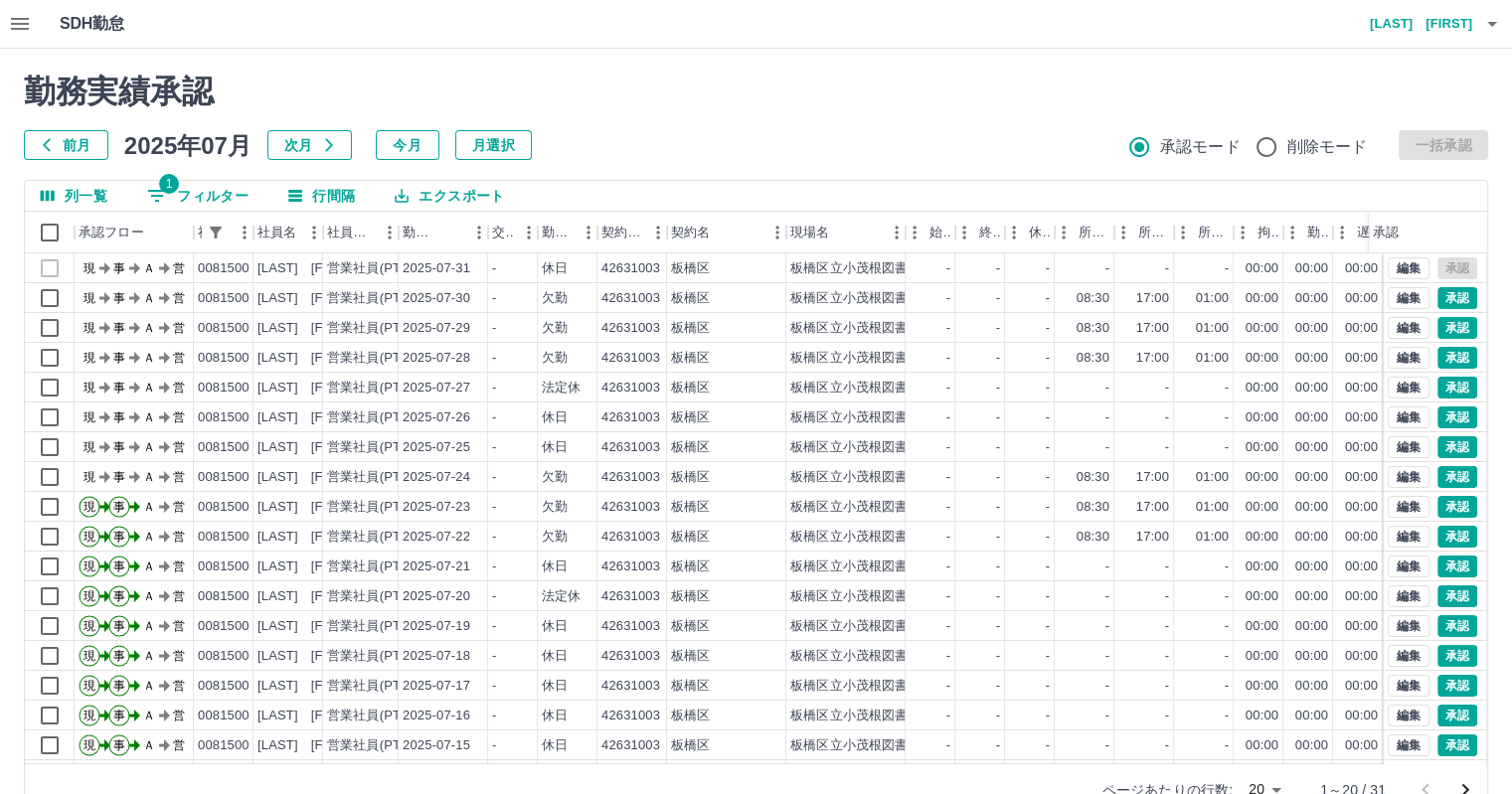 scroll, scrollTop: 100, scrollLeft: 0, axis: vertical 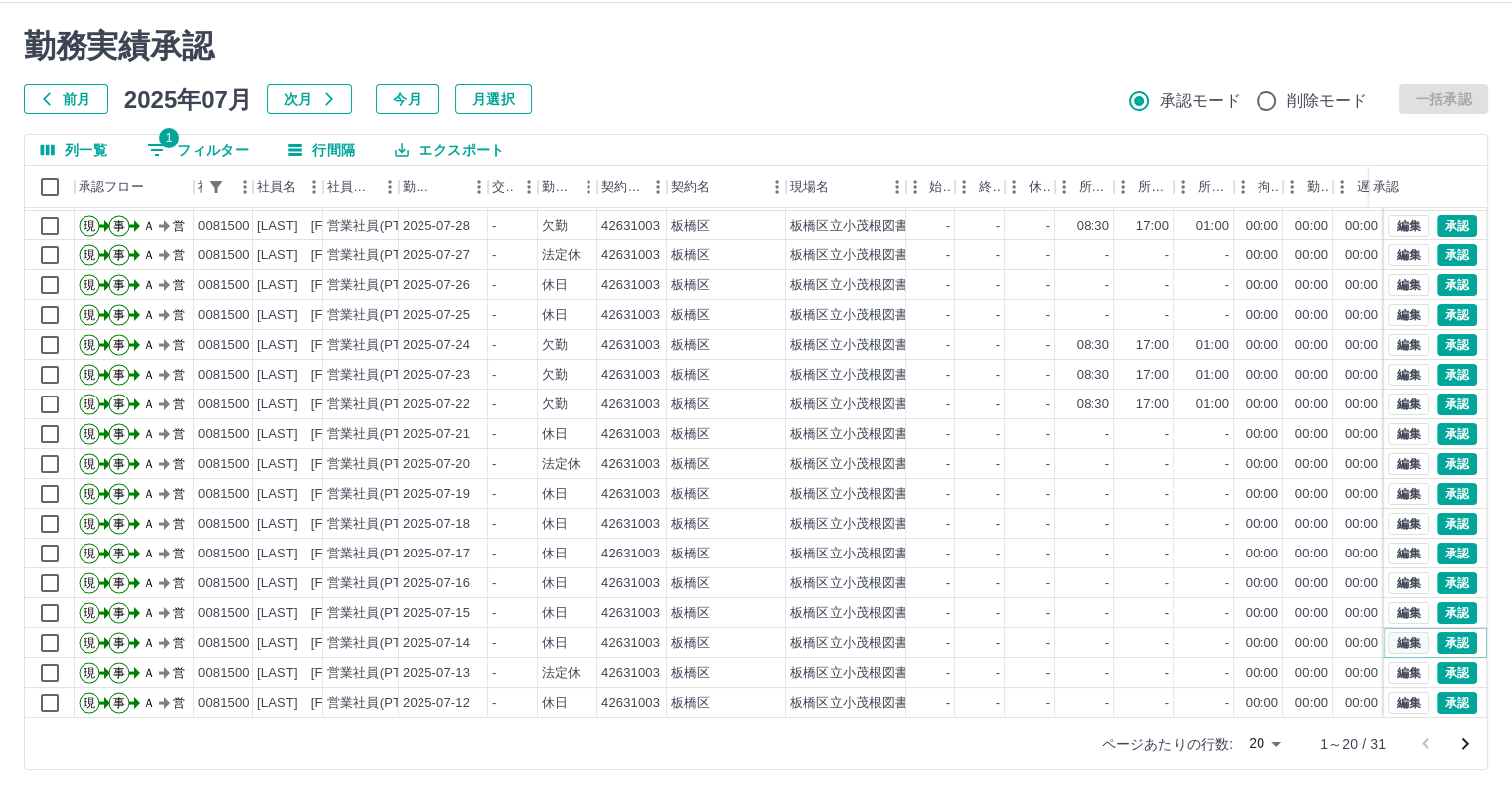 click on "編集" at bounding box center [1409, 643] 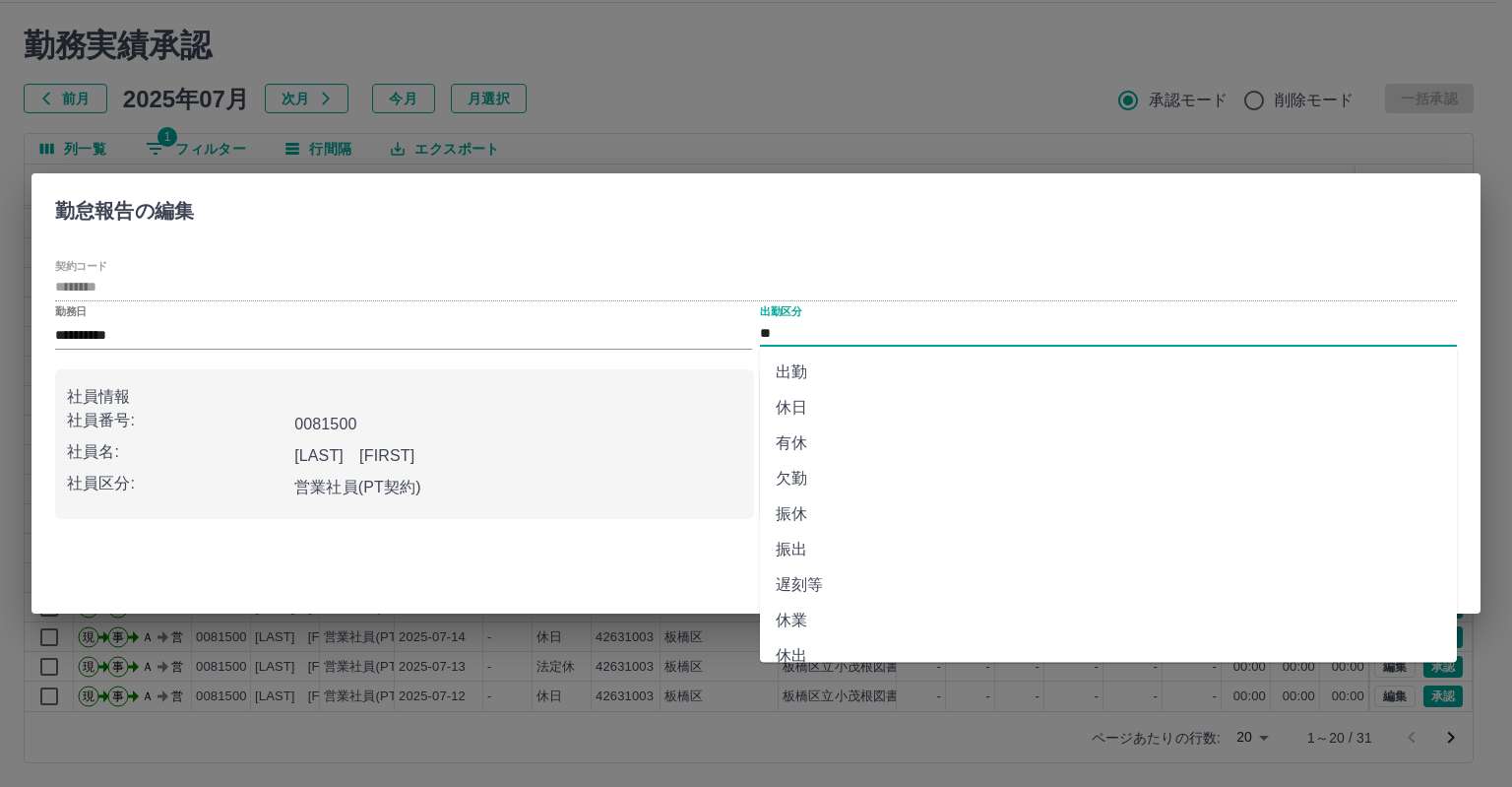 click on "**" at bounding box center [1108, 333] 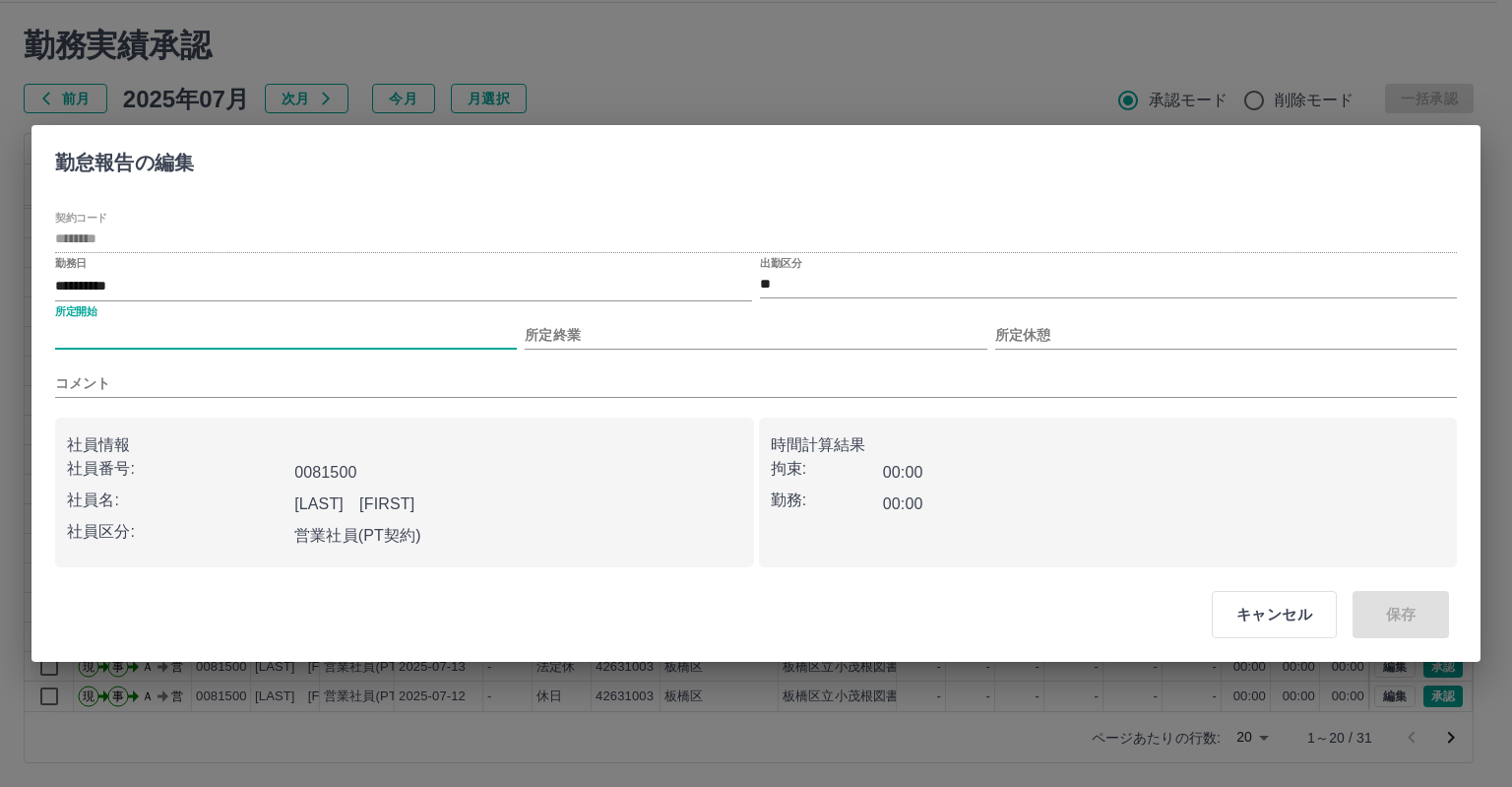 click on "所定開始" at bounding box center [285, 335] 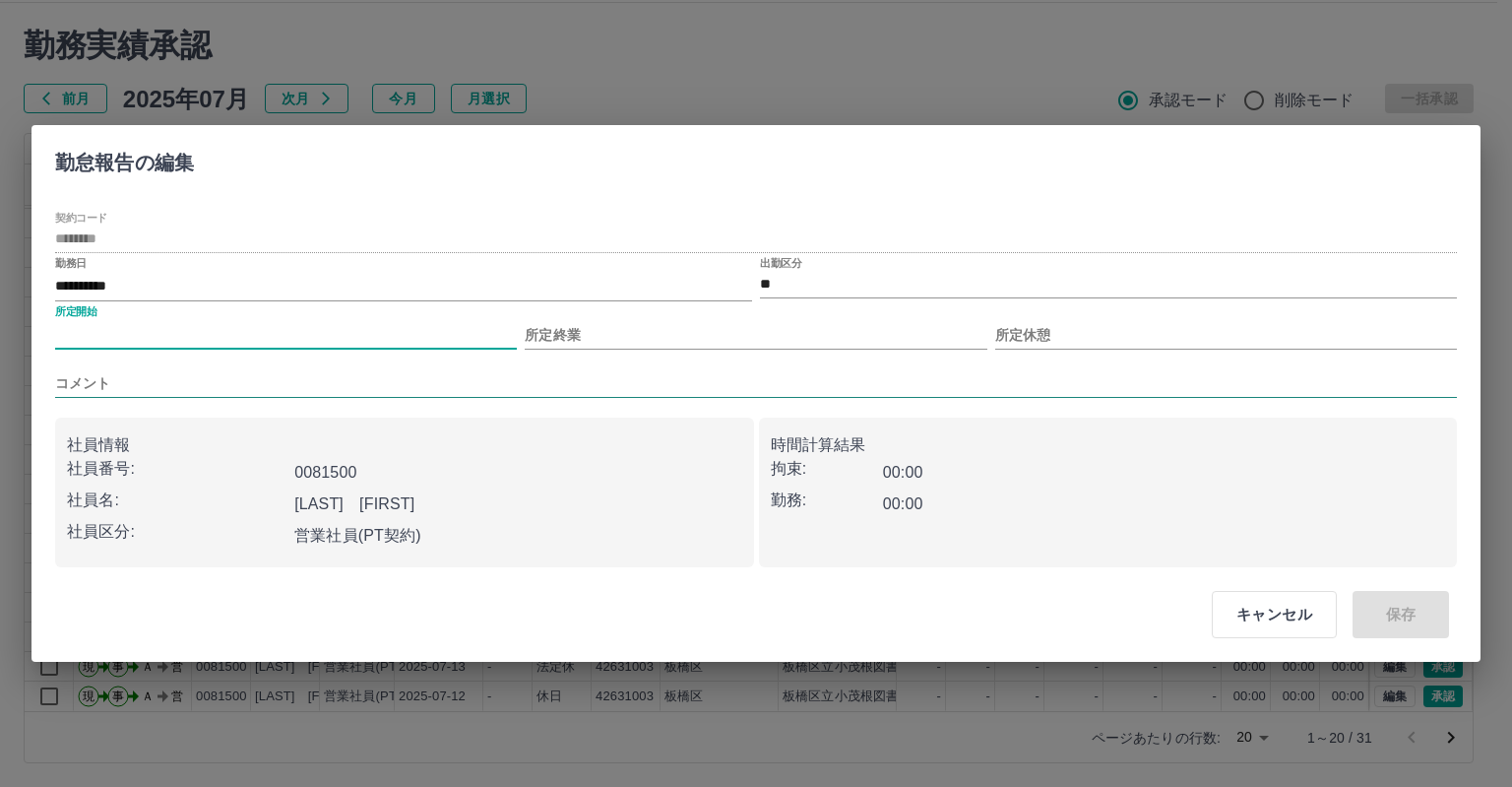 type on "****" 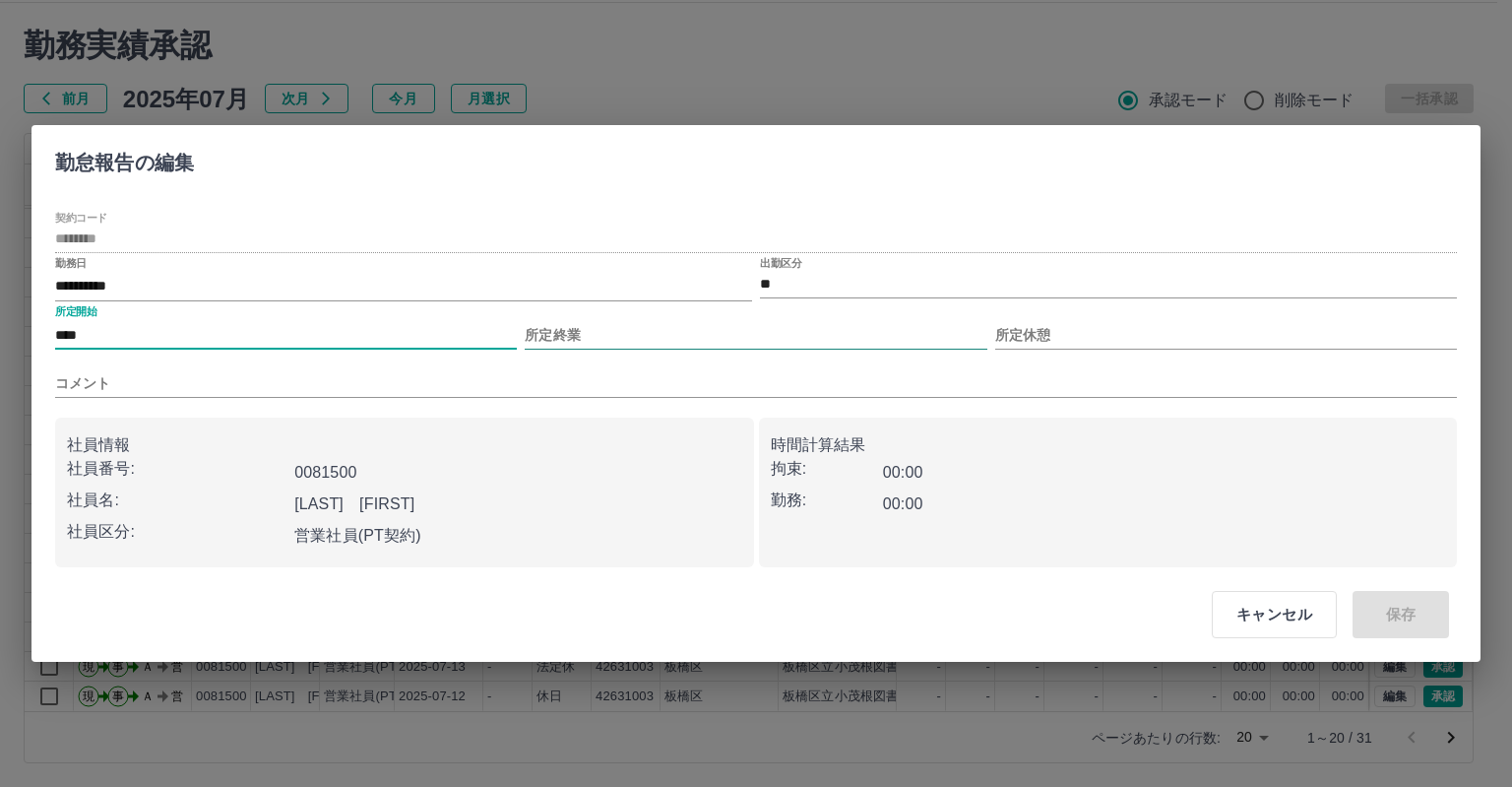 click on "所定終業" at bounding box center (755, 335) 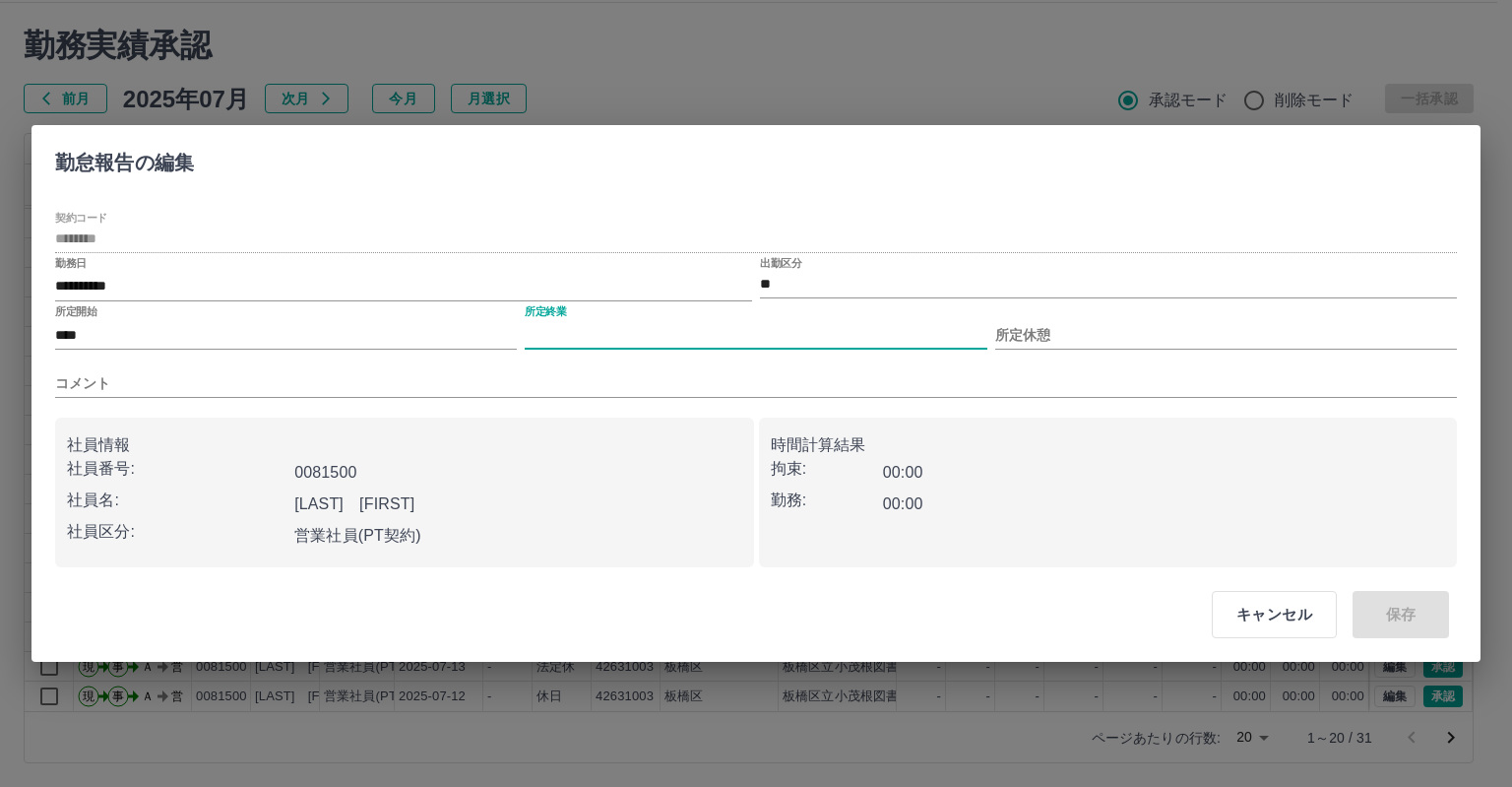 type on "****" 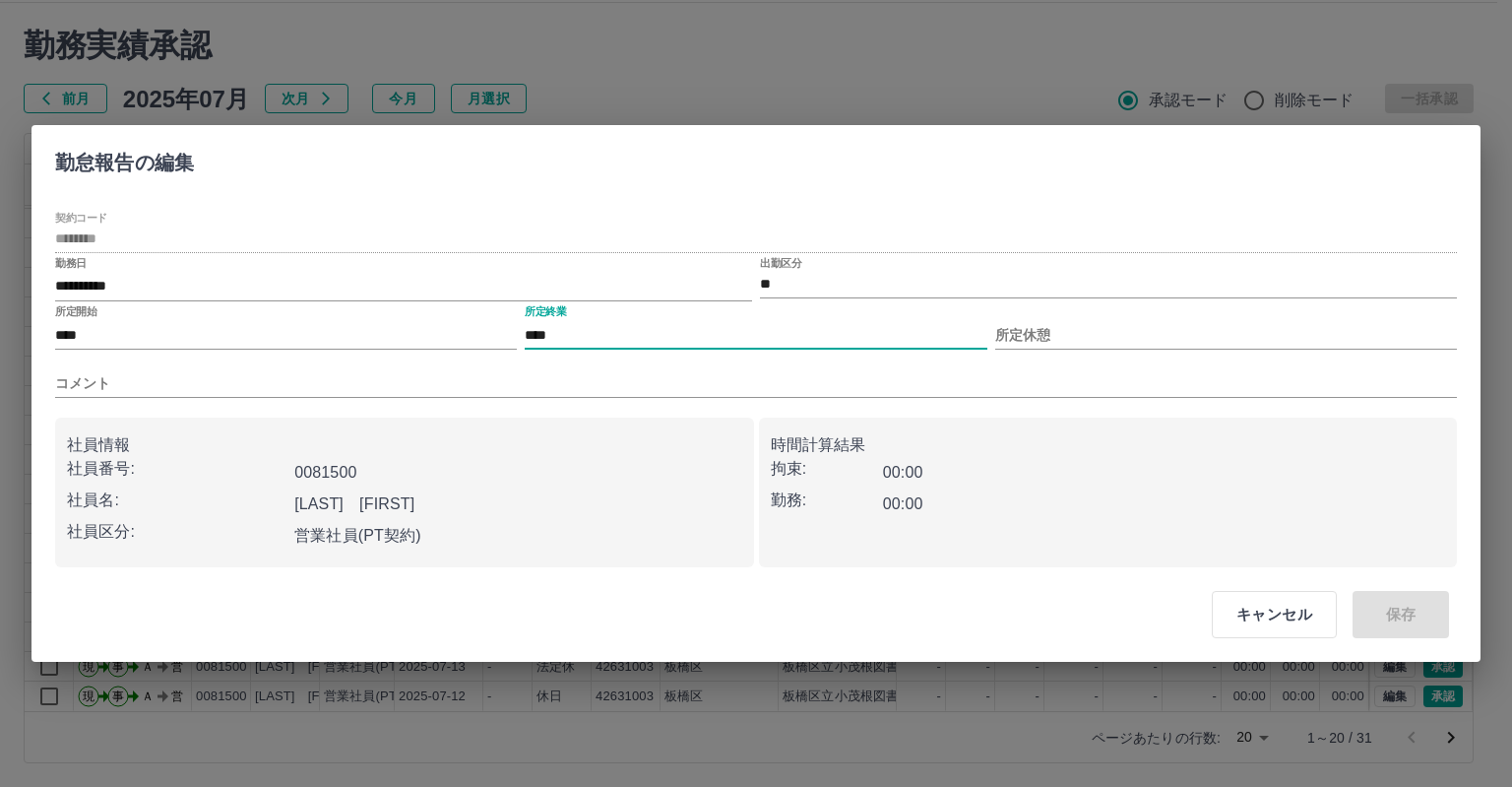click on "所定開始 **** 所定終業 **** 所定休憩" at bounding box center (756, 327) 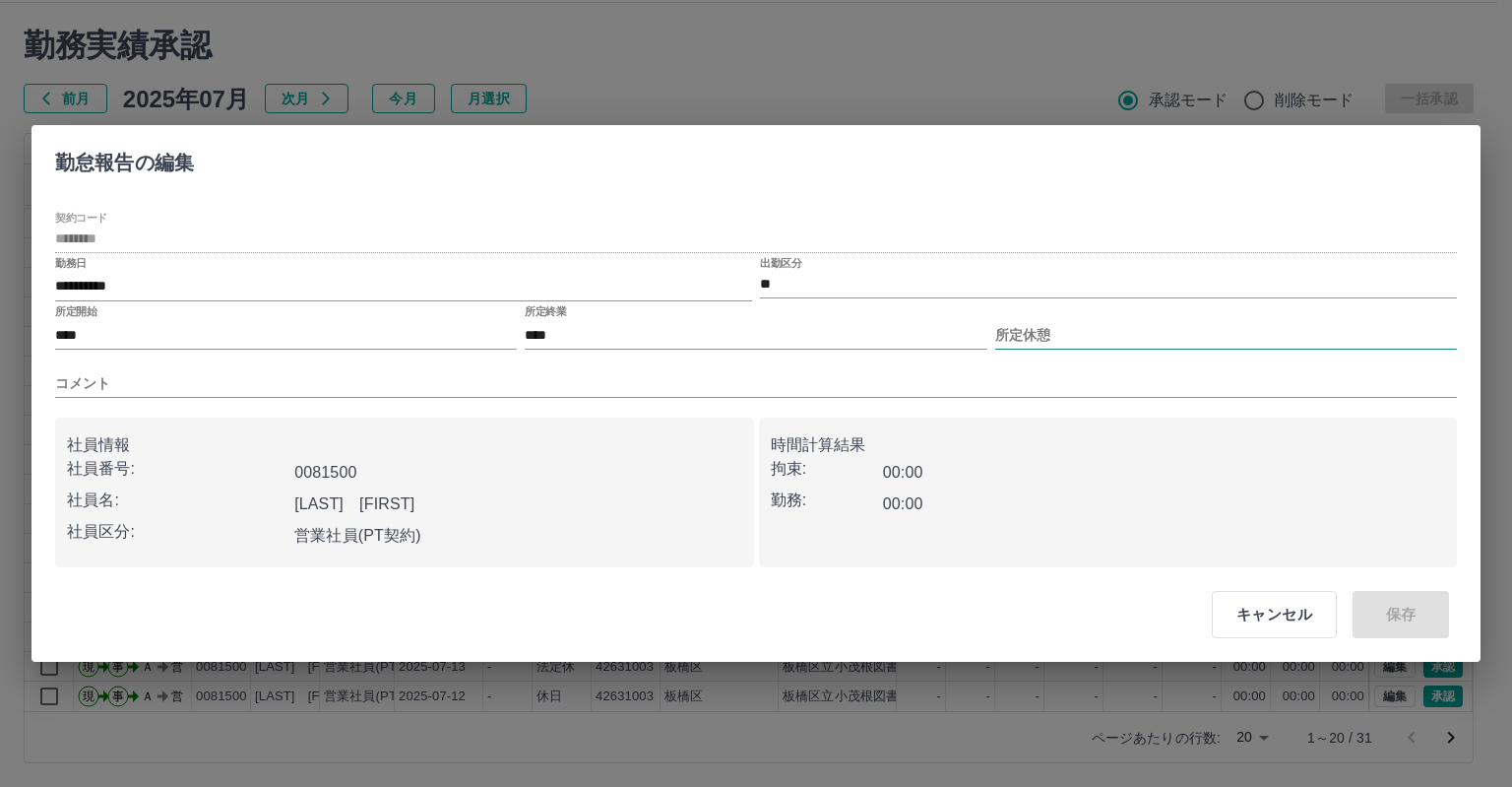 click on "所定休憩" at bounding box center (1226, 335) 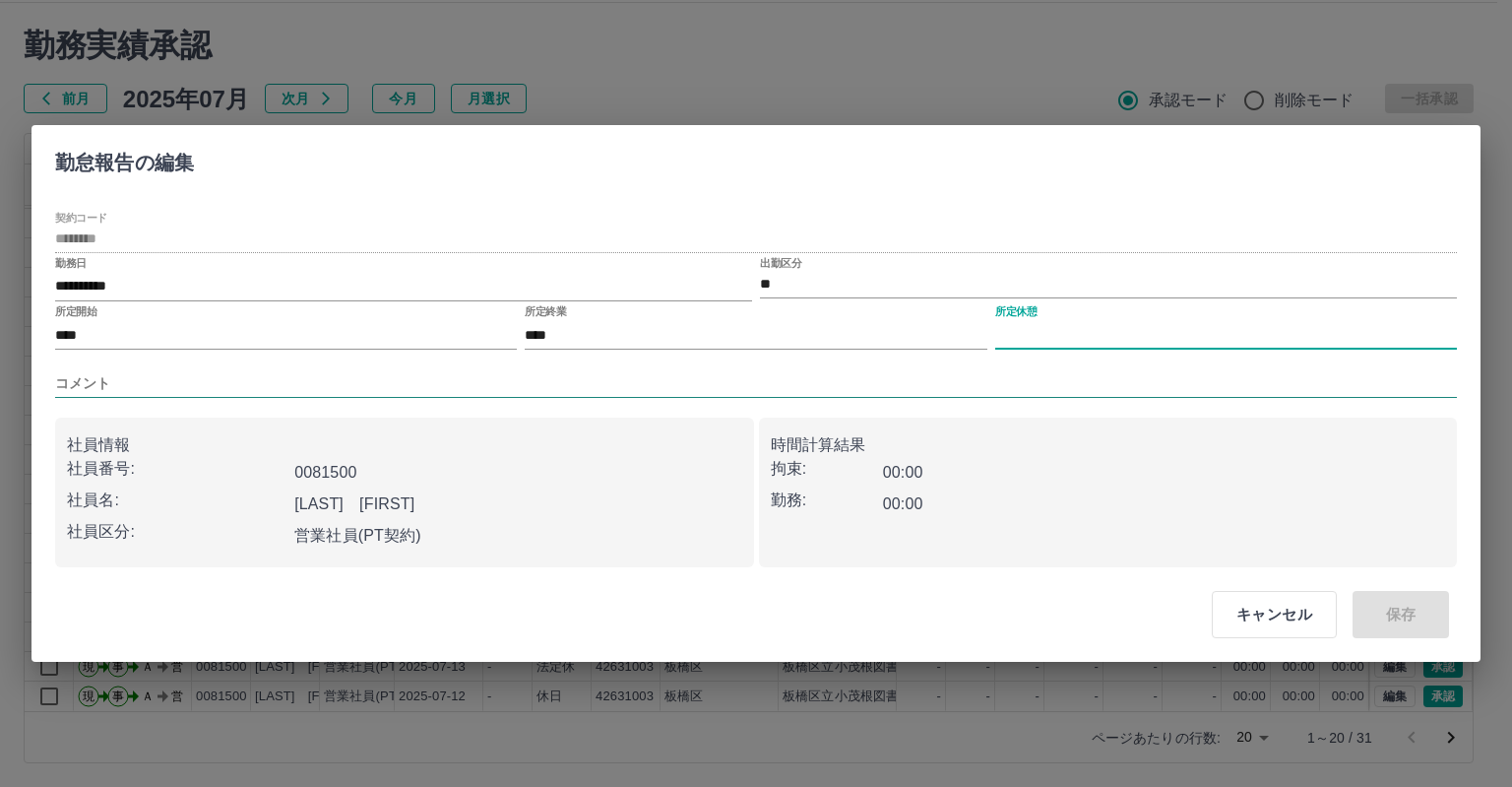 type on "****" 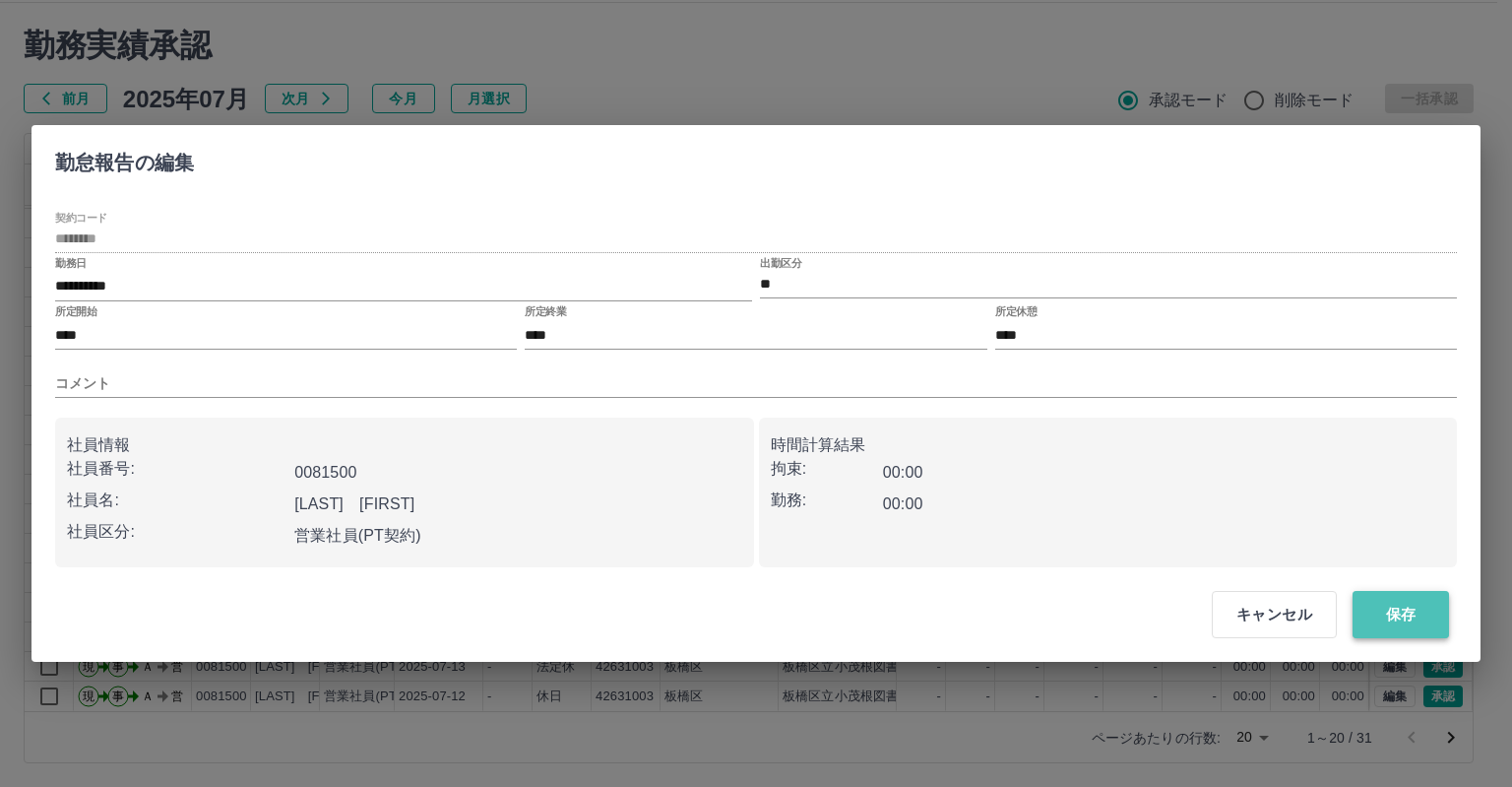 click on "保存" at bounding box center (1401, 615) 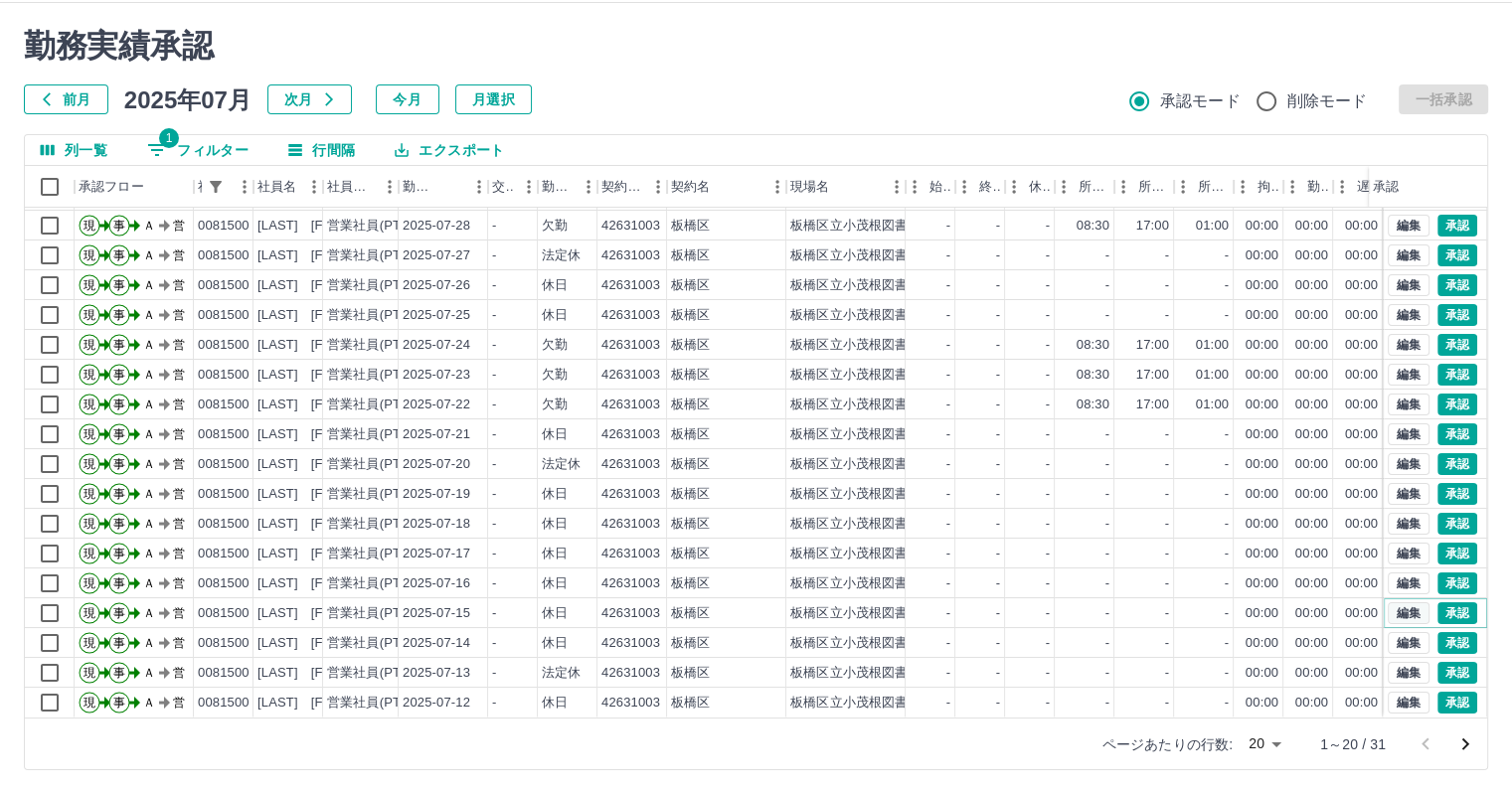 click on "編集" at bounding box center (1409, 613) 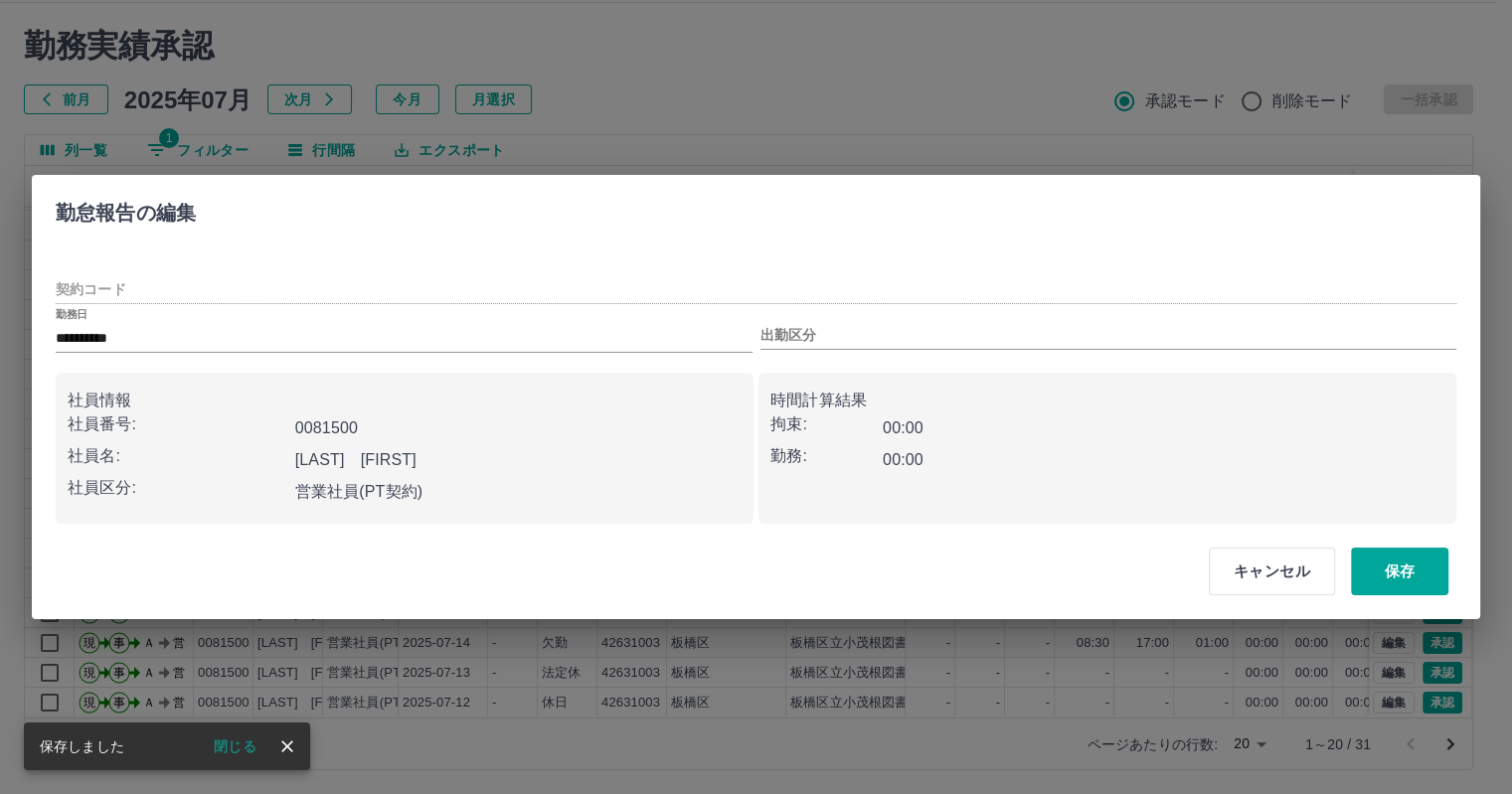 type on "********" 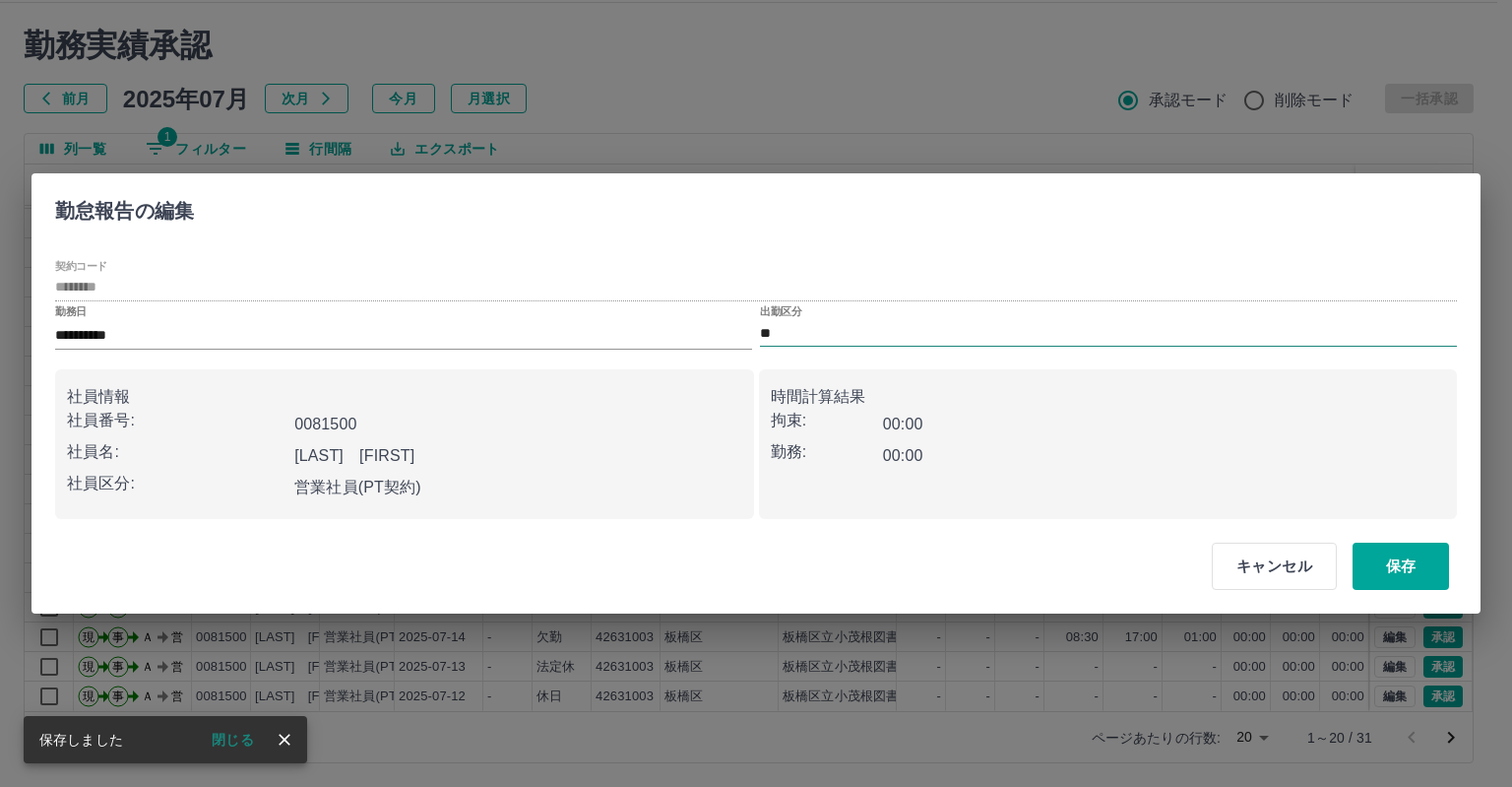 click on "**" at bounding box center (1108, 333) 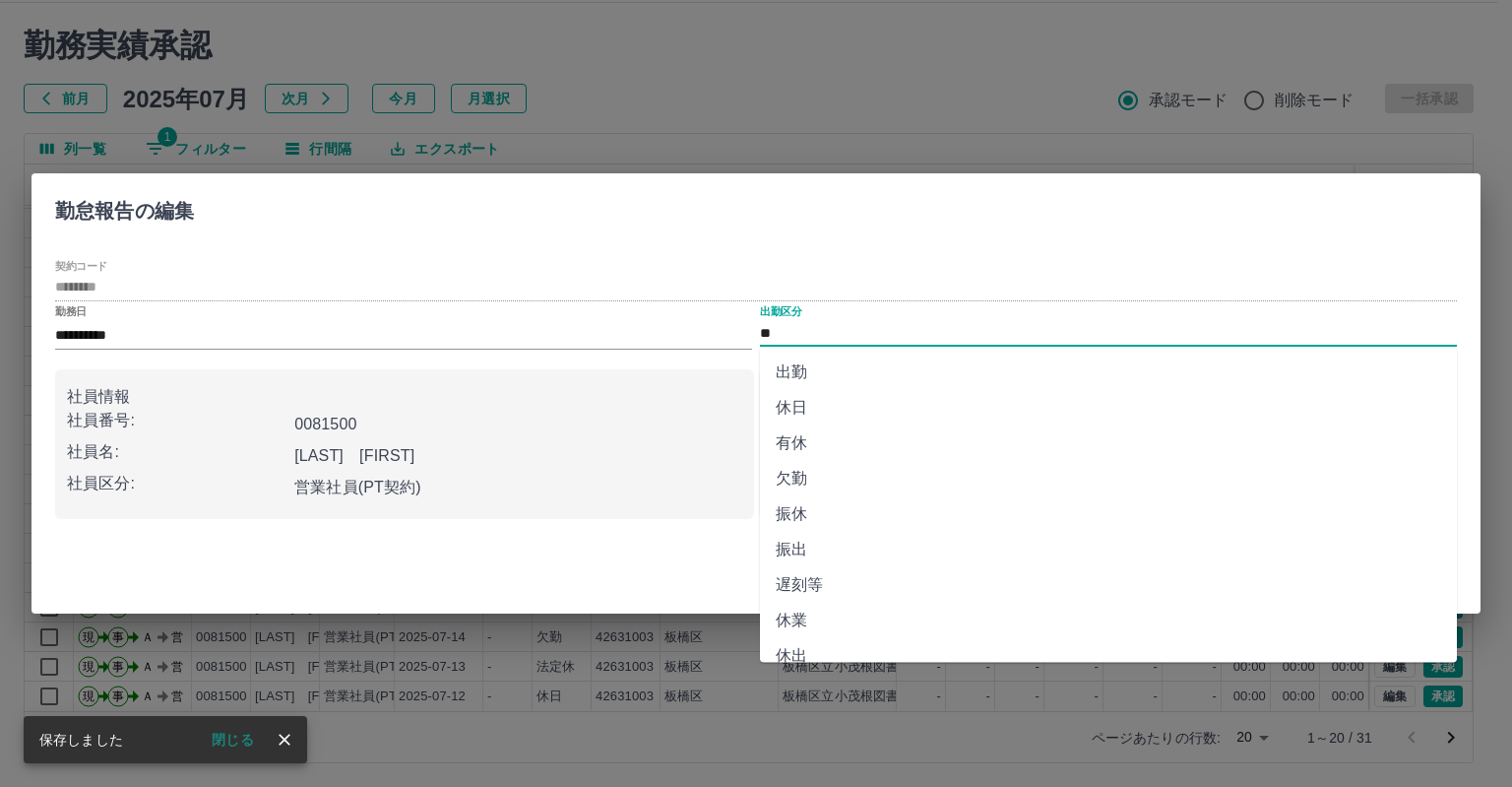 click on "欠勤" at bounding box center [1108, 479] 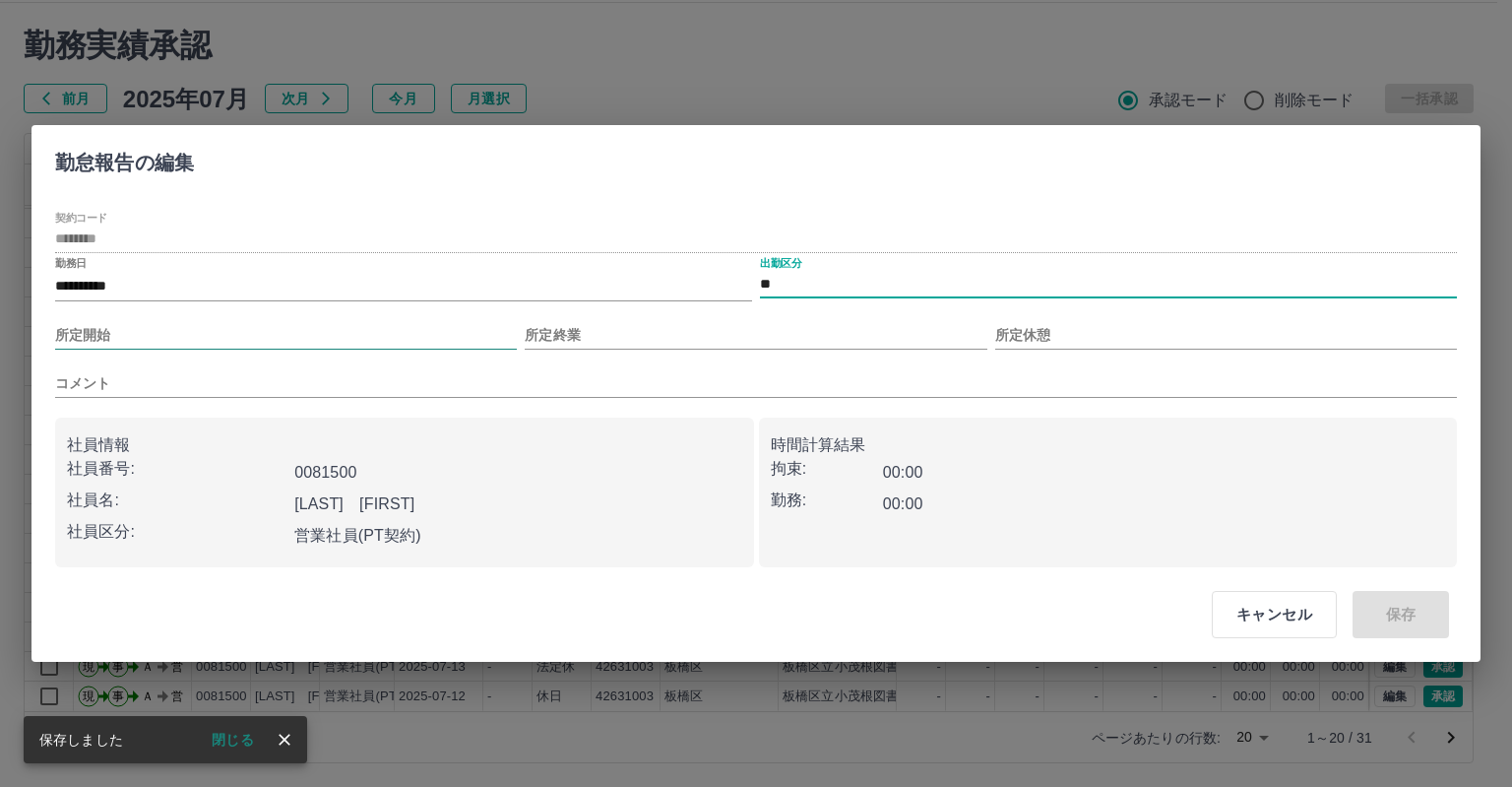 click on "所定開始" at bounding box center (285, 335) 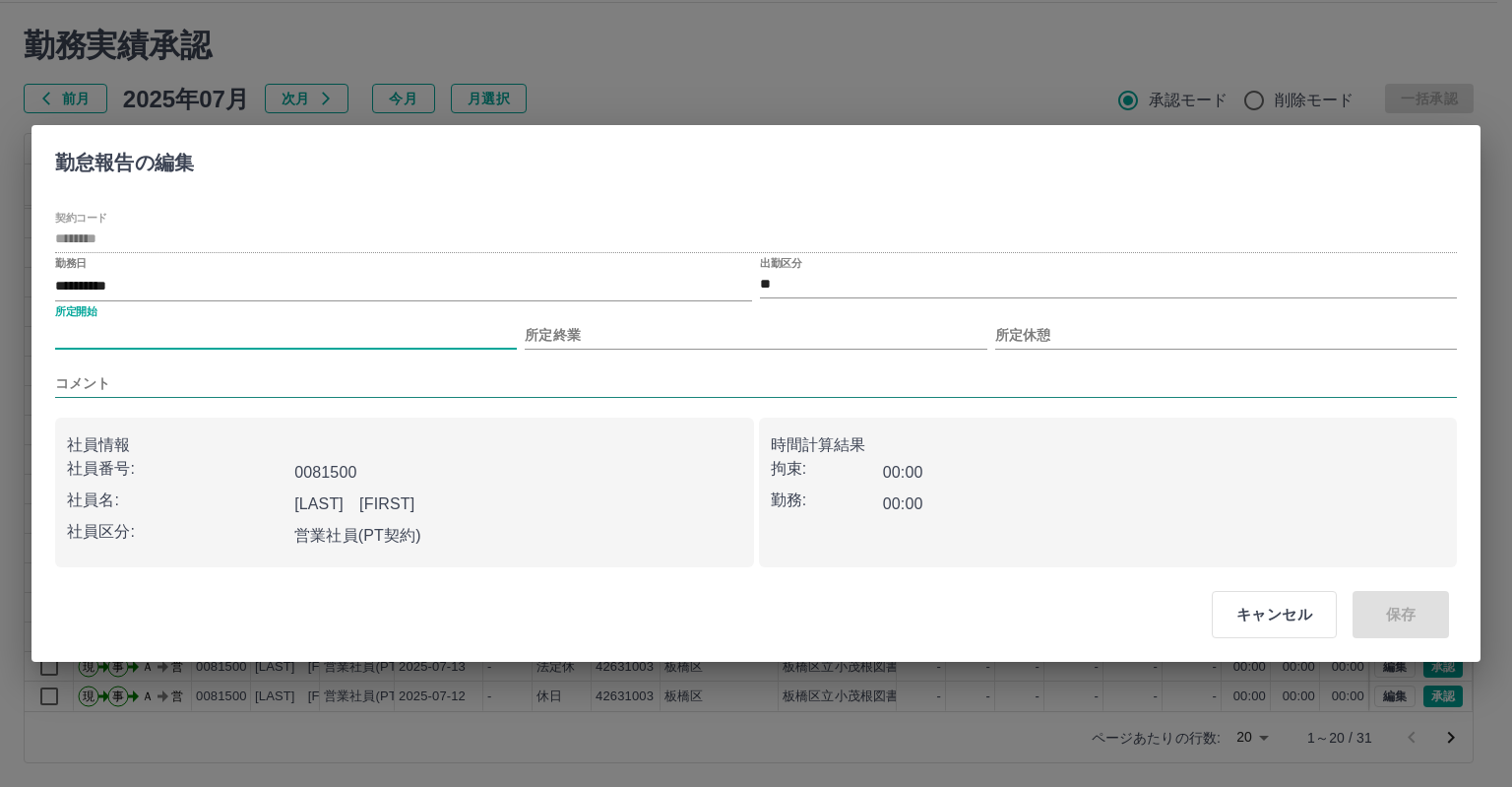 type on "****" 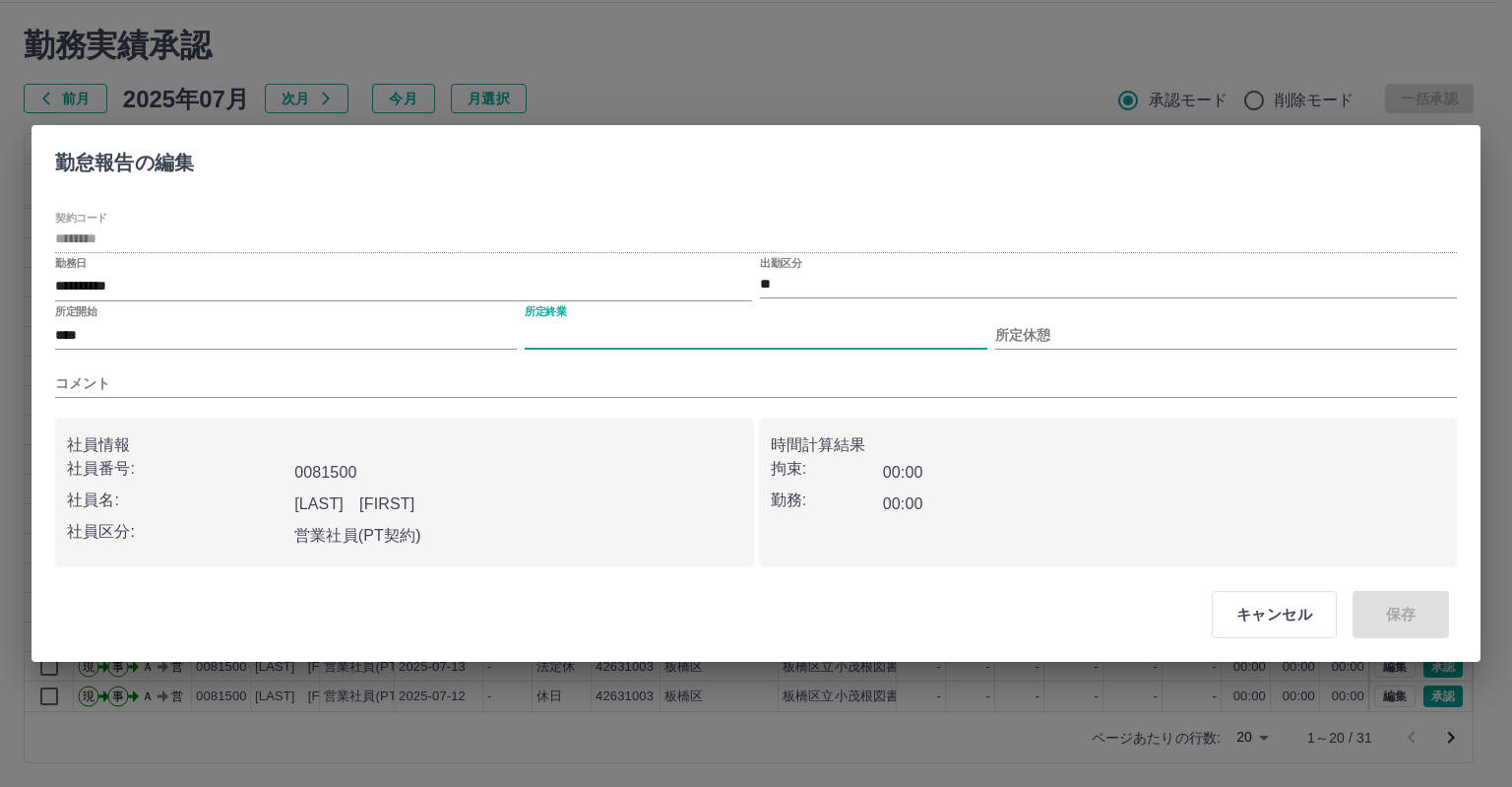 click on "所定終業" at bounding box center (755, 335) 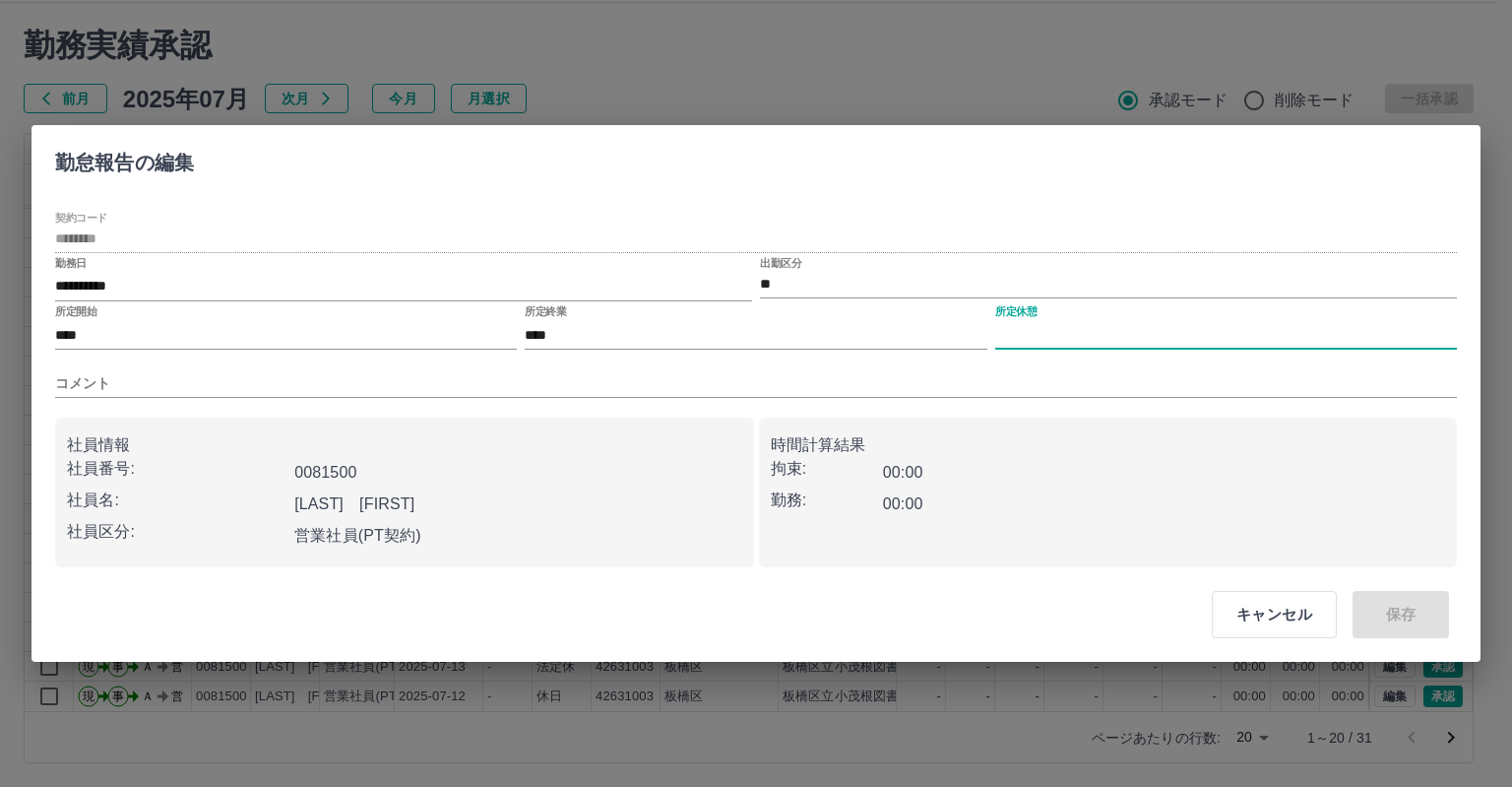 click on "所定休憩" at bounding box center [1226, 335] 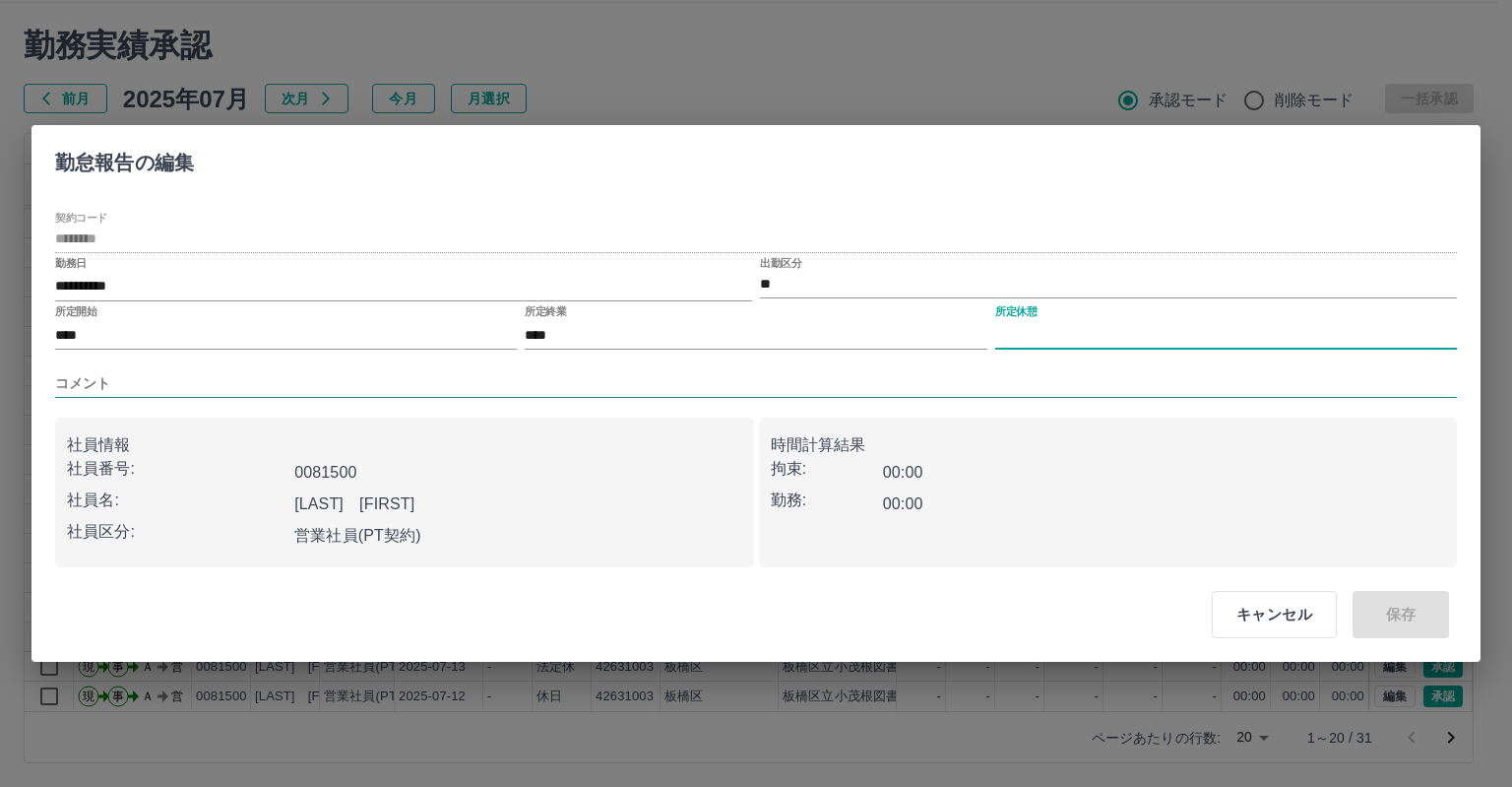 type on "****" 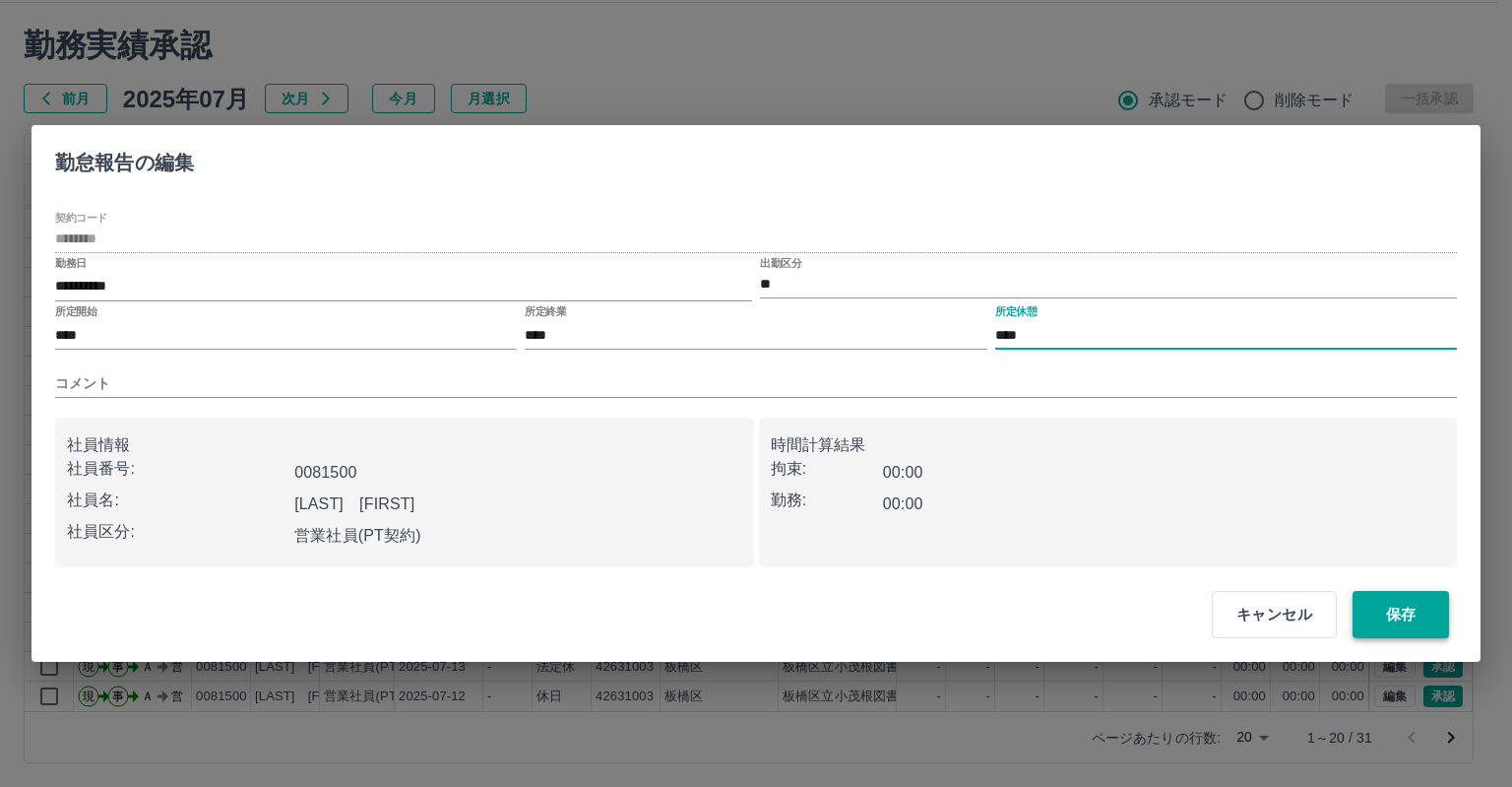 click on "保存" at bounding box center (1401, 615) 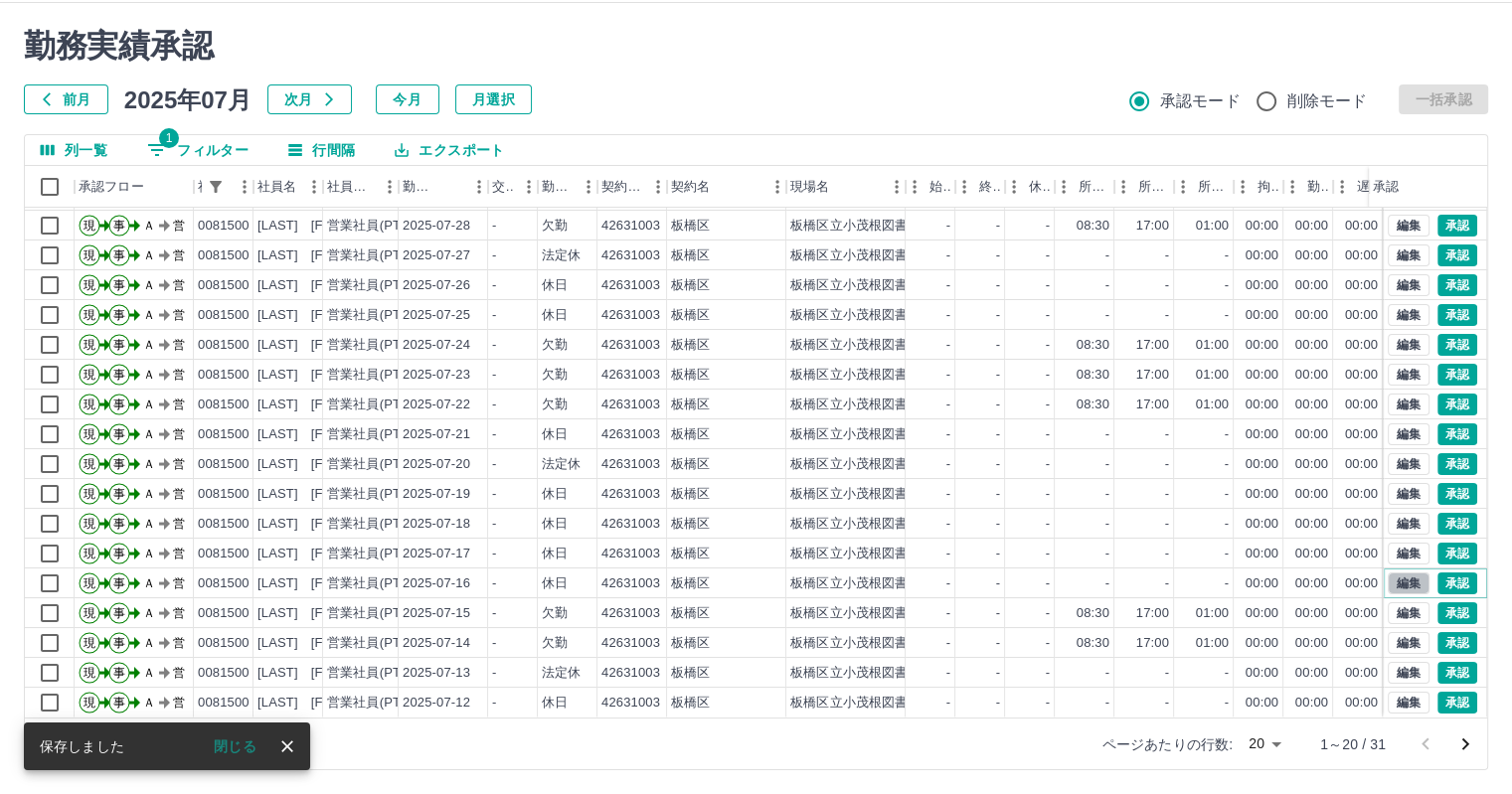 click on "編集" at bounding box center [1409, 583] 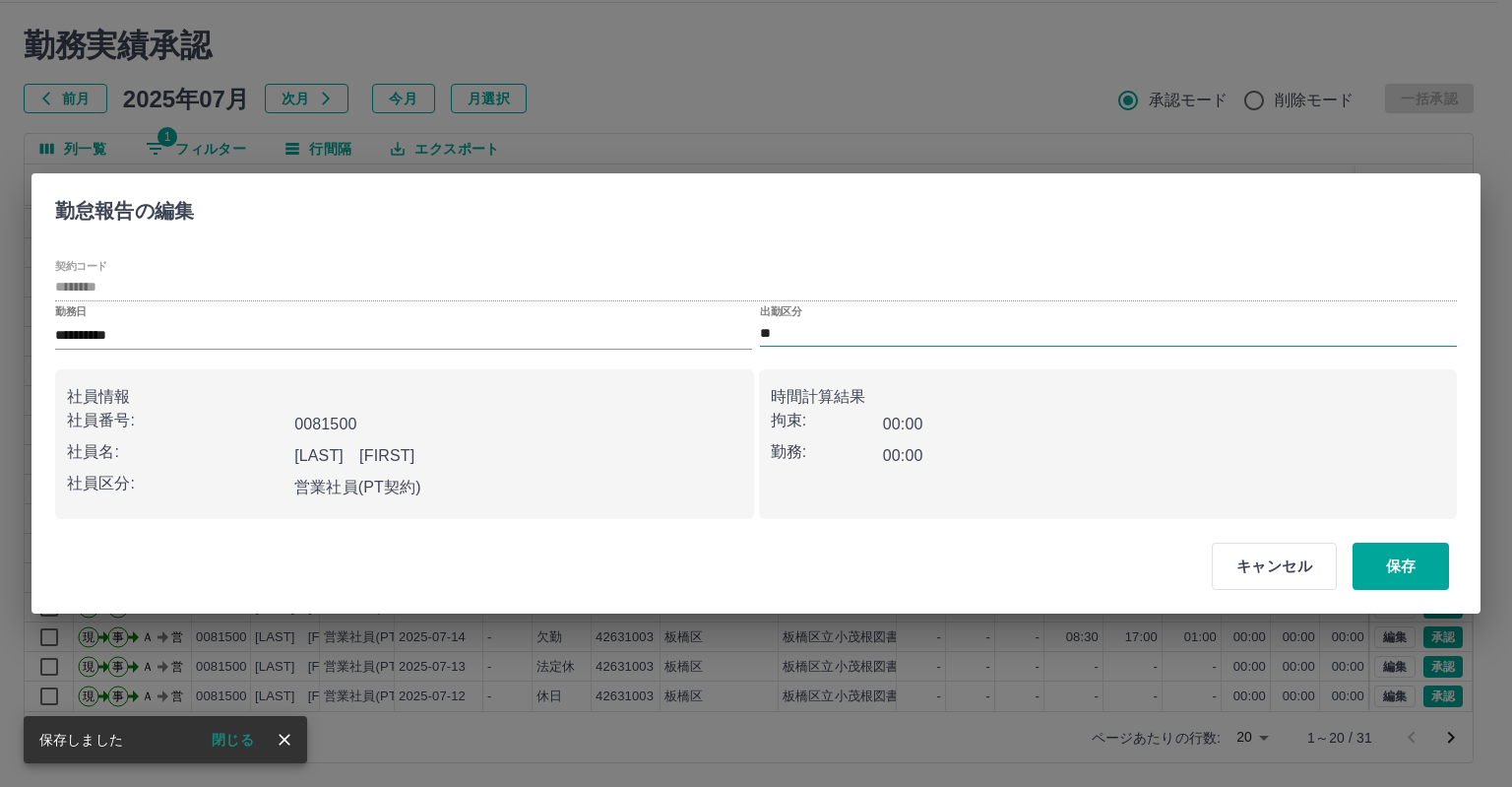 click on "**" at bounding box center [1108, 333] 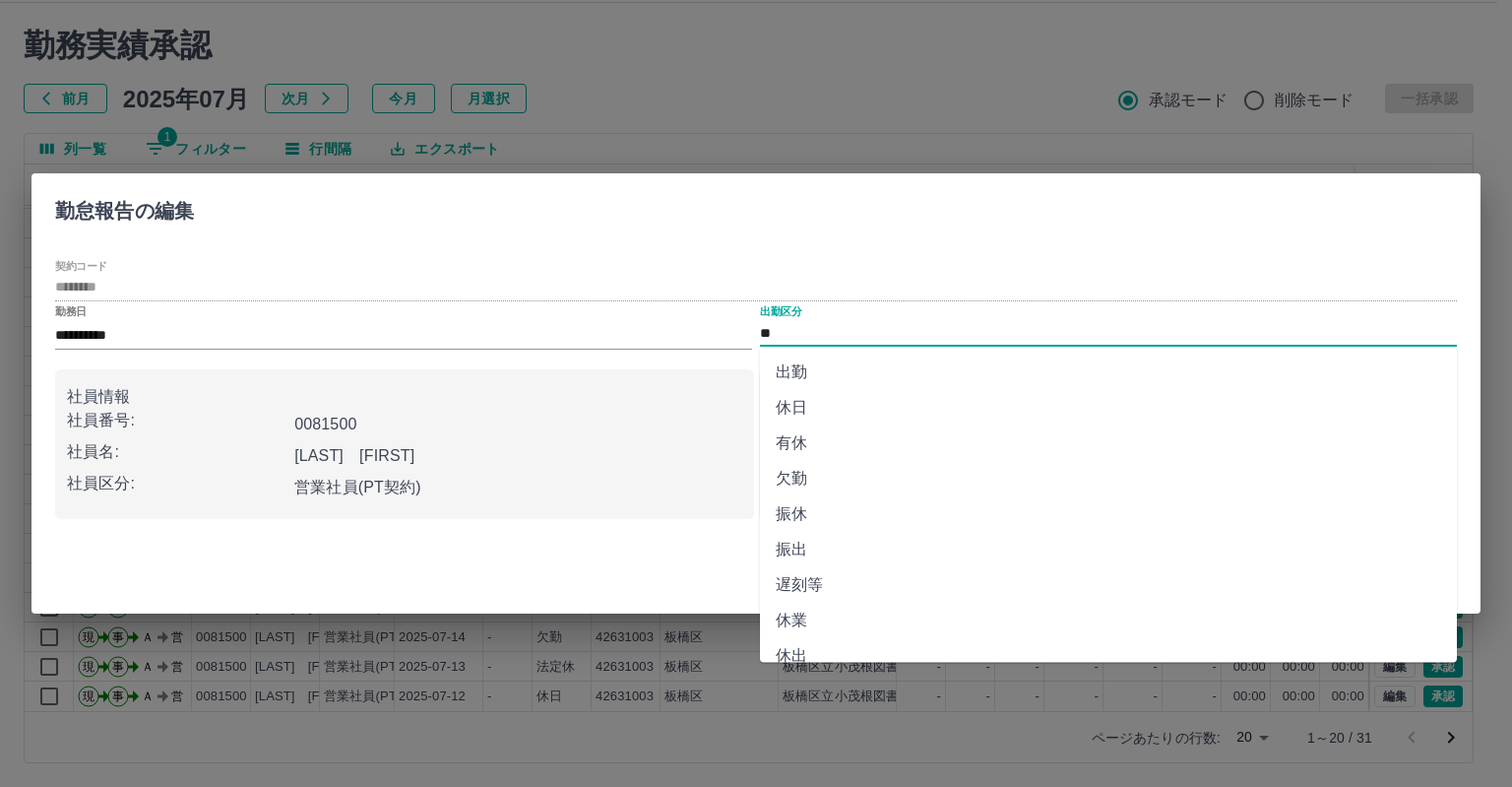 click on "欠勤" at bounding box center (1108, 479) 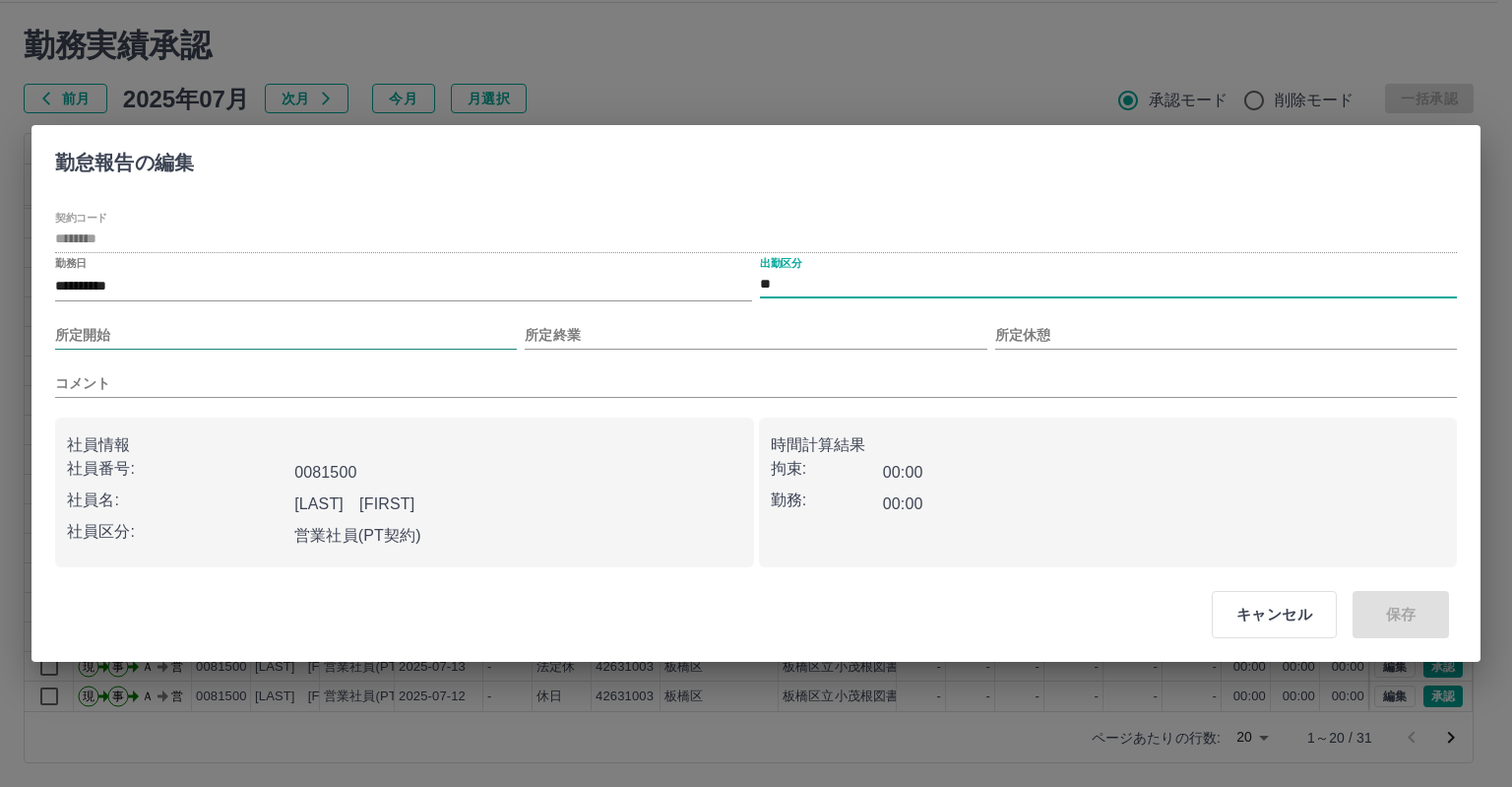 click on "所定開始" at bounding box center (285, 335) 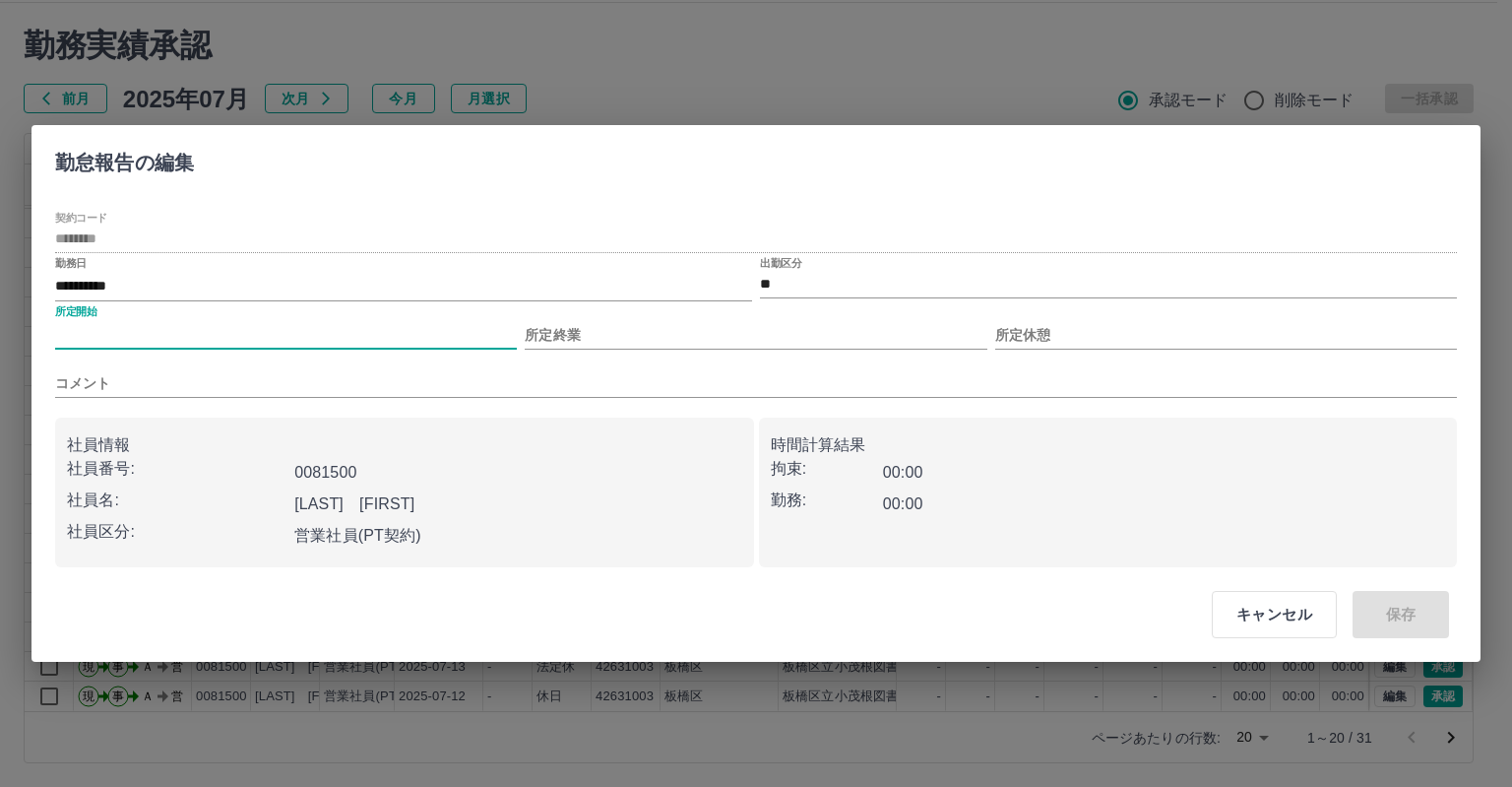 type on "****" 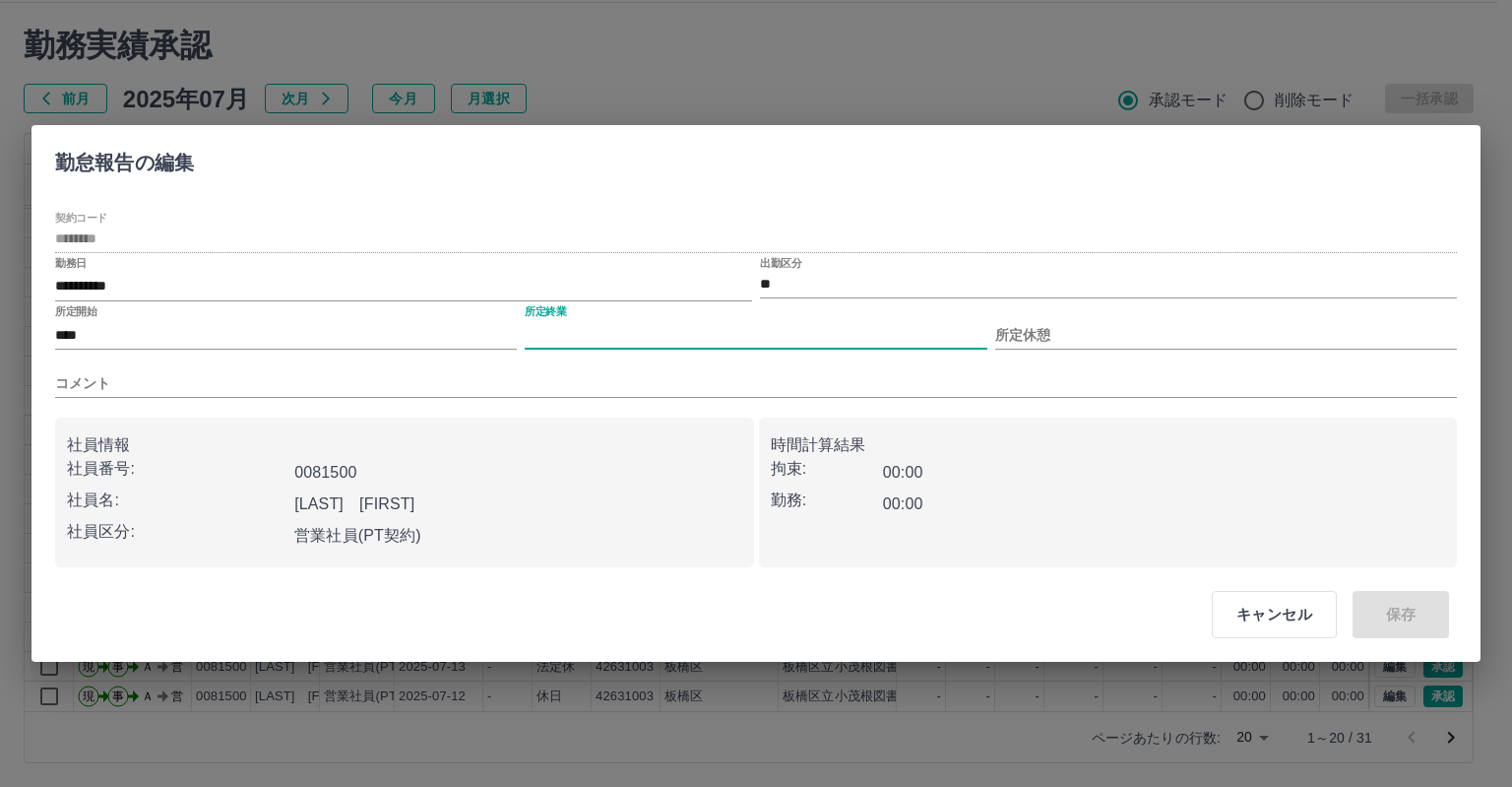 click on "所定終業" at bounding box center (755, 335) 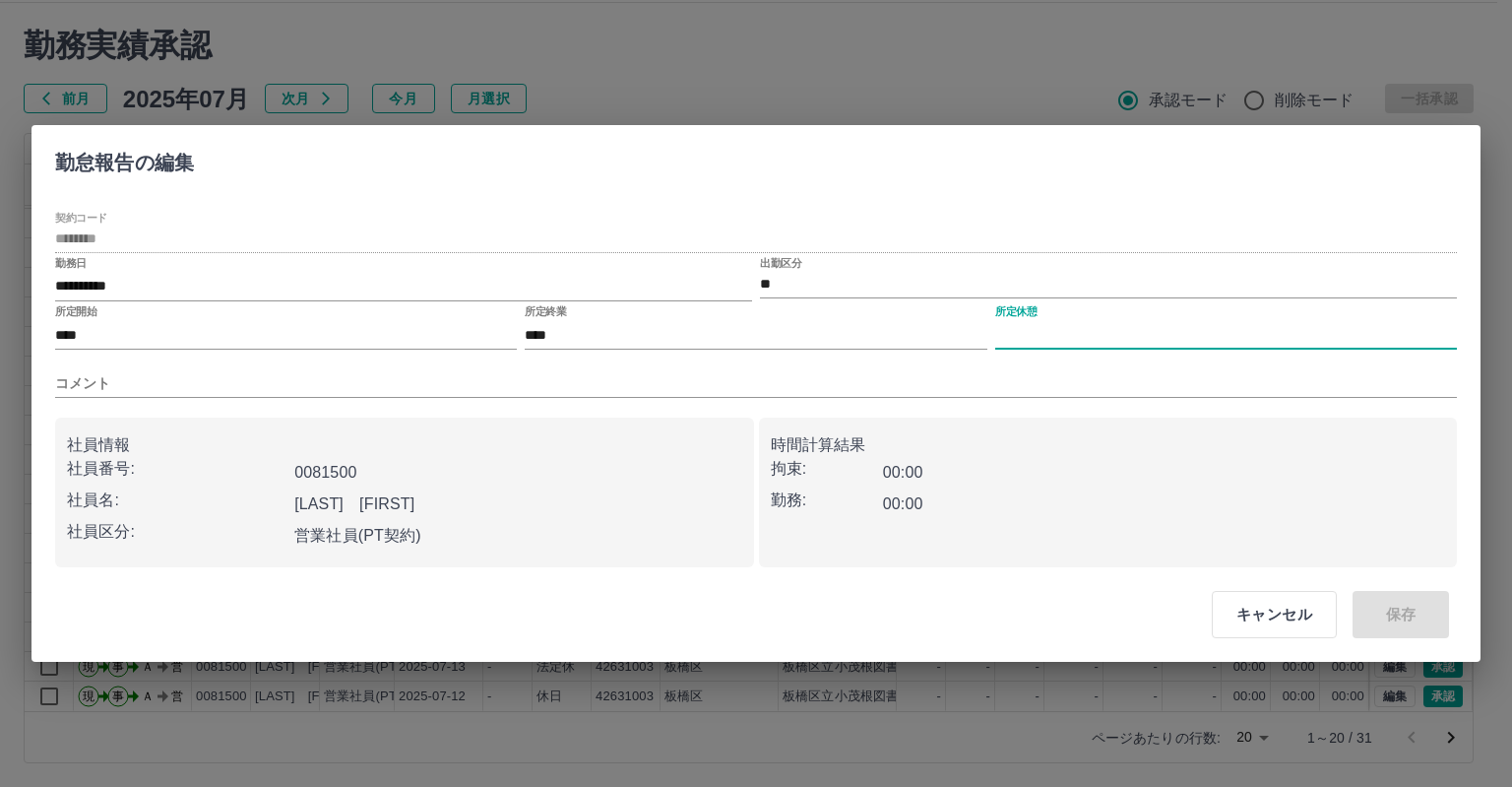 click on "所定休憩" at bounding box center [1226, 335] 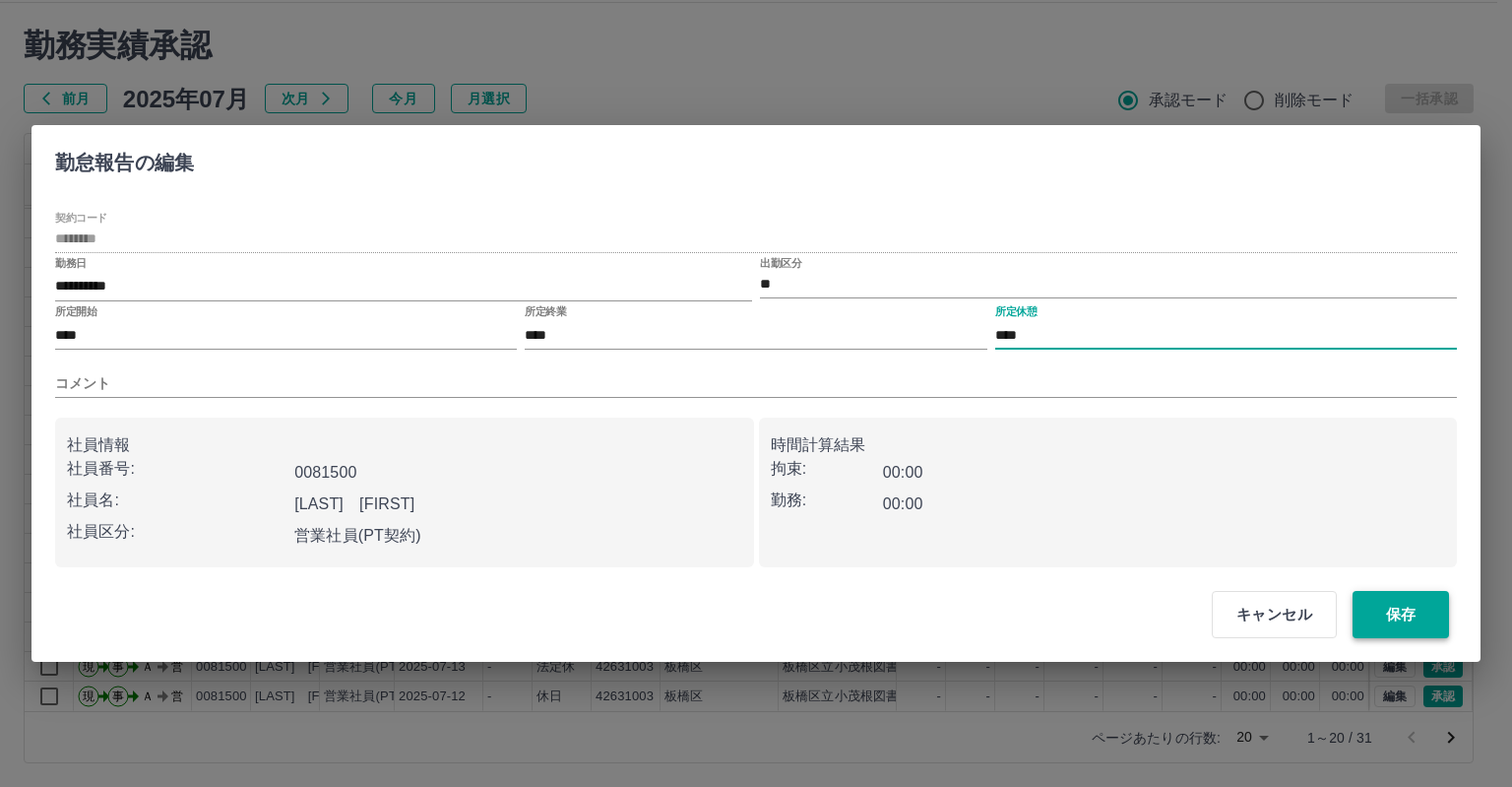 click on "保存" at bounding box center [1401, 615] 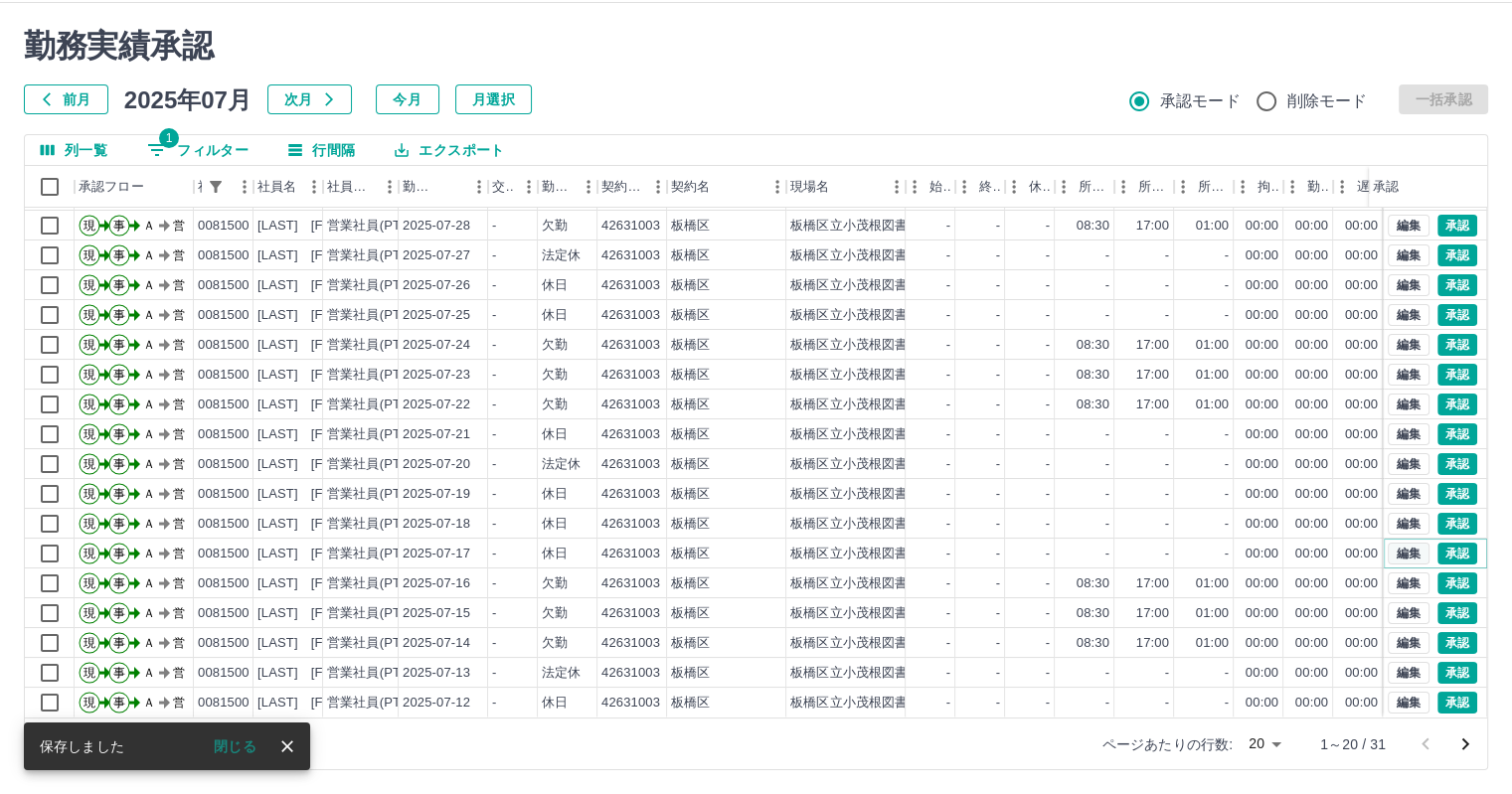 click on "編集" at bounding box center [1409, 554] 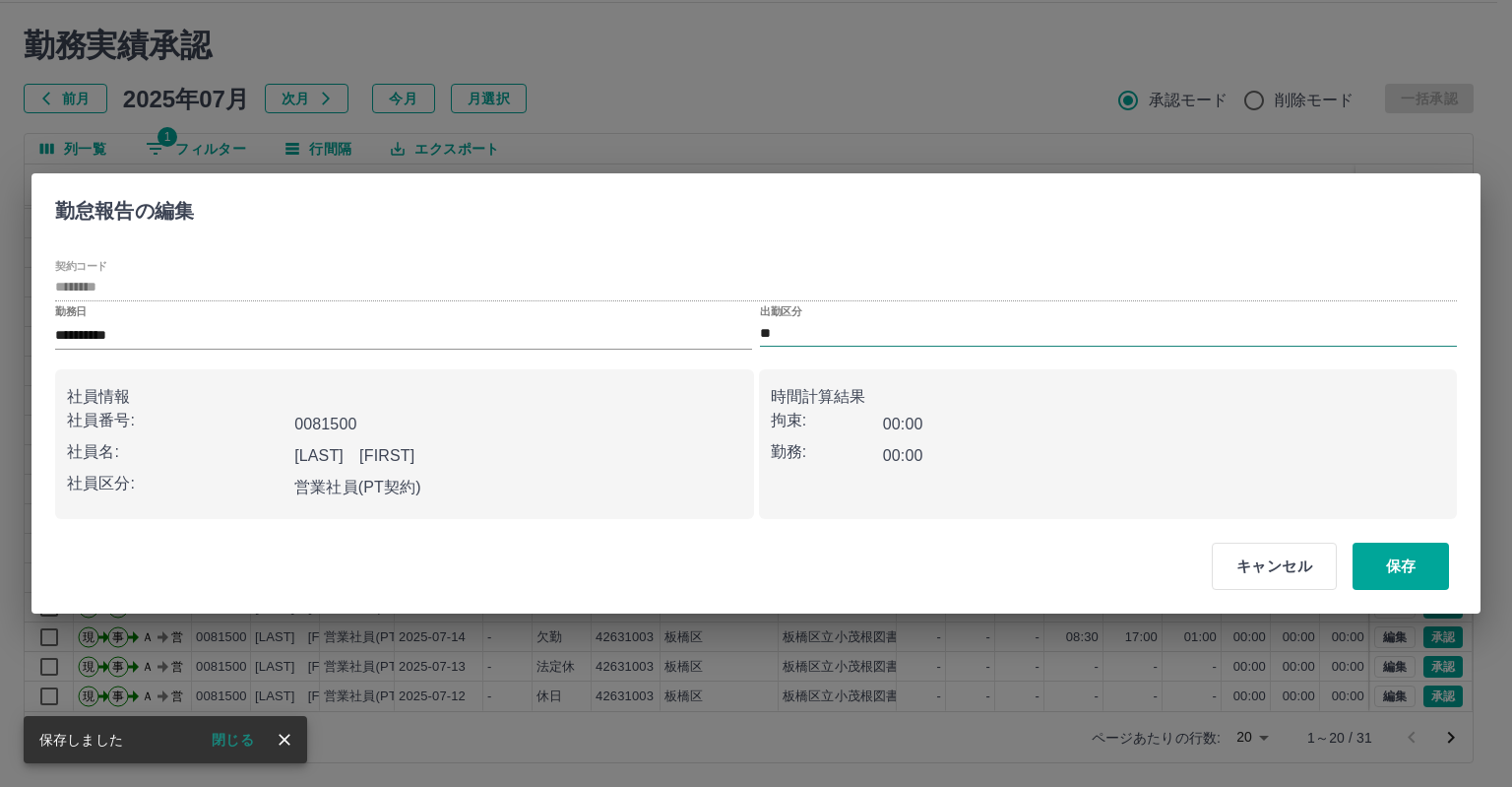 click on "**" at bounding box center (1108, 333) 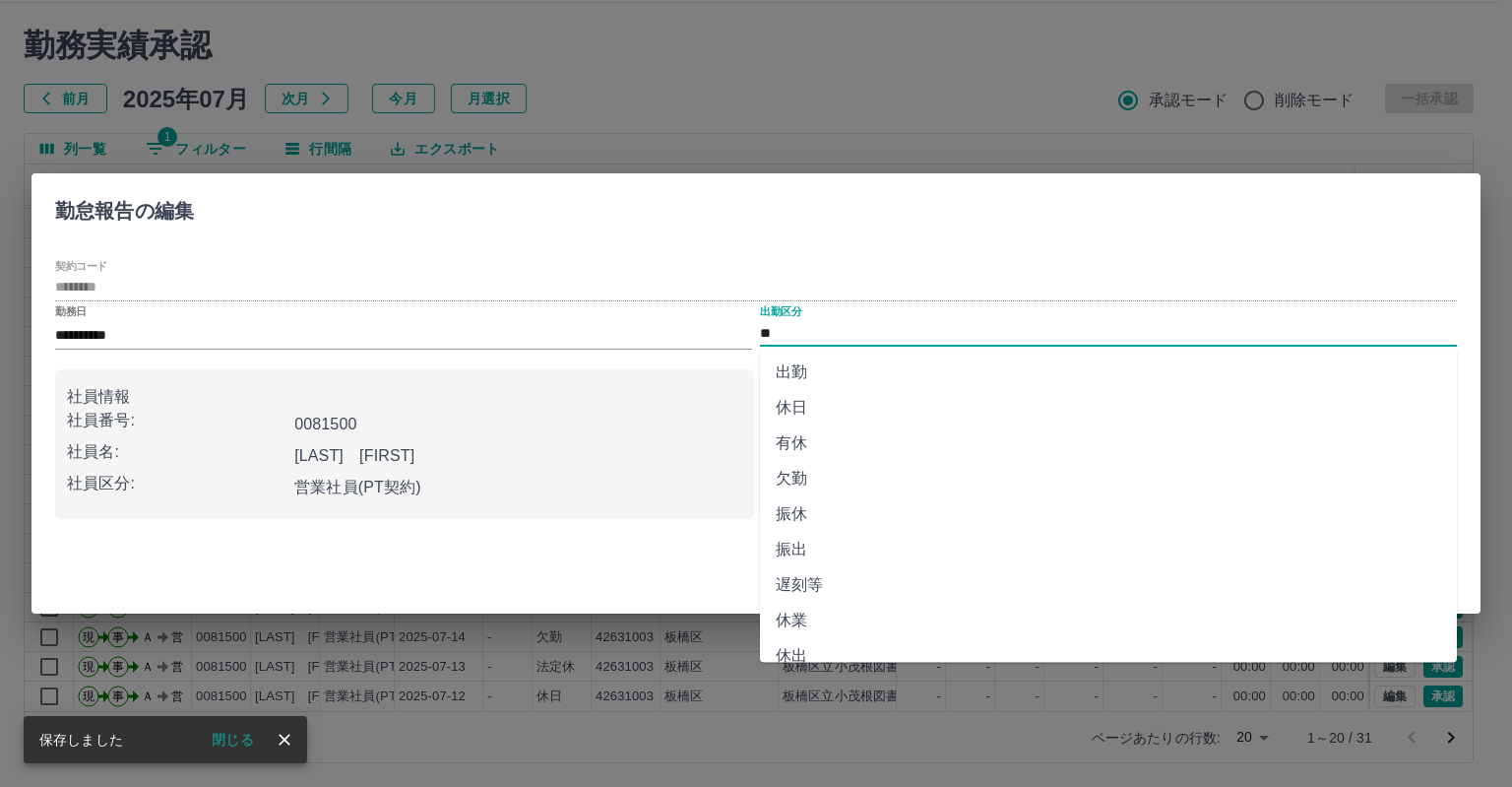 click on "欠勤" at bounding box center [1108, 479] 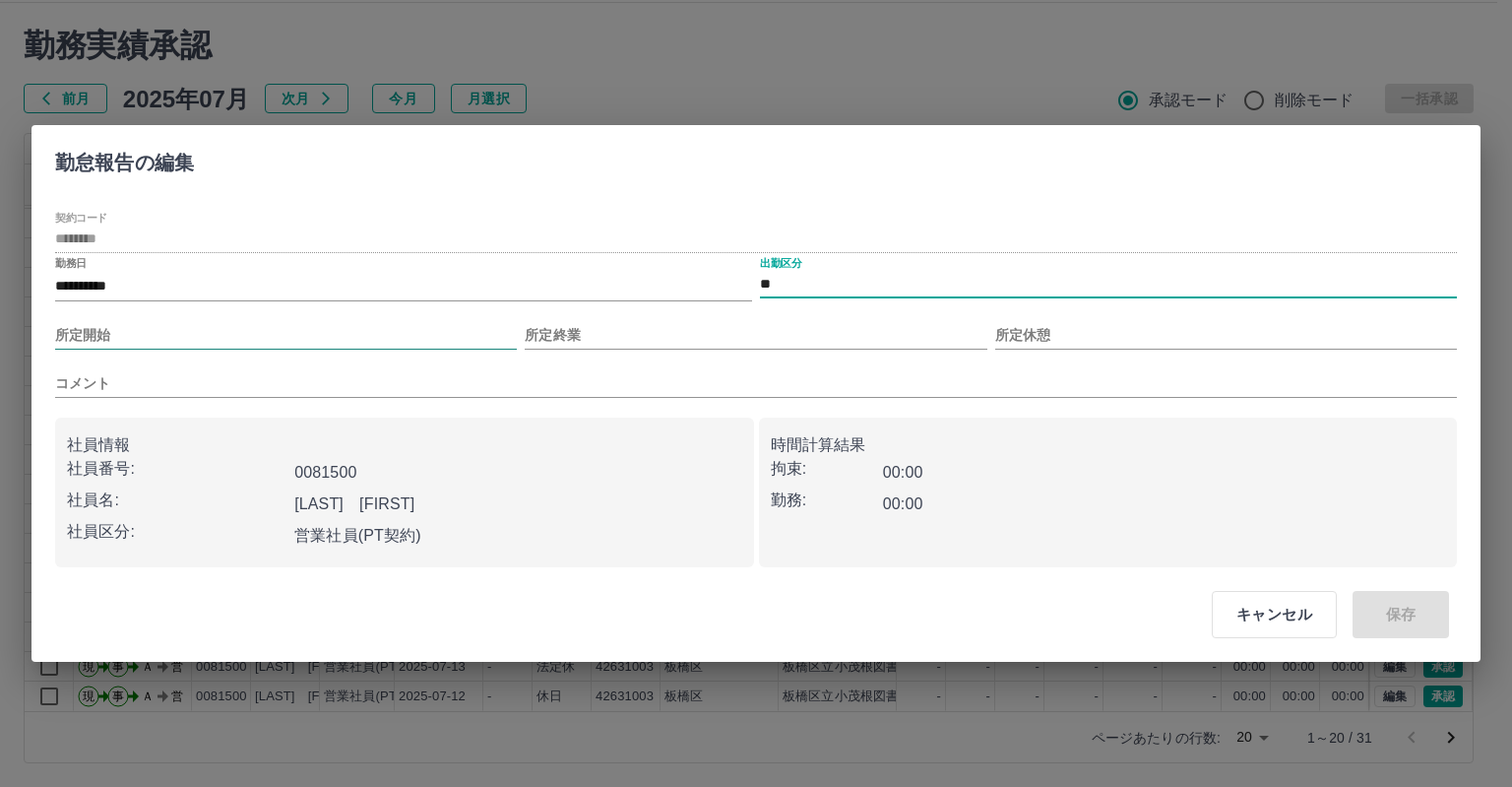 click on "所定開始" at bounding box center [285, 335] 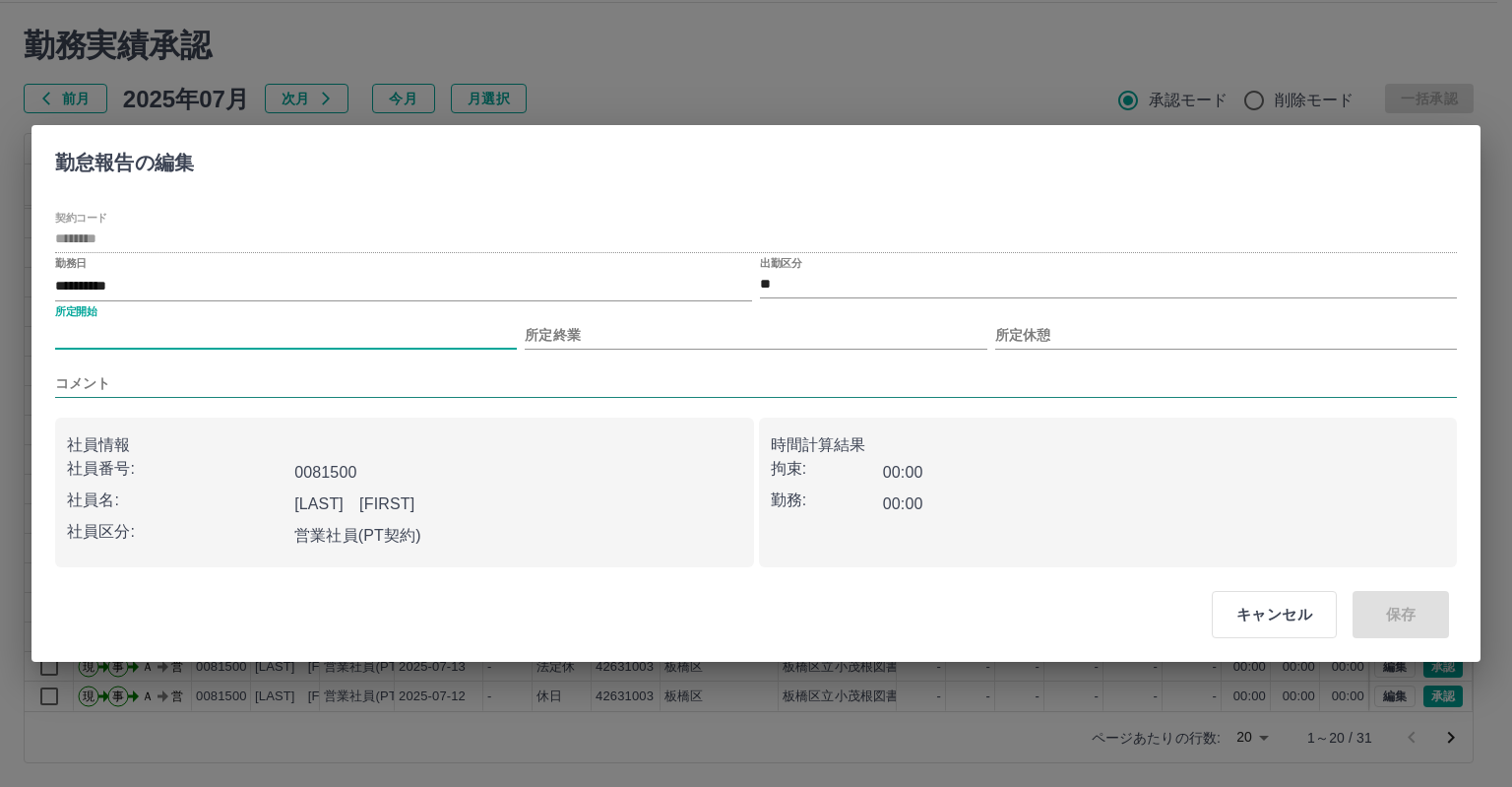 type on "****" 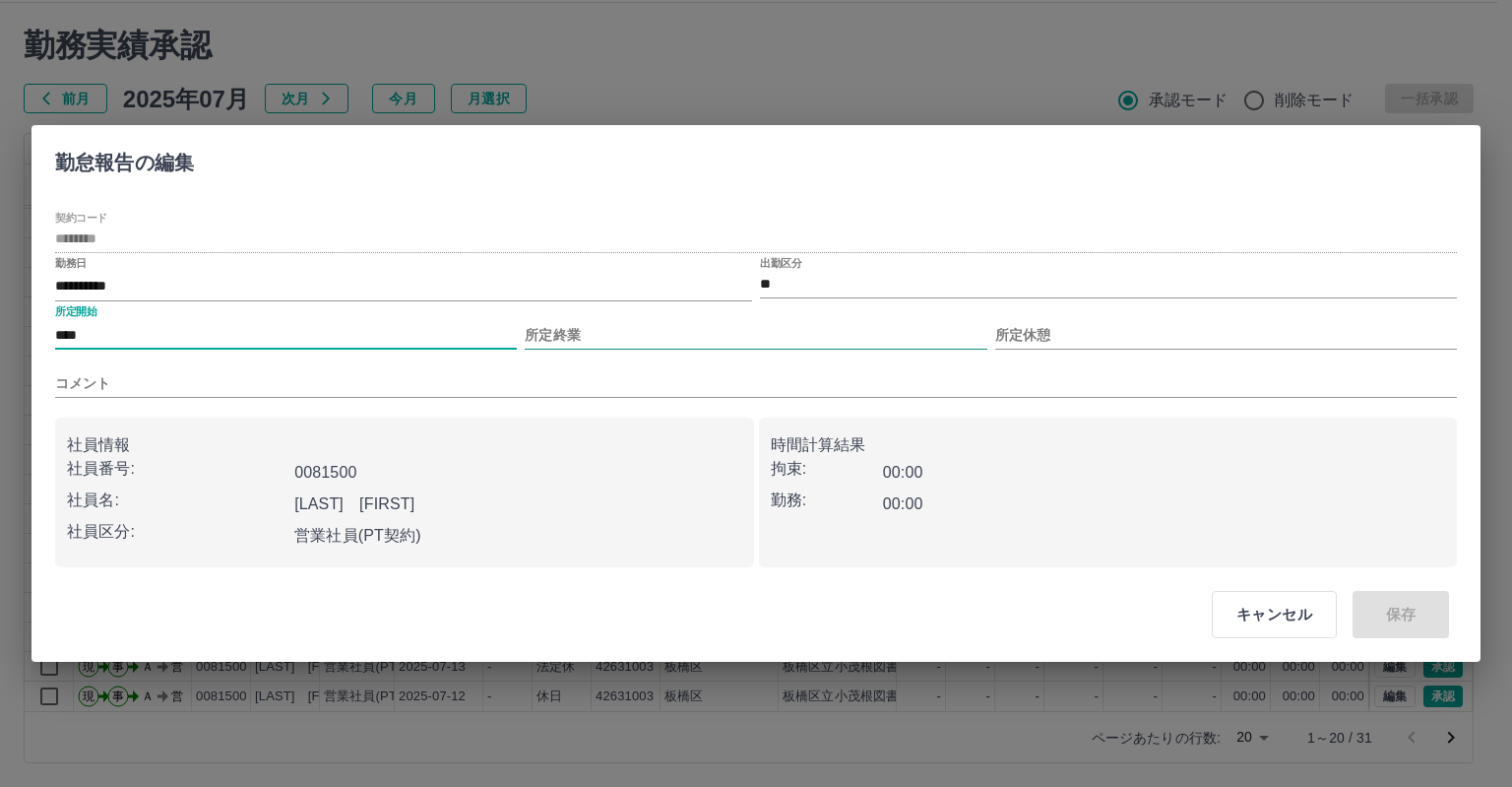 click on "所定終業" at bounding box center [755, 335] 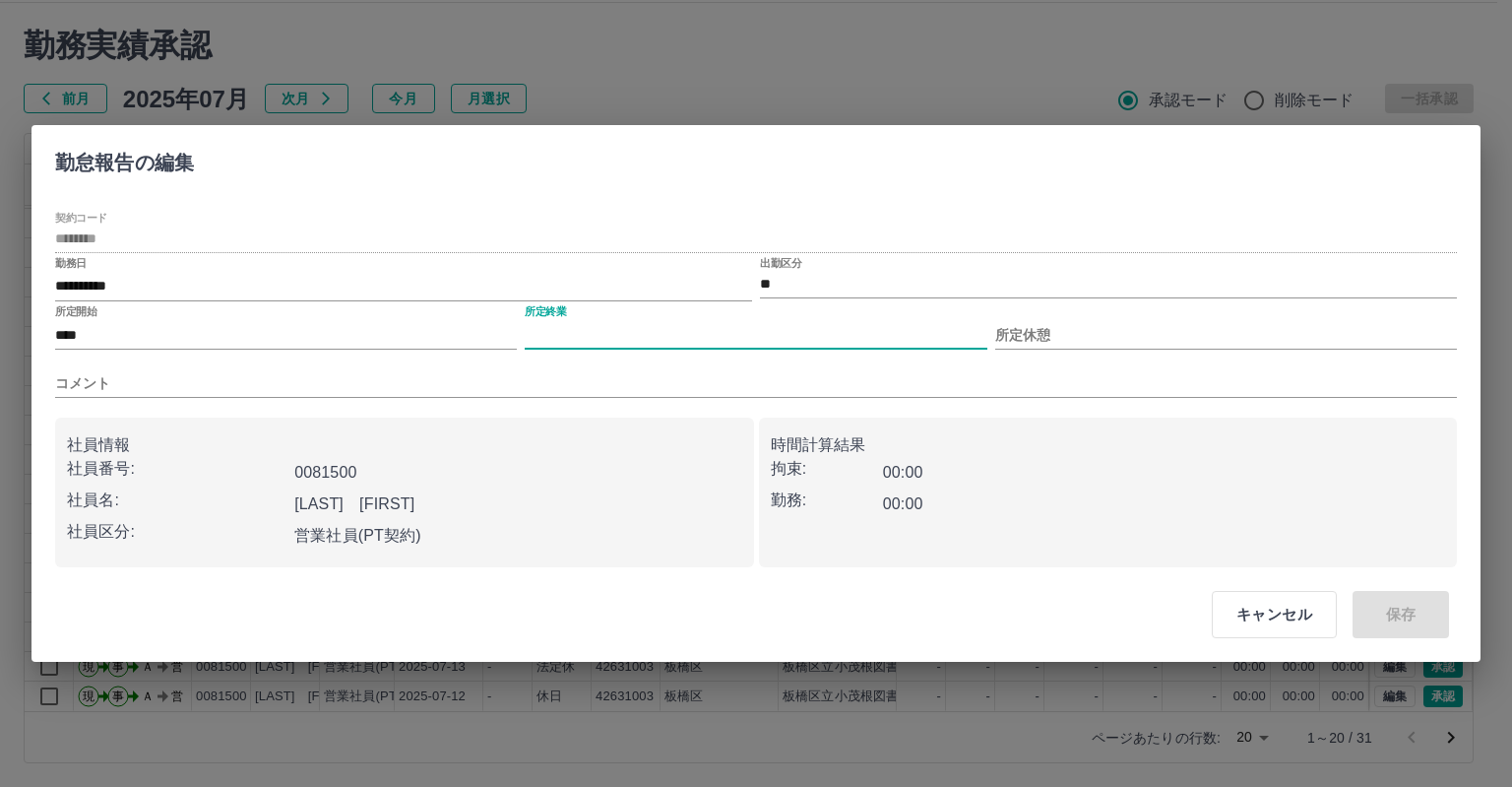 type on "****" 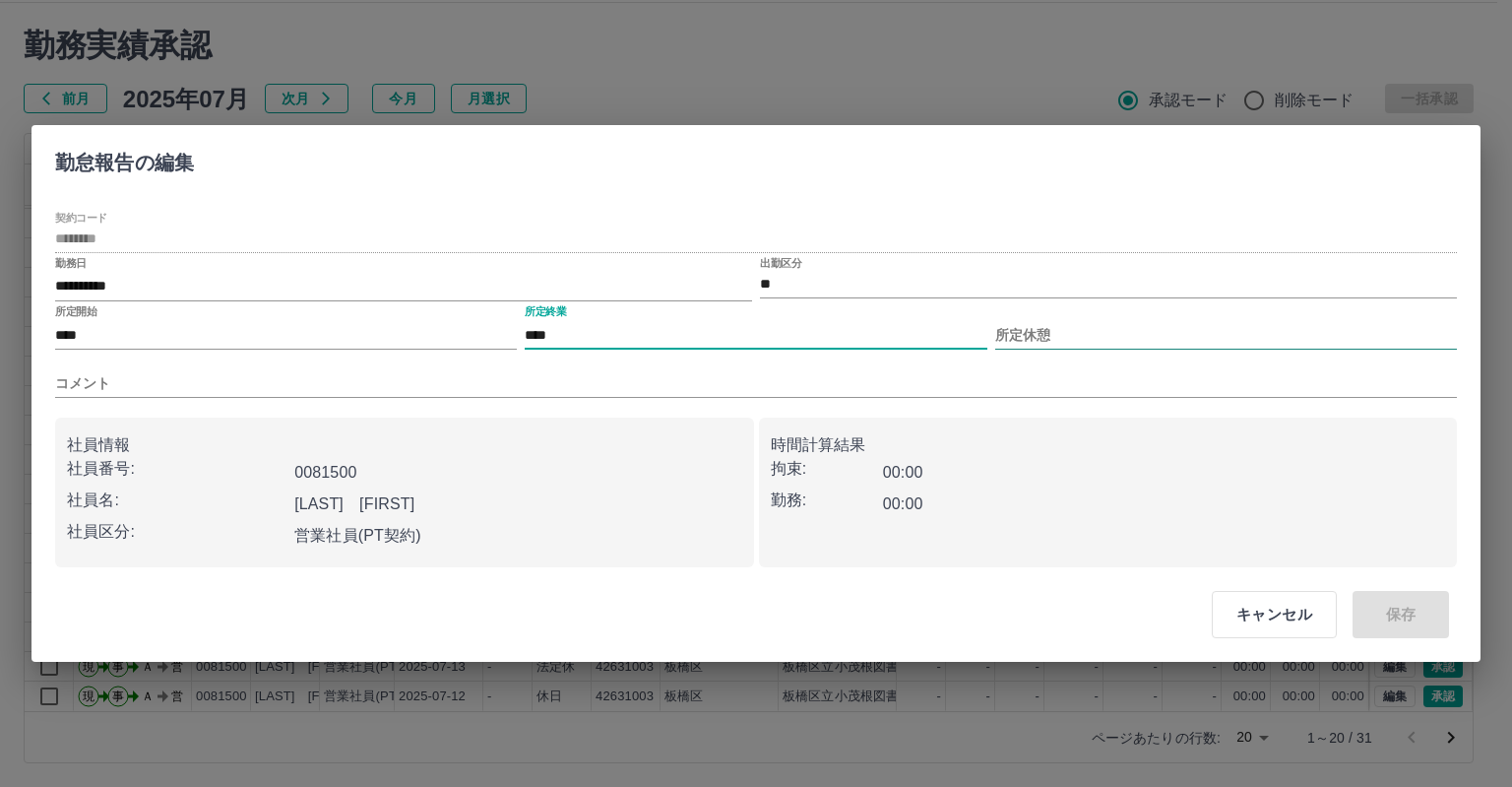 click on "所定休憩" at bounding box center (1226, 335) 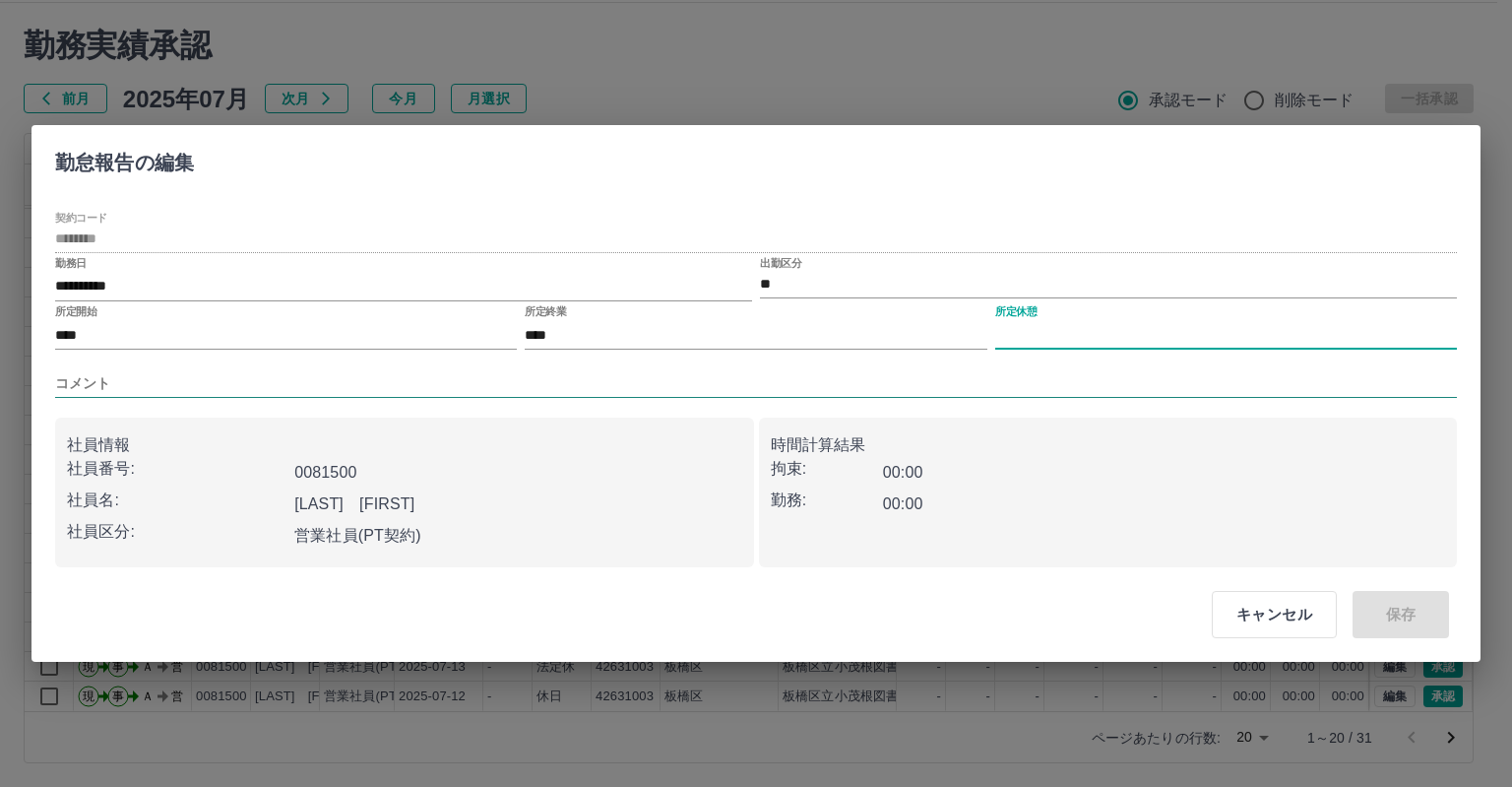 type on "****" 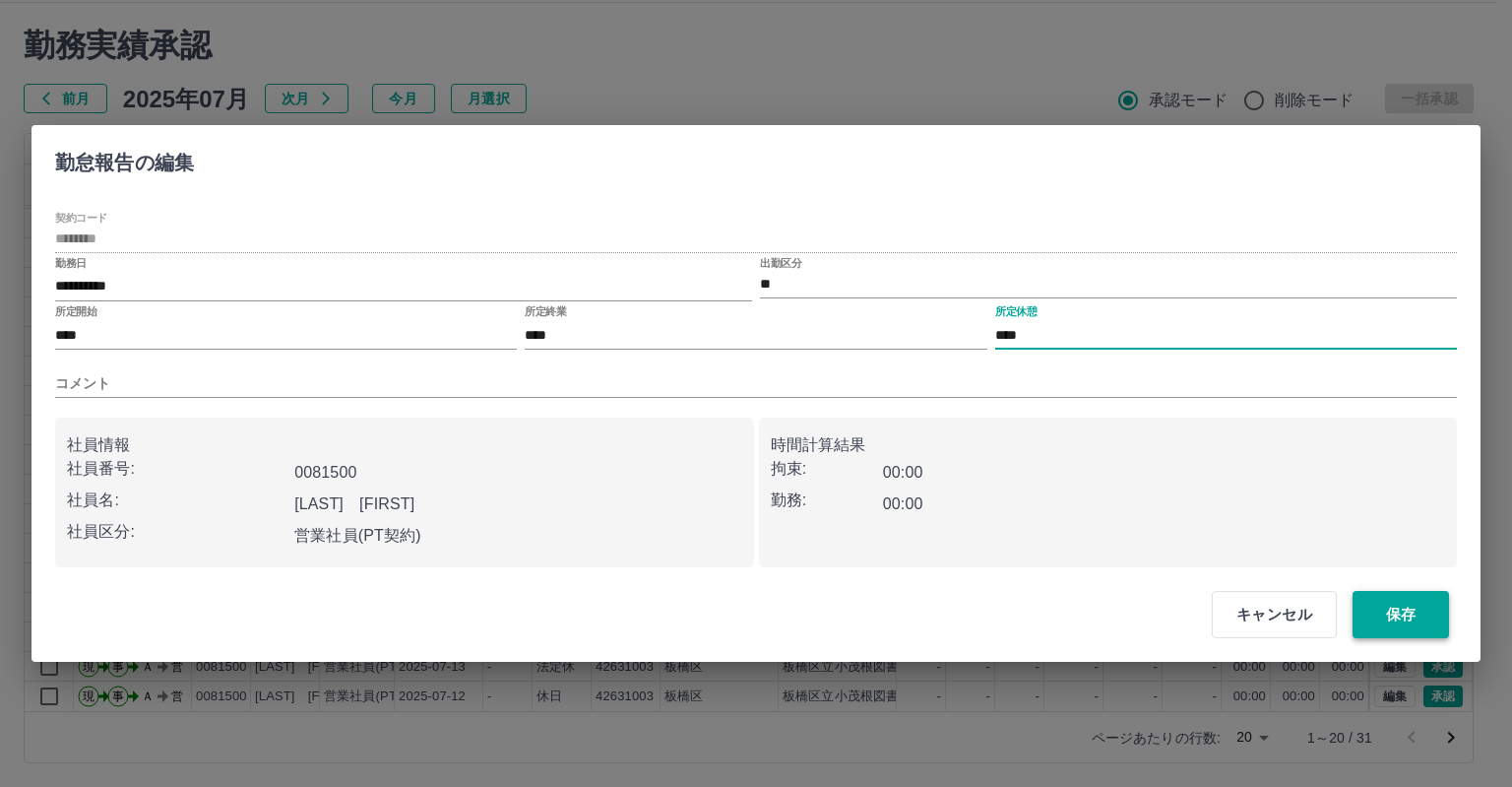click on "保存" at bounding box center [1401, 615] 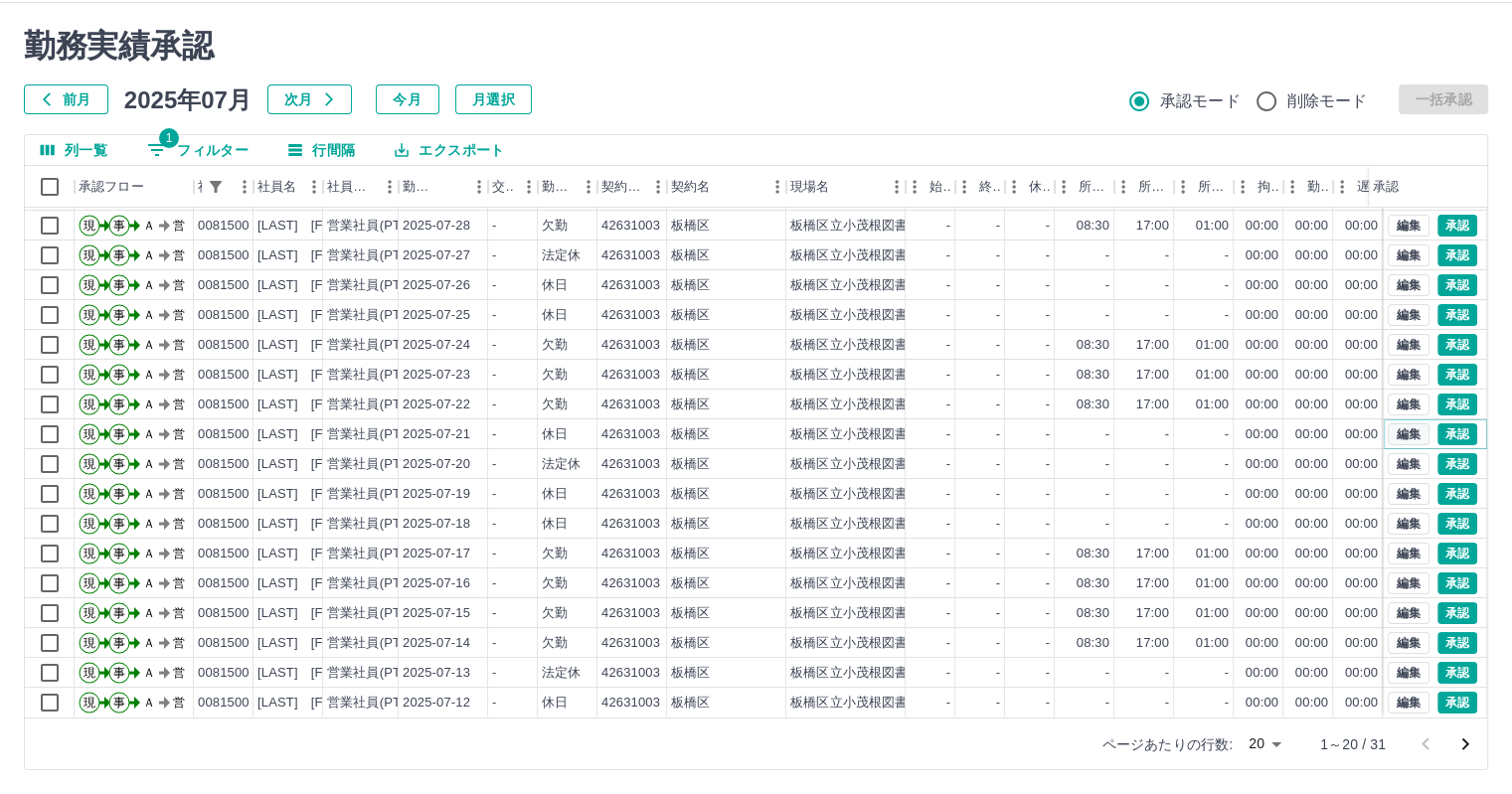 click on "編集" at bounding box center [1409, 434] 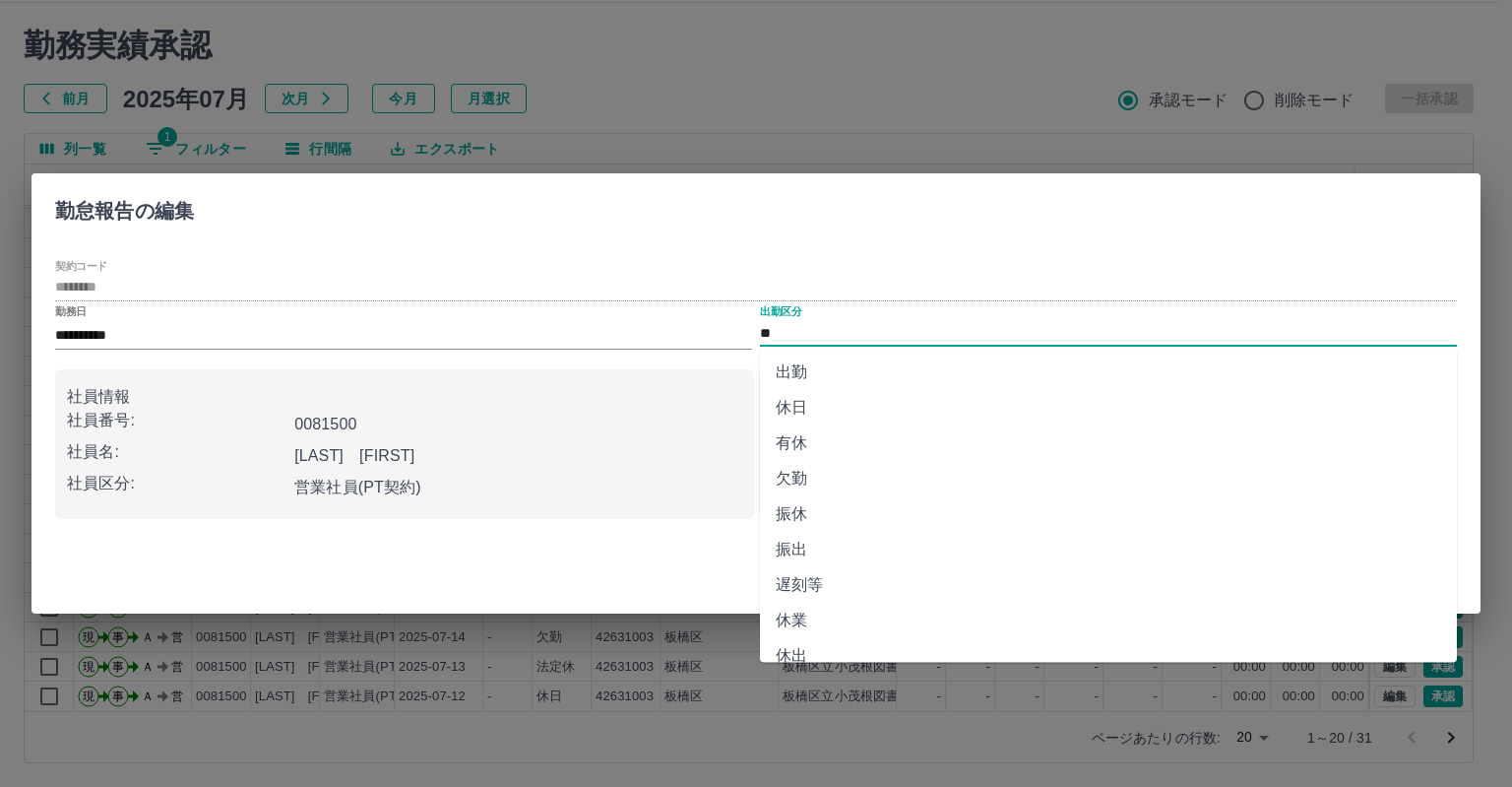 click on "**" at bounding box center (1108, 333) 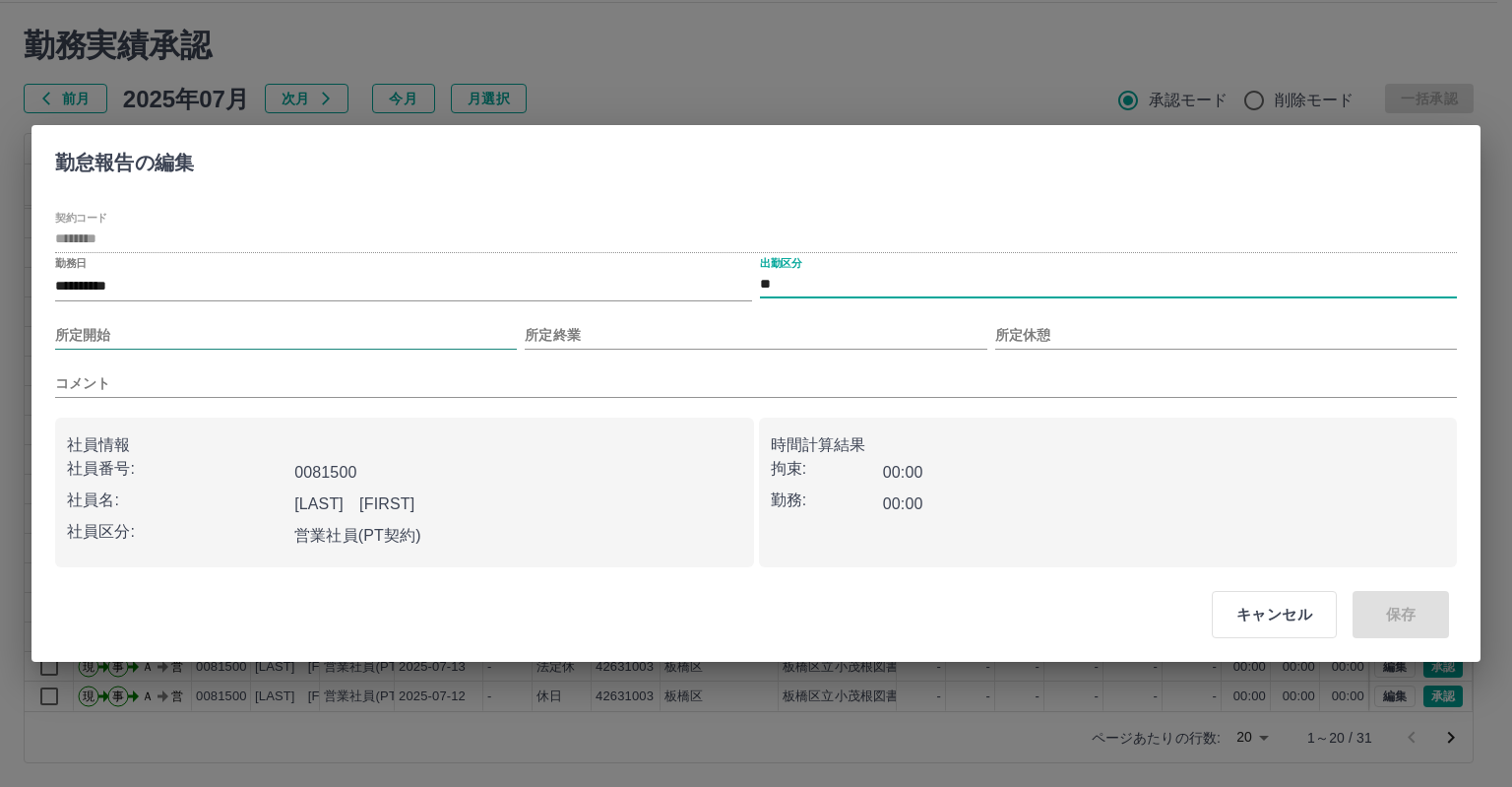 drag, startPoint x: 441, startPoint y: 339, endPoint x: 425, endPoint y: 346, distance: 17.464249 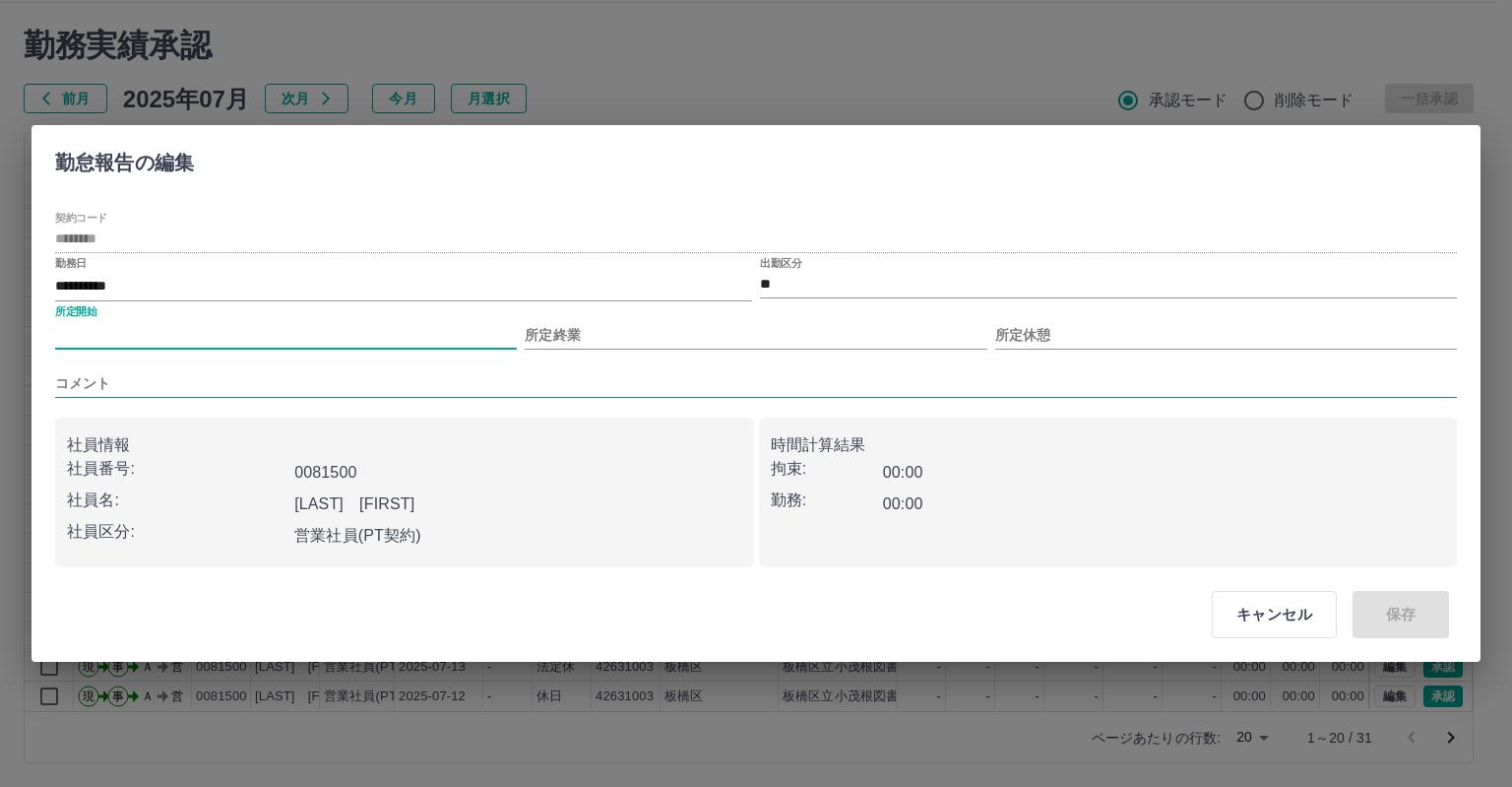 type on "****" 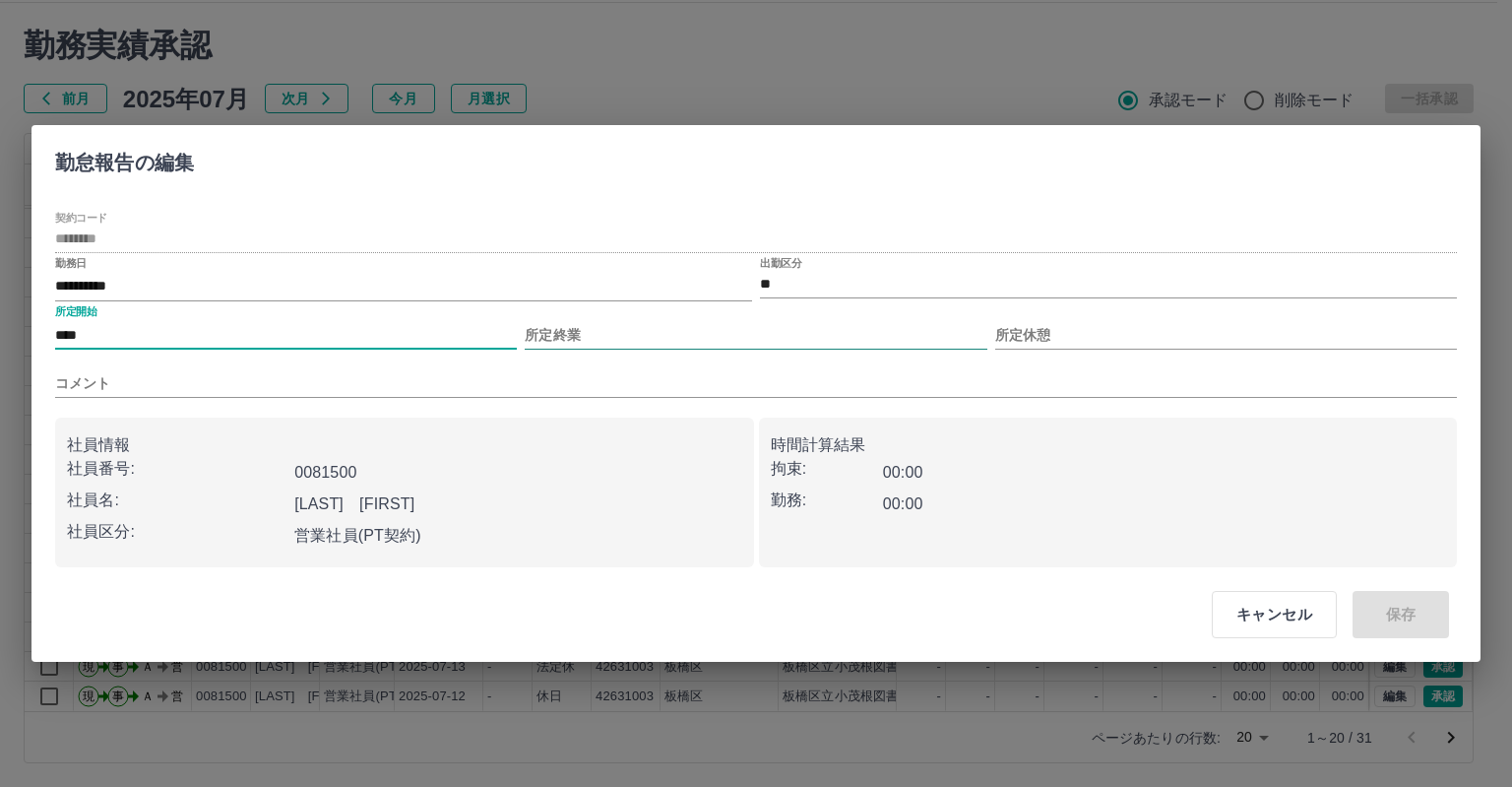 click on "所定終業" at bounding box center (755, 335) 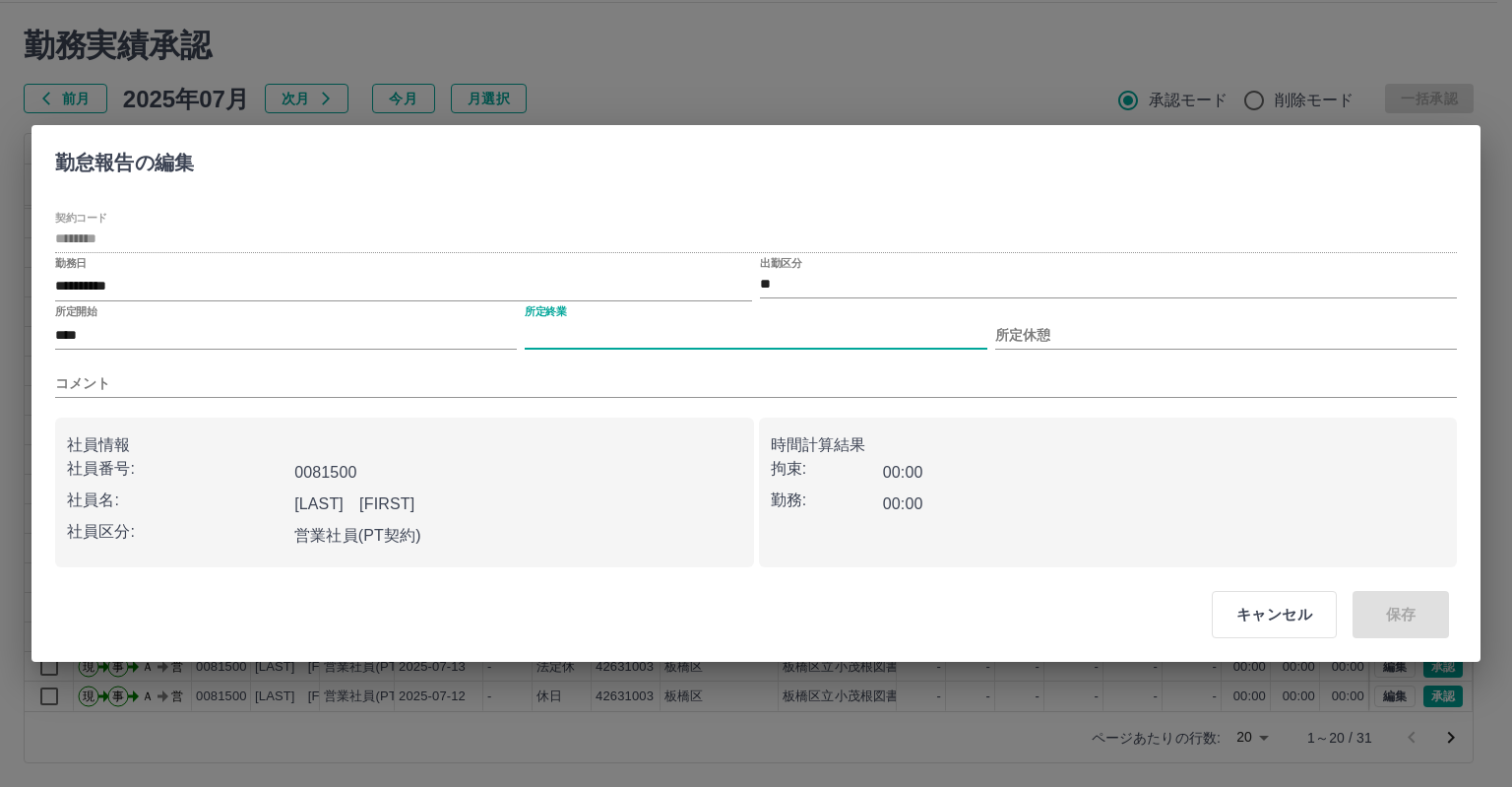 type on "****" 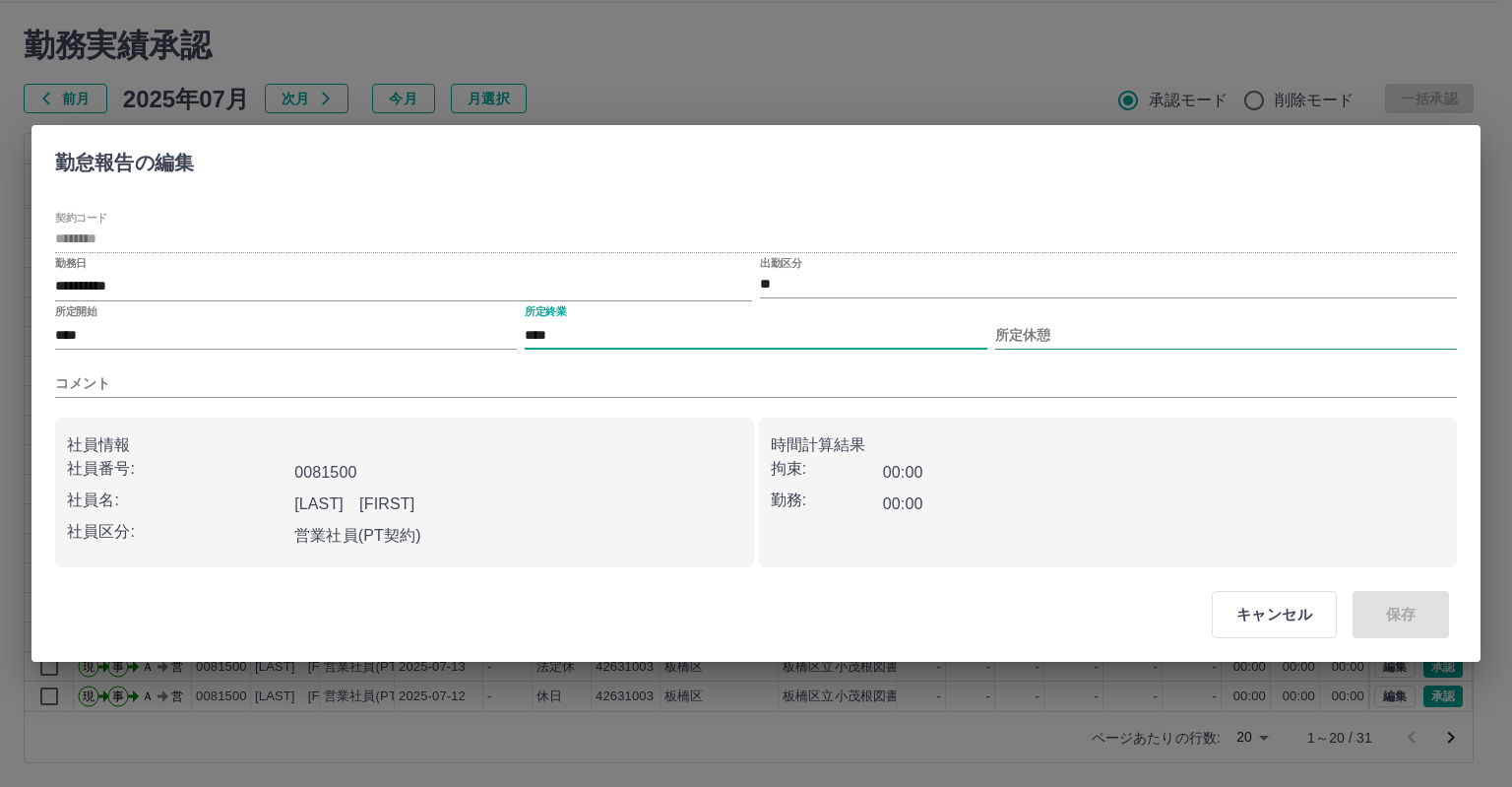 click on "所定休憩" at bounding box center [1226, 335] 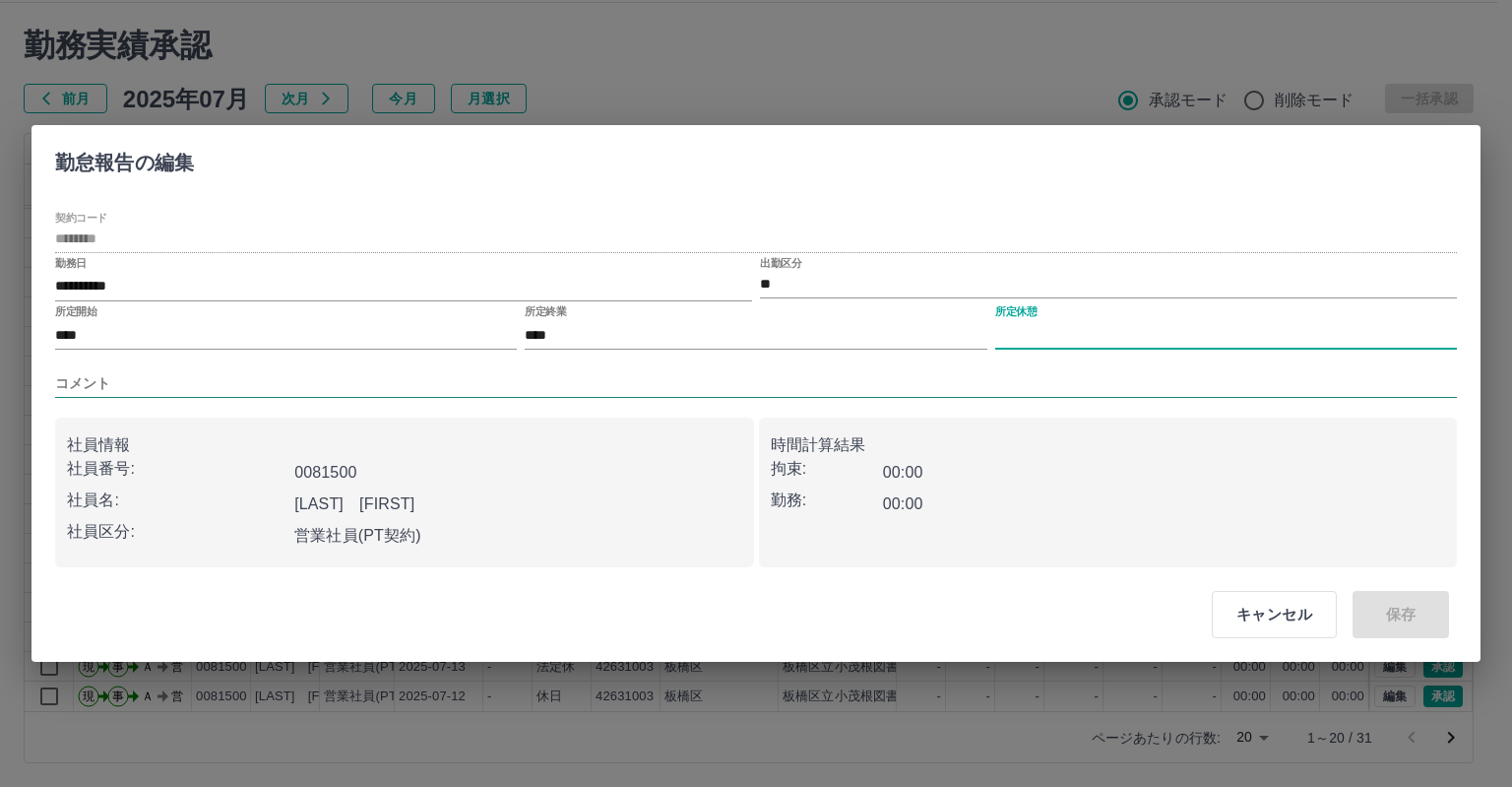 type on "****" 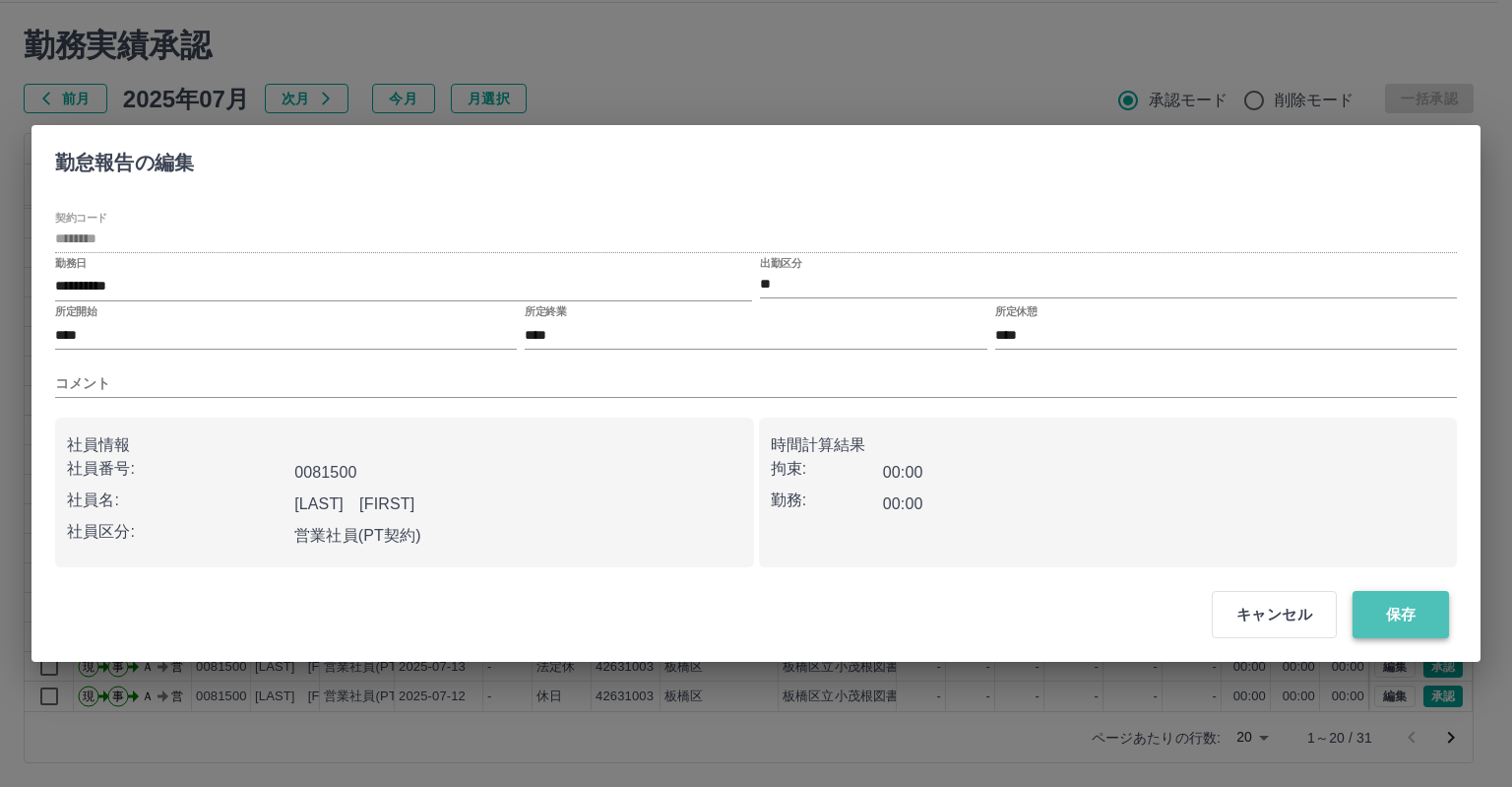 click on "保存" at bounding box center [1401, 615] 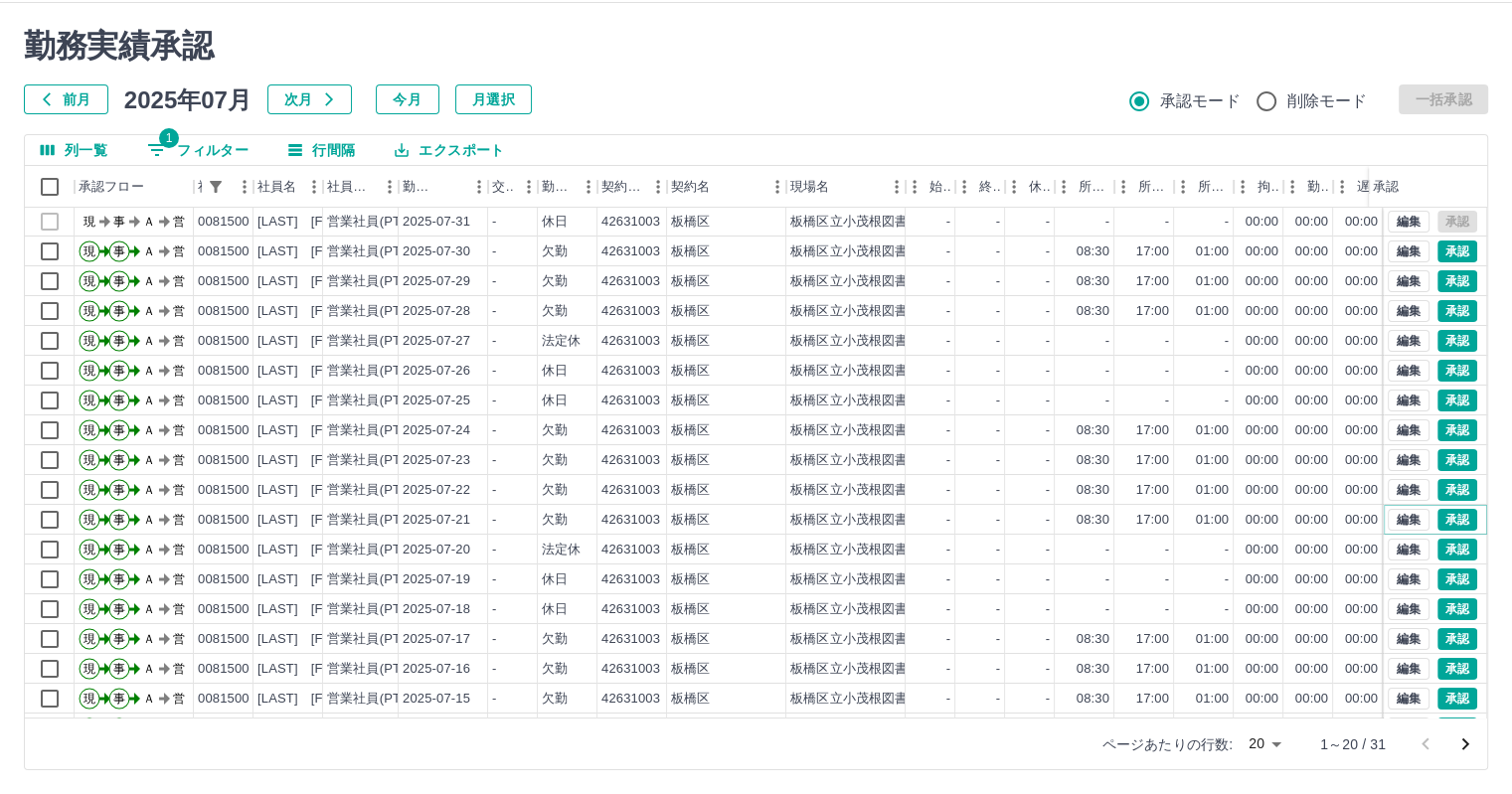 scroll, scrollTop: 0, scrollLeft: 0, axis: both 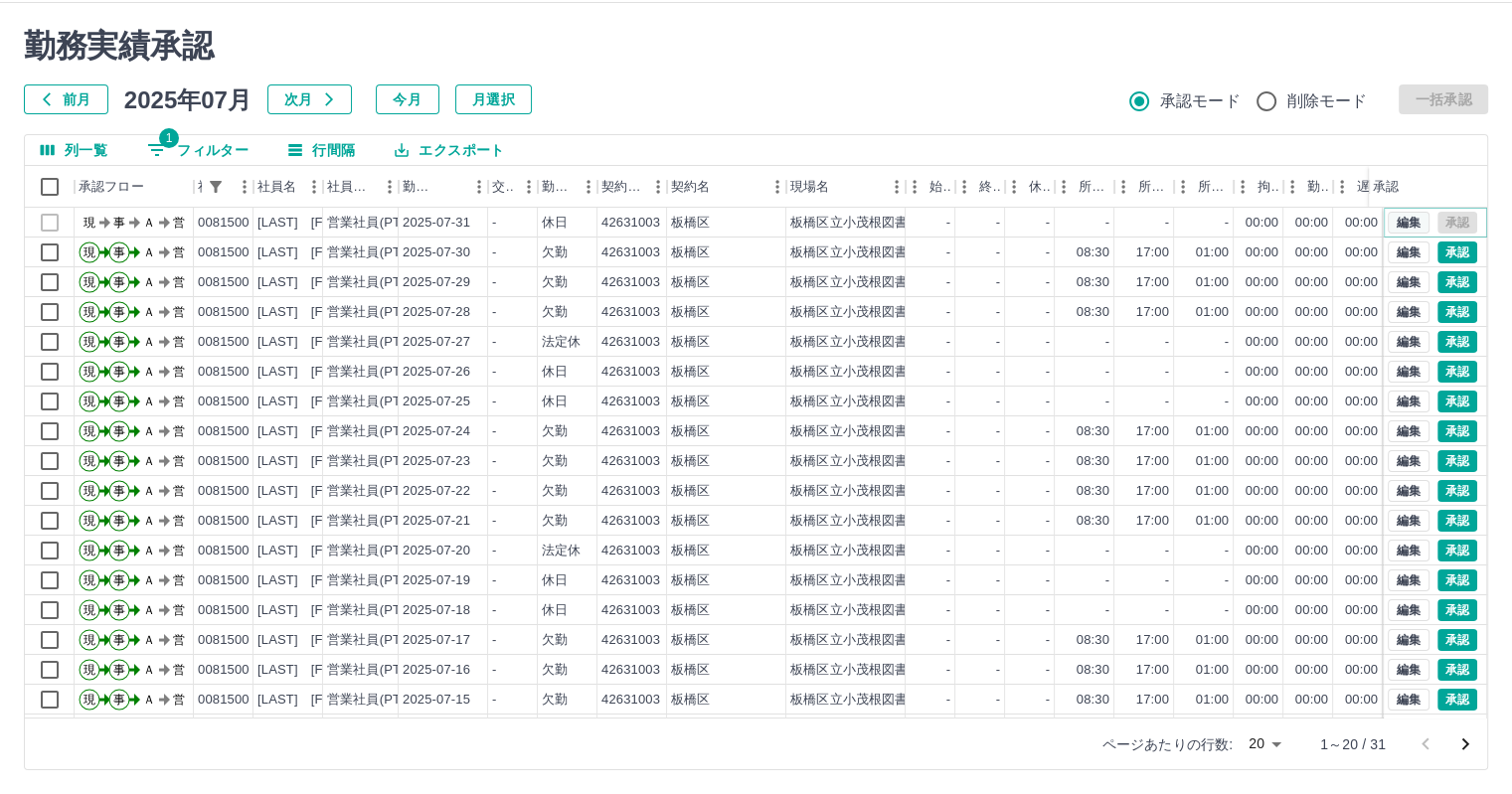 click on "編集" at bounding box center (1409, 223) 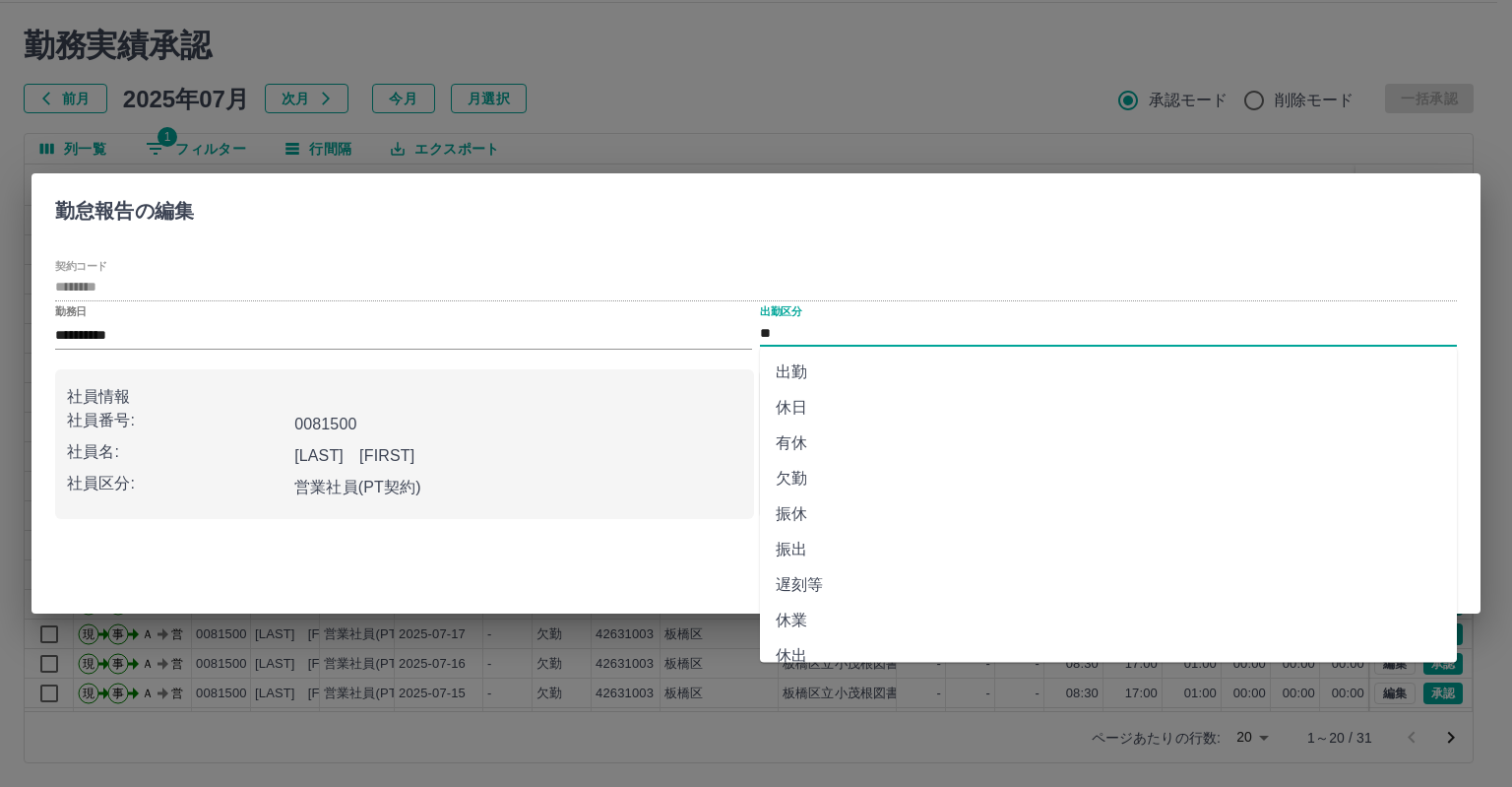 click on "**" at bounding box center [1108, 333] 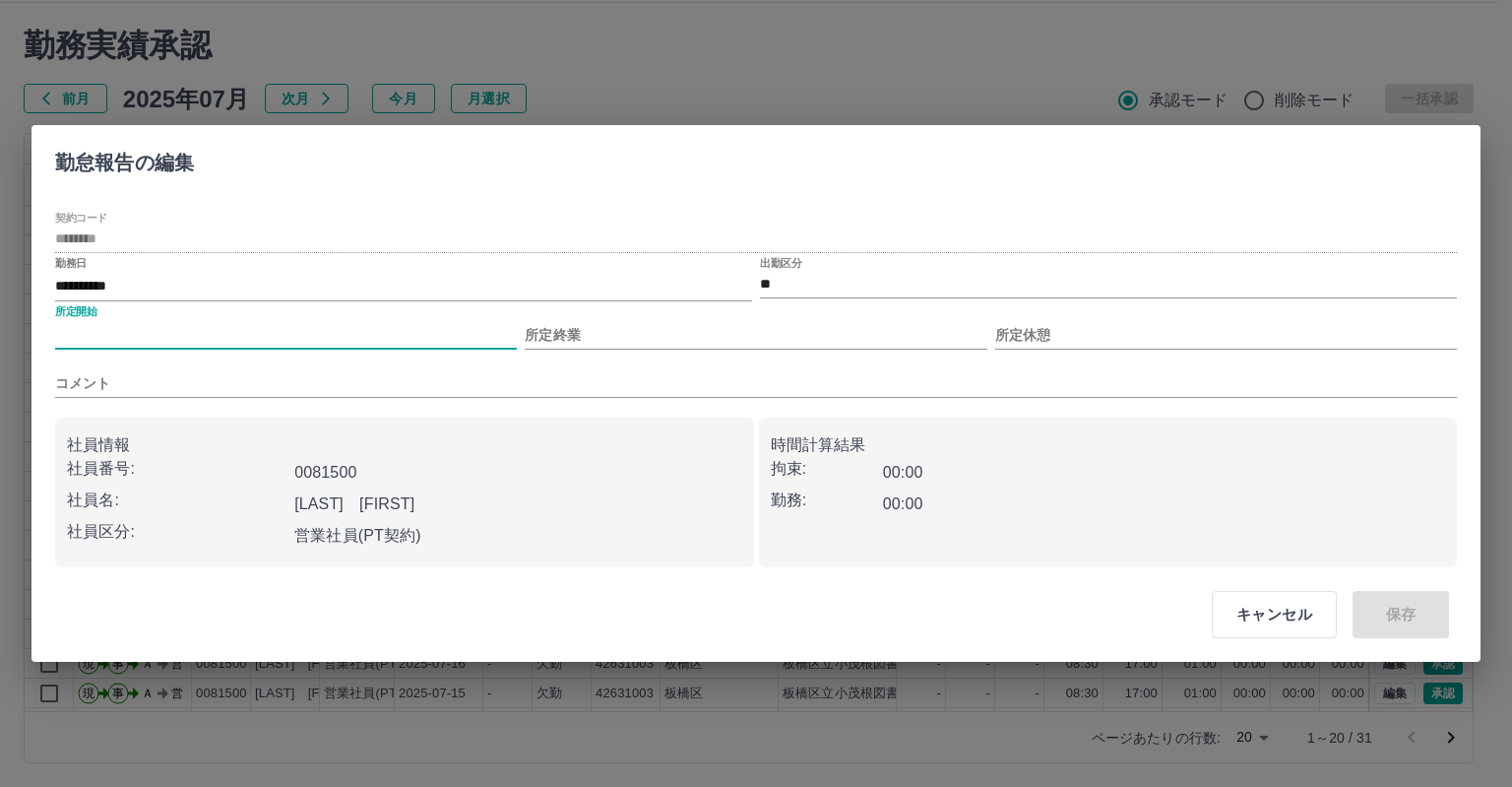 click on "所定開始" at bounding box center (285, 335) 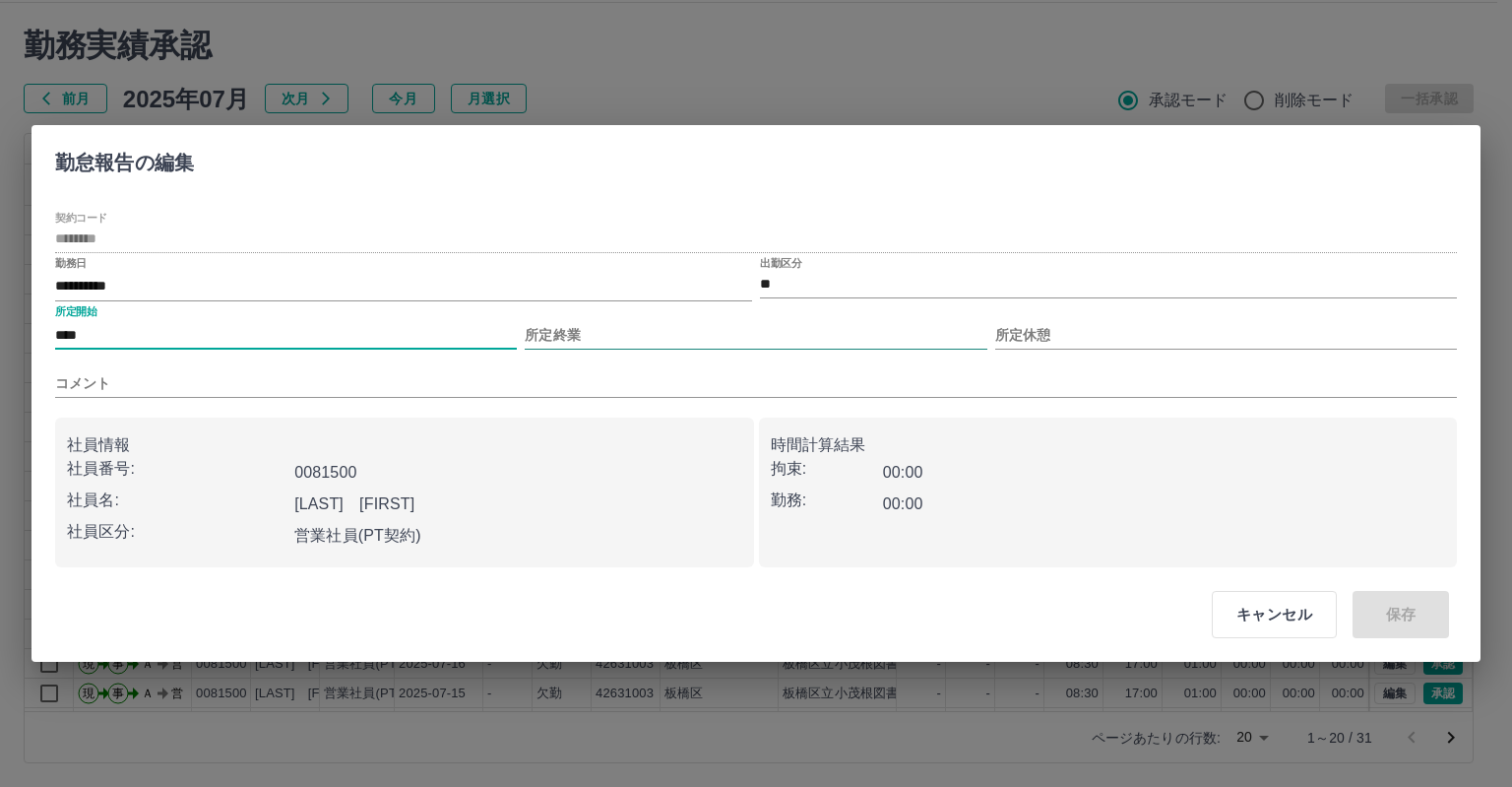 click on "所定終業" at bounding box center (755, 335) 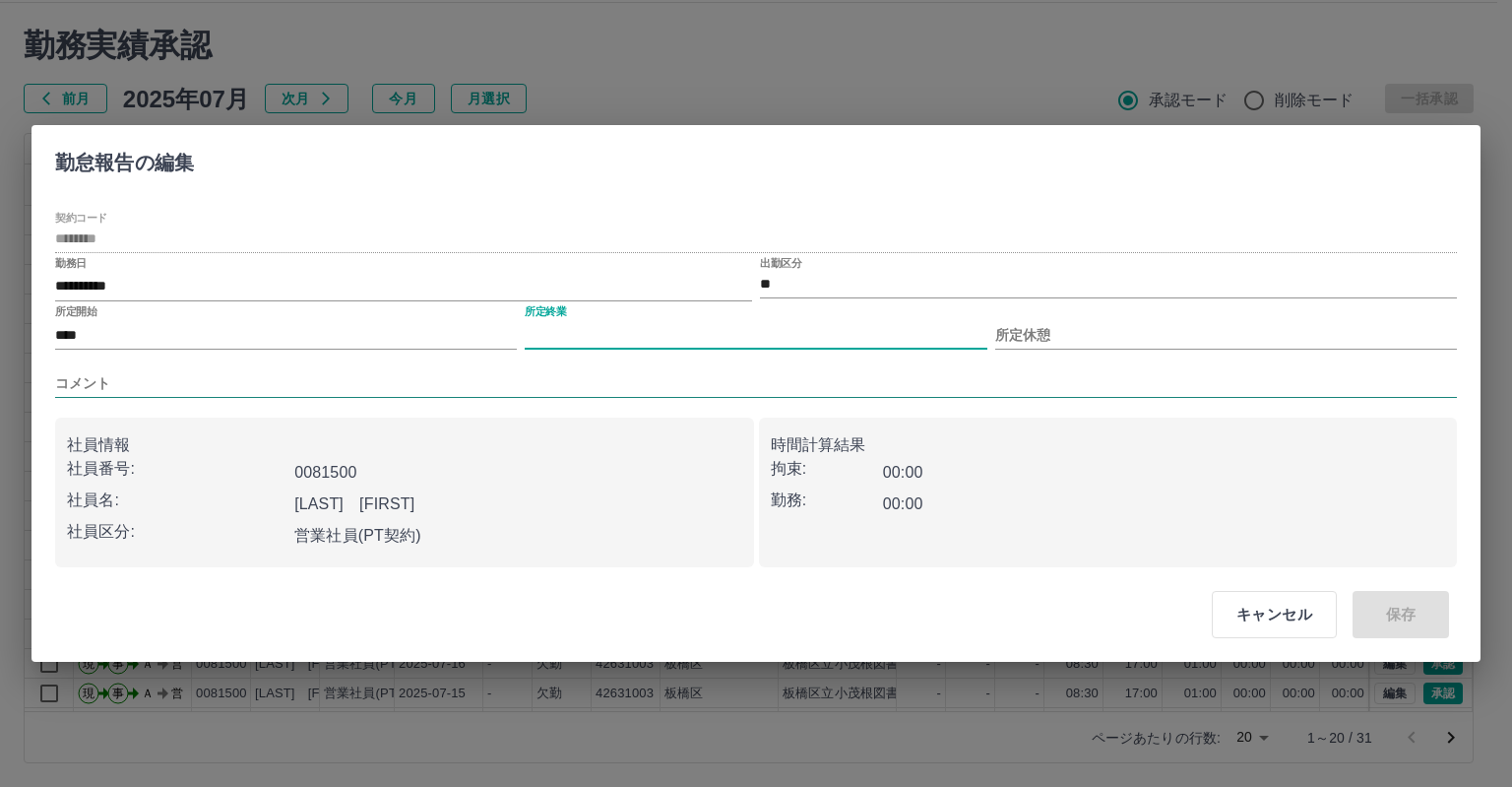 type on "****" 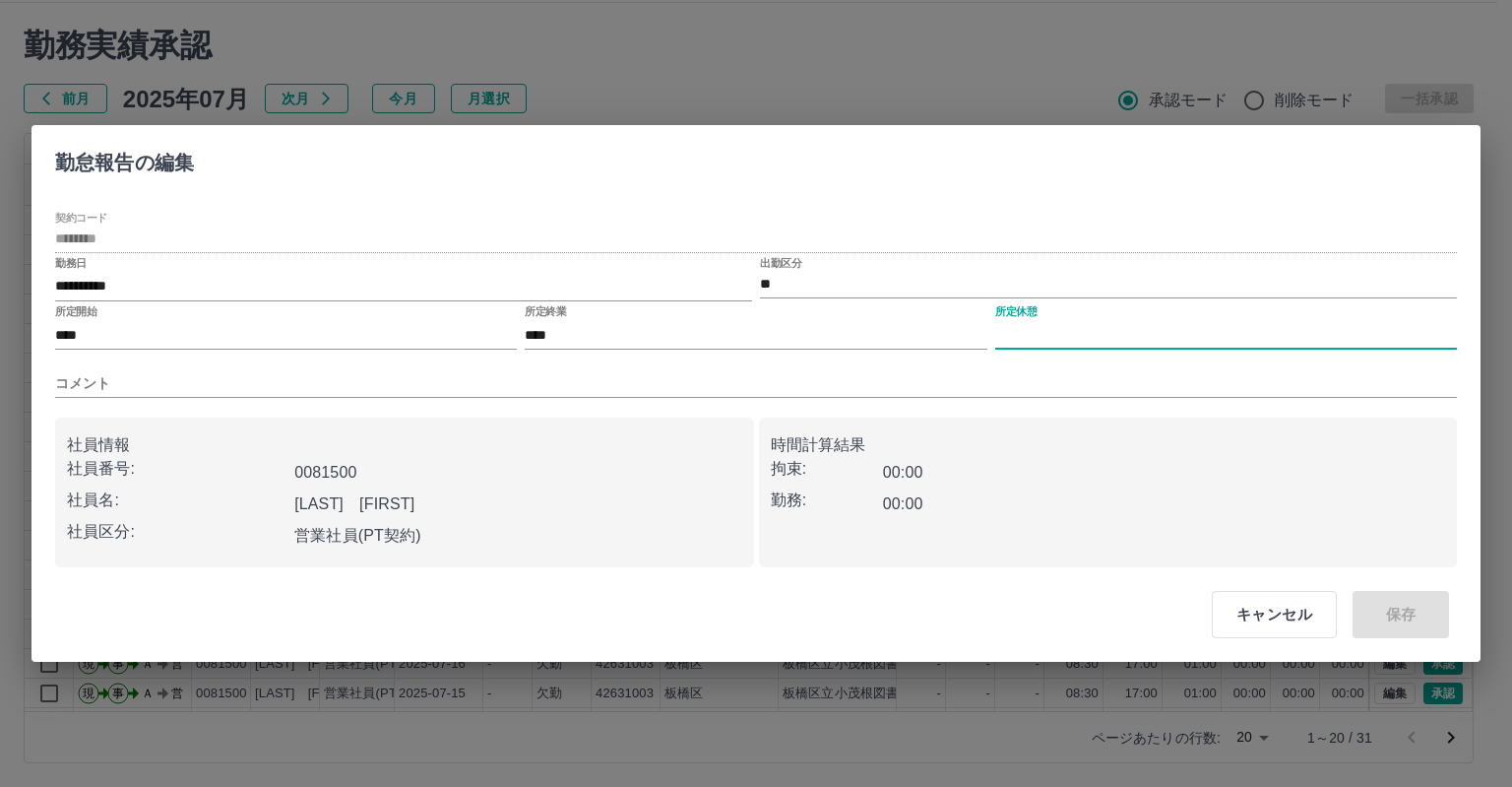 click on "所定休憩" at bounding box center (1226, 335) 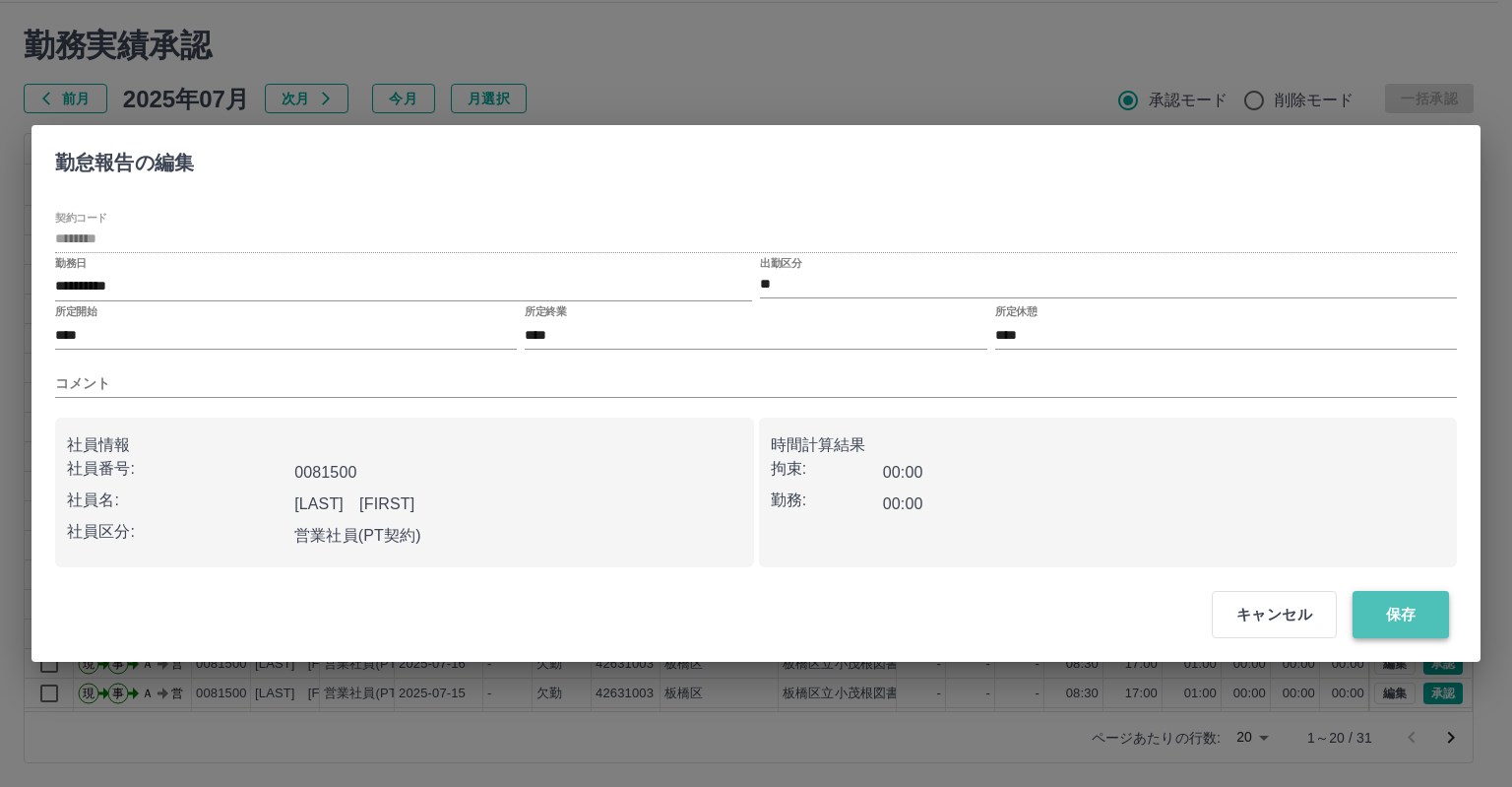 click on "保存" at bounding box center (1401, 615) 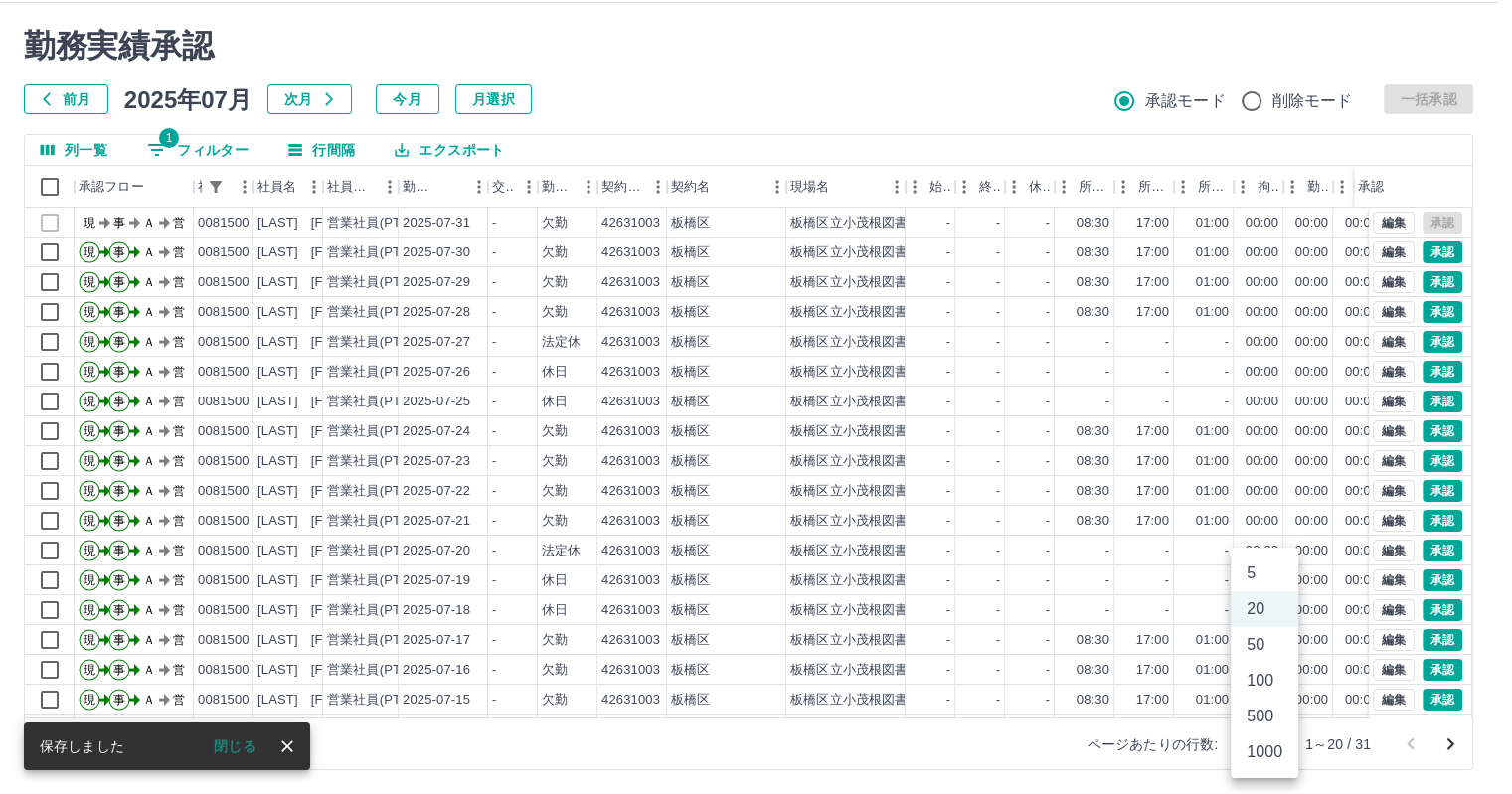 click on "SDH勤怠 [LAST]　[FIRST] 勤務実績承認 前月 2025年07月 次月 今月 月選択 承認モード 削除モード 一括承認 列一覧 1 フィルター 行間隔 エクスポート 承認フロー 社員番号 社員名 社員区分 勤務日 交通費 勤務区分 契約コード 契約名 現場名 始業 終業 休憩 所定開始 所定終業 所定休憩 拘束 勤務 遅刻等 コメント ステータス 承認 現 事 Ａ 営 [EMPLOYEE_ID] [LAST]　[FIRST] 営業社員(PT契約) 2025-07-31  -  欠勤 42631003 板橋区 板橋区立小茂根図書館 - - - 08:30 17:00 01:00 00:00 00:00 00:00 現場責任者承認待 現 事 Ａ 営 [EMPLOYEE_ID] [LAST]　[FIRST] 営業社員(PT契約) 2025-07-30  -  欠勤 42631003 板橋区 板橋区立小茂根図書館 - - - 08:30 17:00 01:00 00:00 00:00 00:00 AM承認待 現 事 Ａ 営 [EMPLOYEE_ID] [LAST]　[FIRST] 営業社員(PT契約) 2025-07-29  -  欠勤 42631003 板橋区 板橋区立小茂根図書館 - - - 08:30 17:00 01:00 00:00 00:00 00:00 AM承認待 現 事 Ａ 営  -  -" at bounding box center (756, 374) 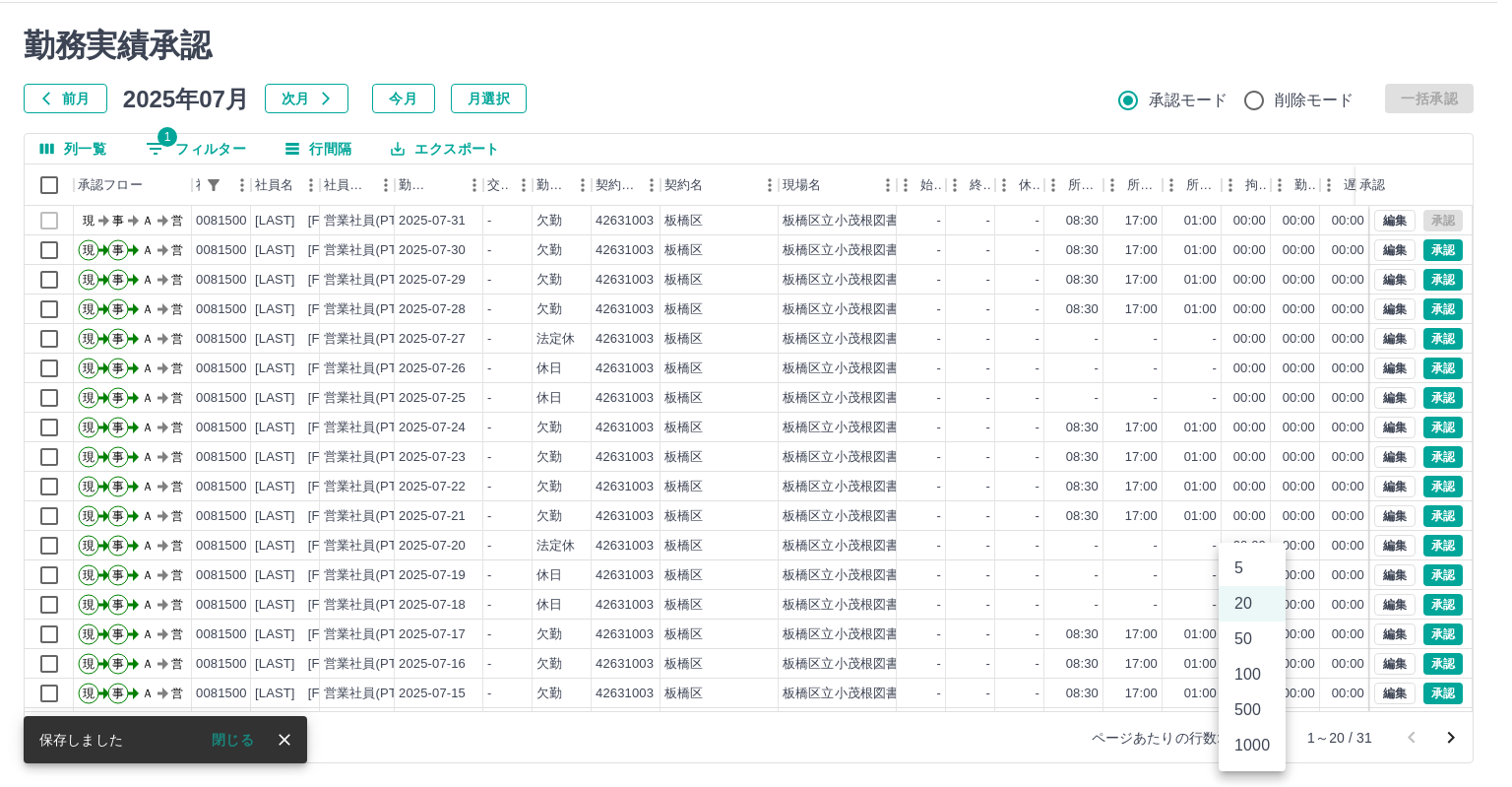 click on "50" at bounding box center (1252, 639) 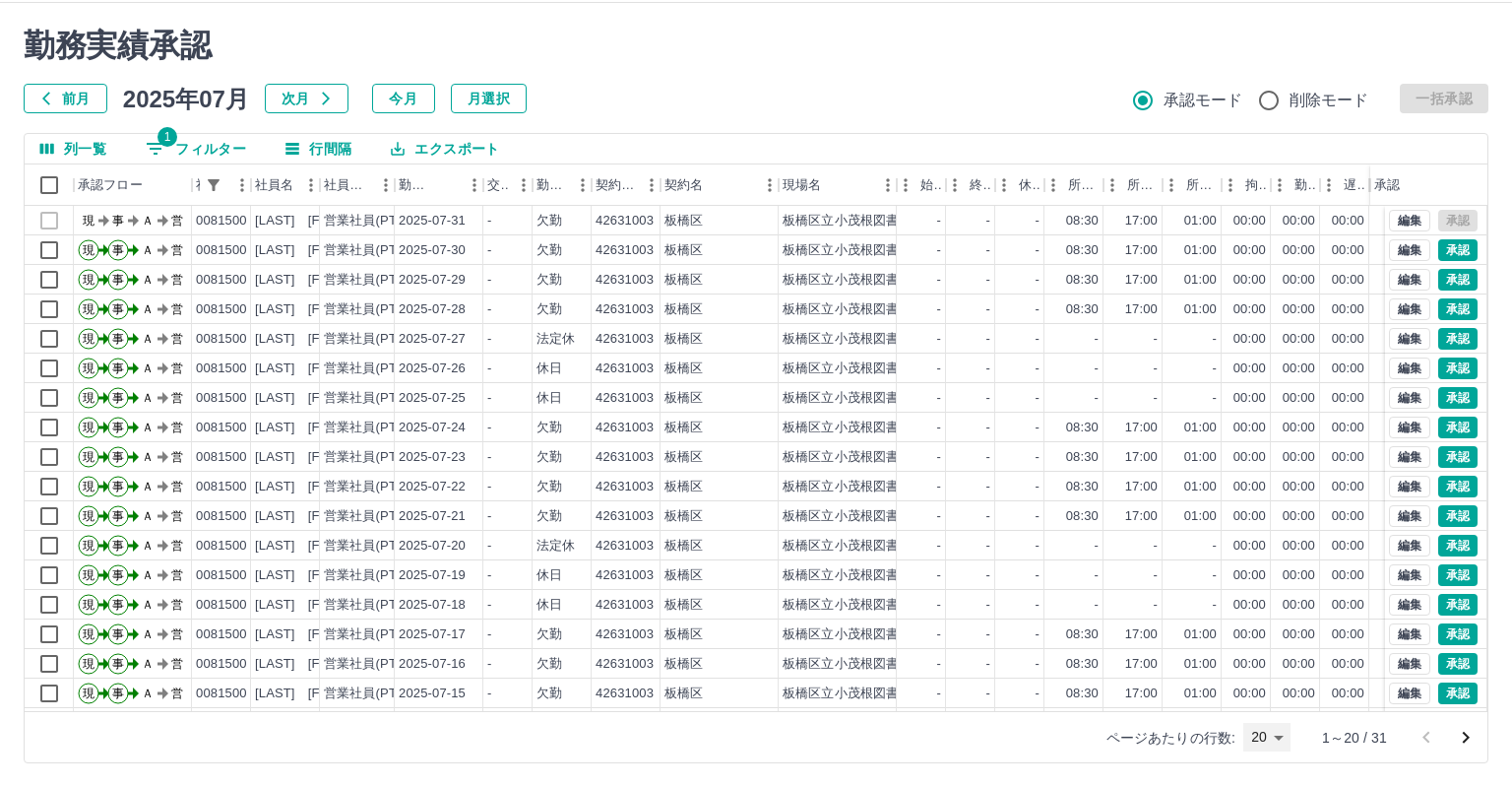 type on "**" 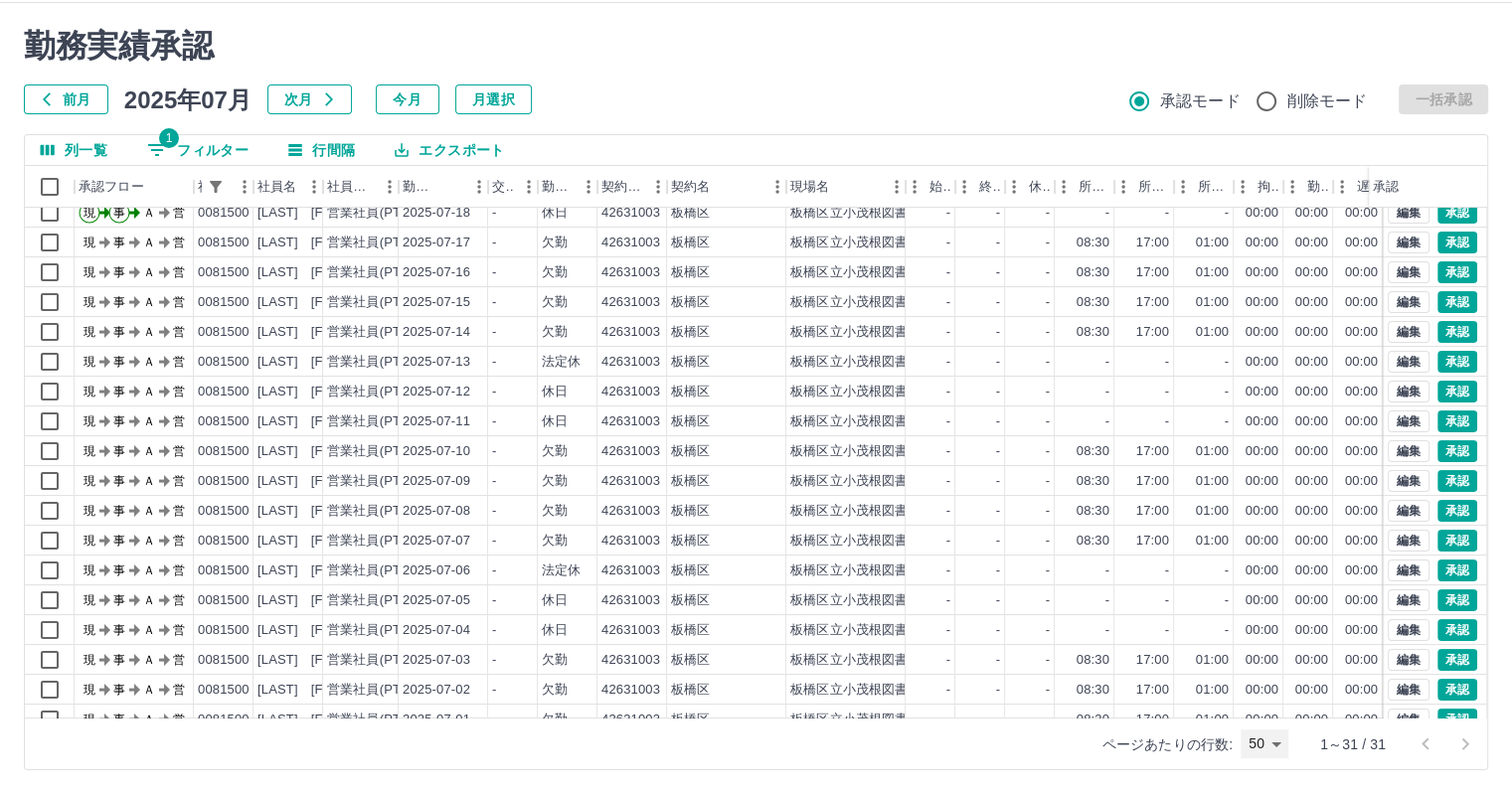 scroll, scrollTop: 428, scrollLeft: 0, axis: vertical 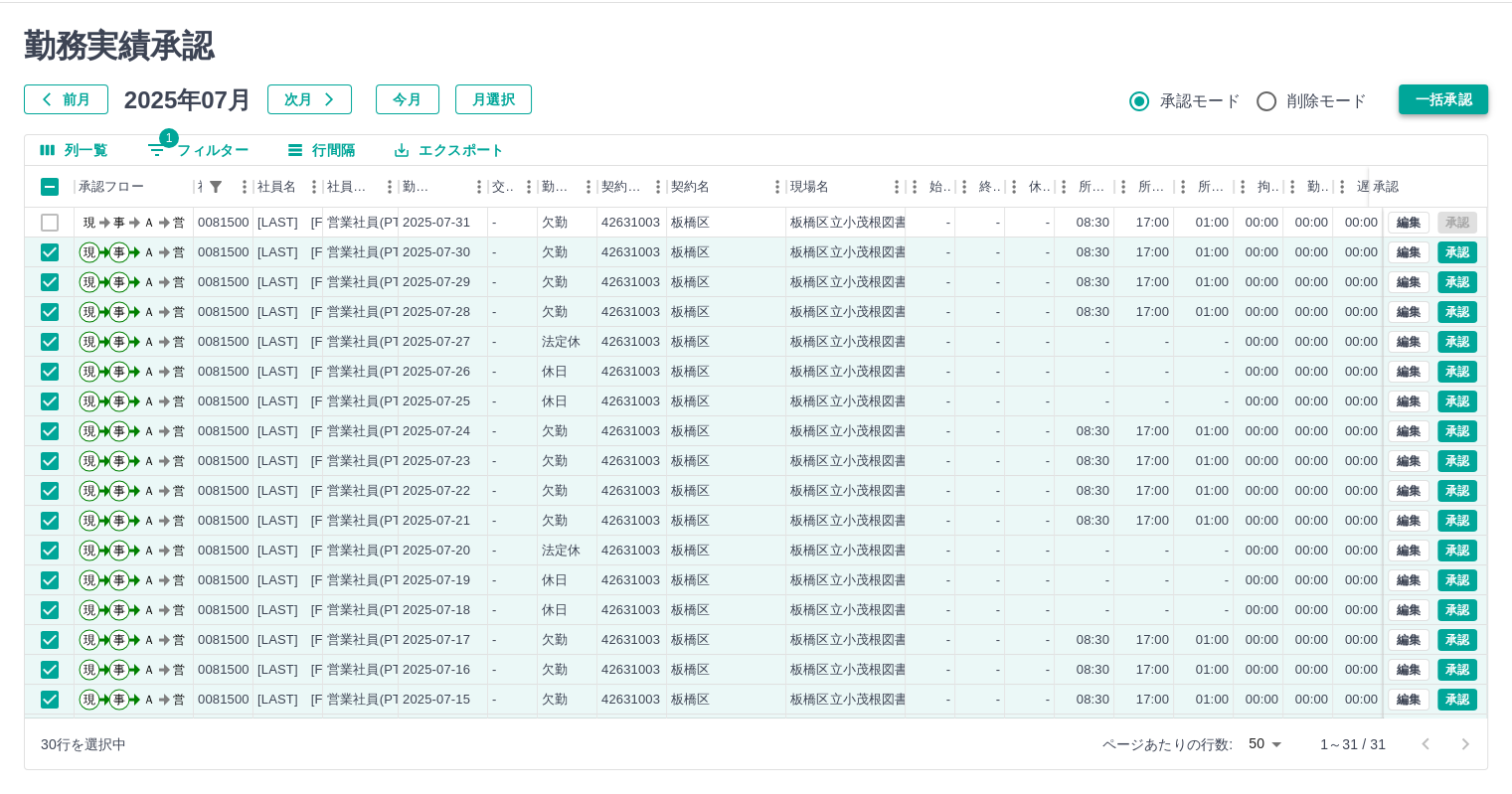 click on "一括承認" at bounding box center [1443, 99] 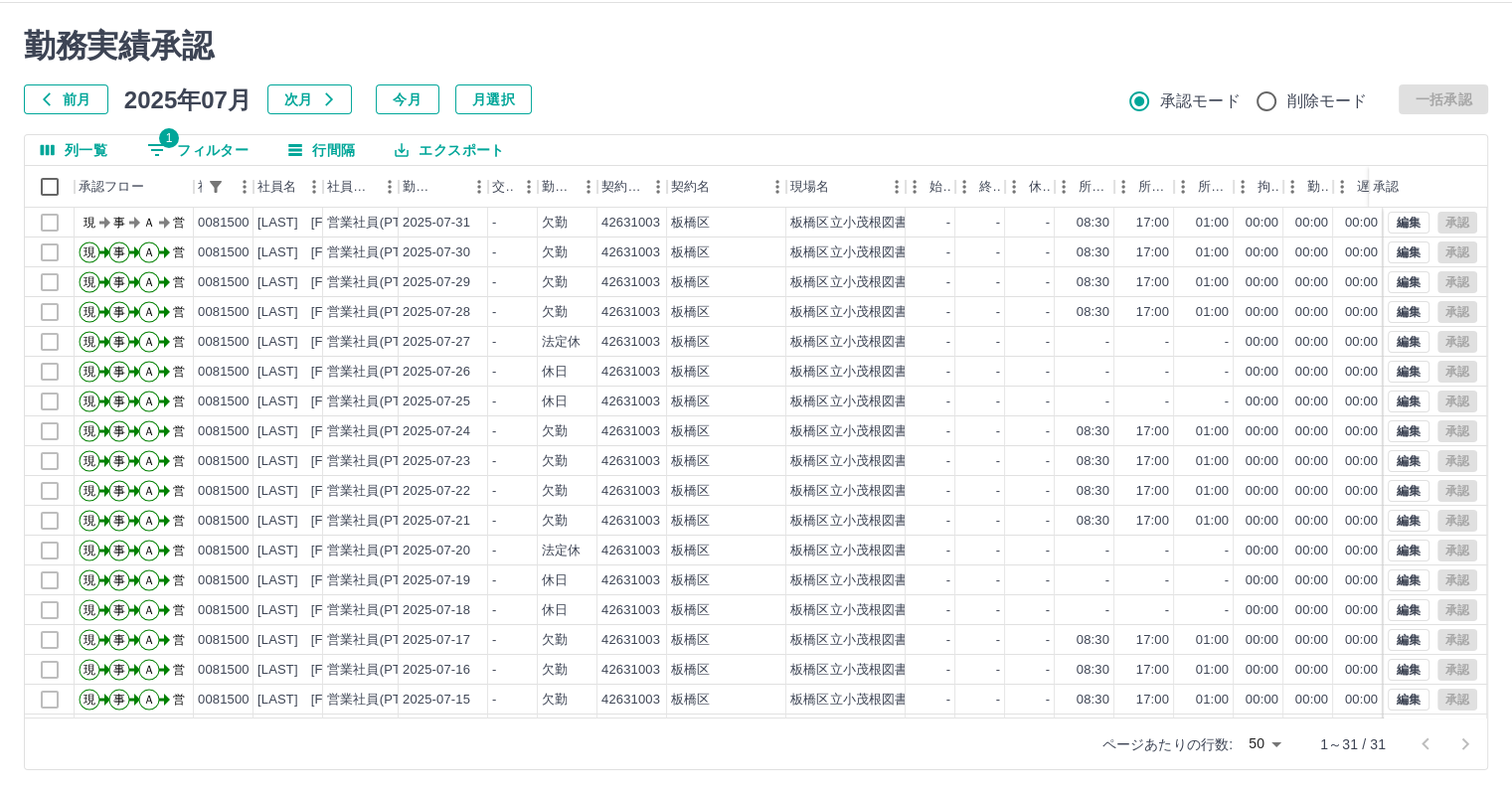 click on "1 フィルター" at bounding box center (198, 150) 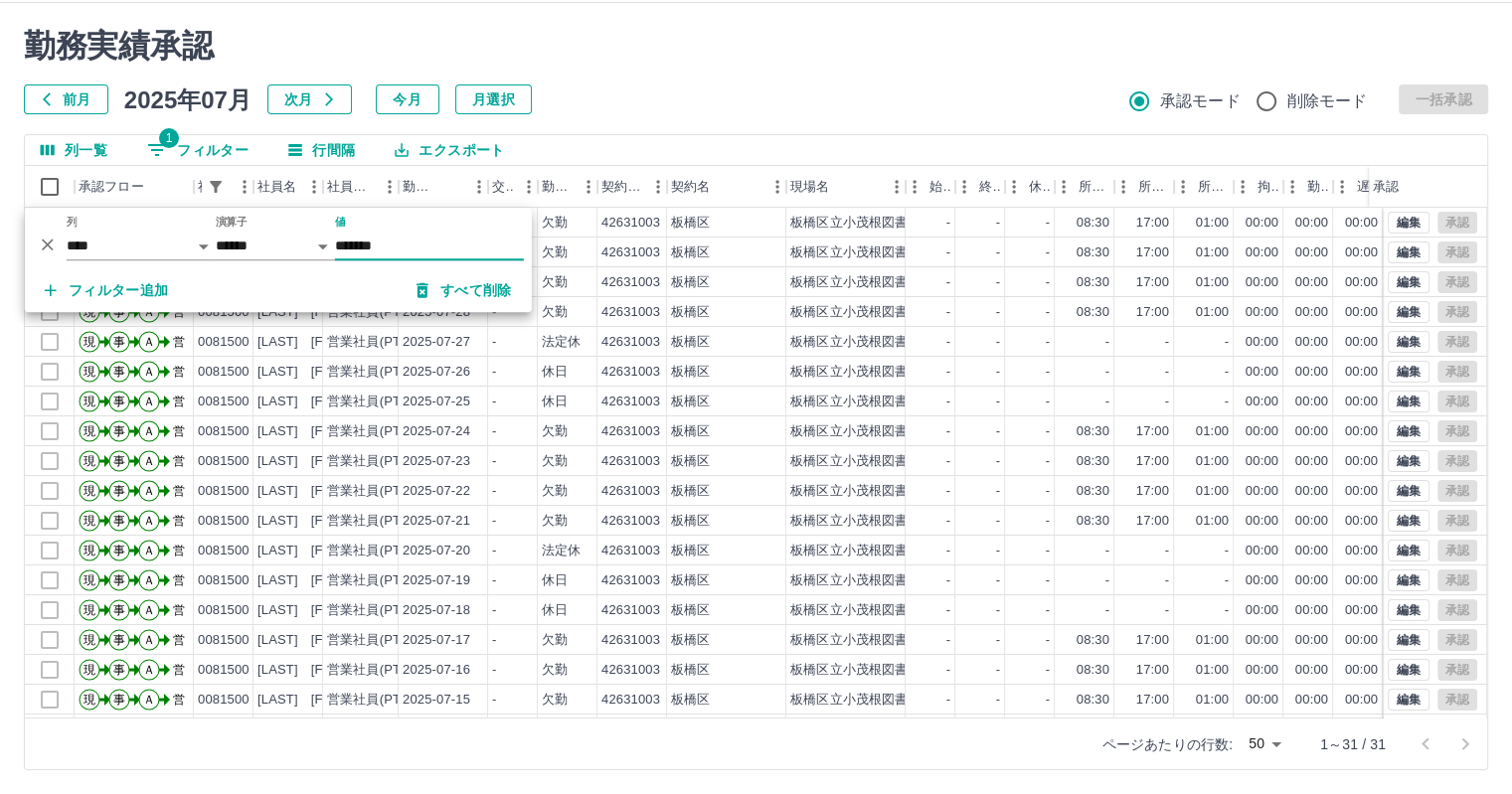 drag, startPoint x: 420, startPoint y: 253, endPoint x: 317, endPoint y: 238, distance: 104.0865 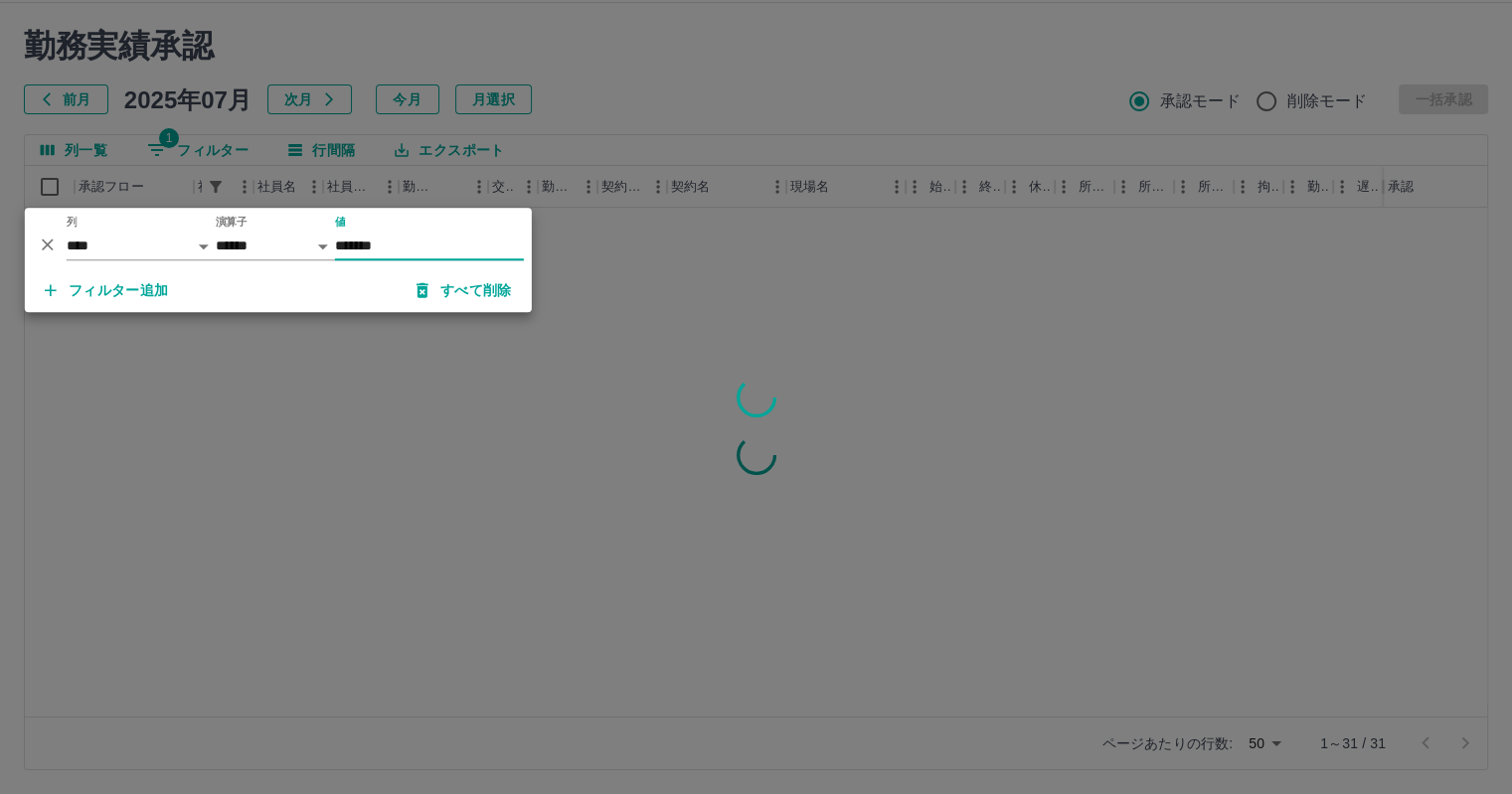 type on "*******" 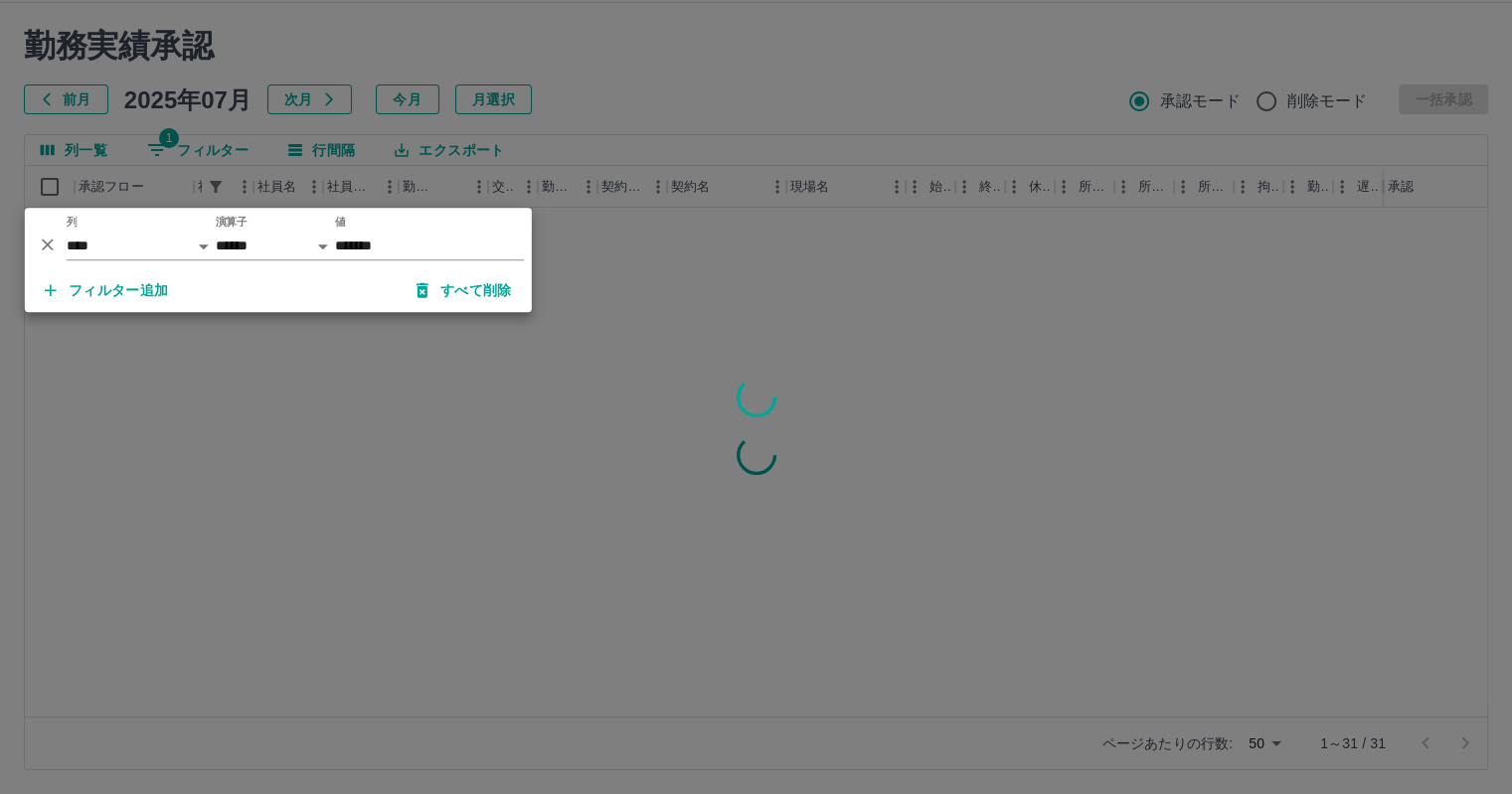 click at bounding box center [756, 397] 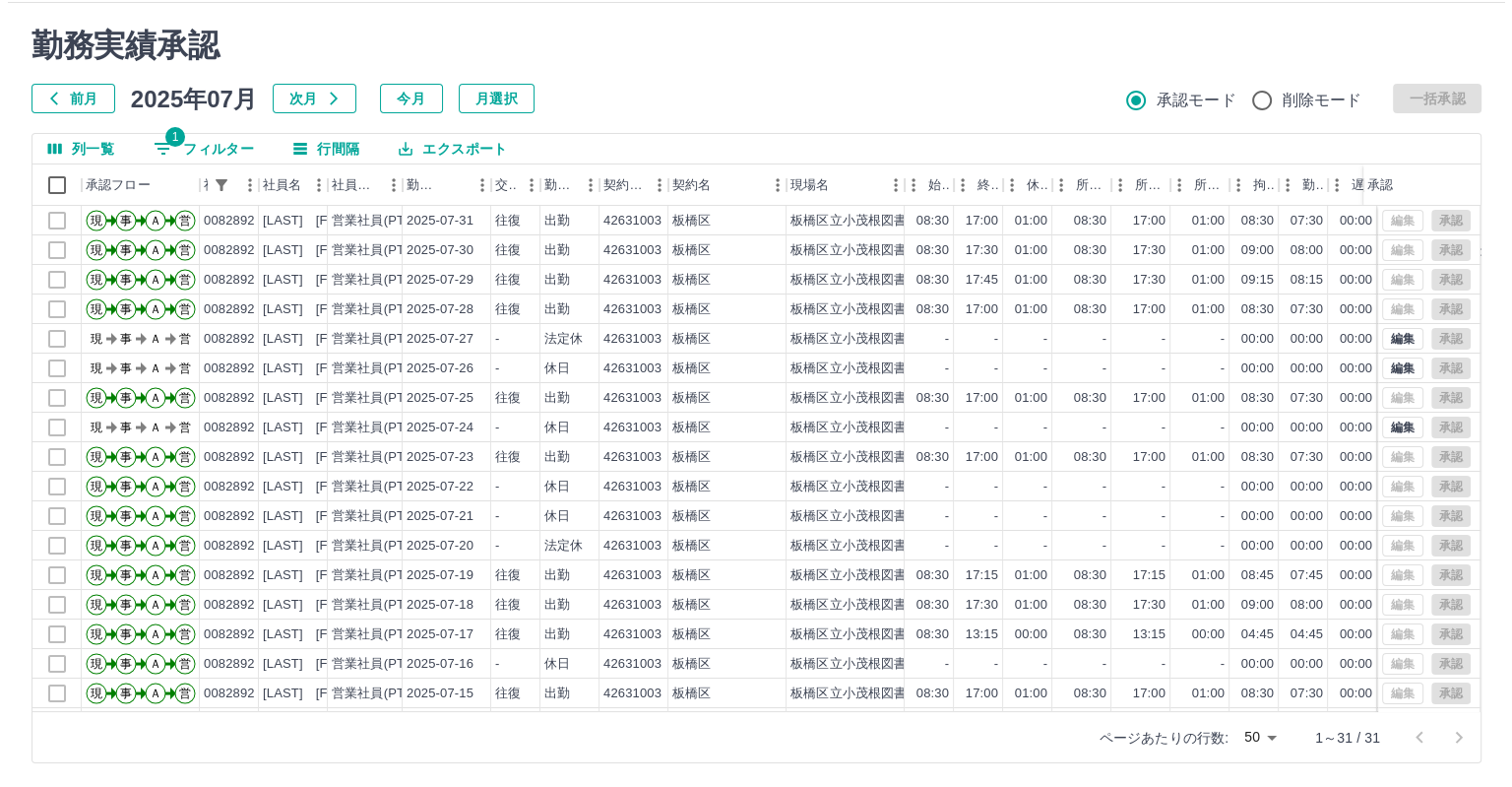 scroll, scrollTop: 0, scrollLeft: 0, axis: both 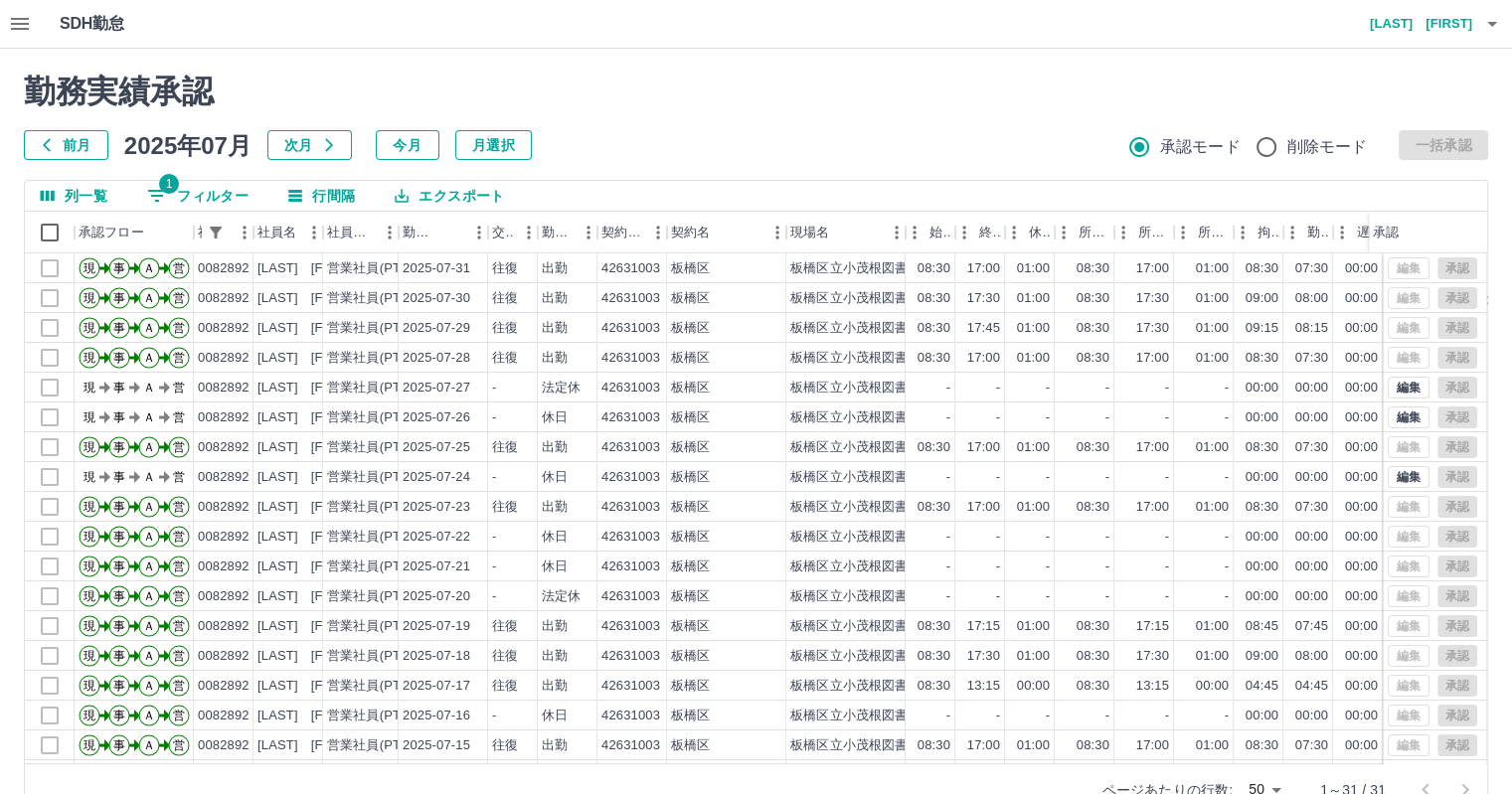 click on "1 フィルター" at bounding box center [198, 196] 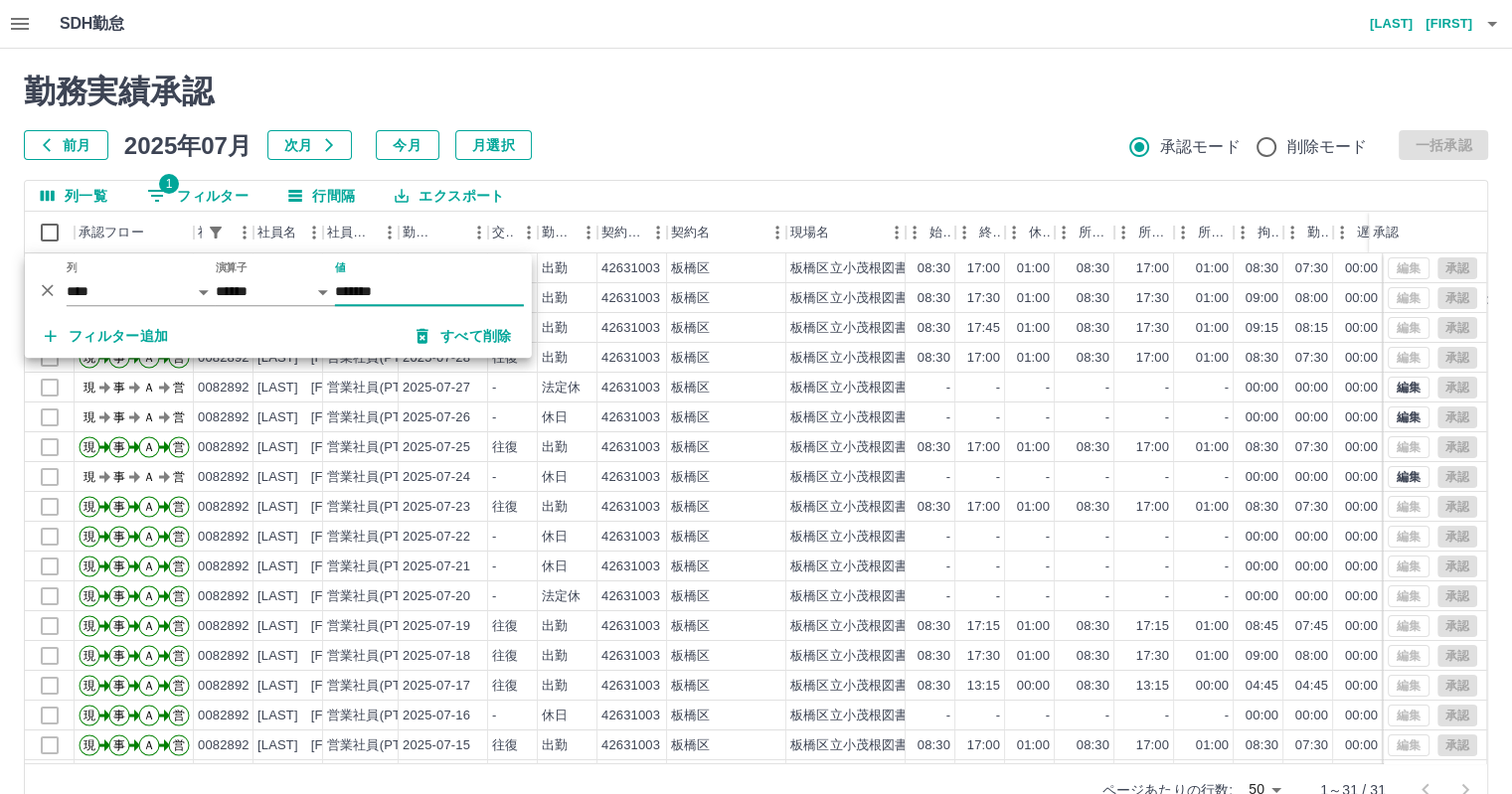 drag, startPoint x: 409, startPoint y: 289, endPoint x: 316, endPoint y: 277, distance: 93.770998 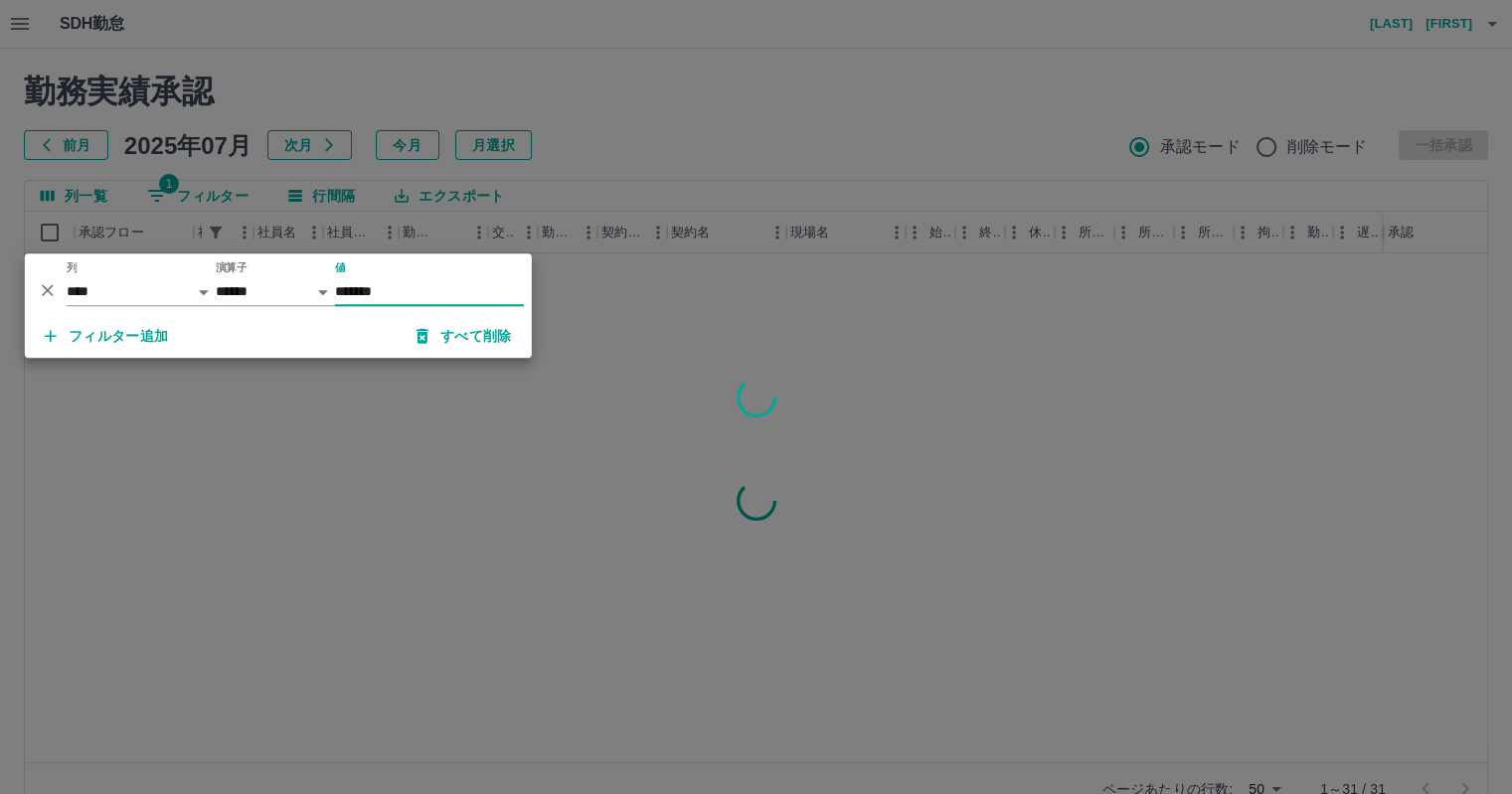 type on "*******" 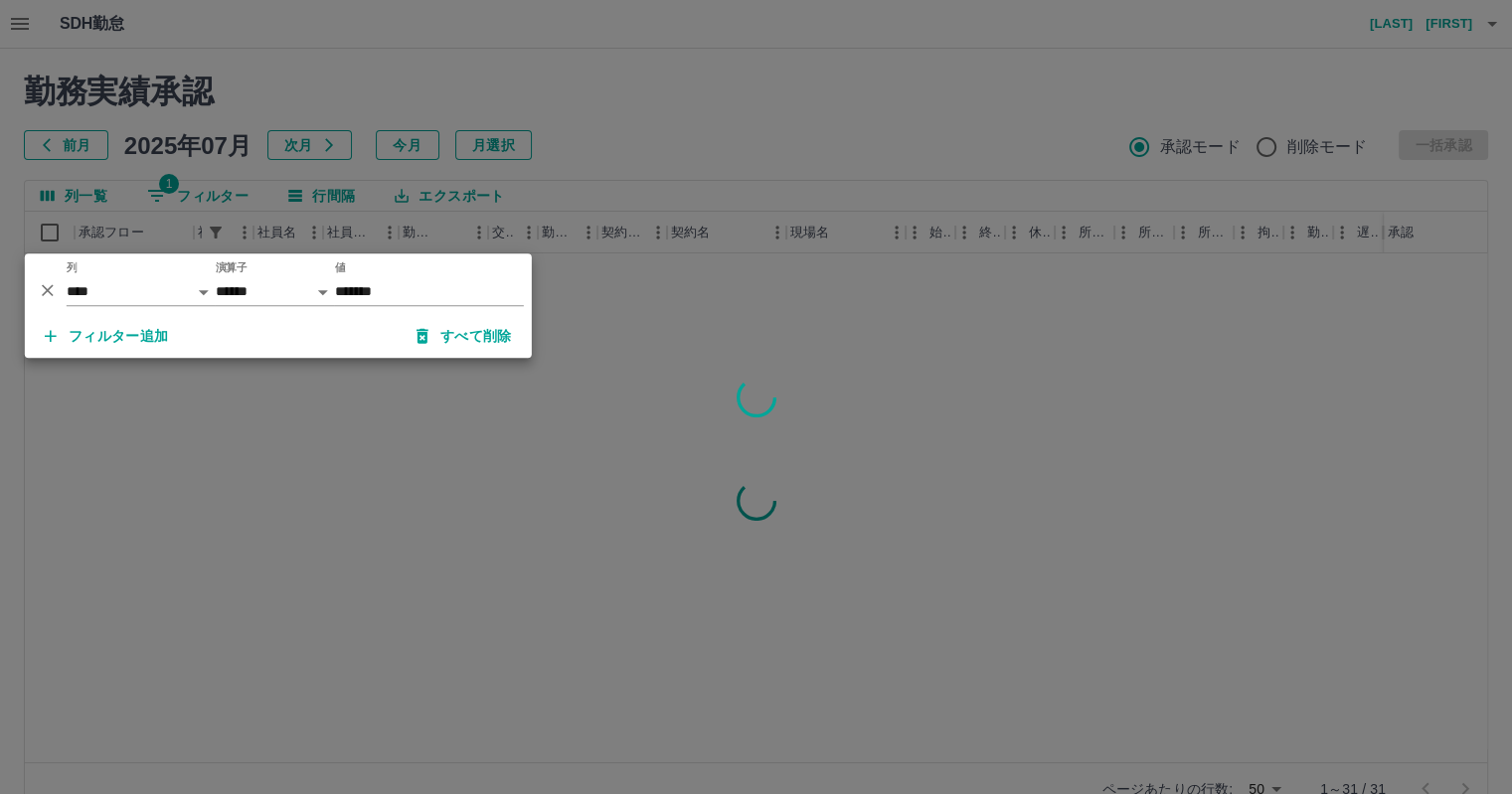 click at bounding box center [756, 397] 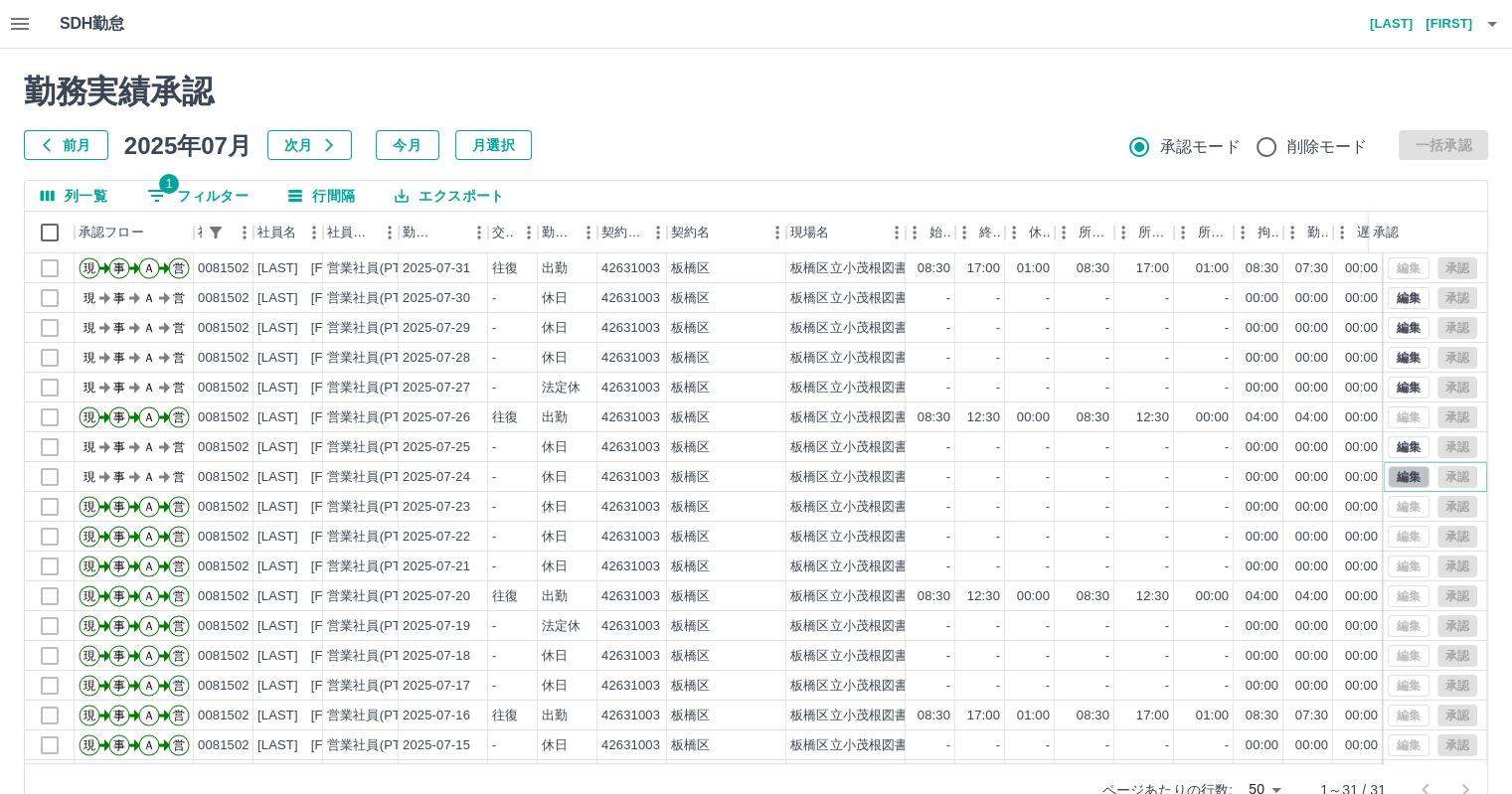 click on "編集" at bounding box center (1409, 477) 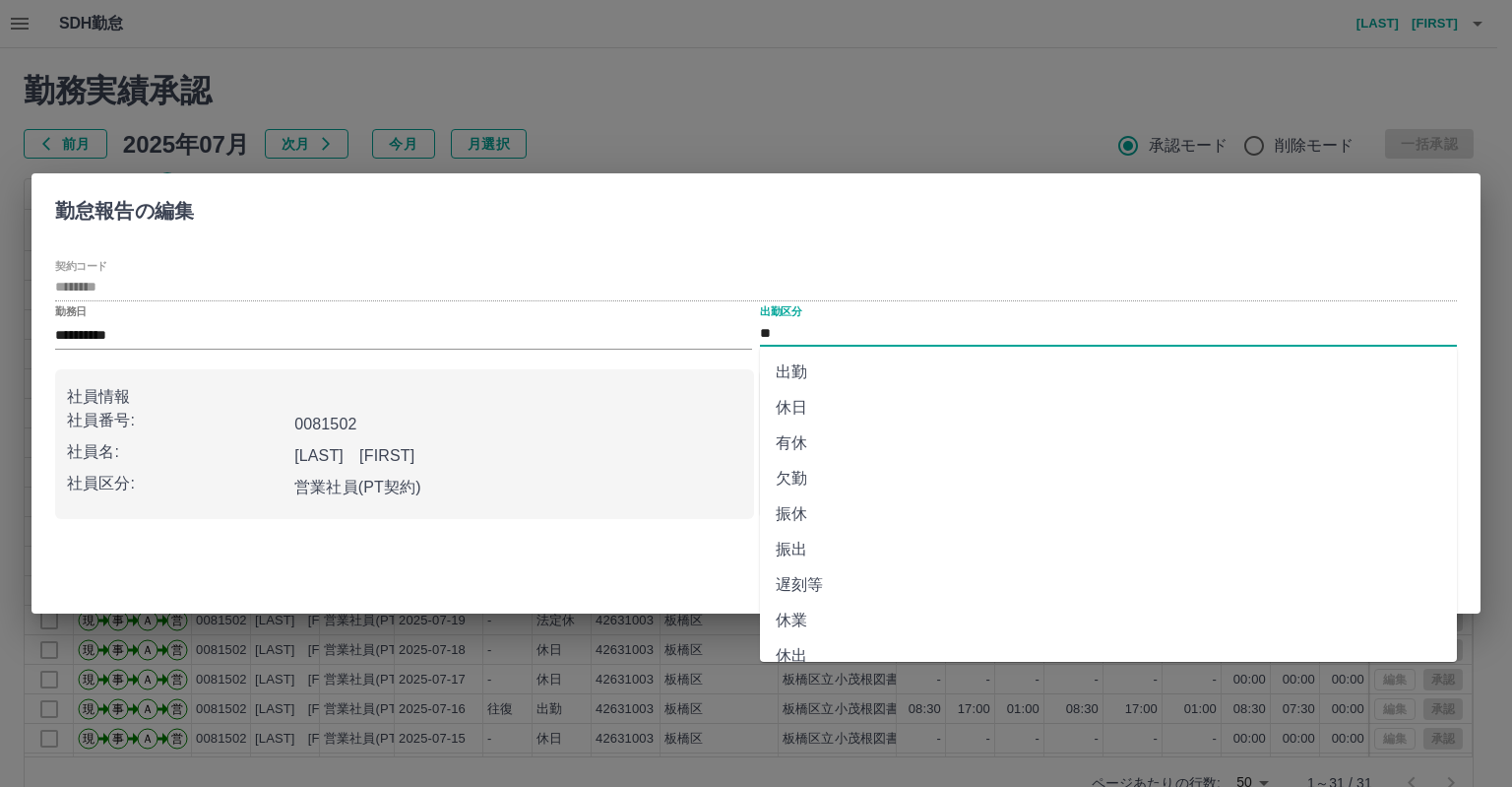 click on "**" at bounding box center (1108, 333) 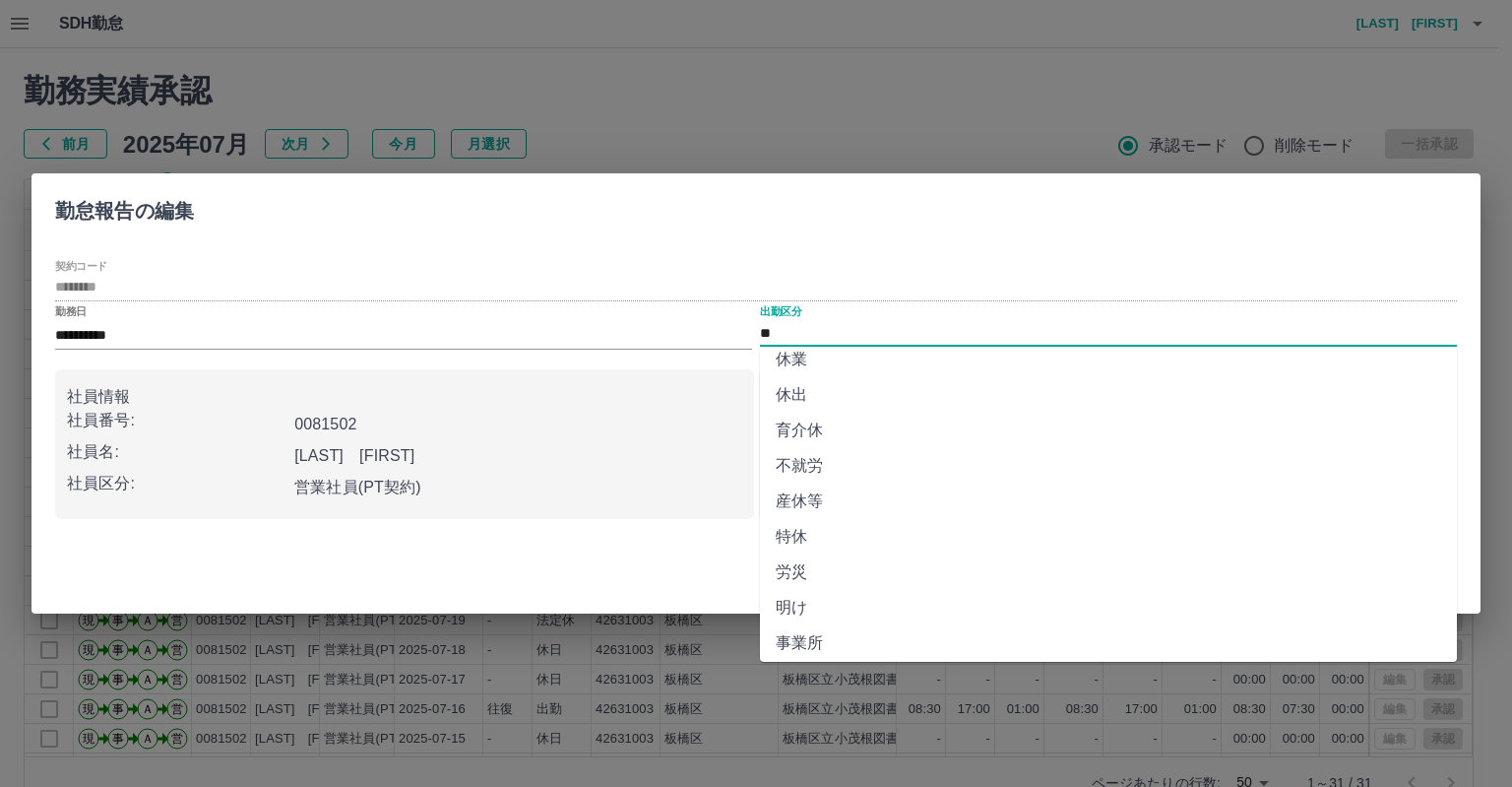 scroll, scrollTop: 295, scrollLeft: 0, axis: vertical 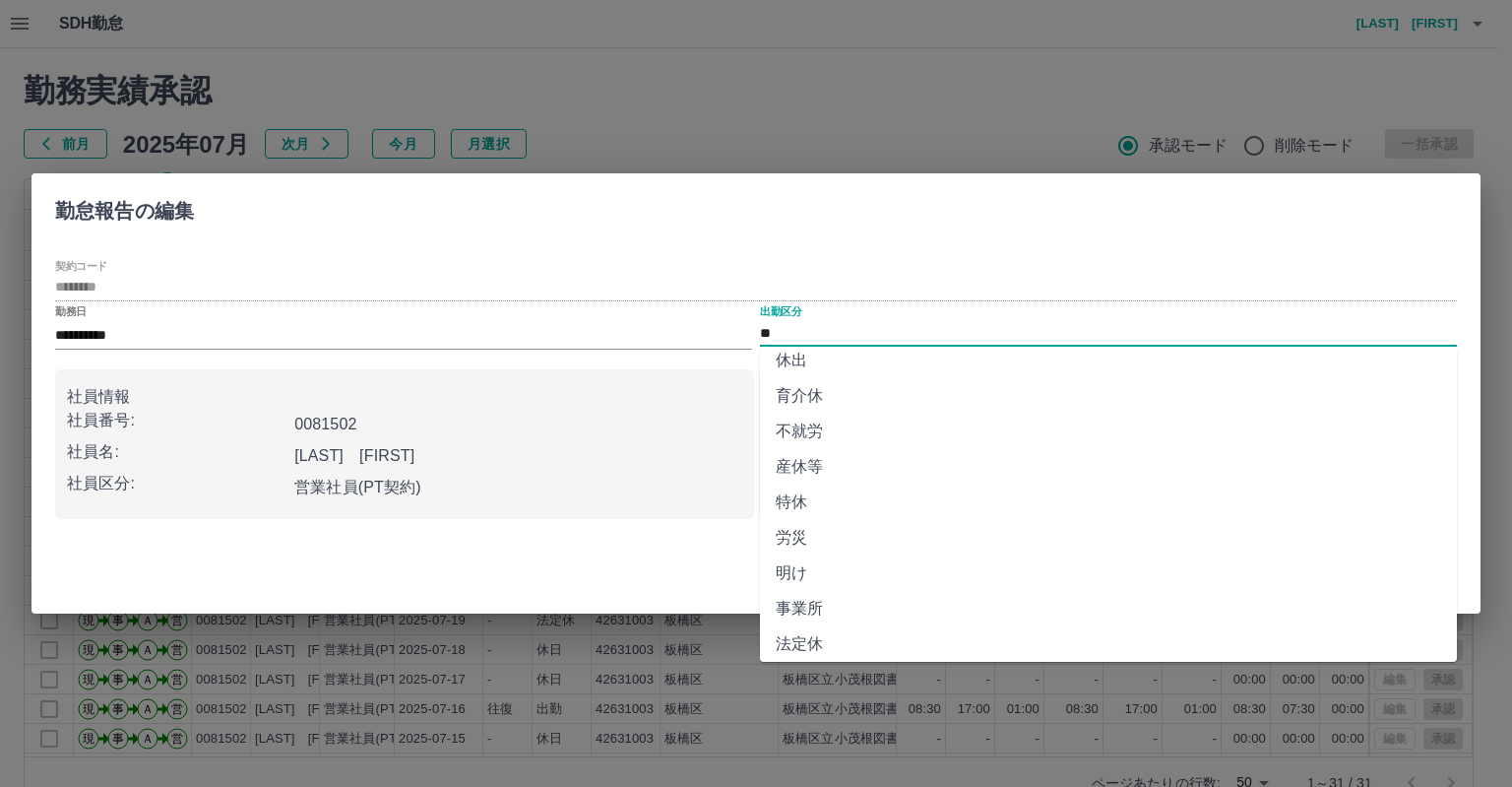 click on "法定休" at bounding box center [1108, 644] 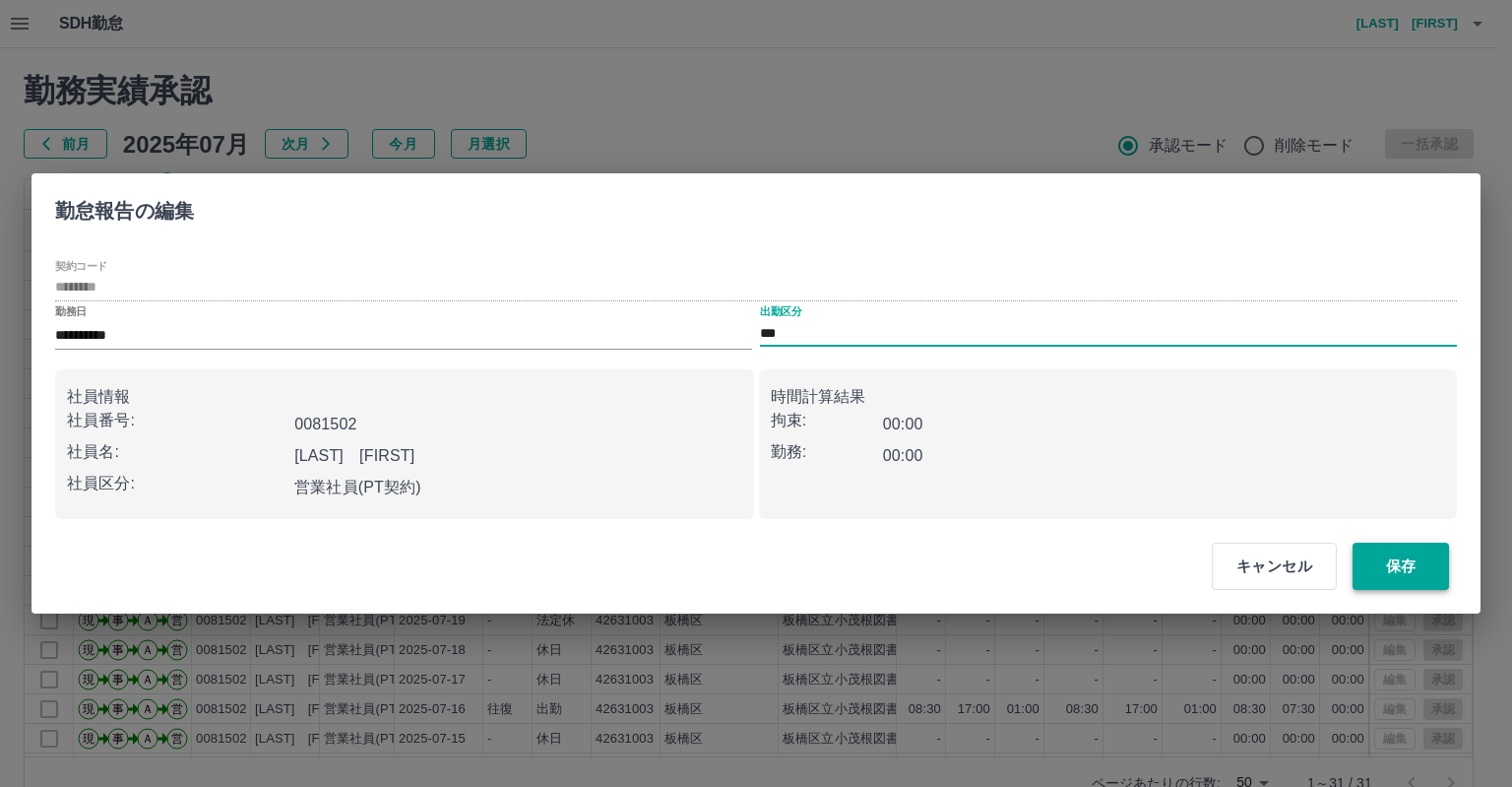 click on "保存" at bounding box center [1401, 566] 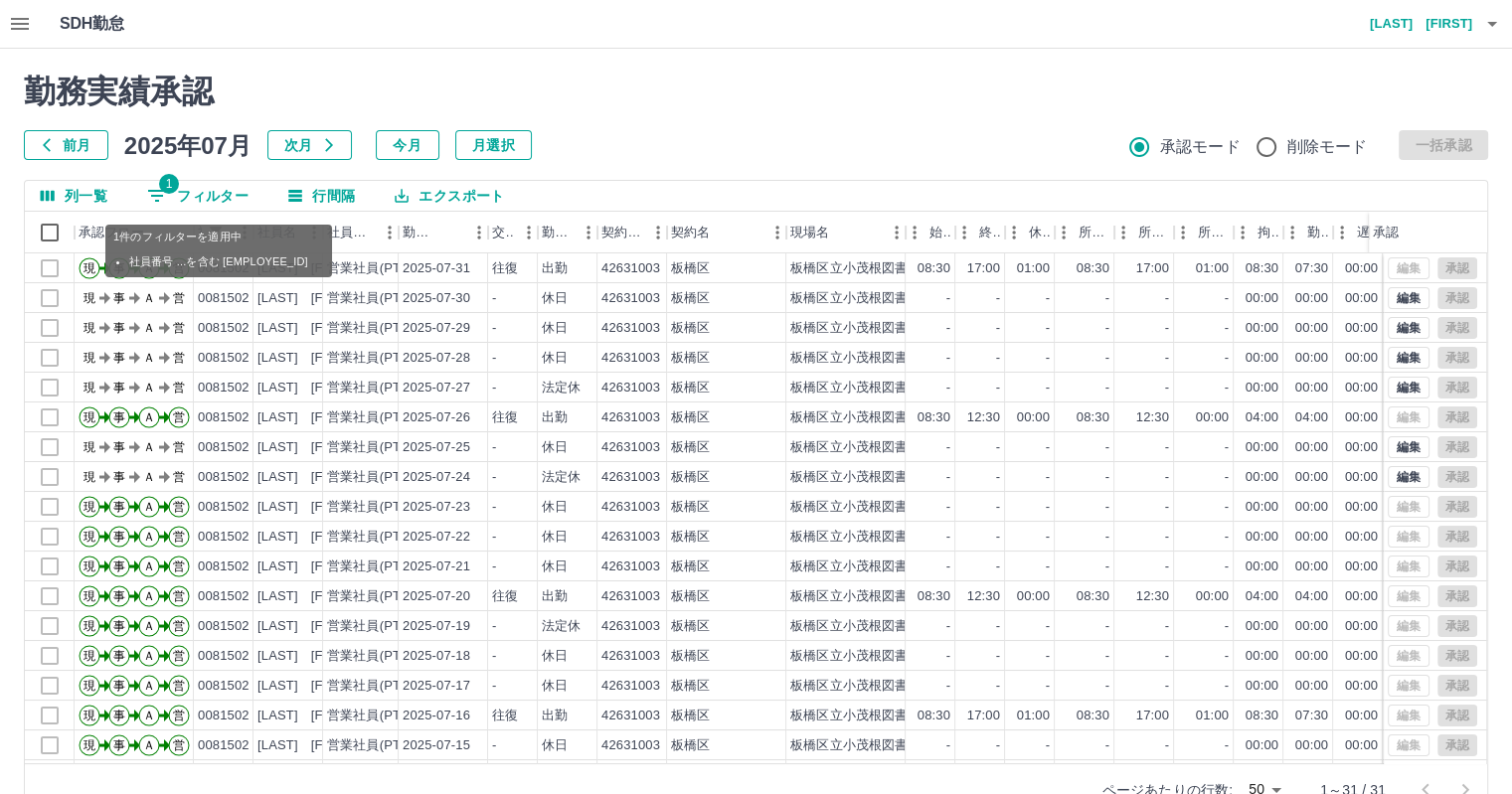 click on "1 フィルター" at bounding box center [198, 196] 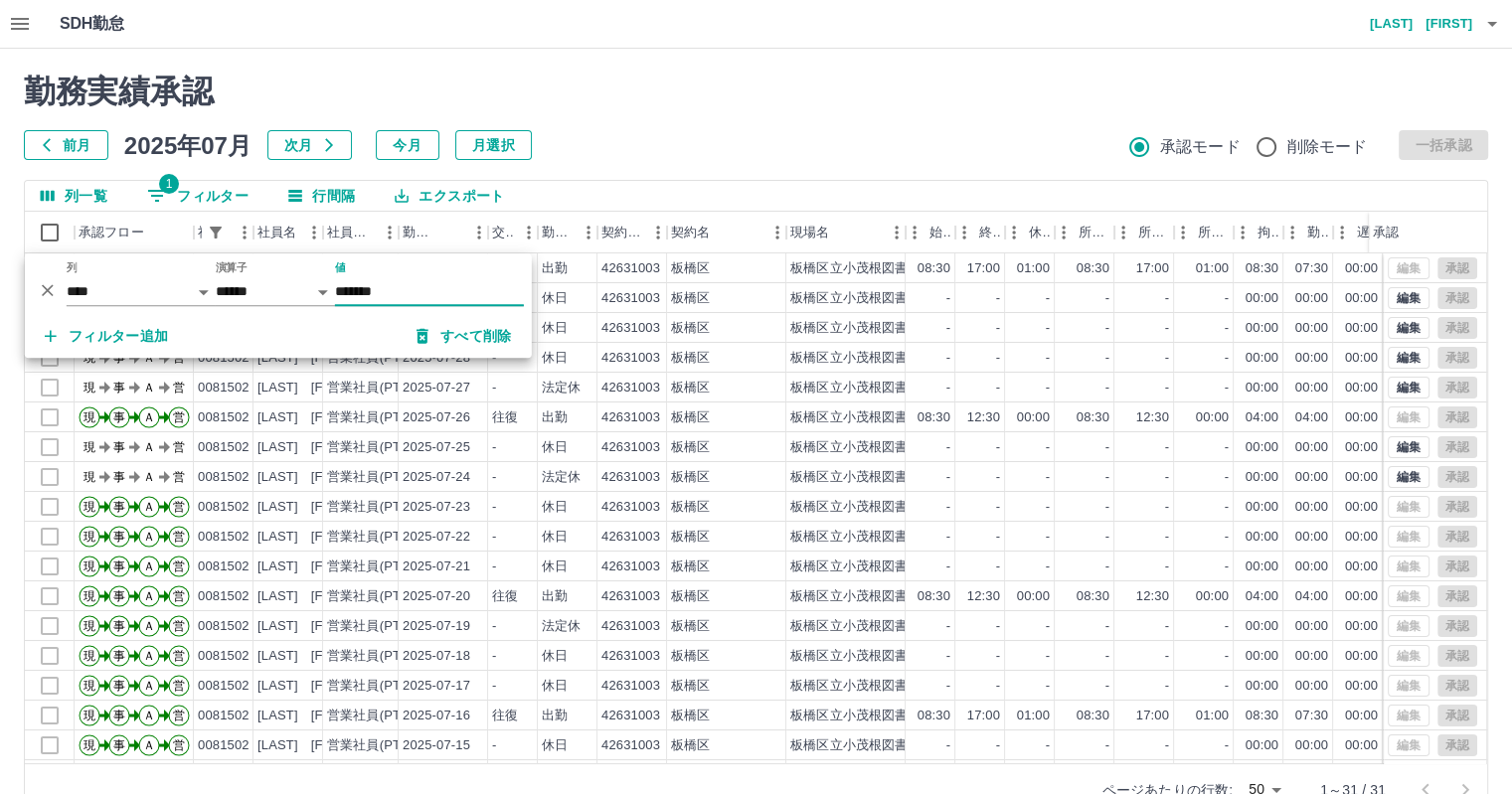 drag, startPoint x: 410, startPoint y: 285, endPoint x: 314, endPoint y: 284, distance: 96.00521 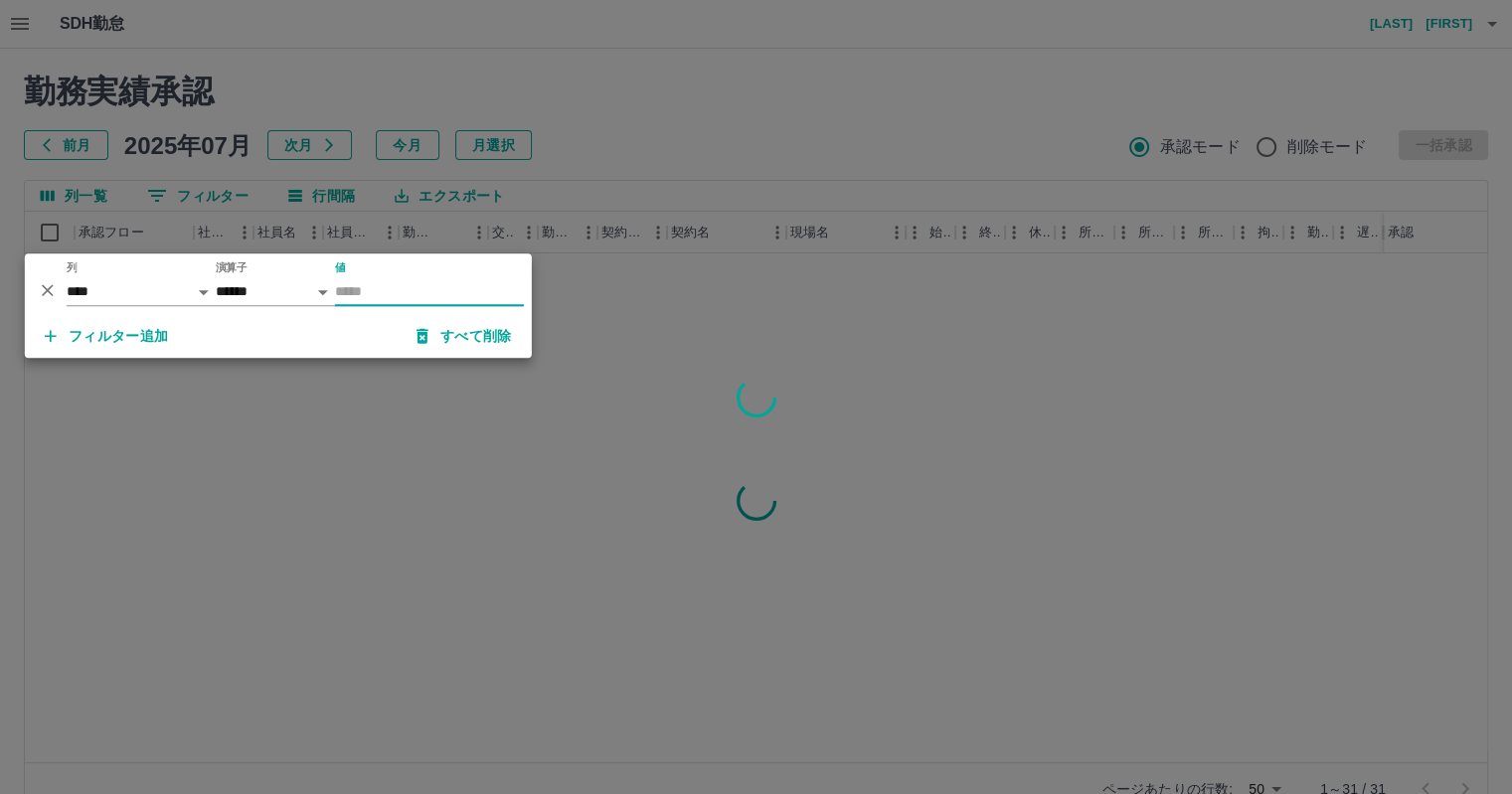type on "*" 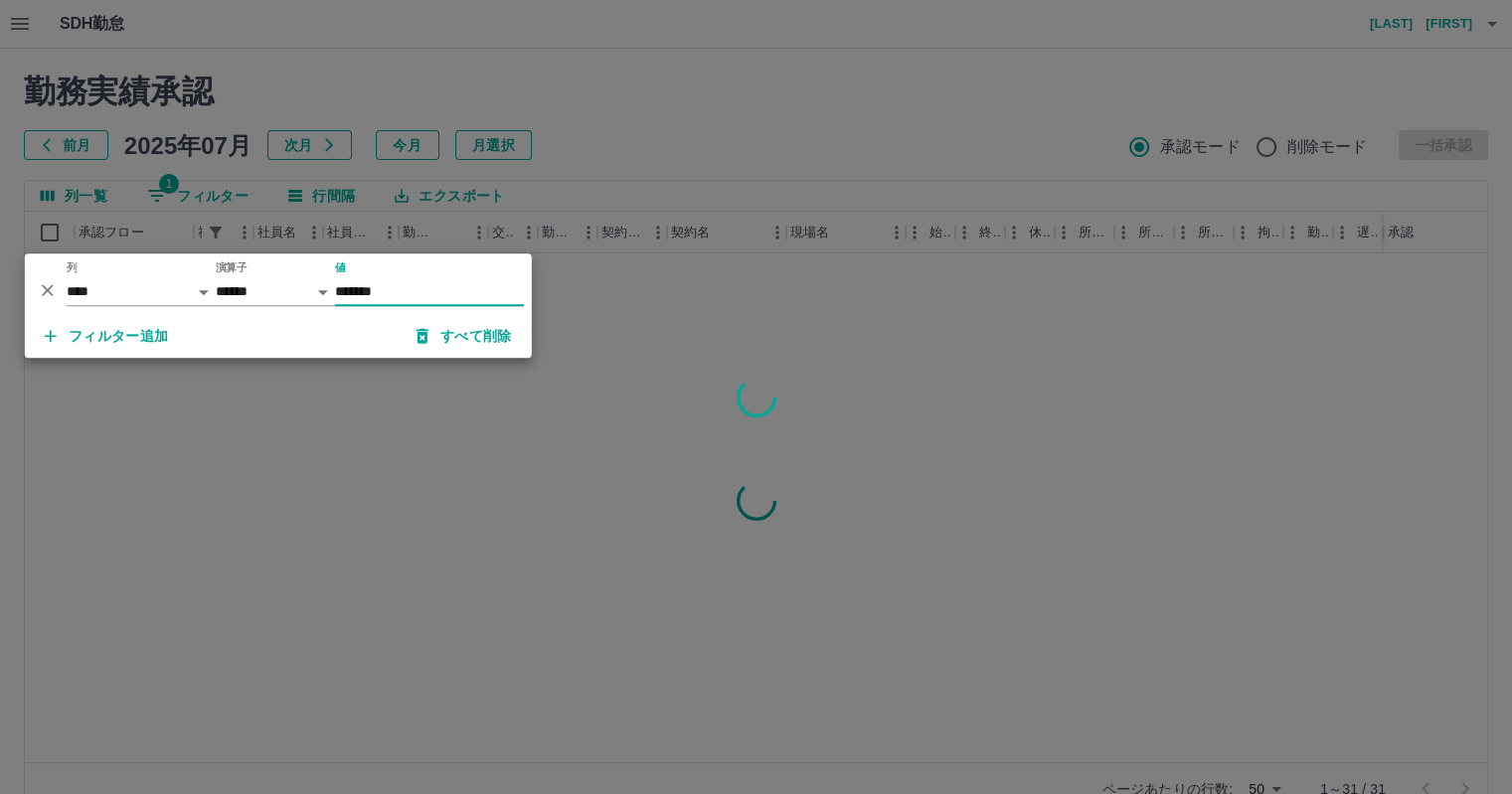 type on "*******" 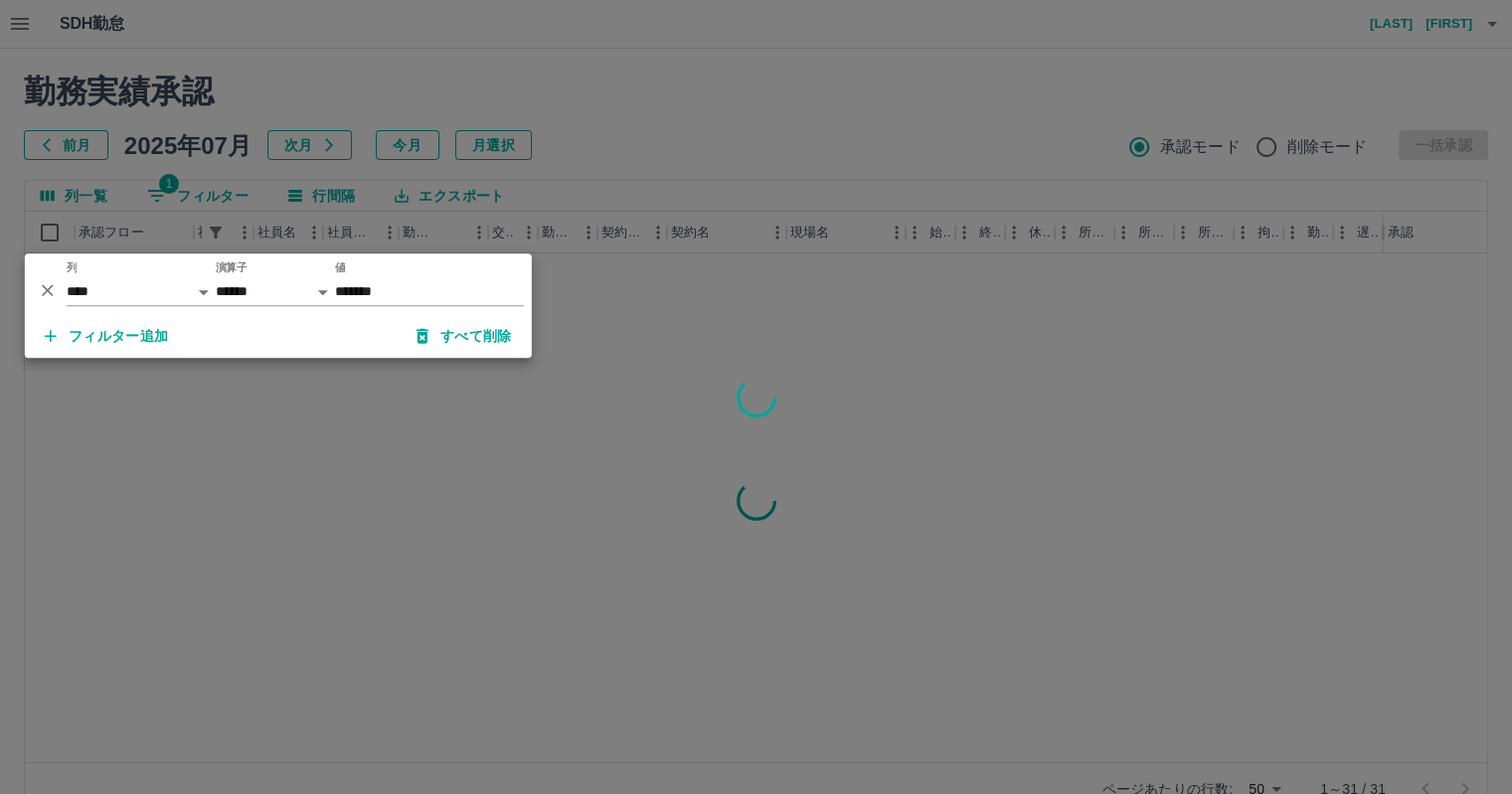 click at bounding box center (756, 397) 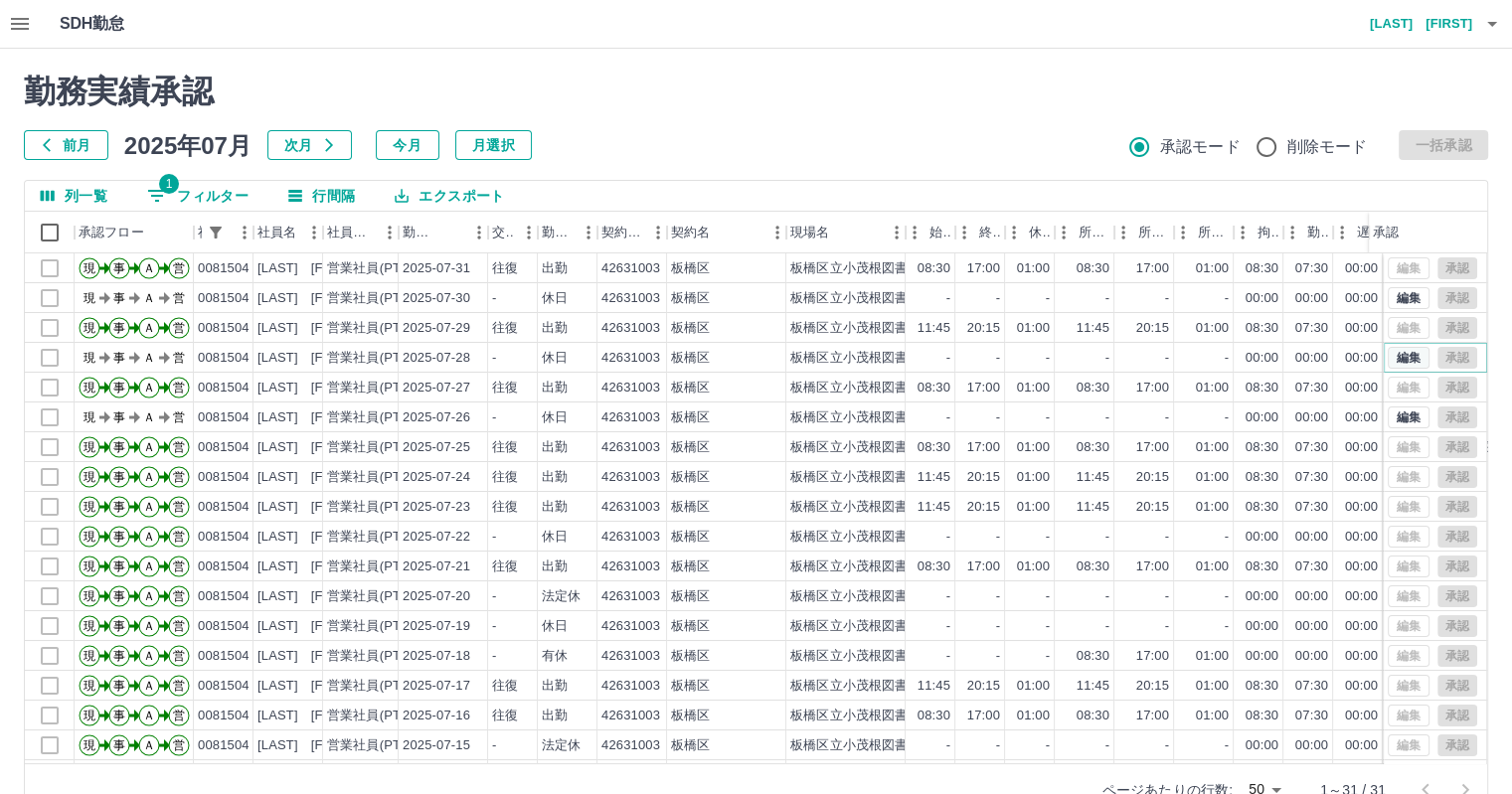 click on "編集" at bounding box center [1409, 358] 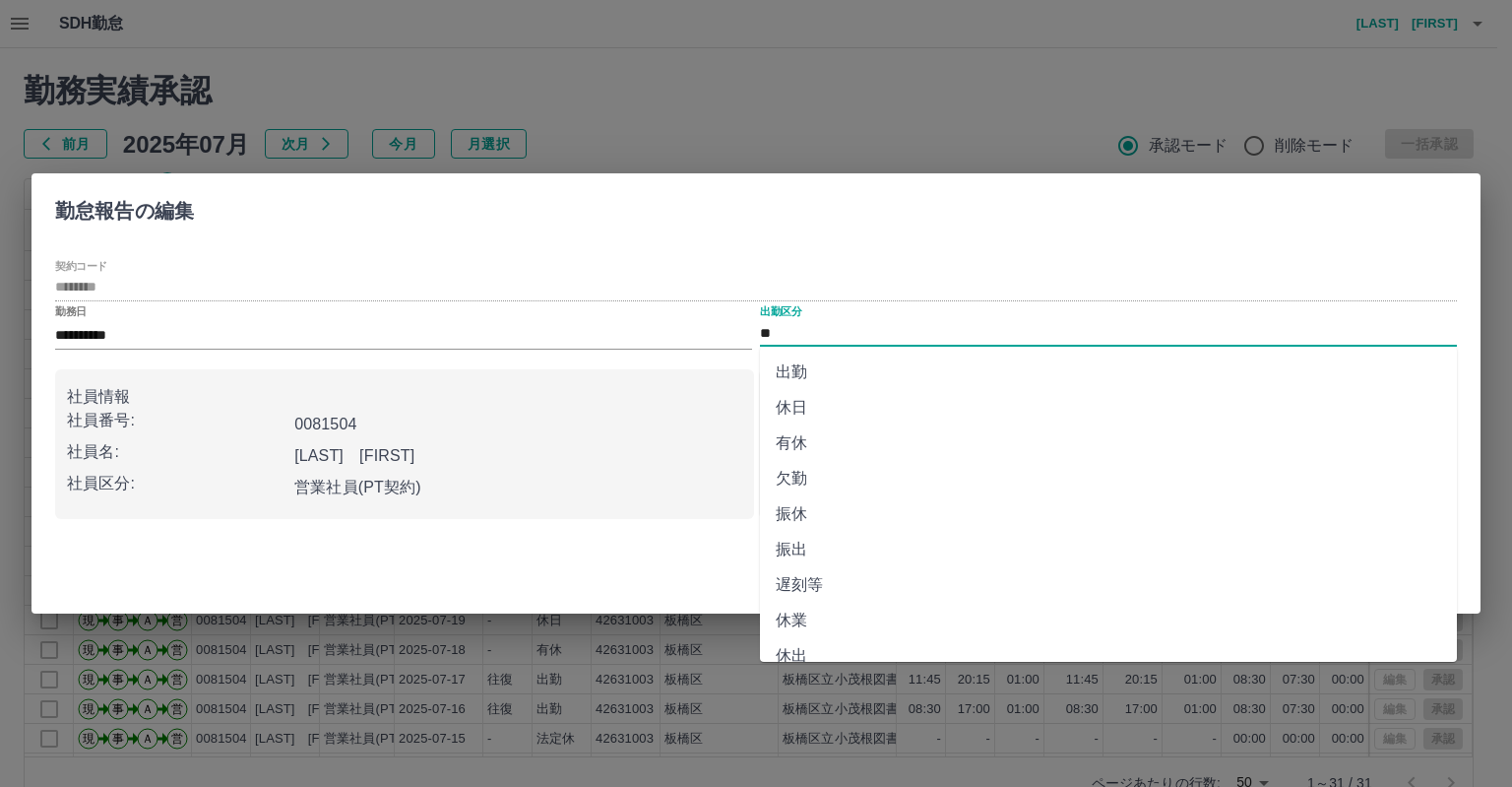 click on "**" at bounding box center (1108, 333) 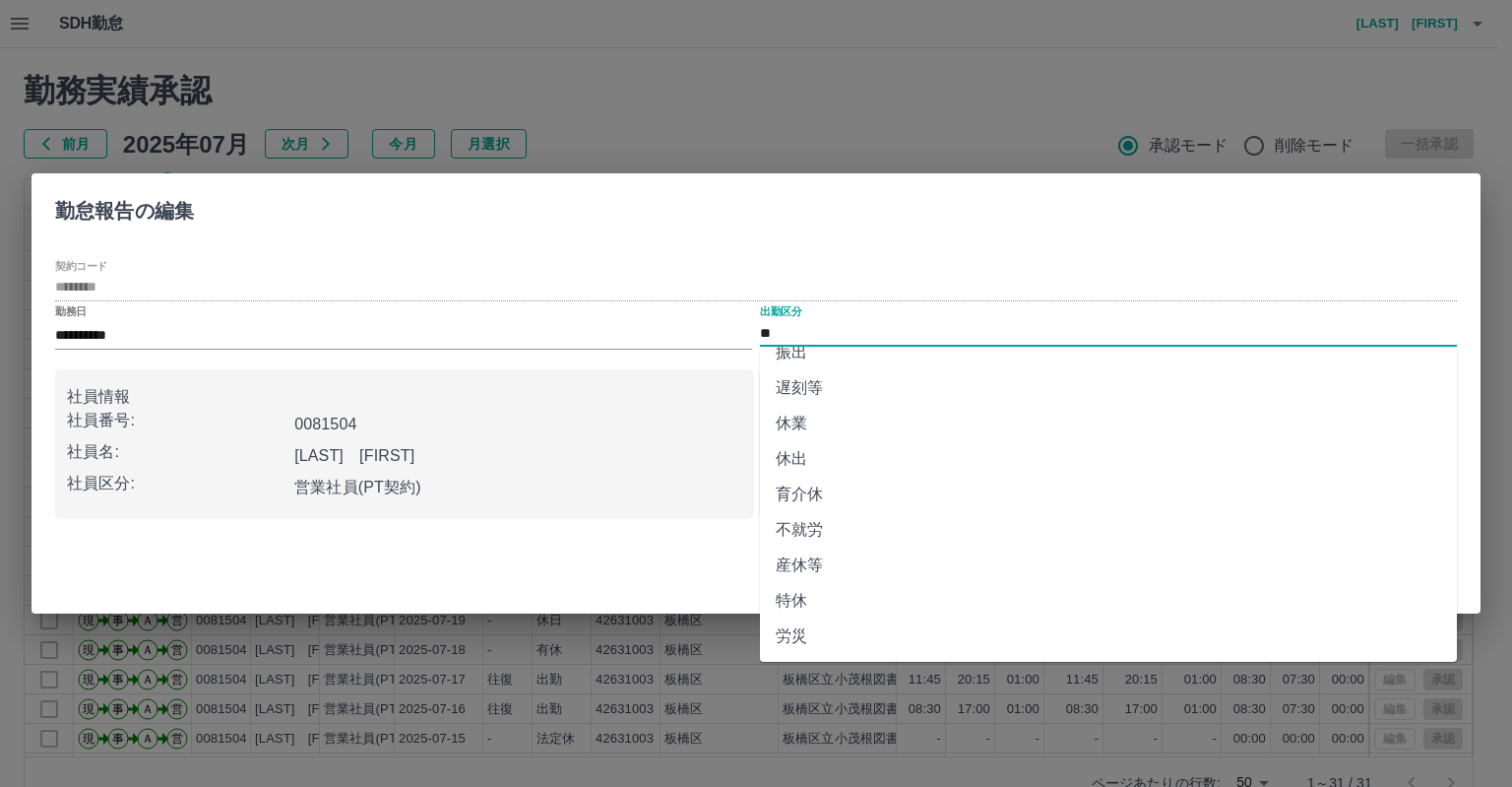 scroll, scrollTop: 295, scrollLeft: 0, axis: vertical 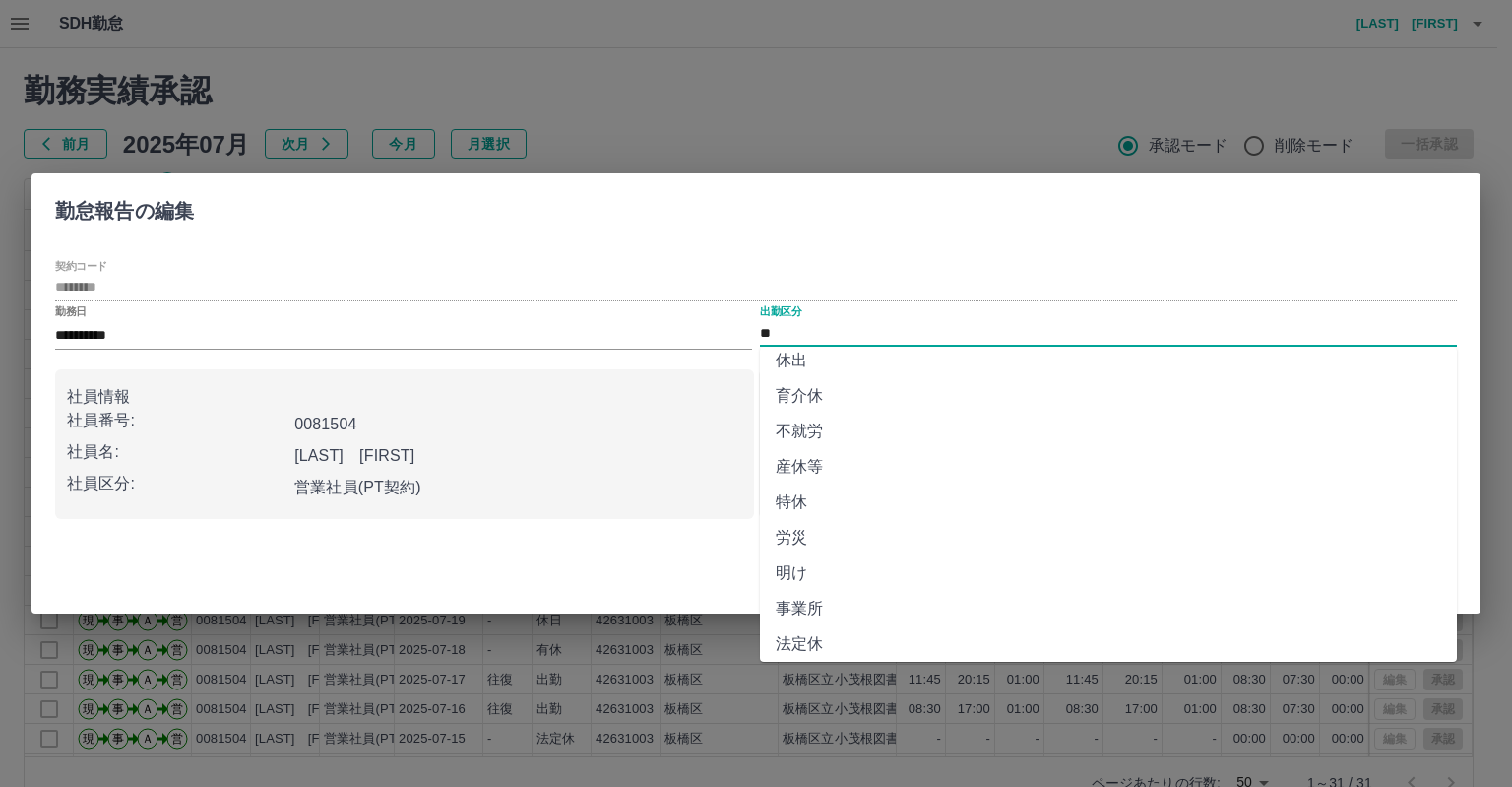 click on "法定休" at bounding box center [1108, 644] 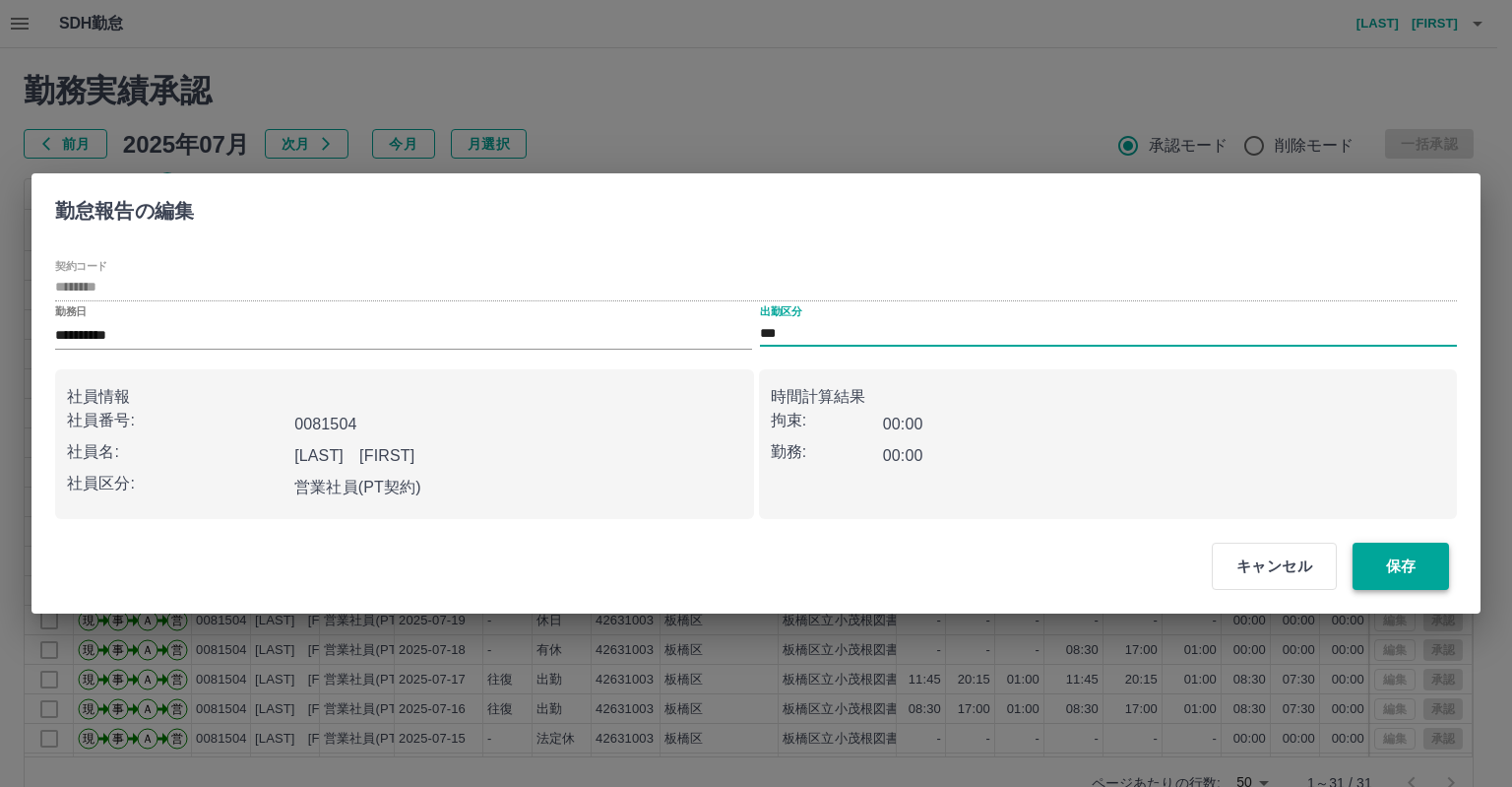 click on "保存" at bounding box center [1401, 566] 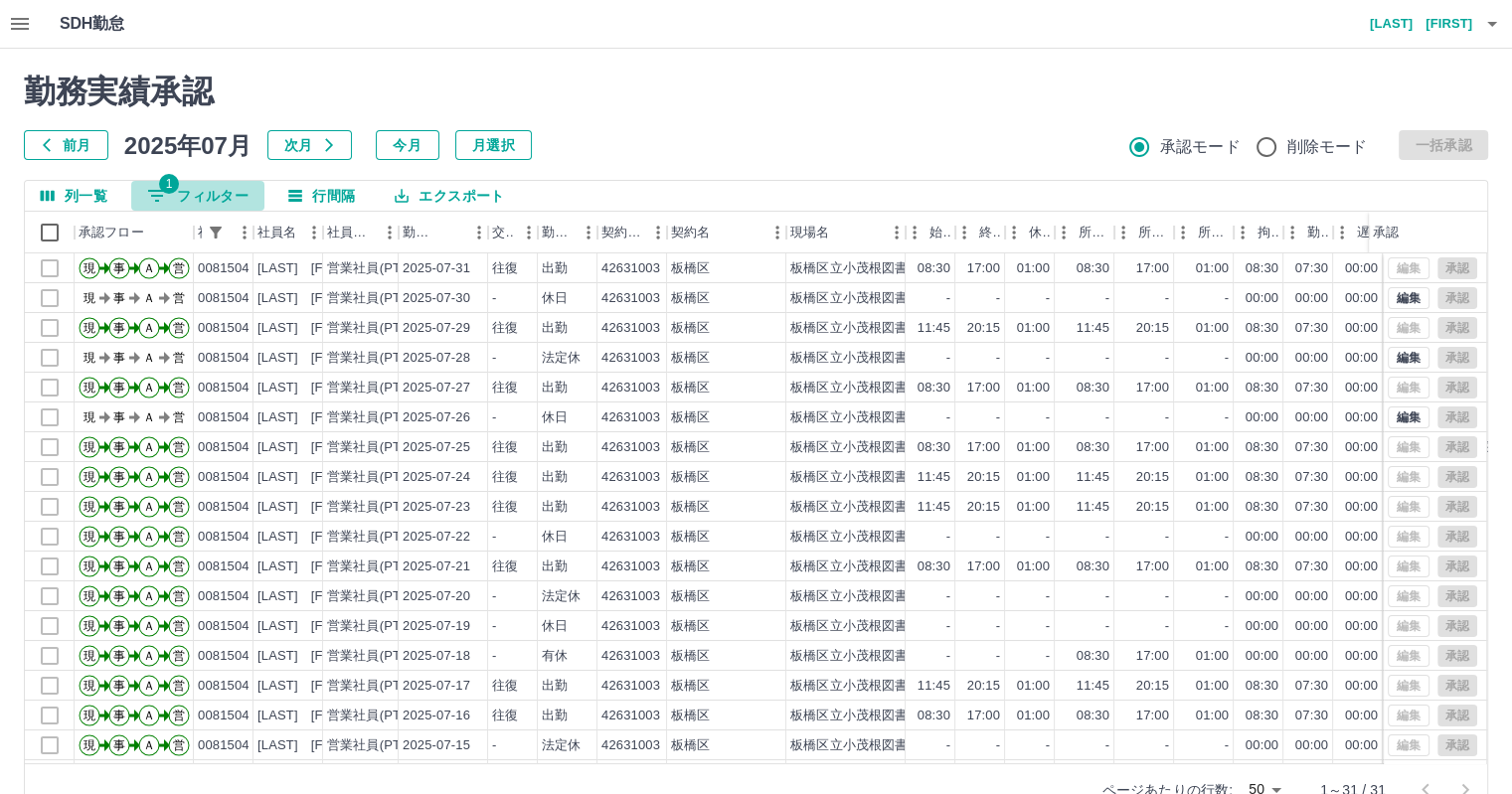 click on "1 フィルター" at bounding box center [198, 196] 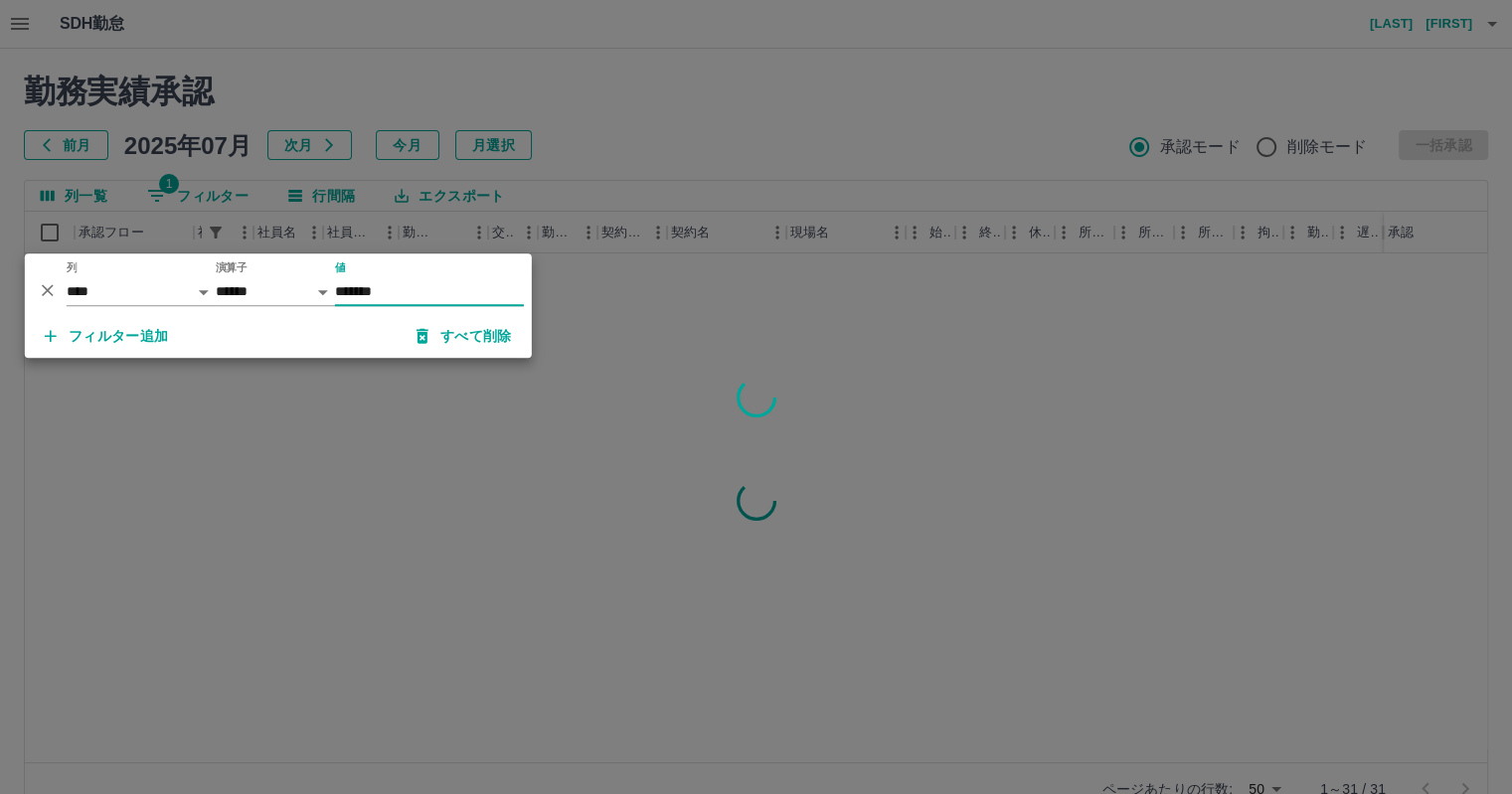 type on "*******" 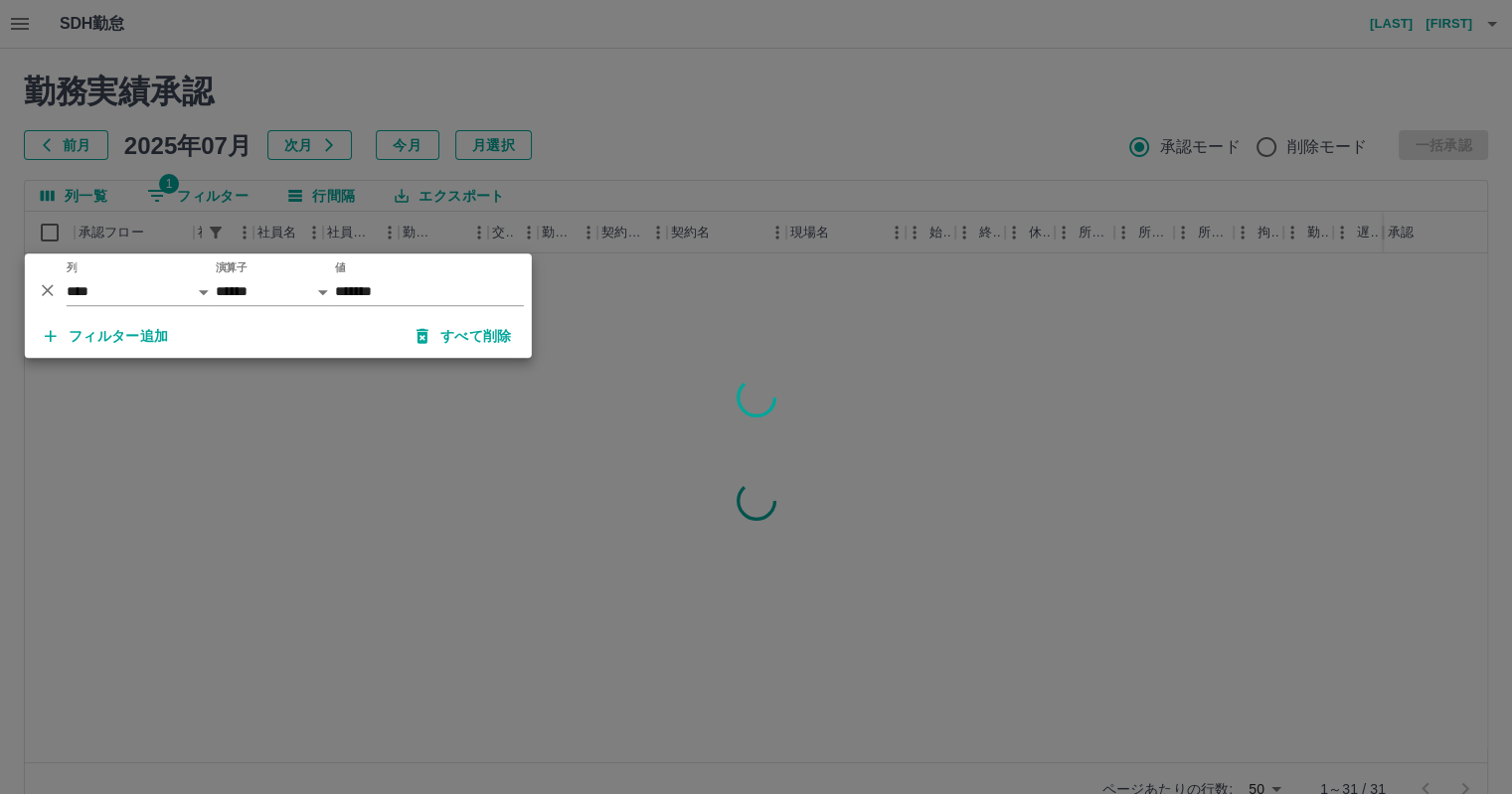 click at bounding box center [756, 397] 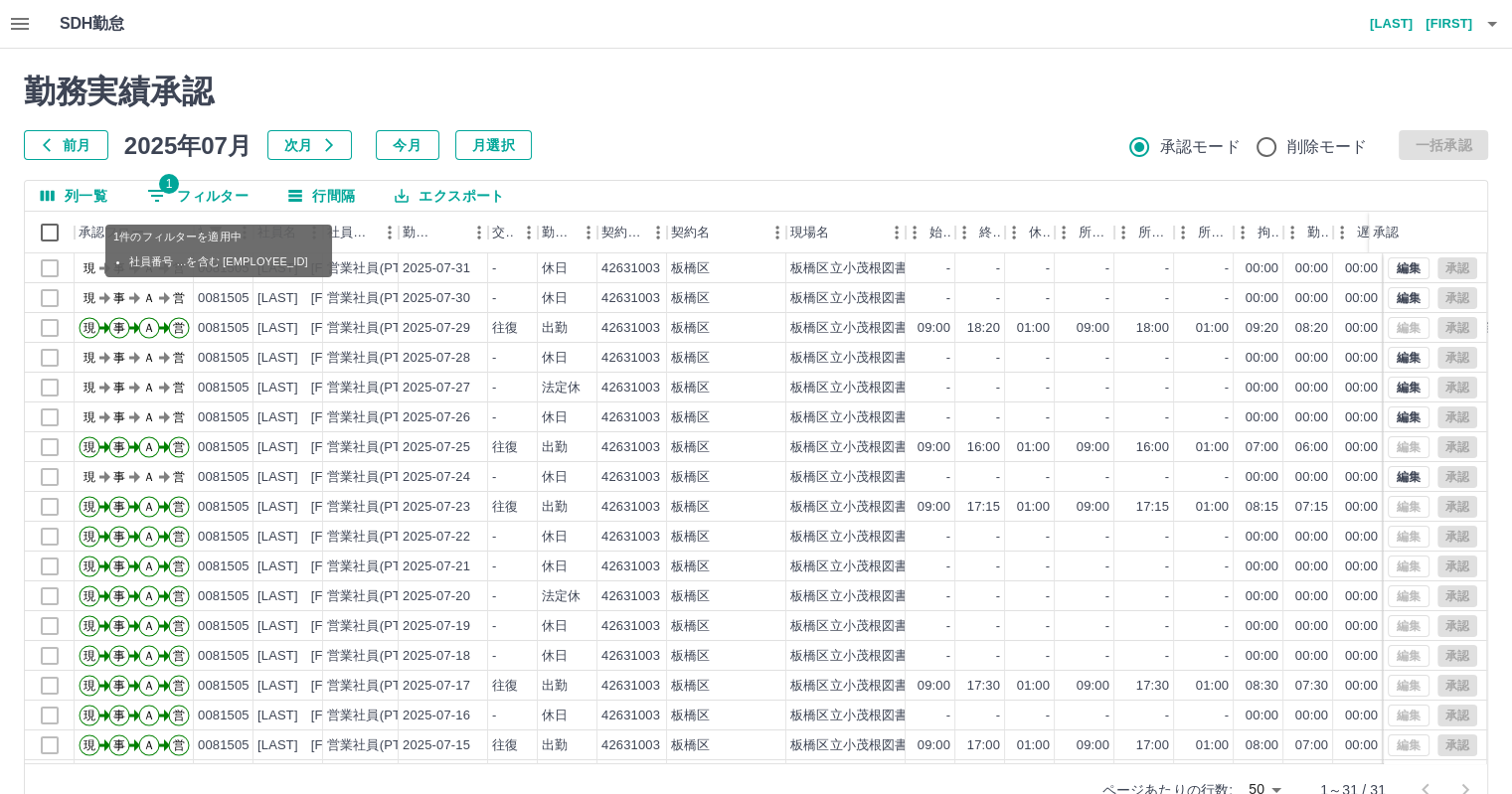 click on "1 フィルター" at bounding box center [198, 196] 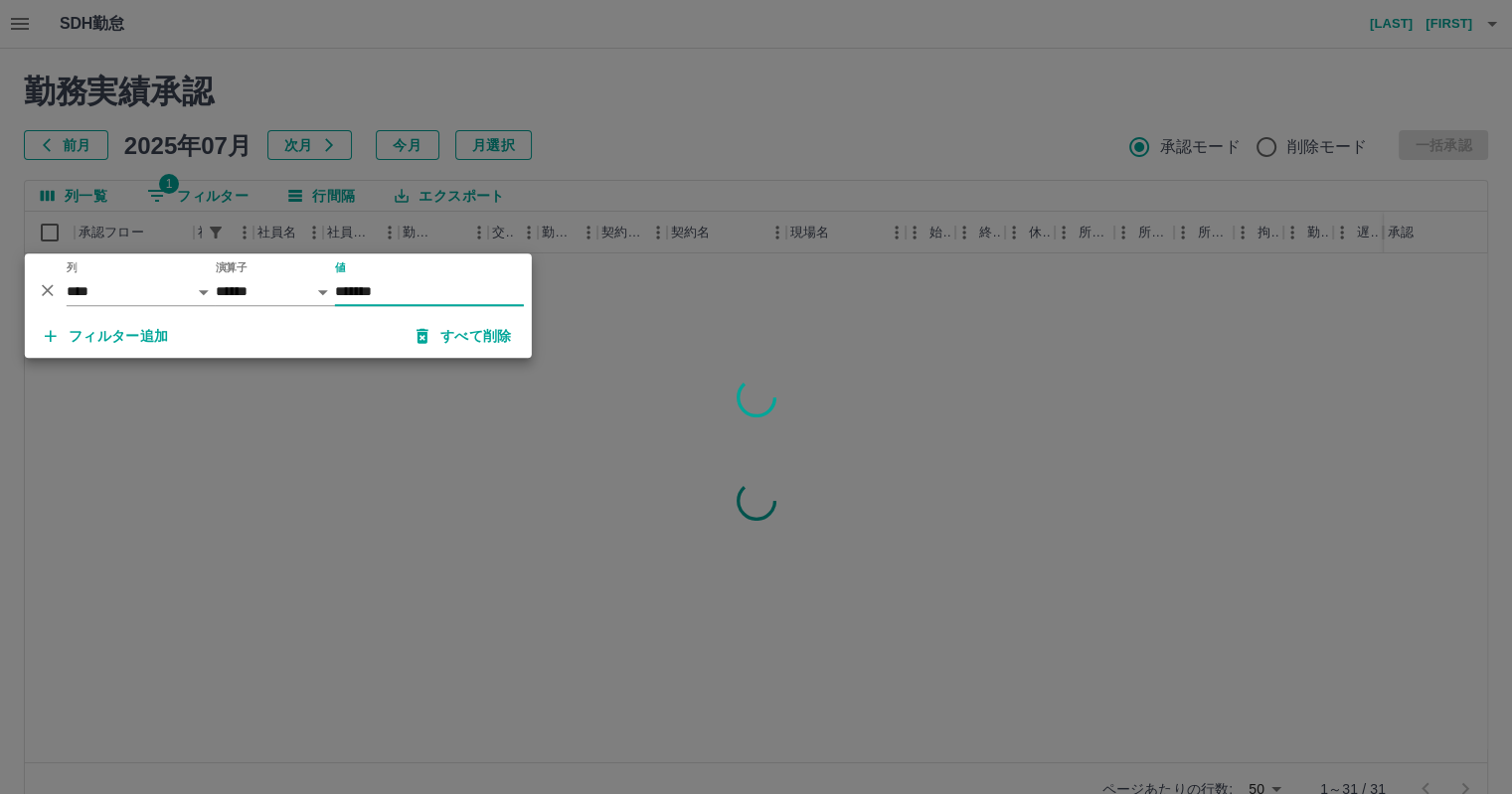 type on "*******" 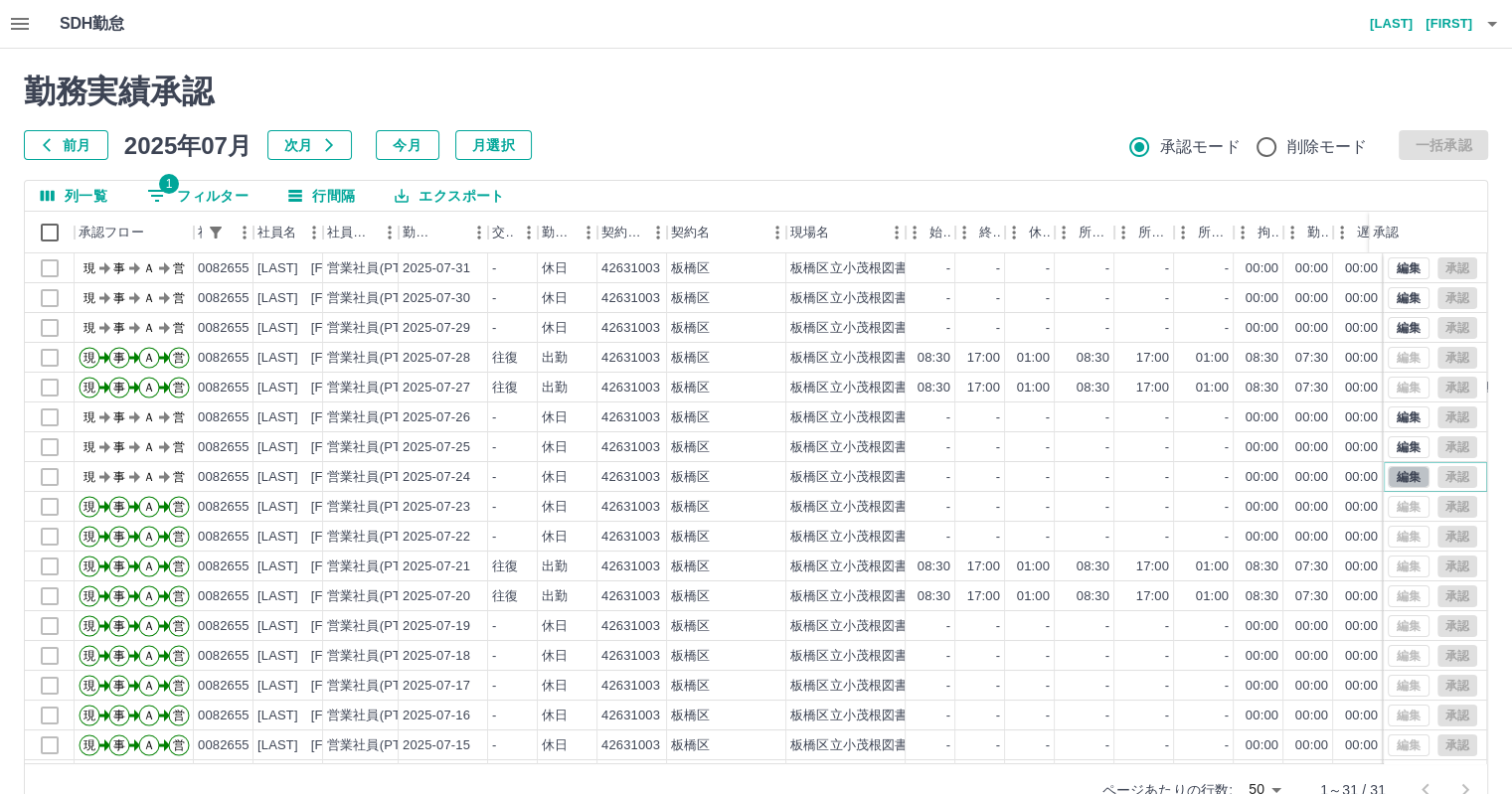 click on "編集" at bounding box center (1409, 477) 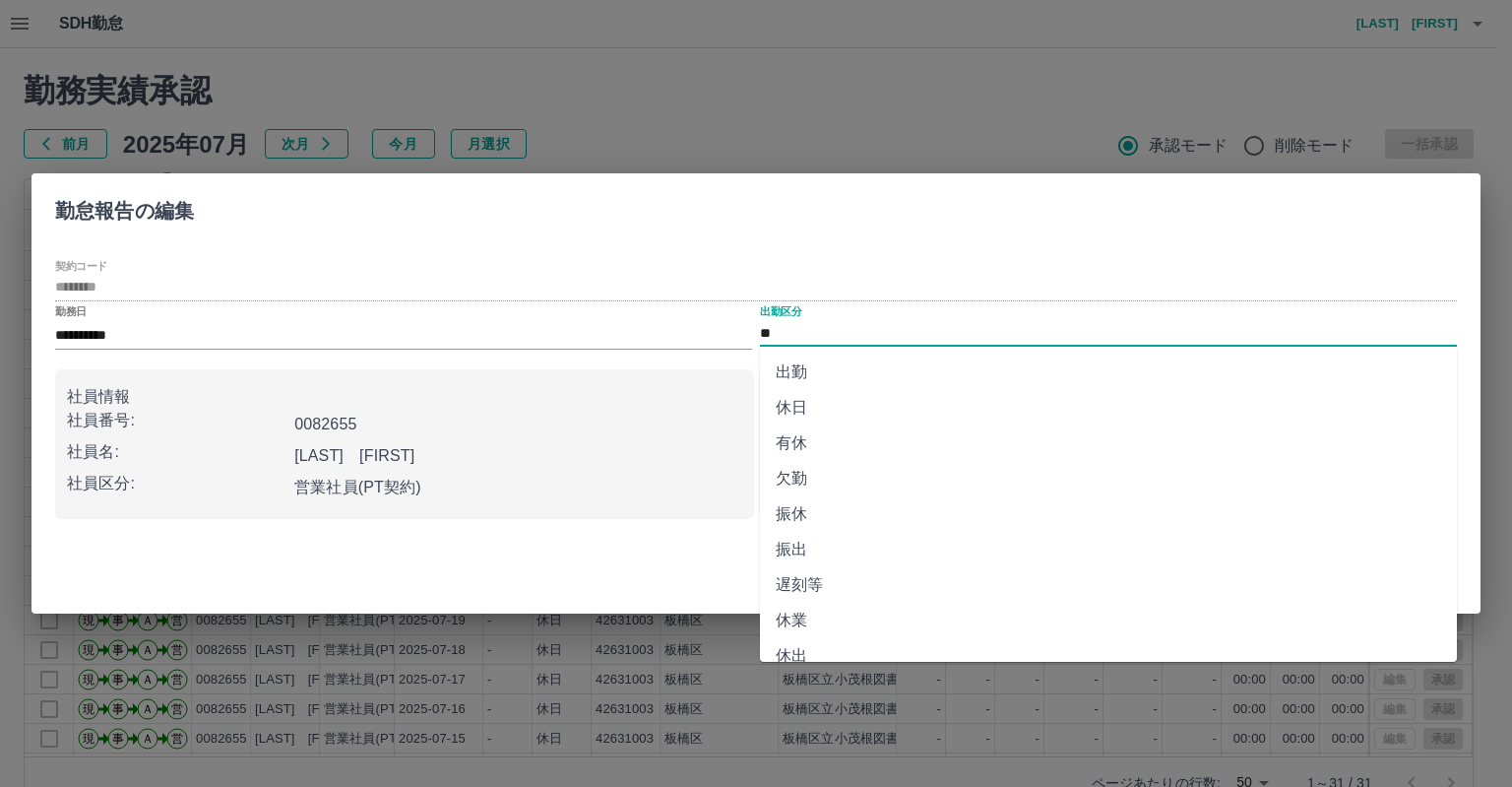 click on "**" at bounding box center (1108, 333) 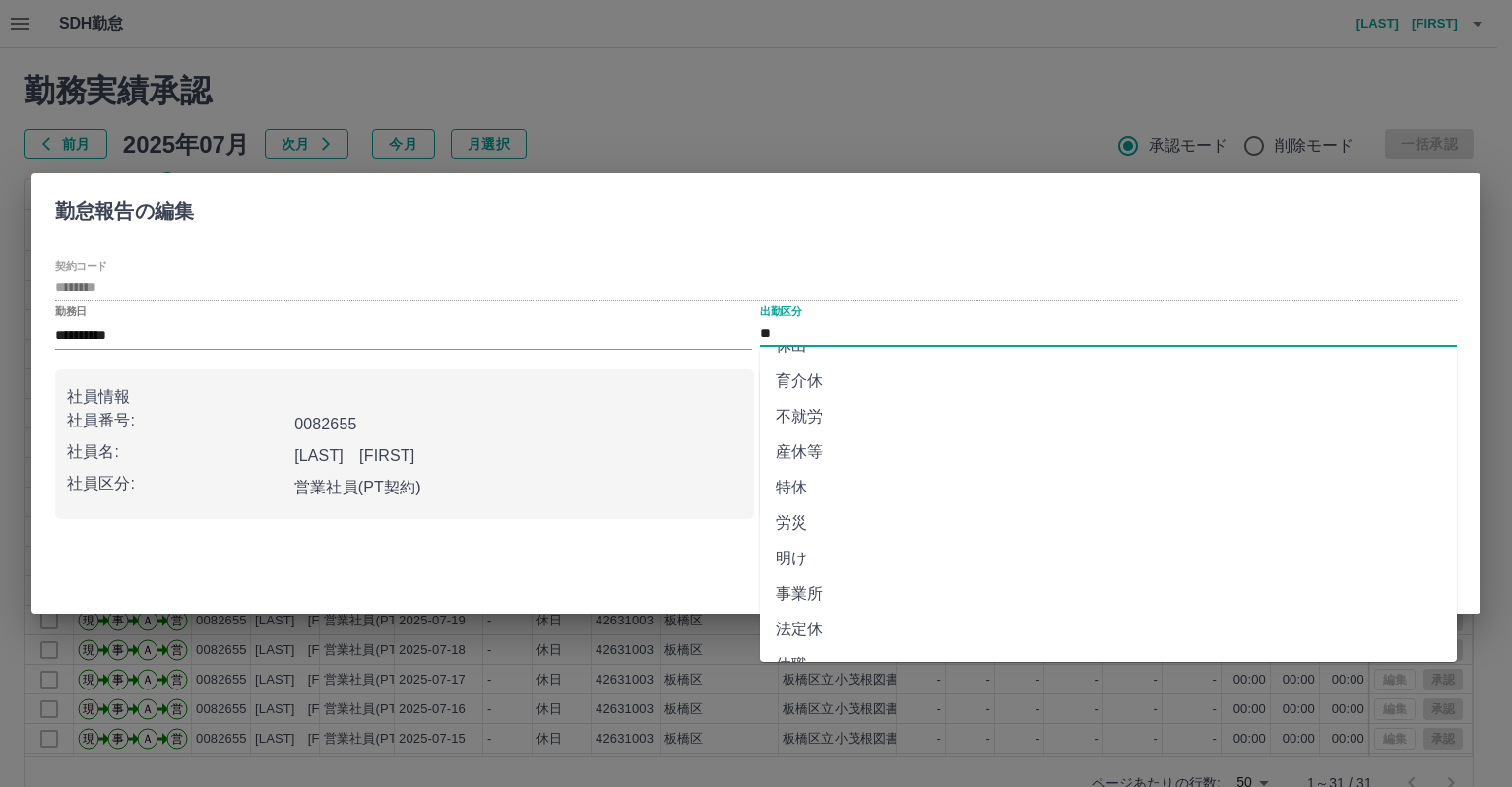 scroll, scrollTop: 339, scrollLeft: 0, axis: vertical 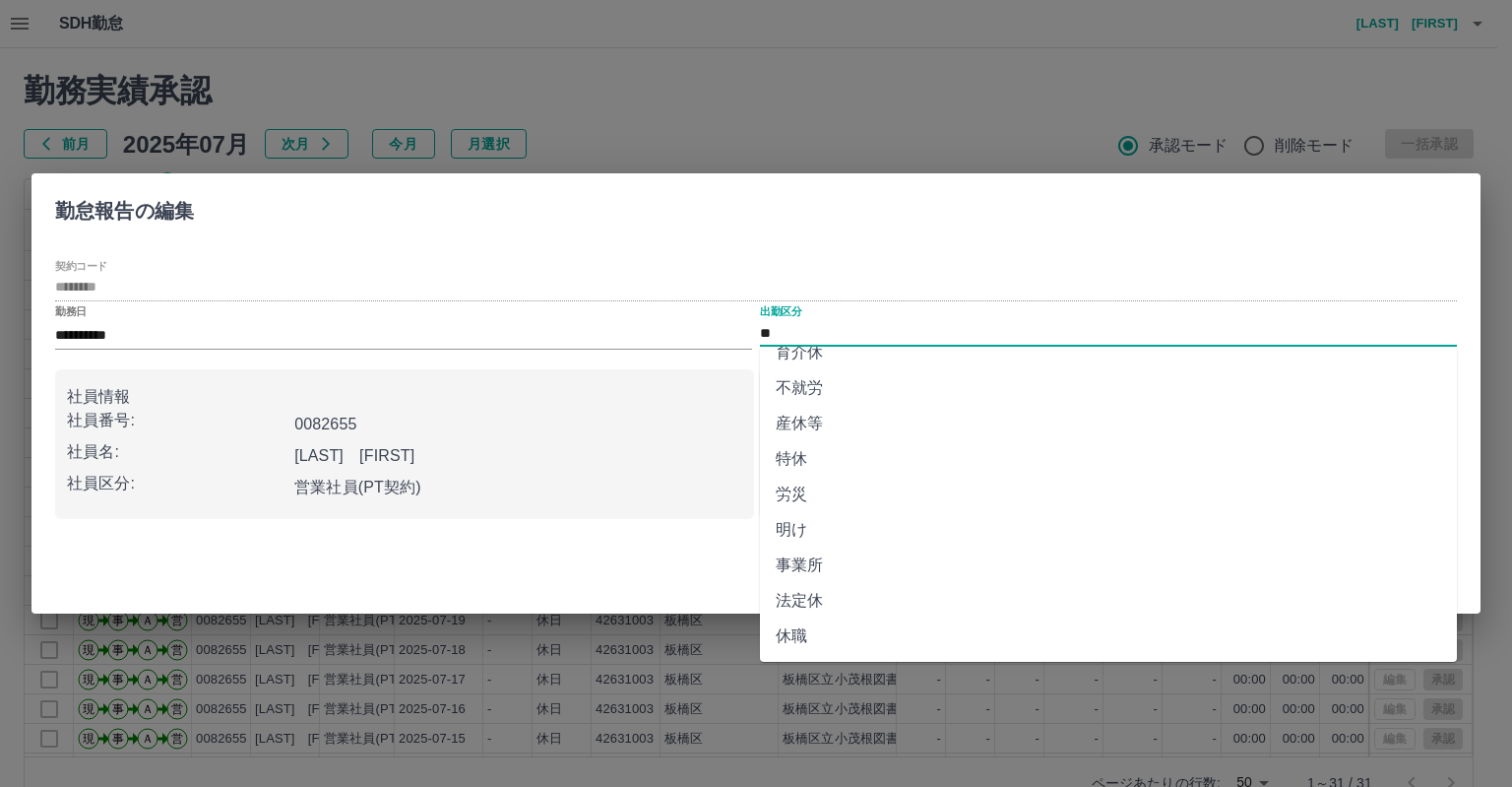 click on "法定休" at bounding box center (1108, 601) 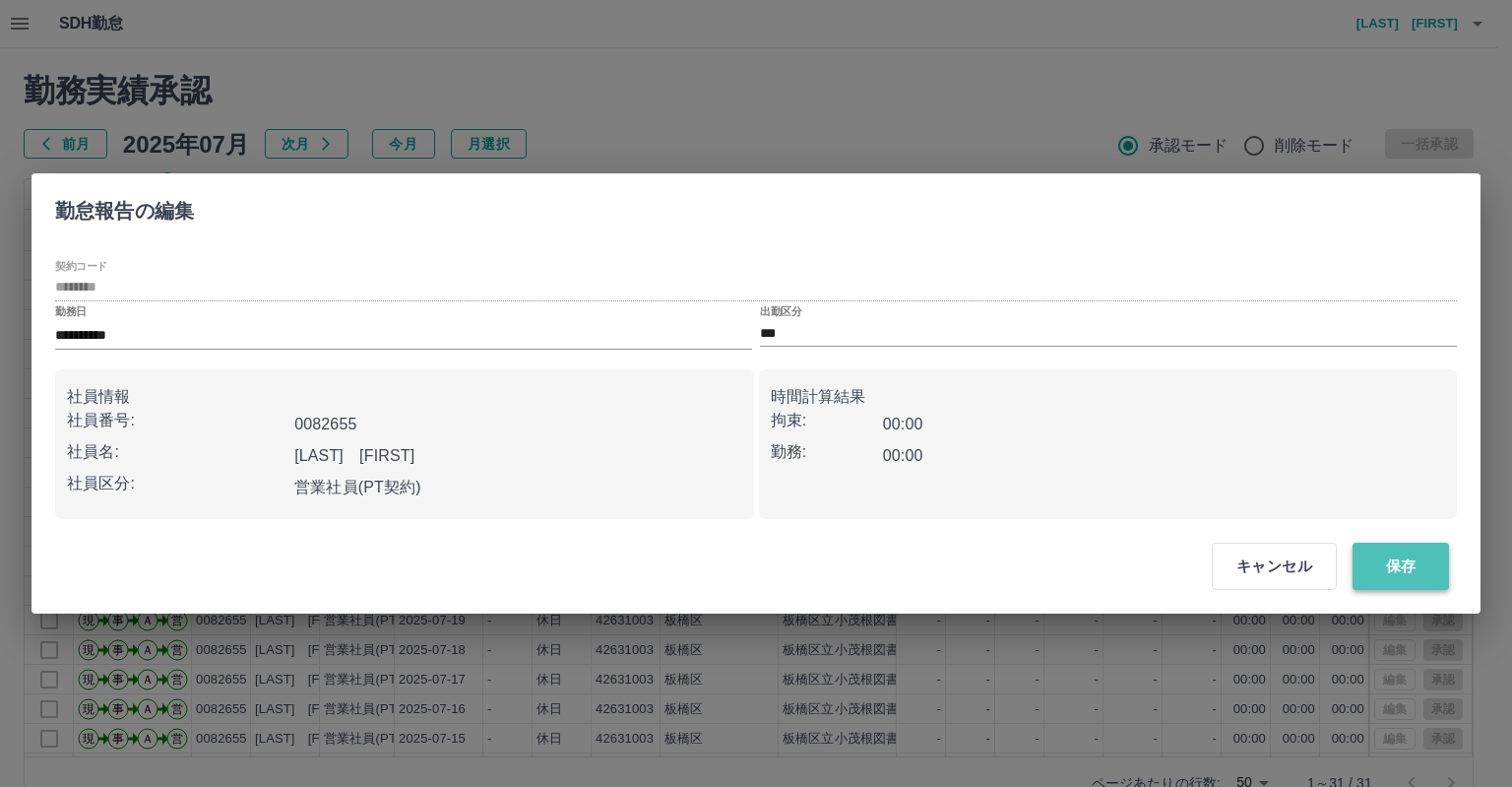 click on "保存" at bounding box center [1401, 566] 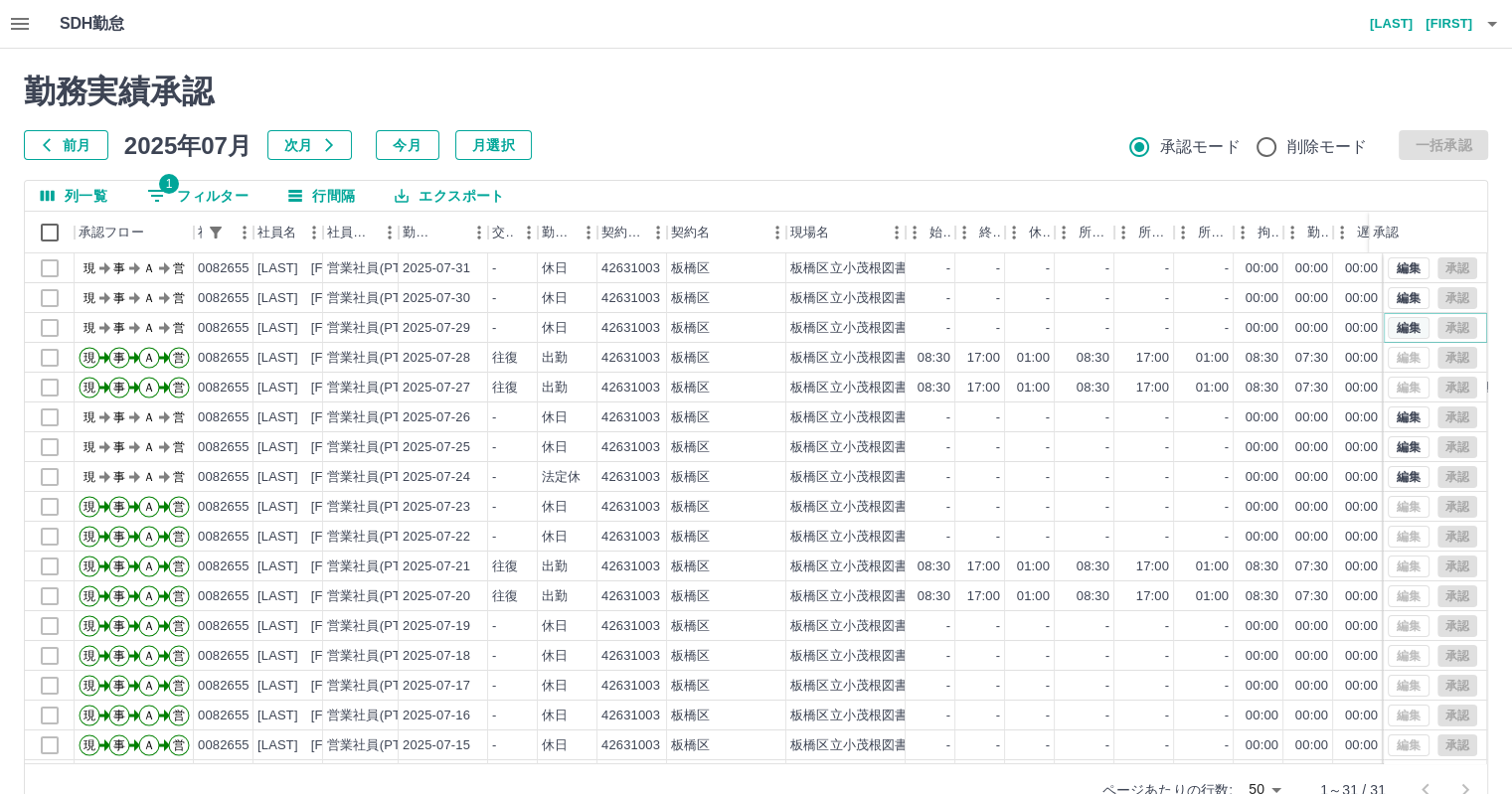 click on "編集" at bounding box center [1409, 328] 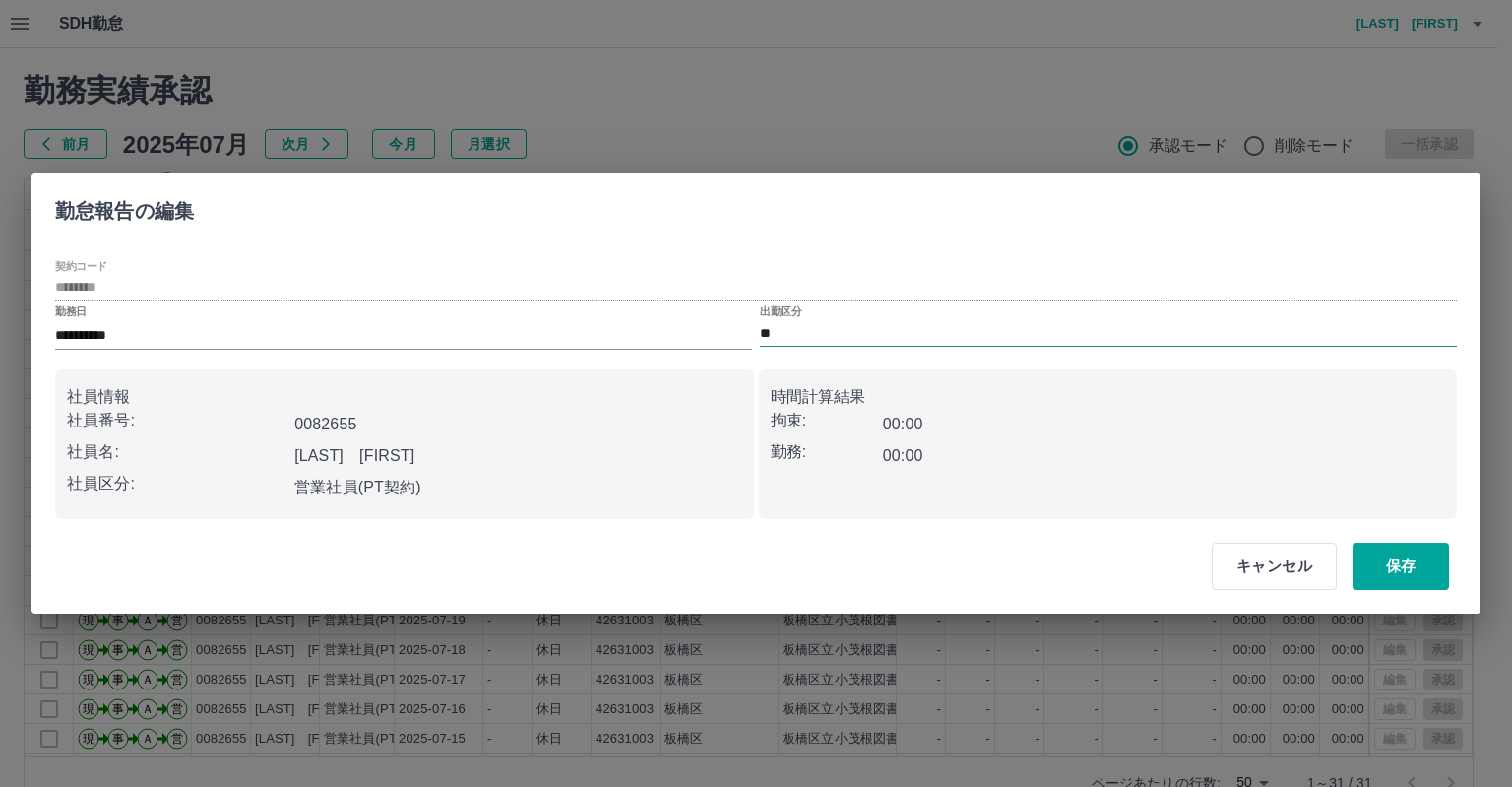 click on "**" at bounding box center (1108, 333) 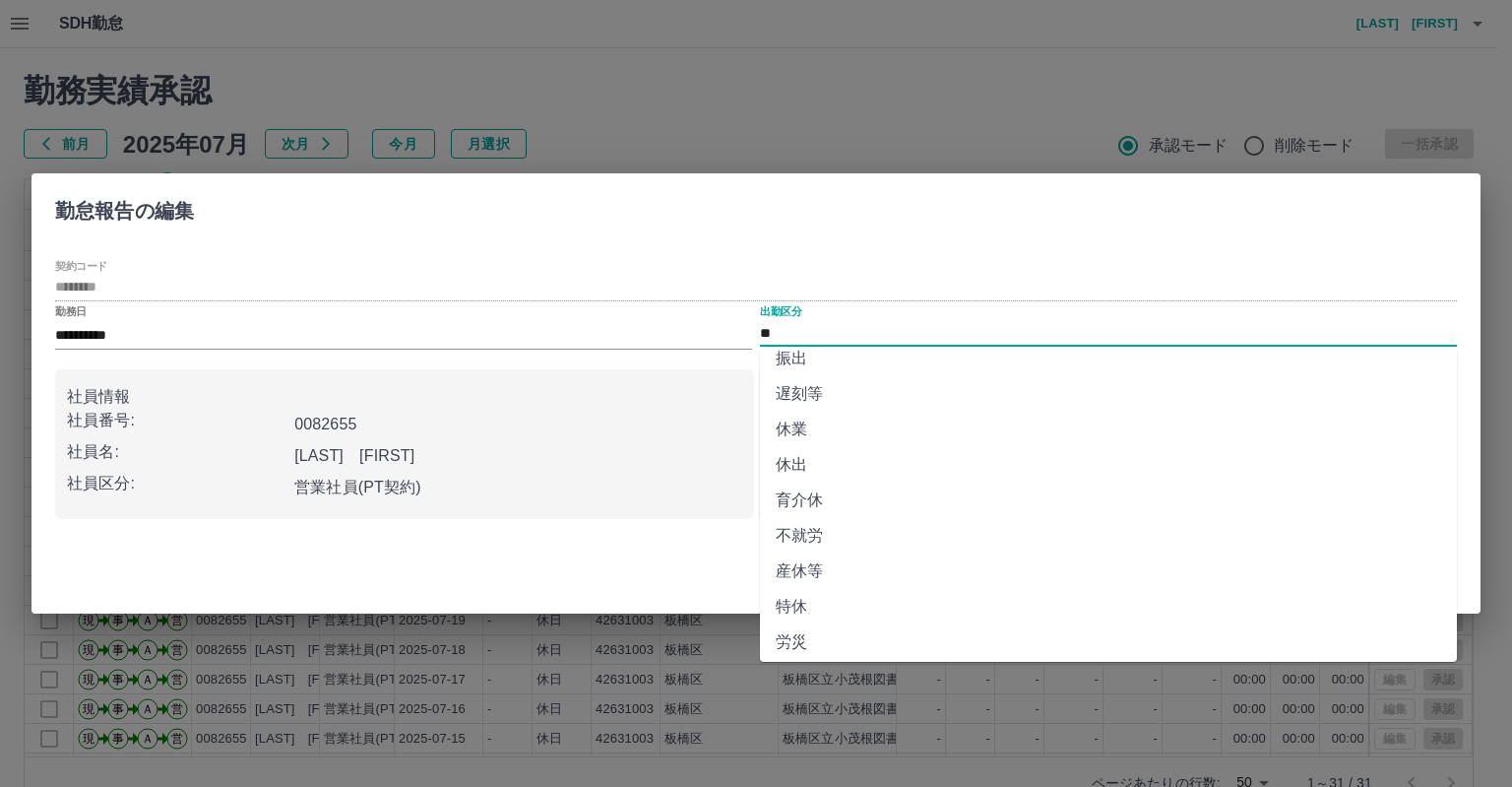 scroll, scrollTop: 339, scrollLeft: 0, axis: vertical 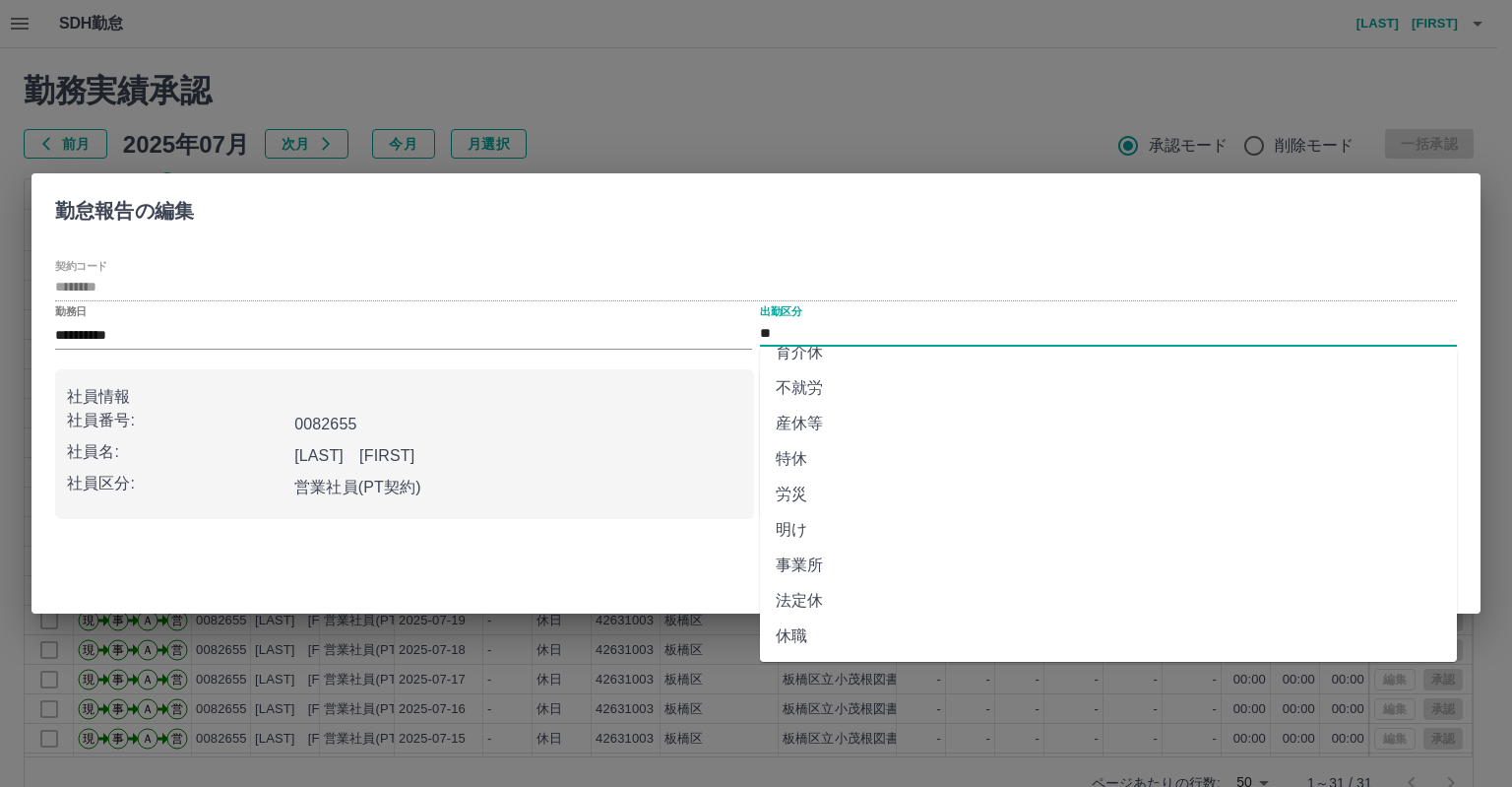 click on "法定休" at bounding box center (1108, 601) 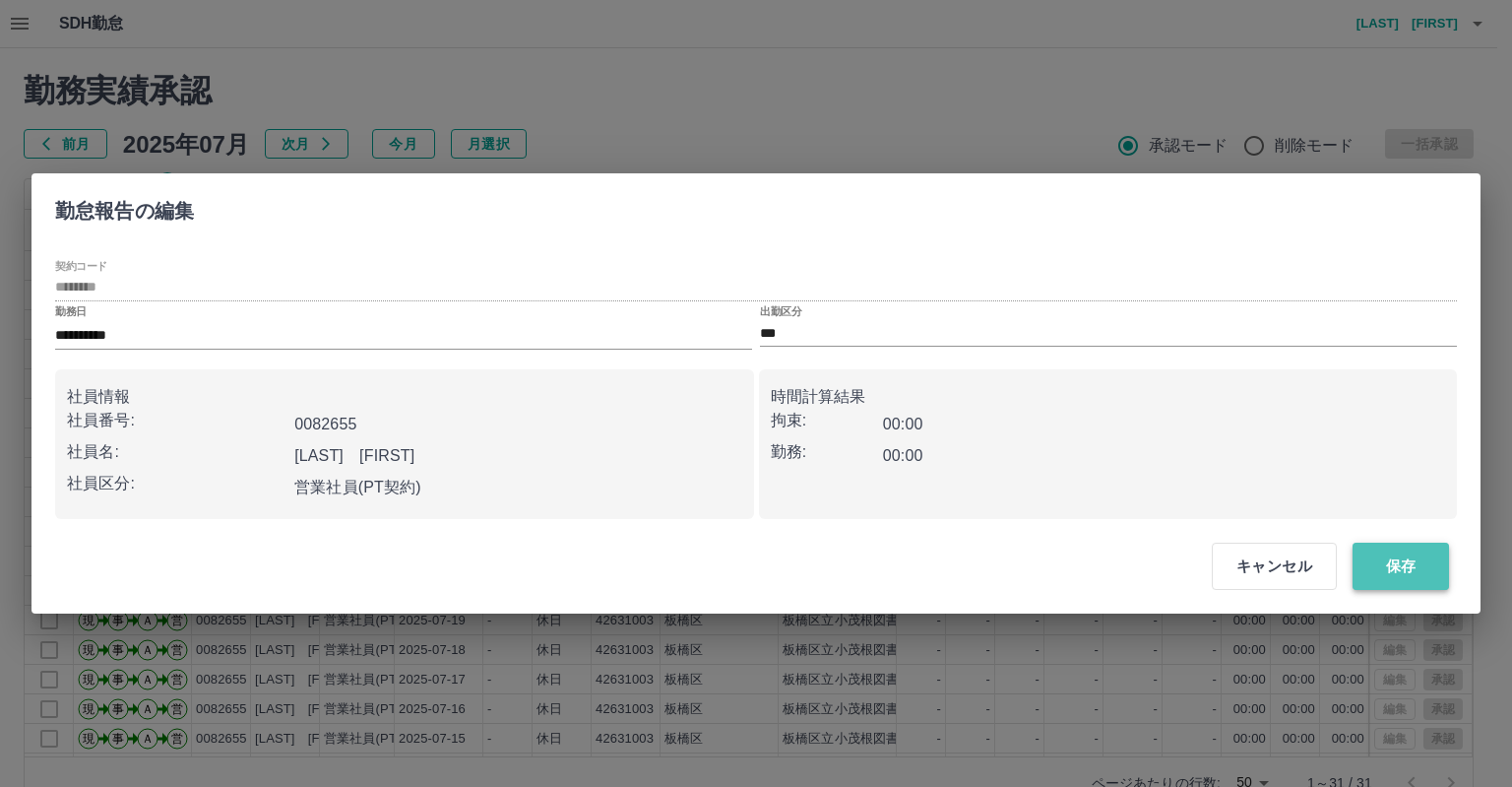 click on "保存" at bounding box center [1401, 566] 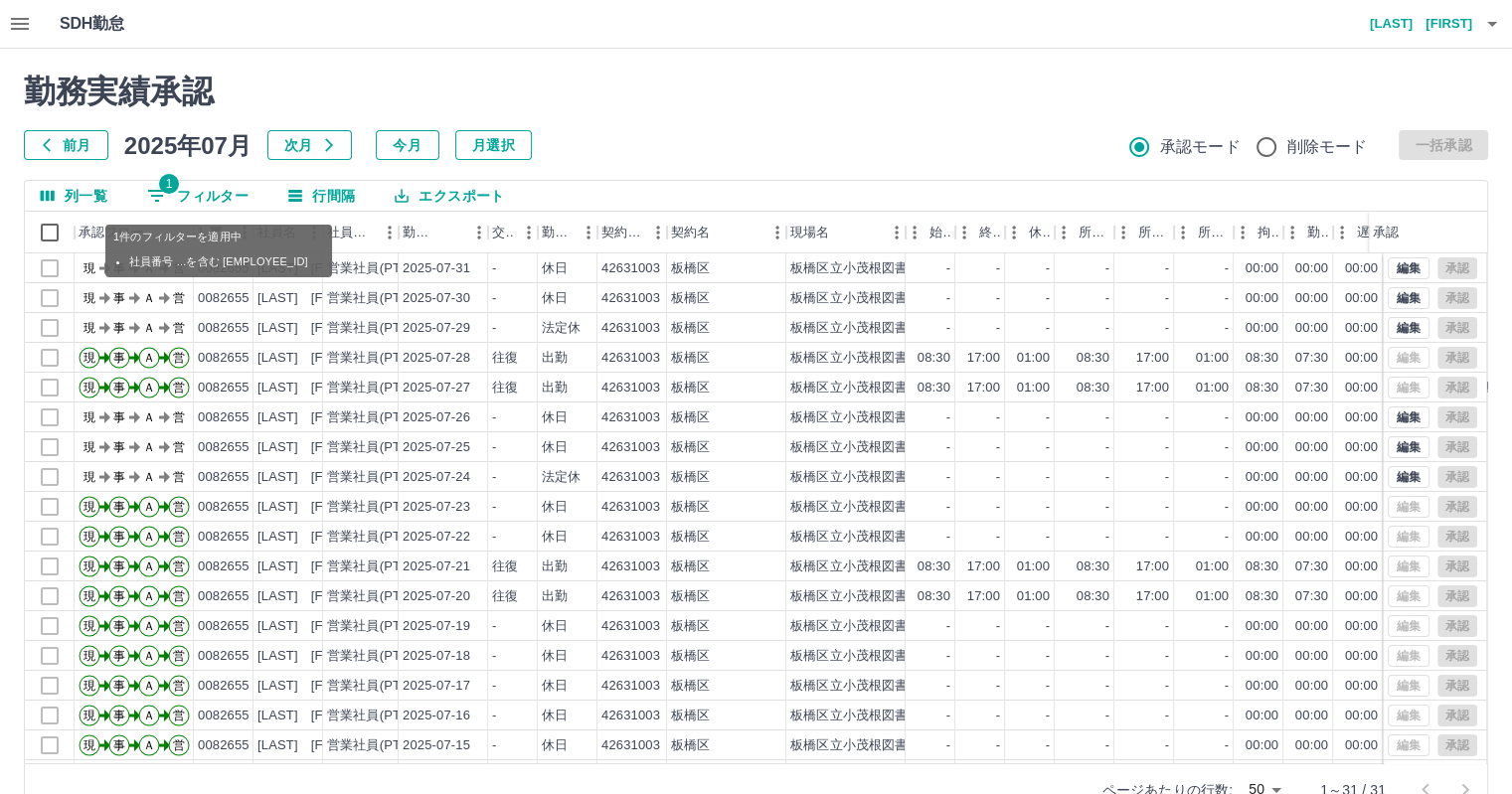 click on "1 フィルター" at bounding box center (198, 196) 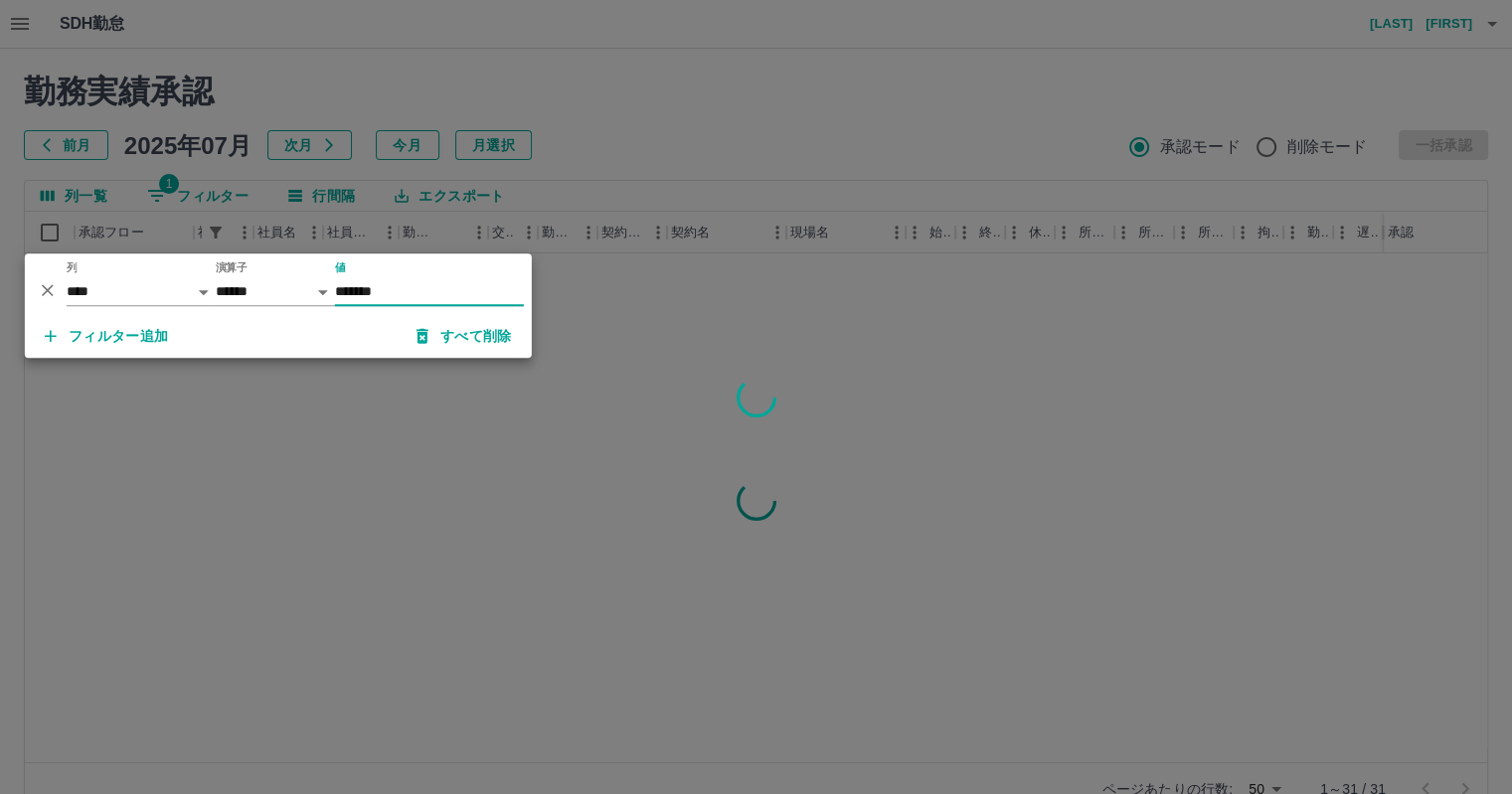 type on "*******" 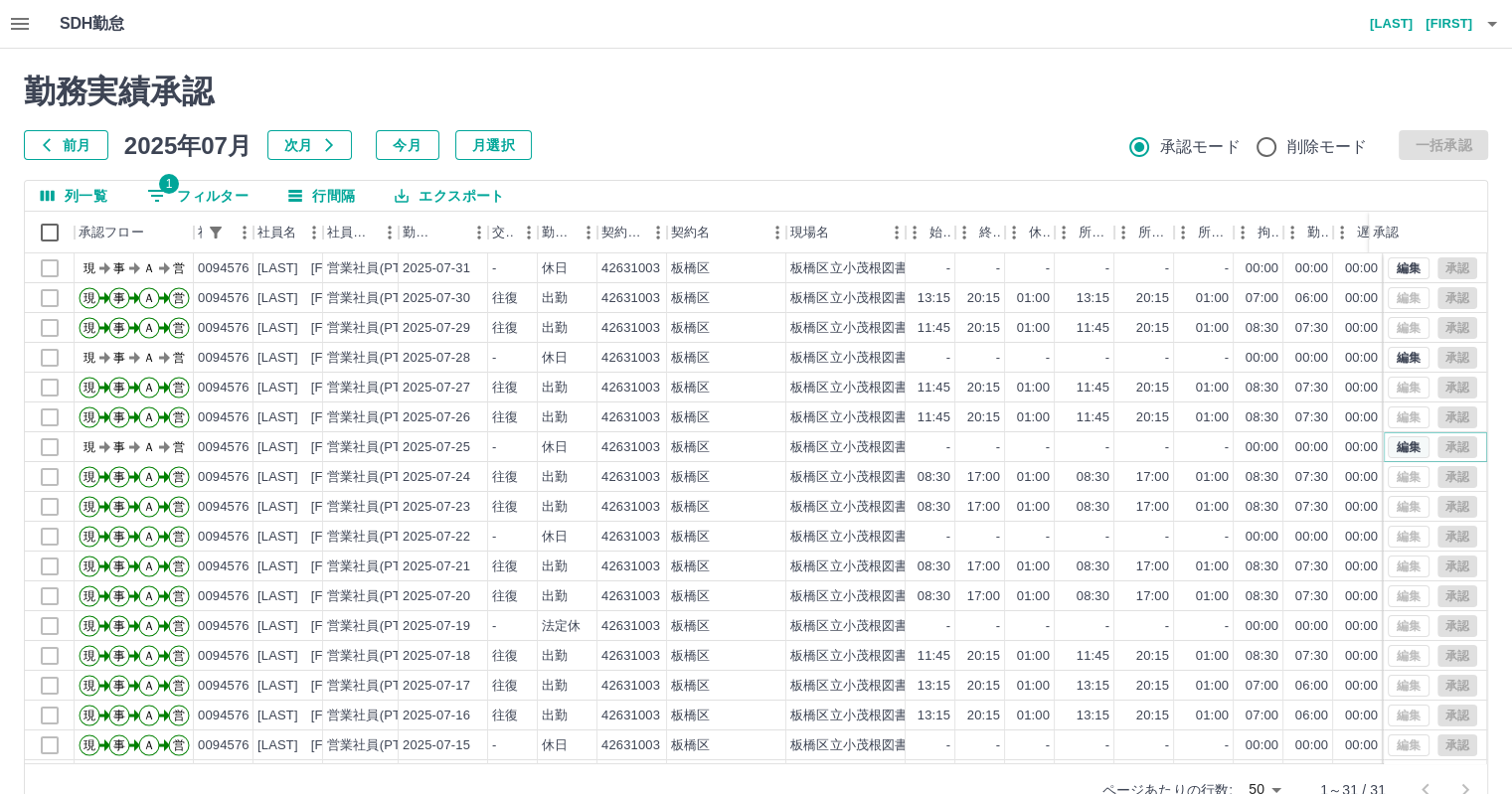 click on "編集" at bounding box center [1409, 447] 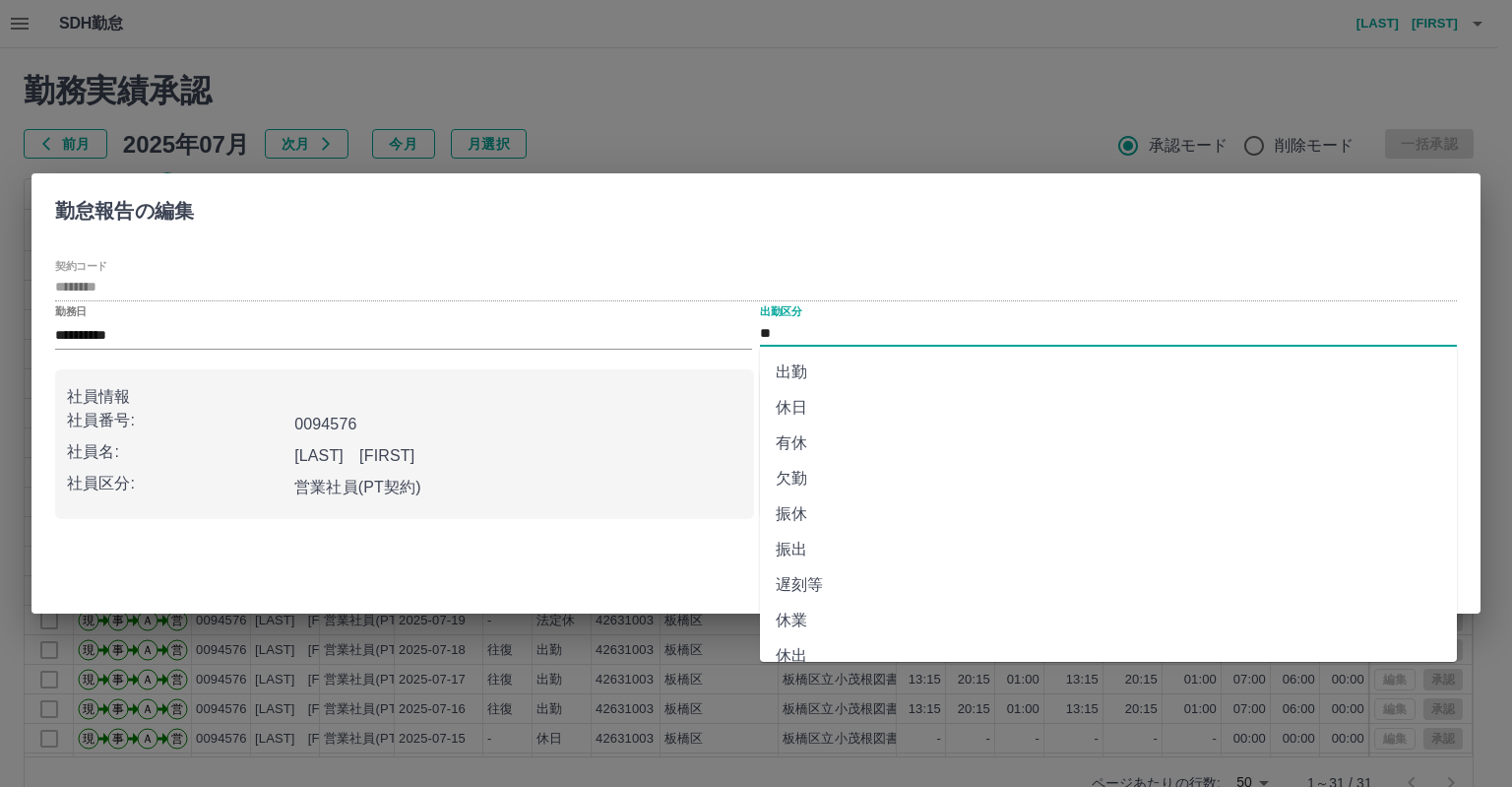 click on "**" at bounding box center (1108, 333) 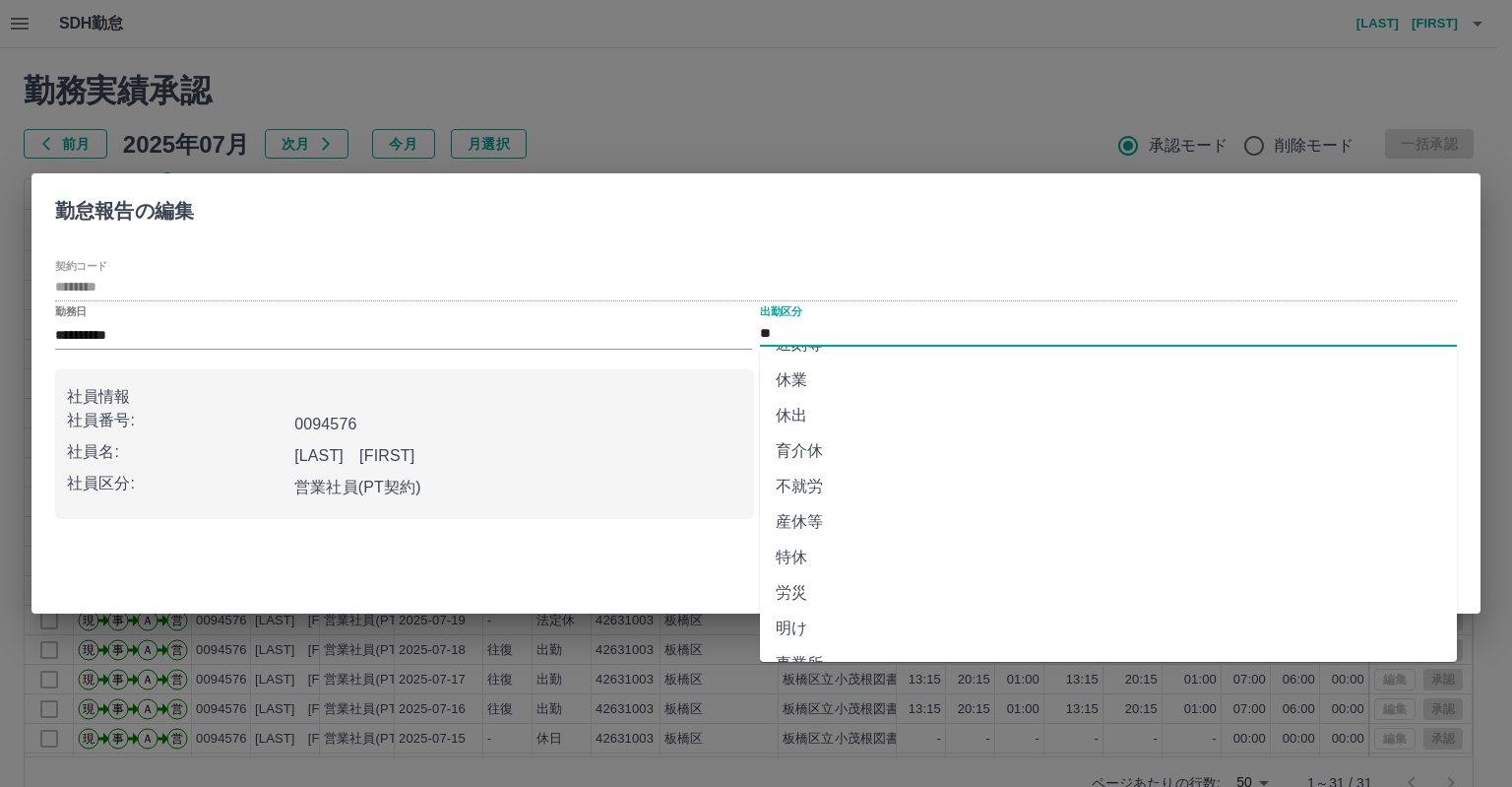 scroll, scrollTop: 295, scrollLeft: 0, axis: vertical 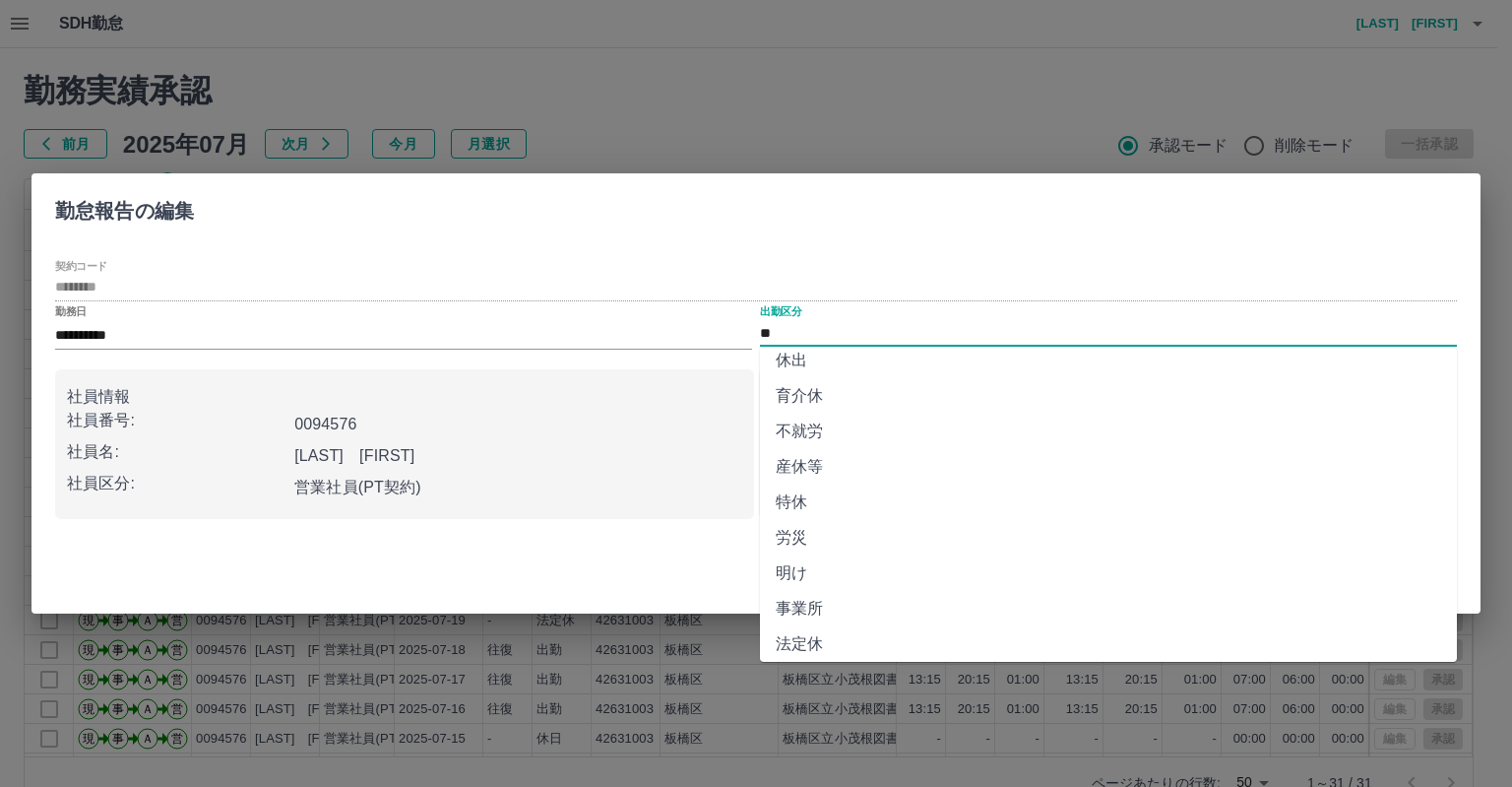 click on "法定休" at bounding box center [1108, 644] 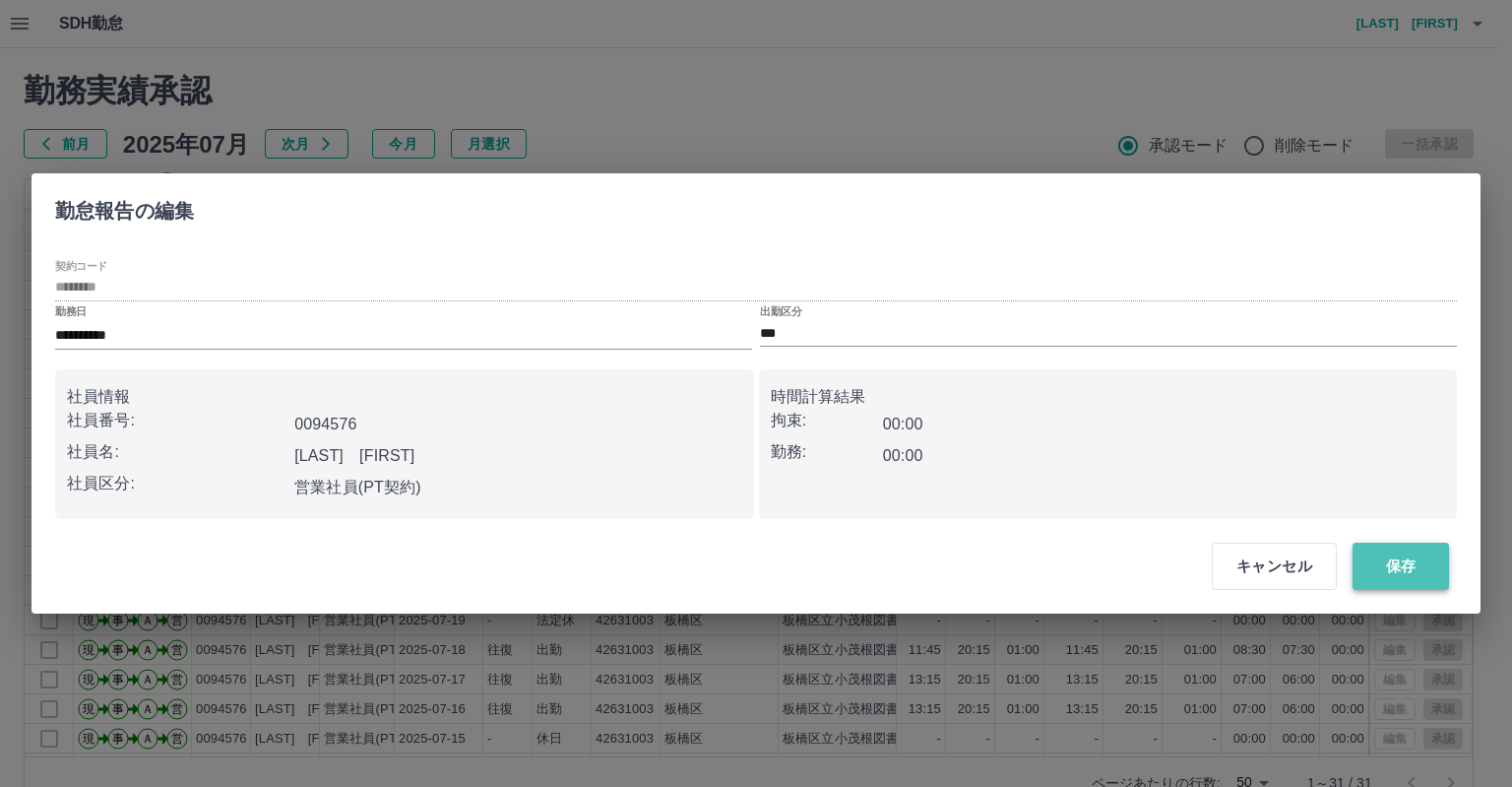 click on "保存" at bounding box center (1401, 566) 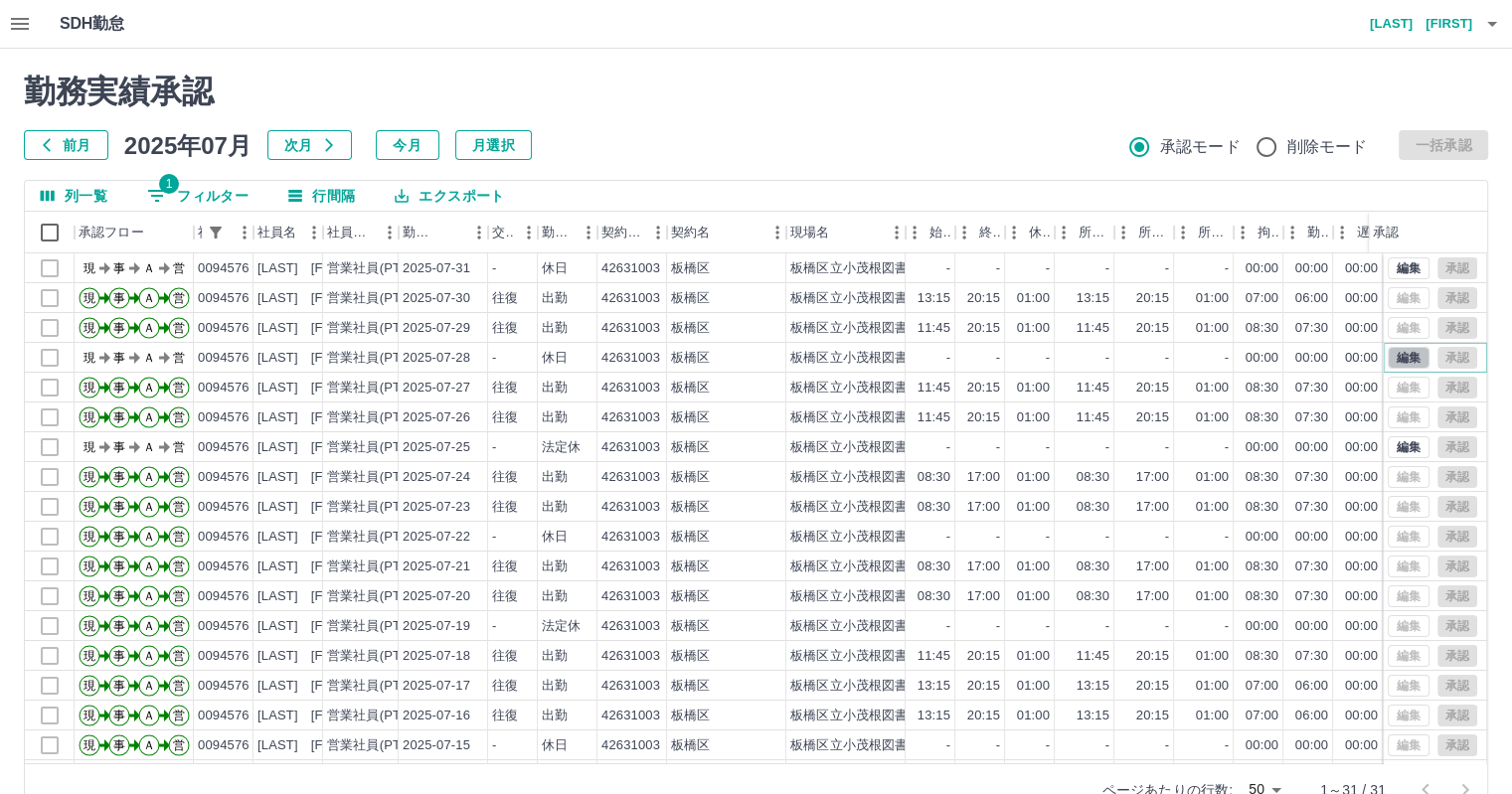 click on "編集" at bounding box center (1409, 358) 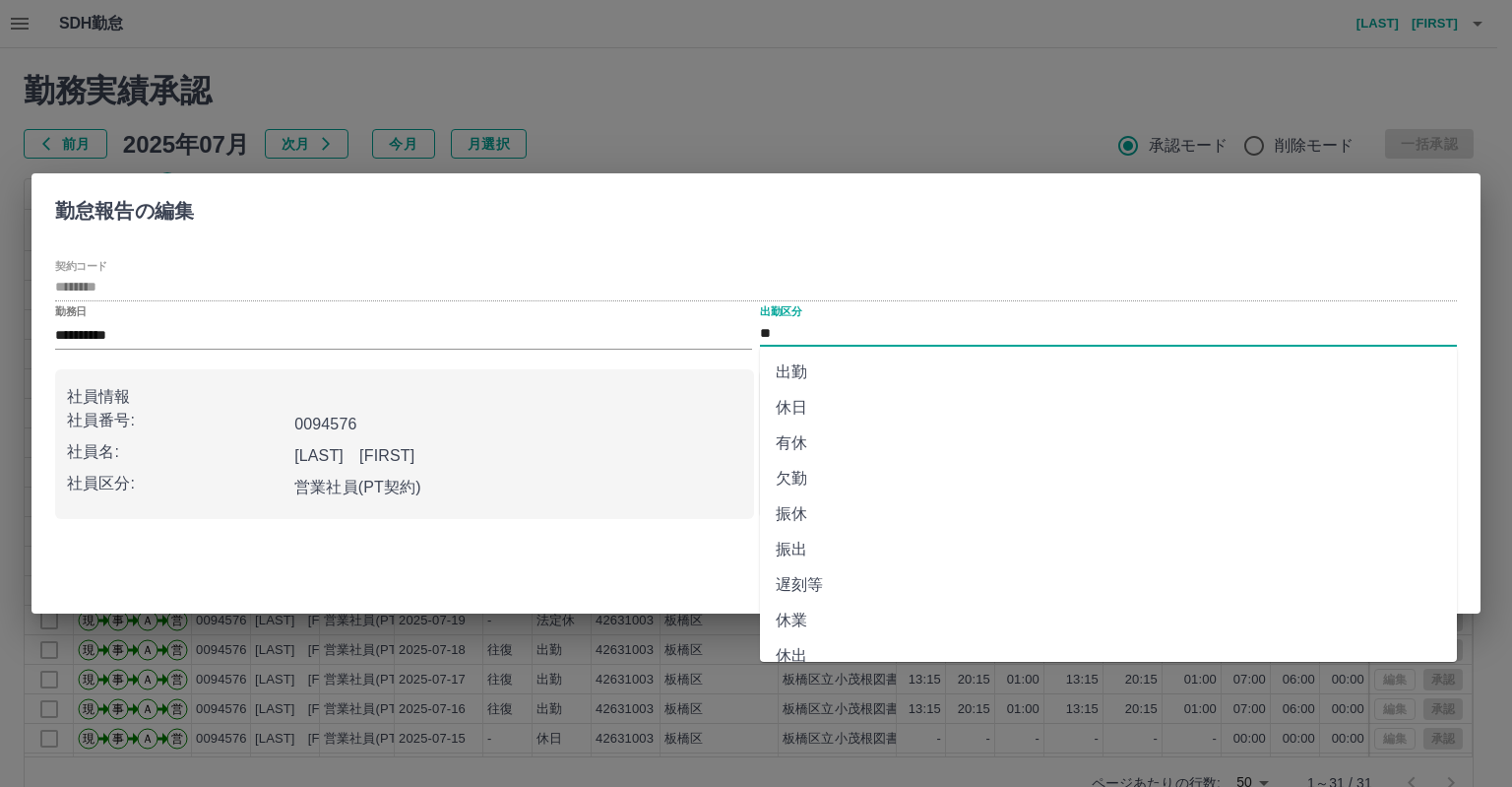 click on "**" at bounding box center (1108, 333) 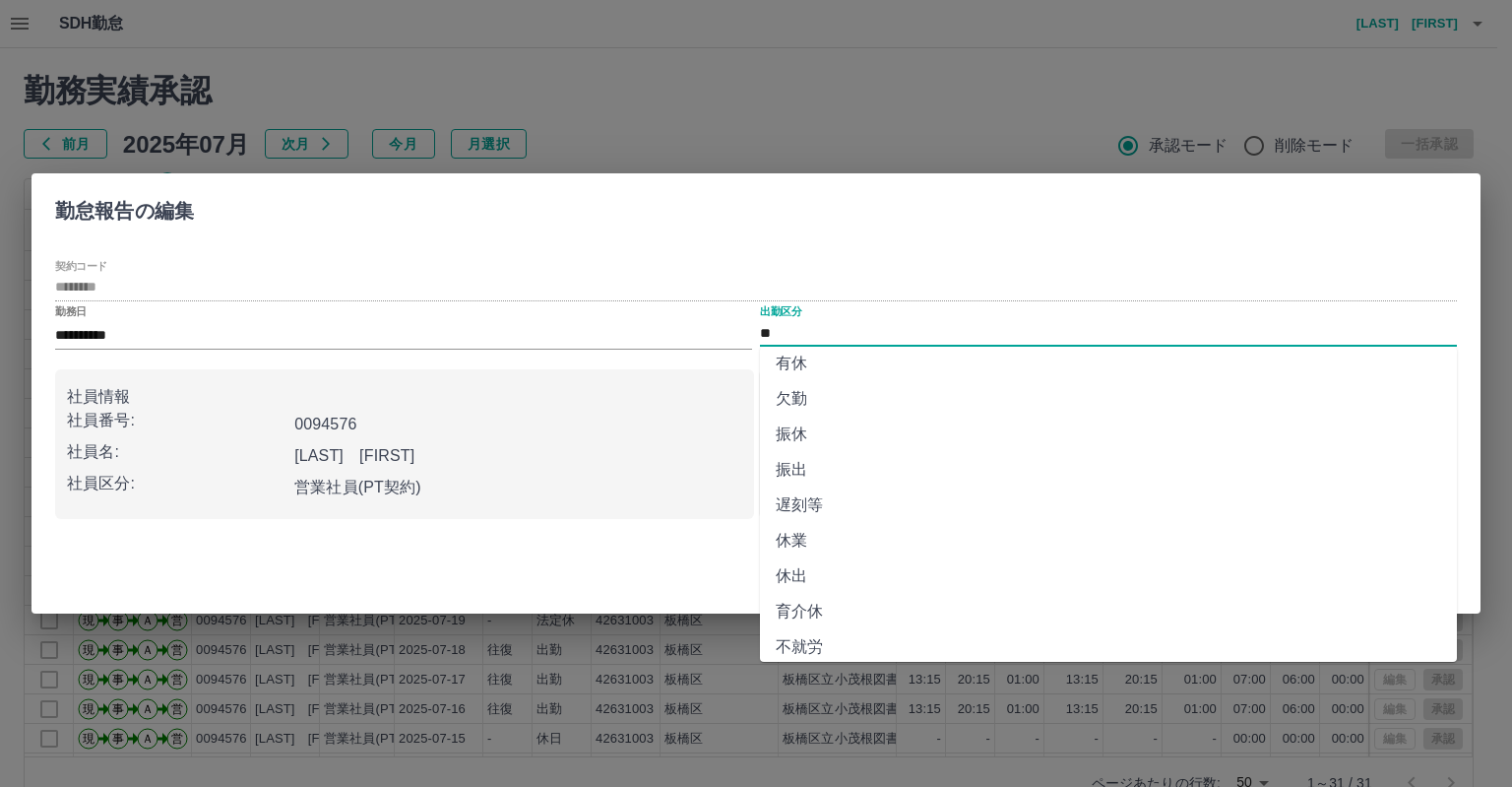 scroll, scrollTop: 339, scrollLeft: 0, axis: vertical 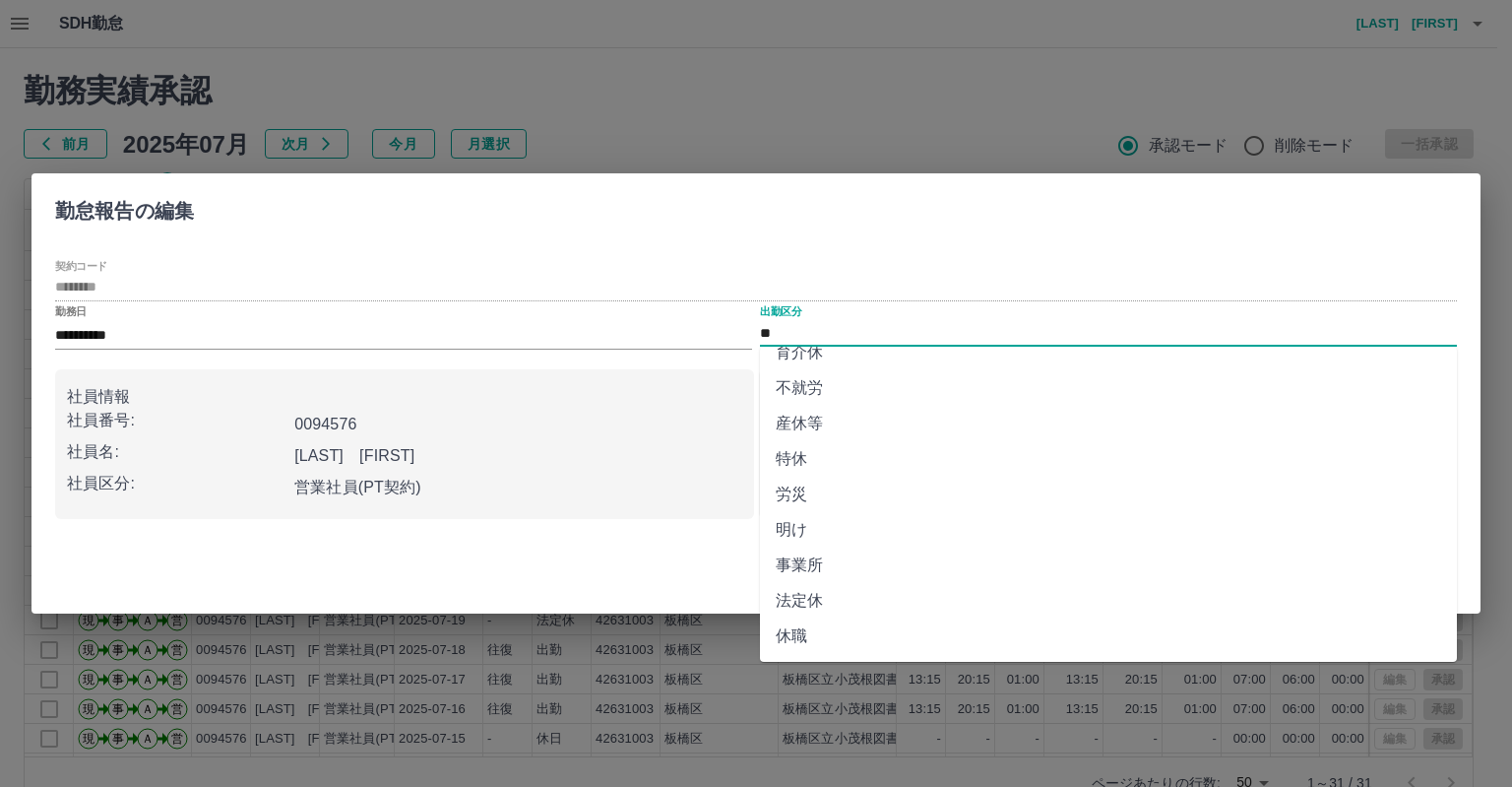 click on "法定休" at bounding box center (1108, 601) 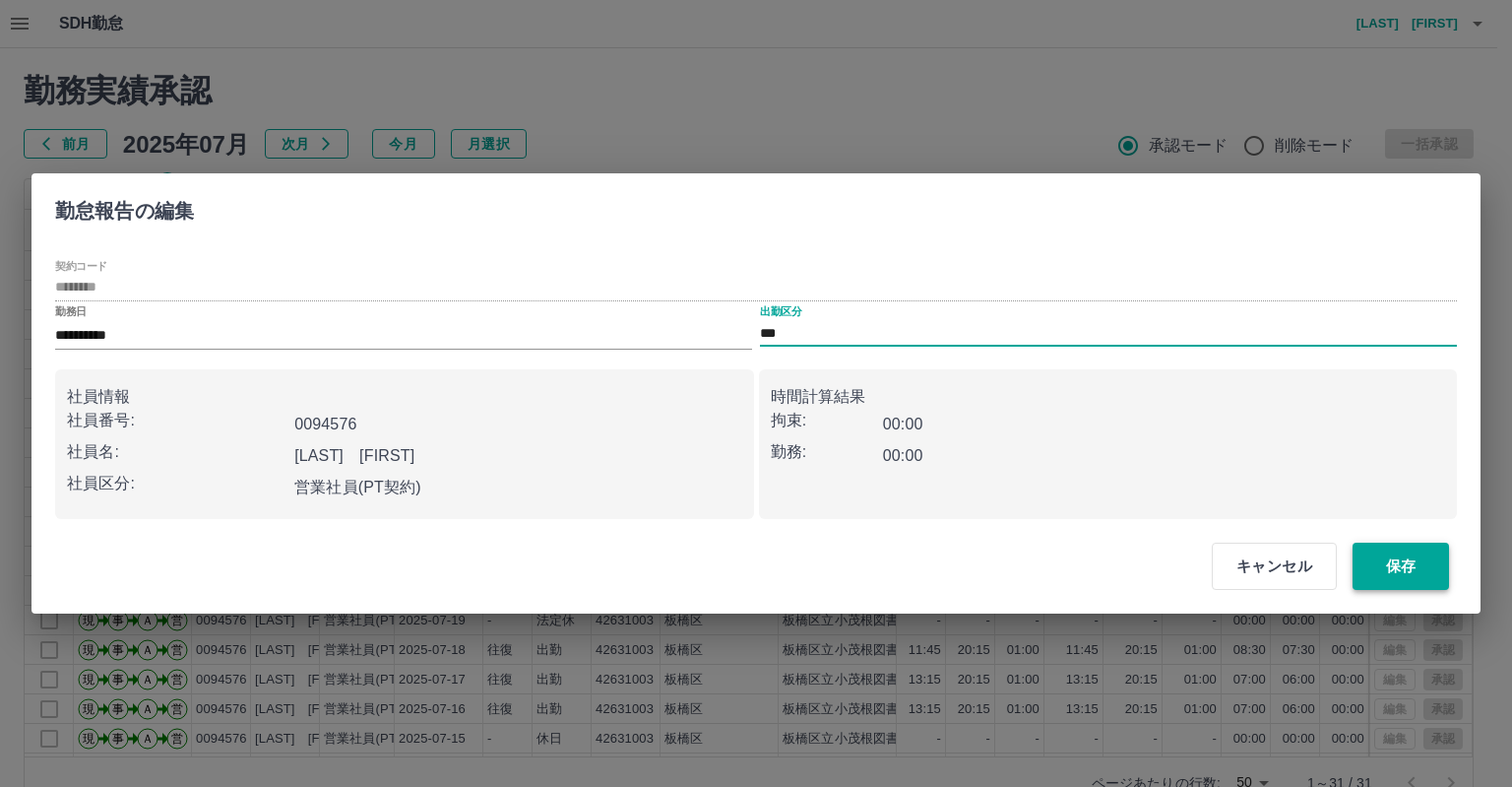 click on "保存" at bounding box center (1401, 566) 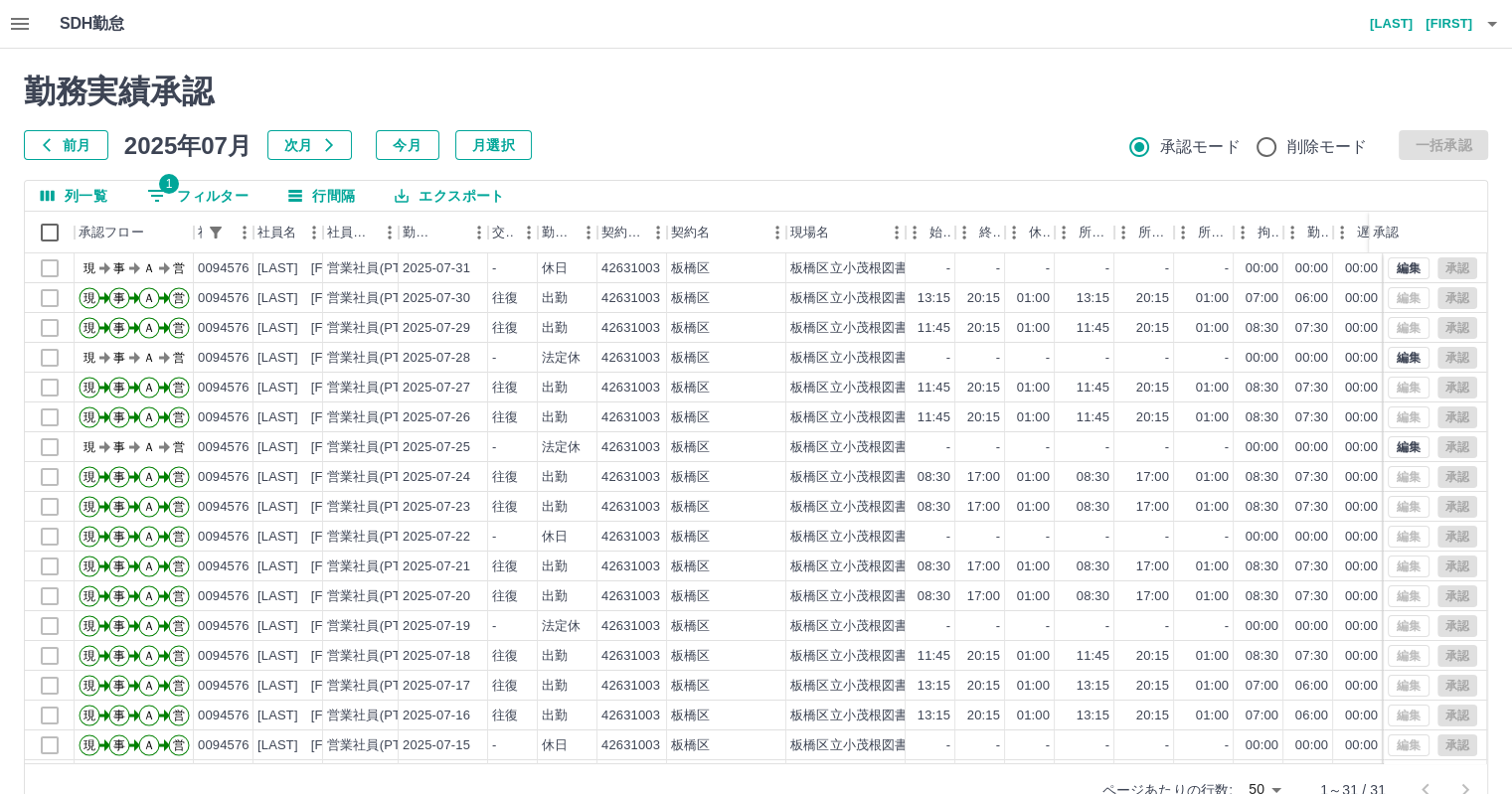 click on "1 フィルター" at bounding box center [198, 196] 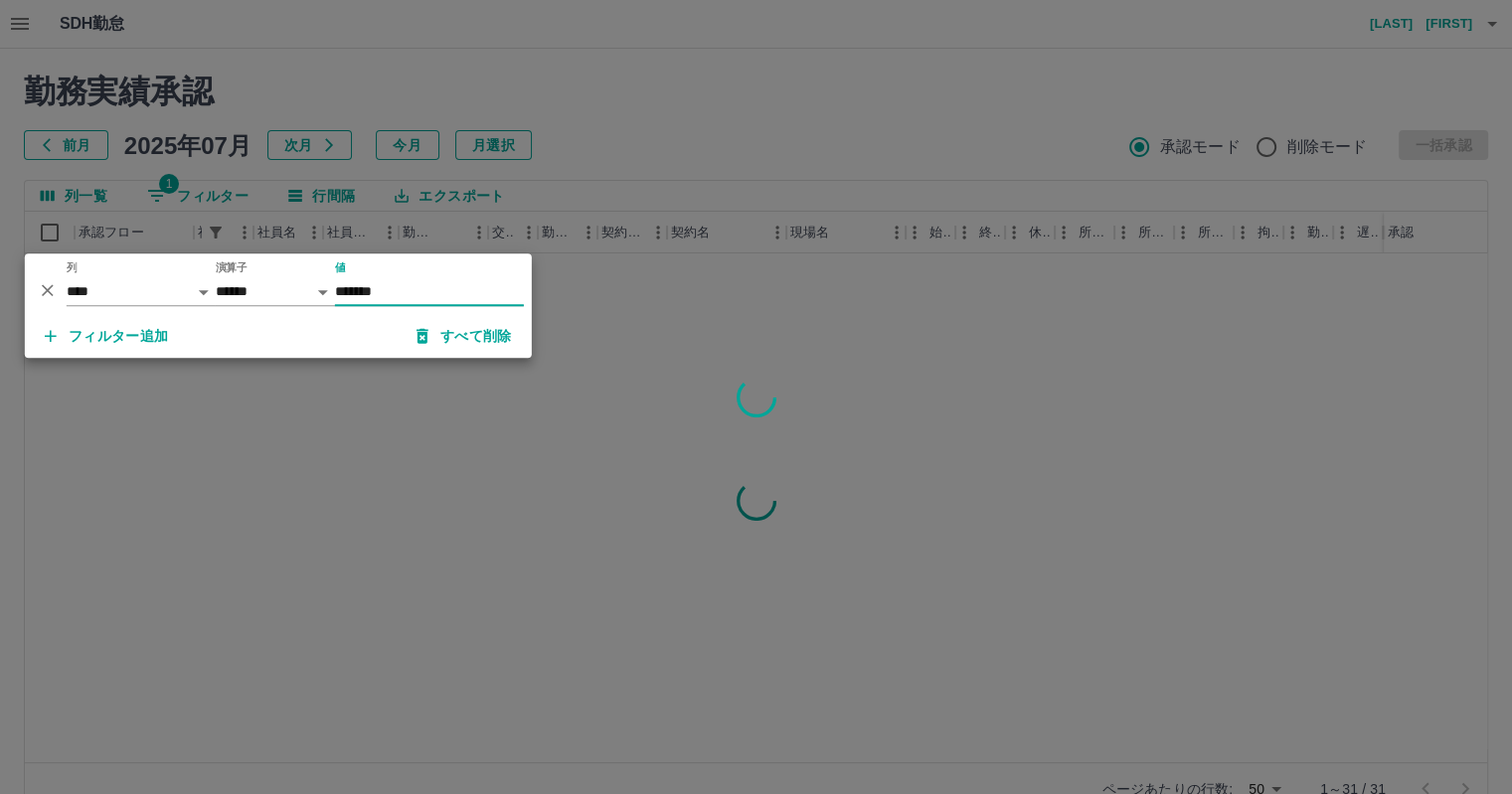 type on "*******" 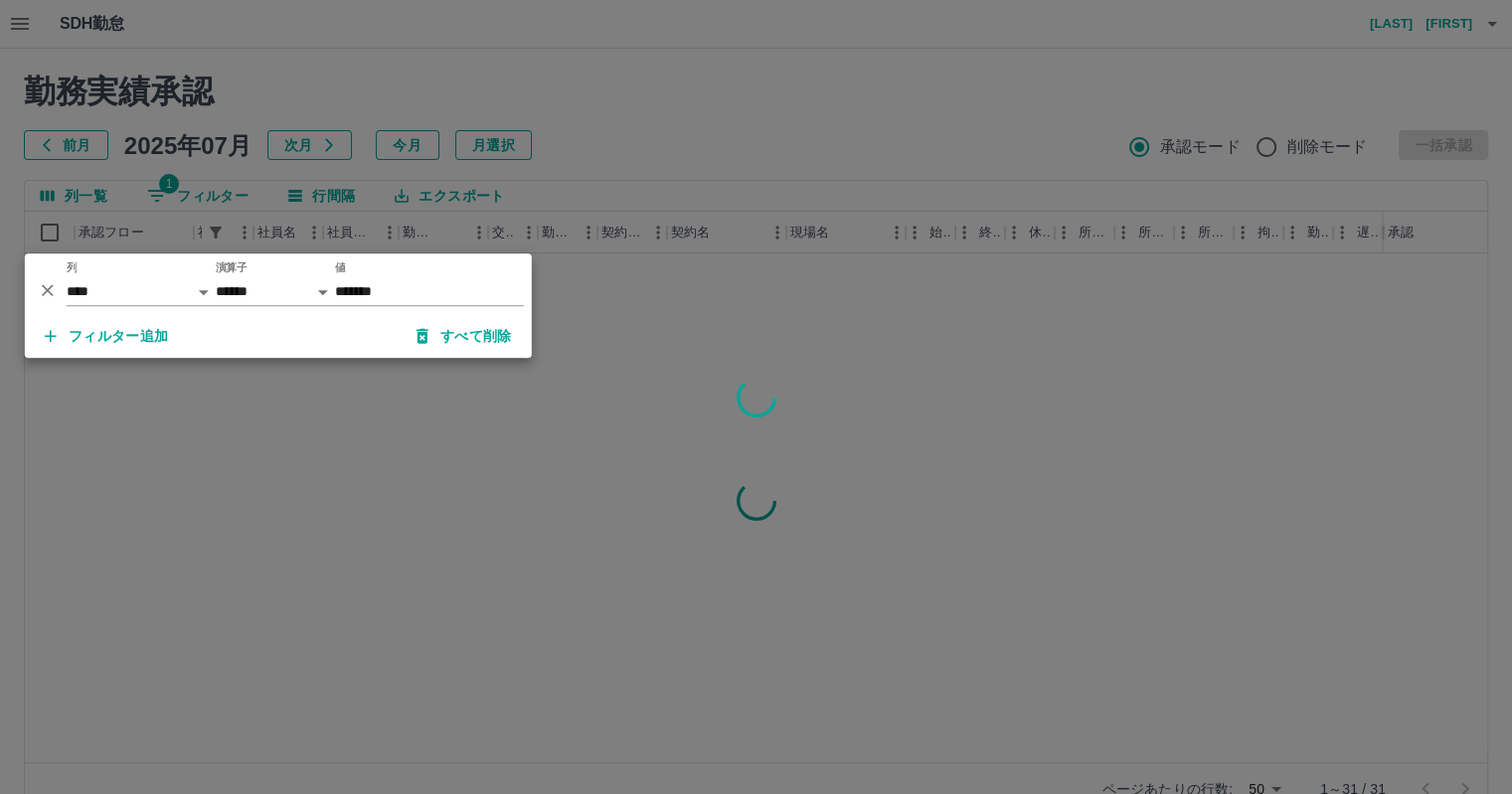 click at bounding box center [756, 397] 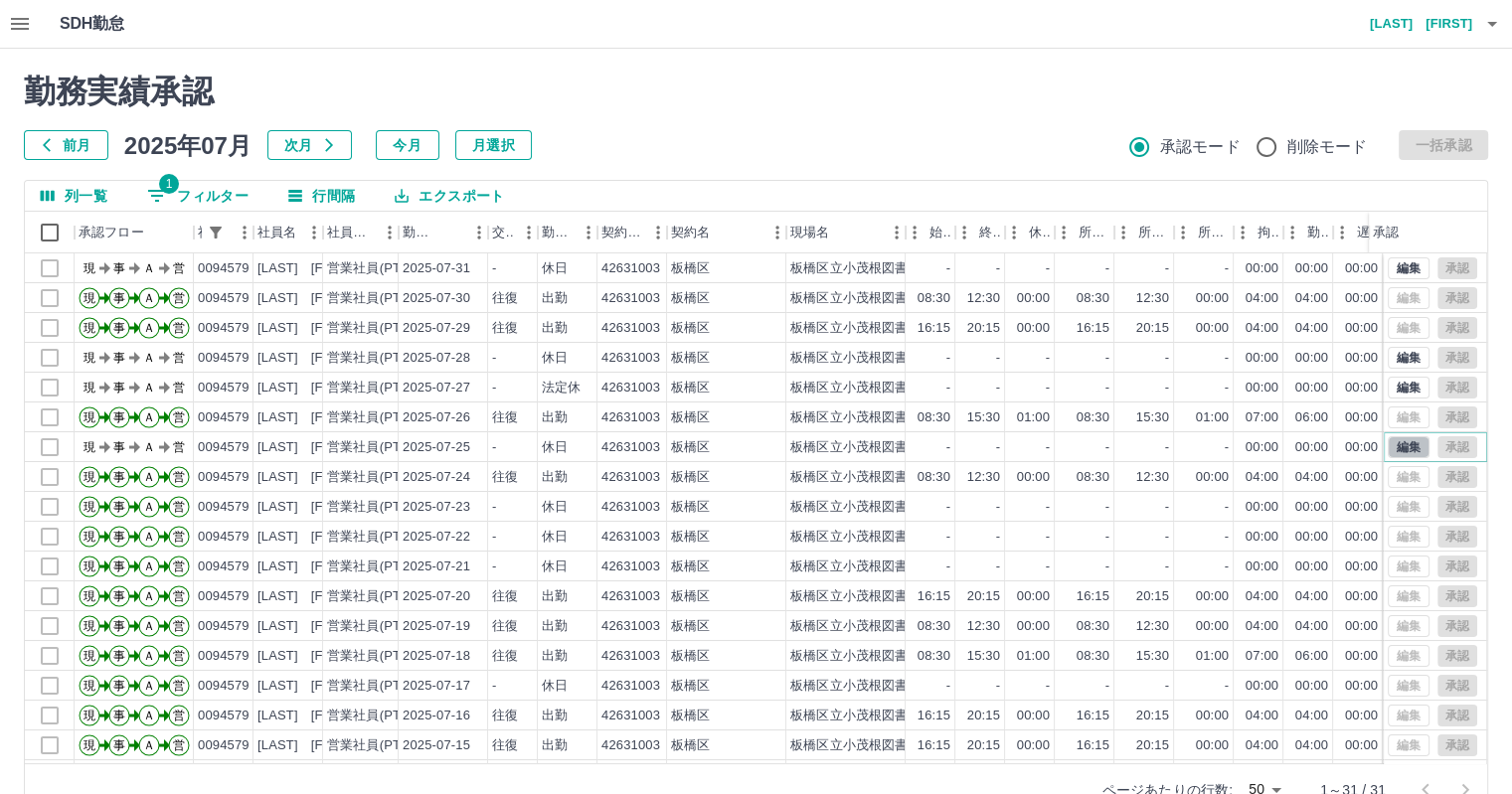 click on "編集" at bounding box center [1409, 447] 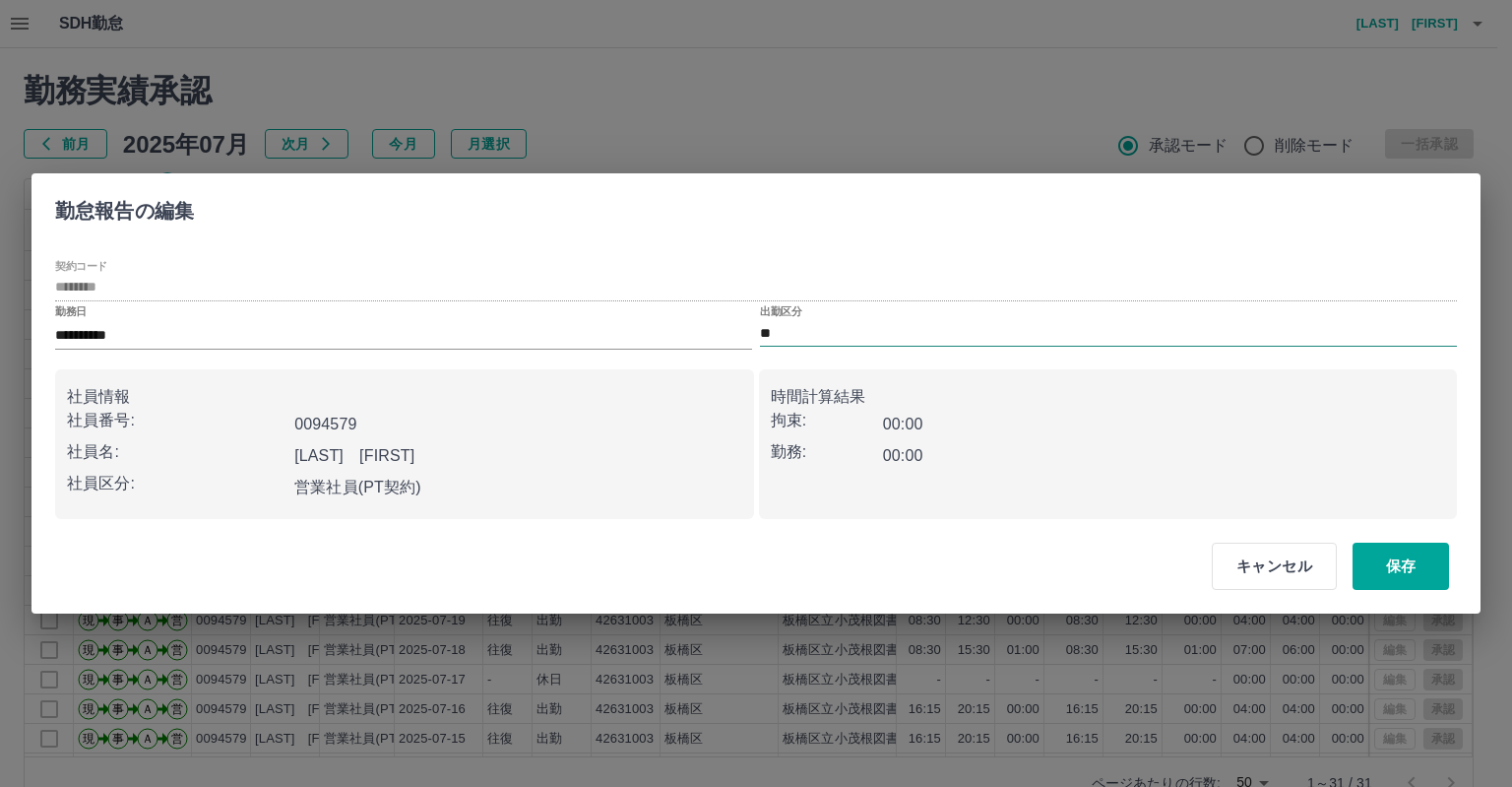 click on "**" at bounding box center (1108, 333) 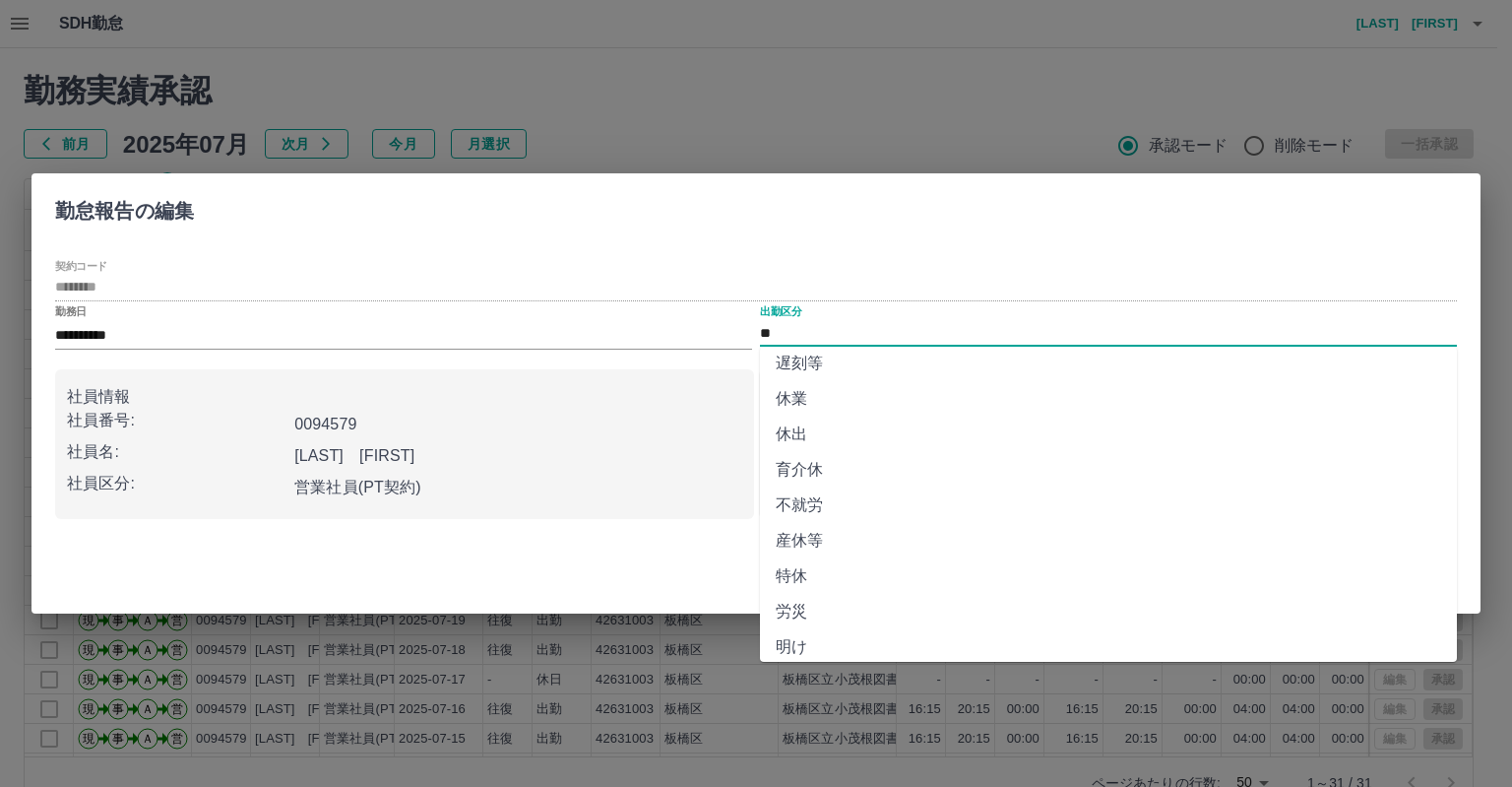scroll, scrollTop: 295, scrollLeft: 0, axis: vertical 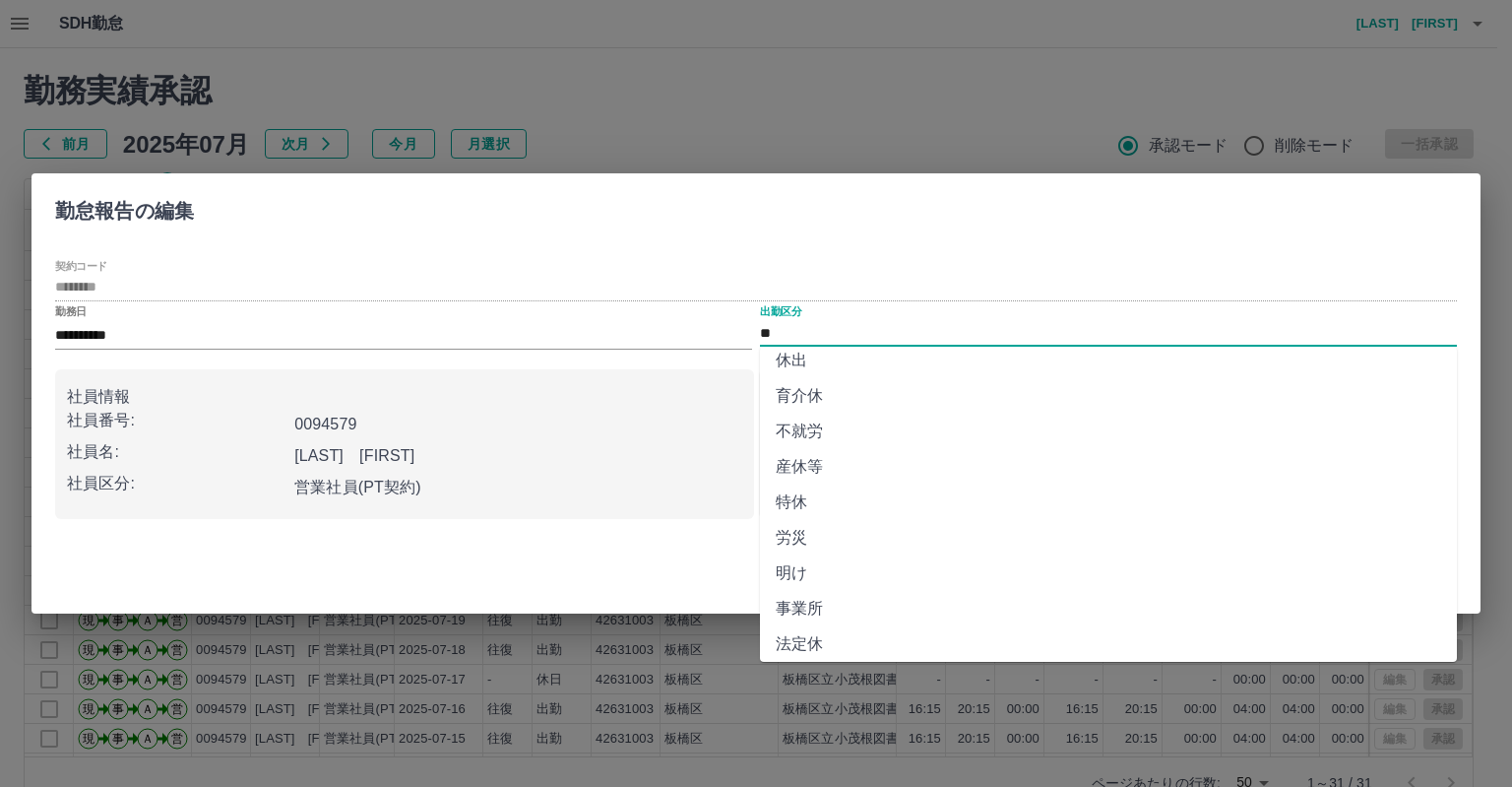 click on "法定休" at bounding box center [1108, 644] 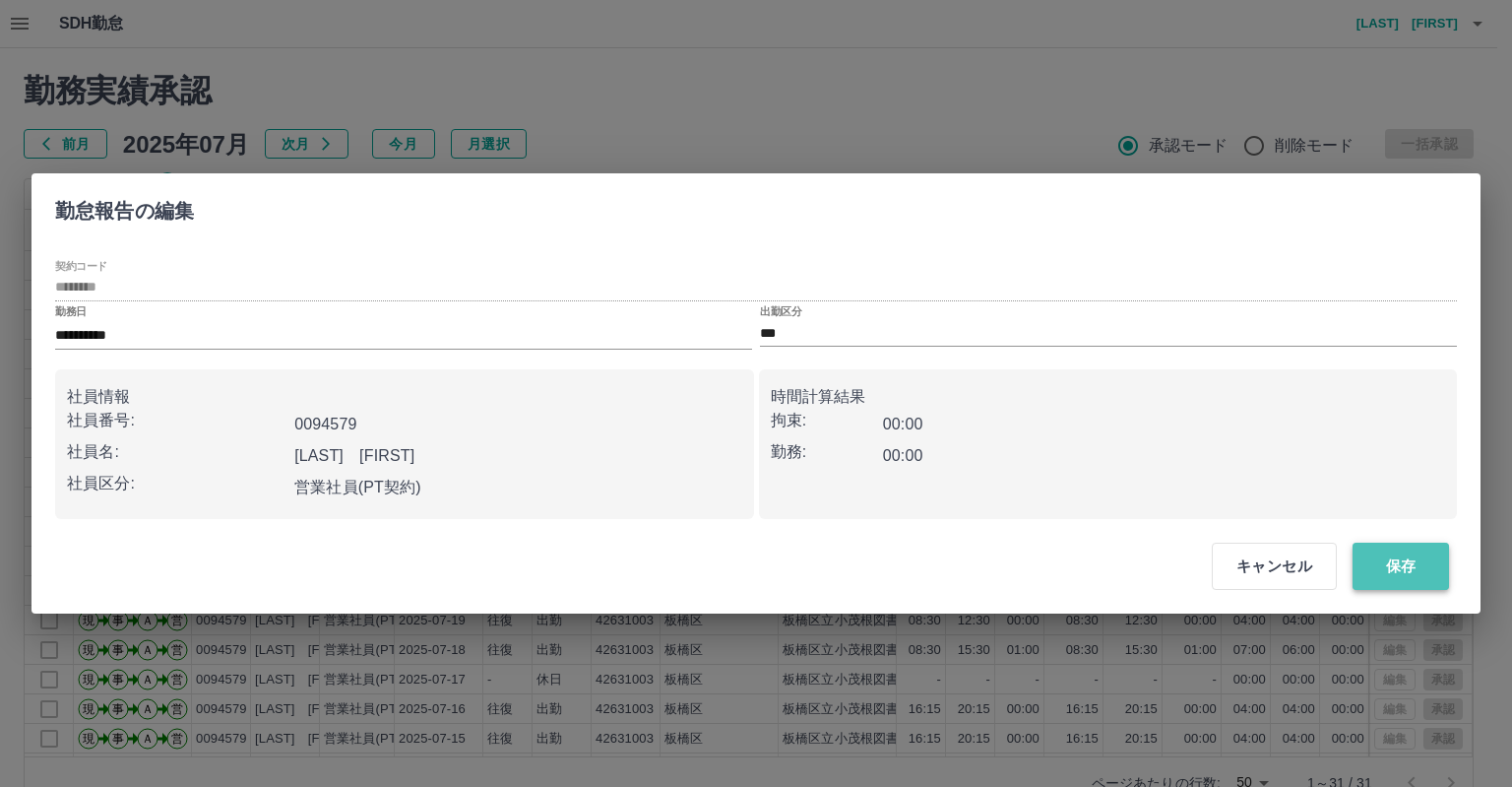click on "保存" at bounding box center [1401, 566] 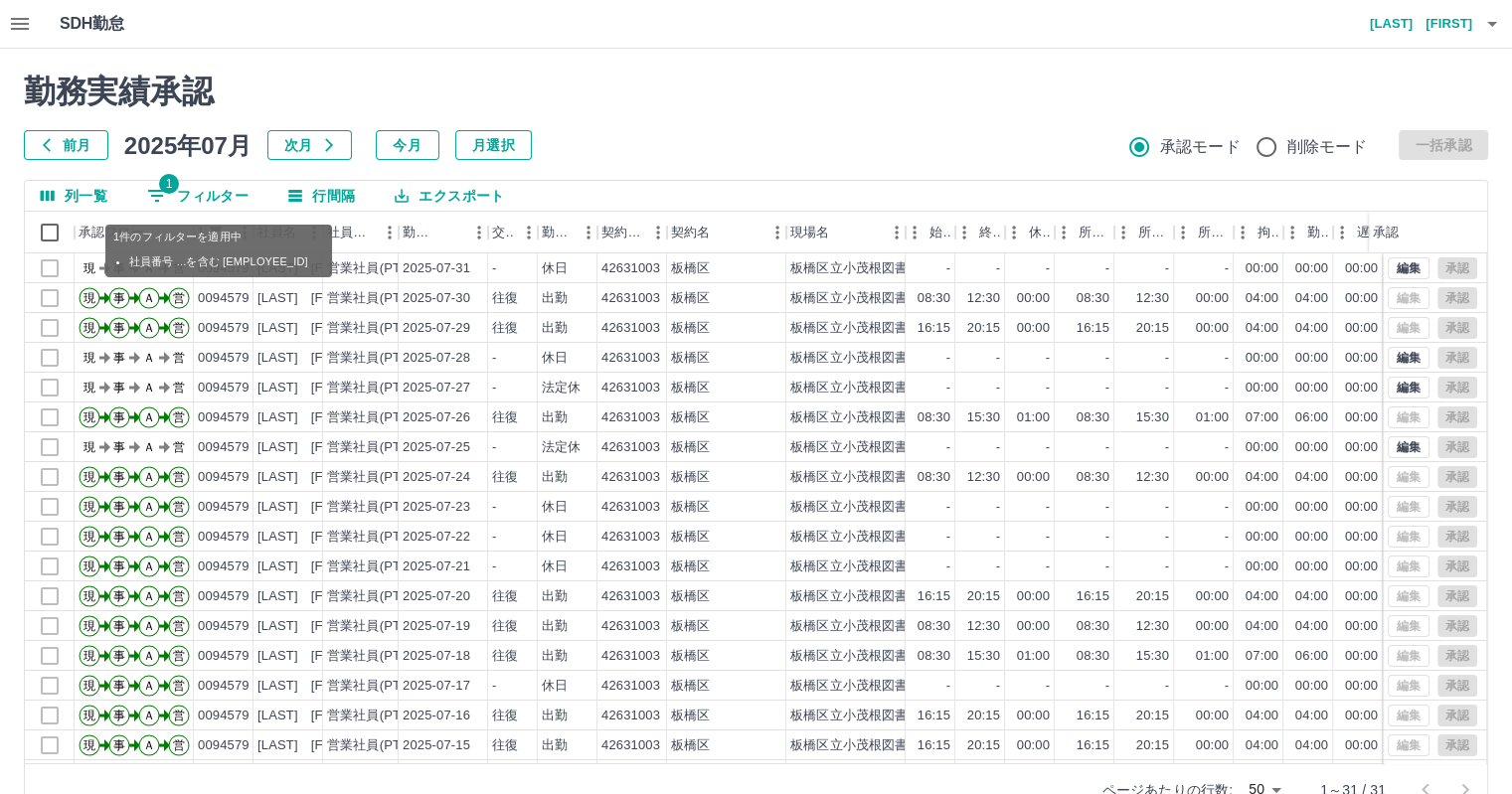 click on "1 フィルター" at bounding box center (198, 196) 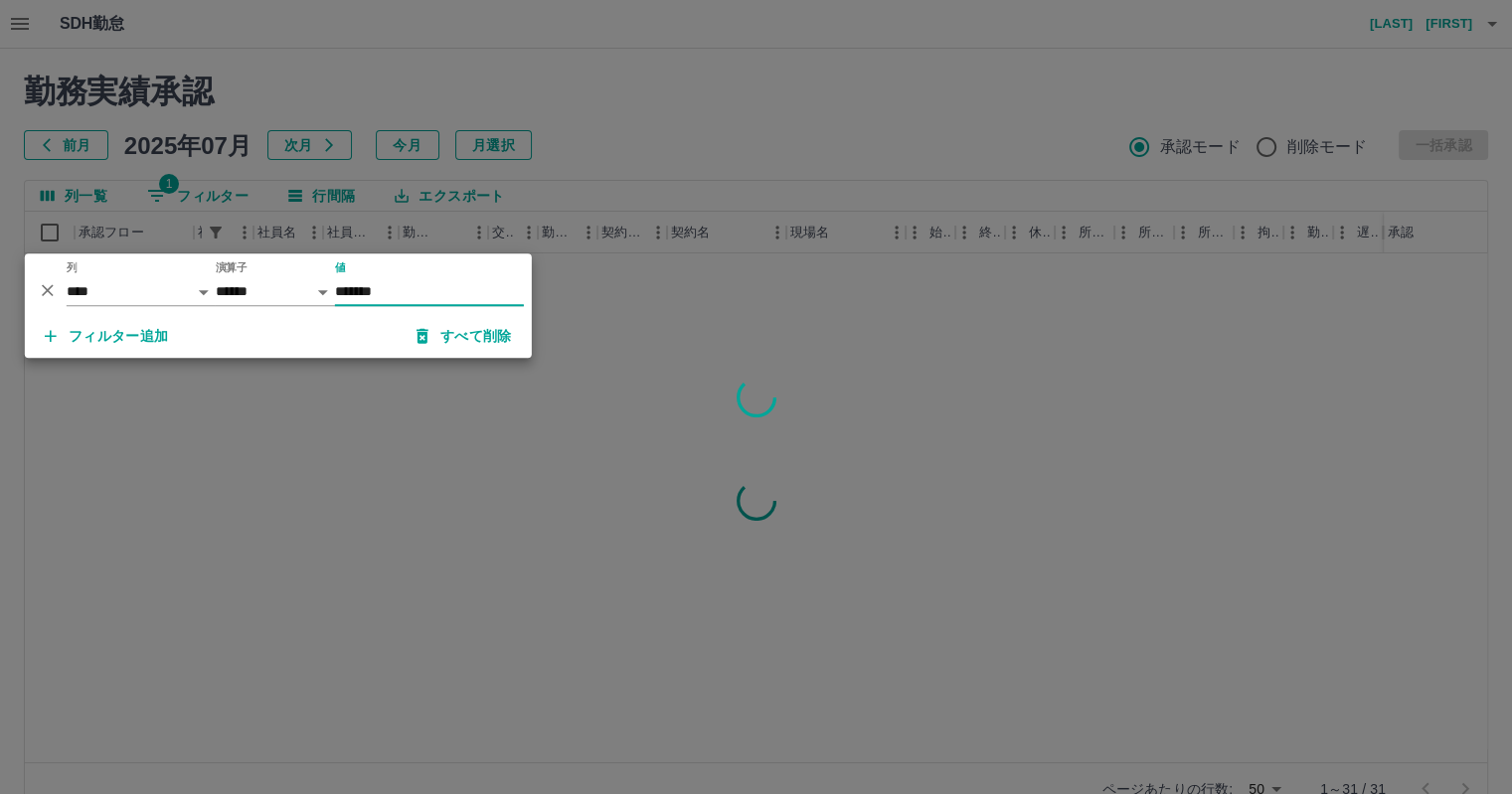 type on "*******" 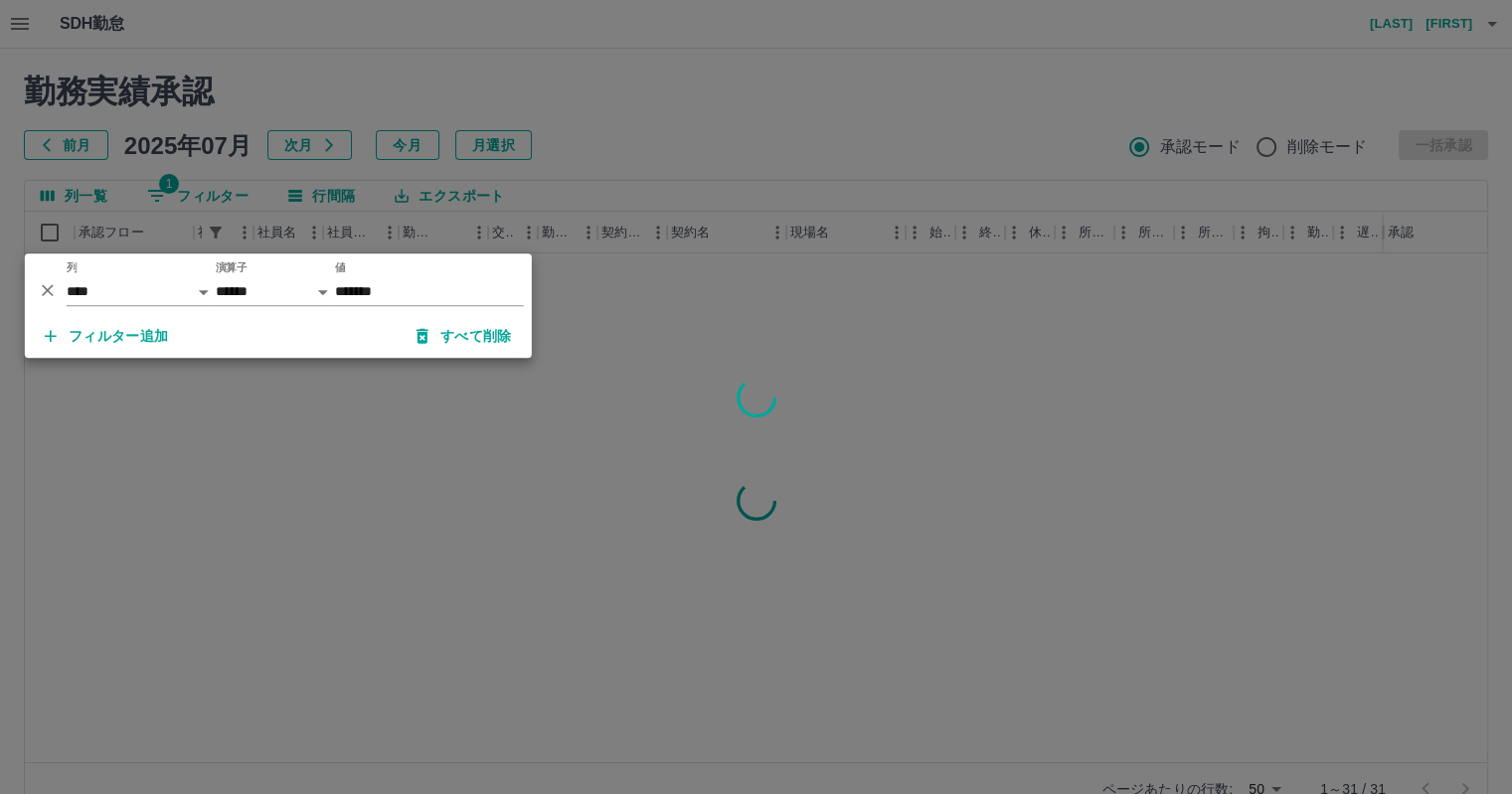 click at bounding box center (756, 397) 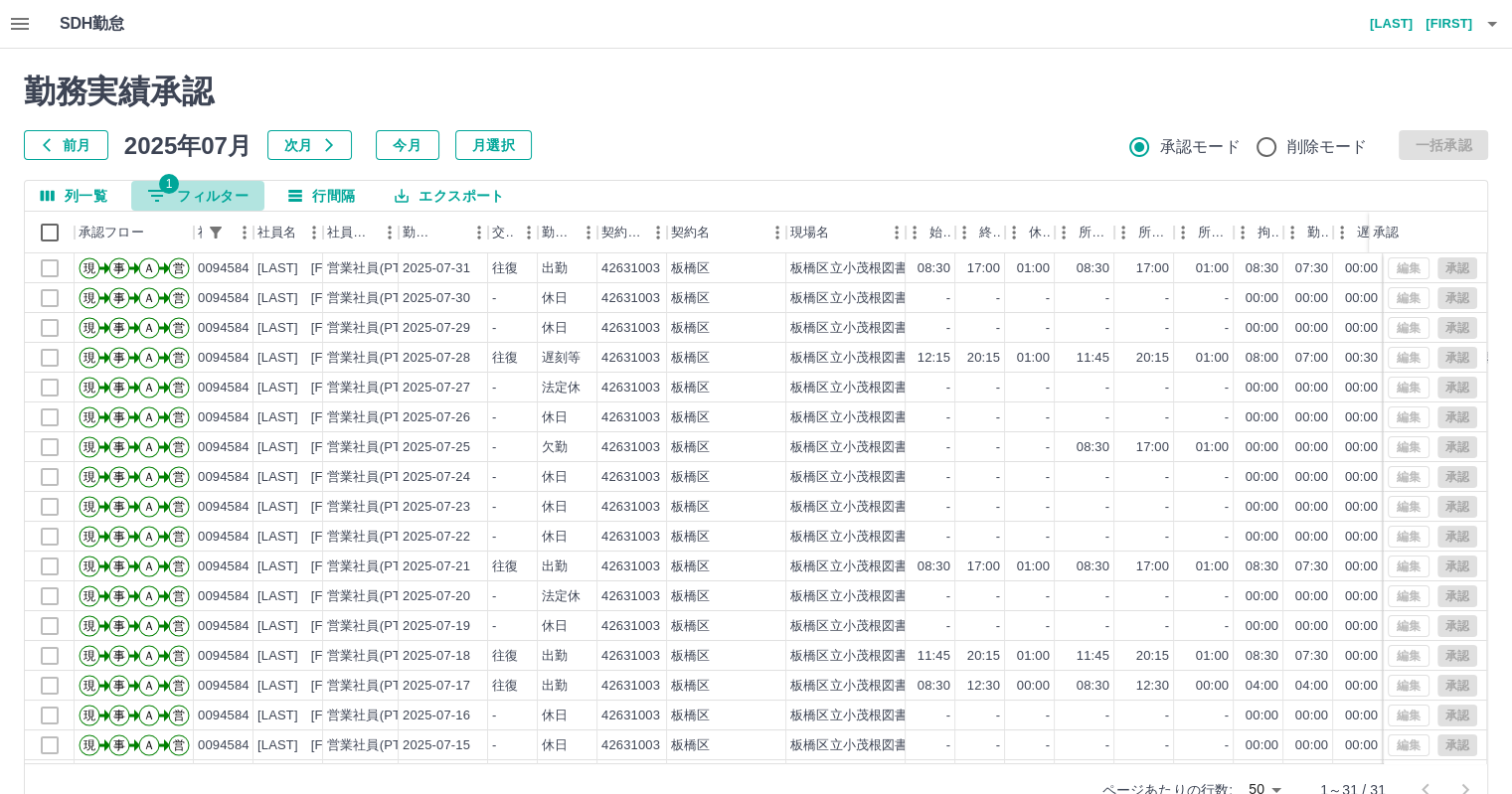 click on "1 フィルター" at bounding box center [198, 196] 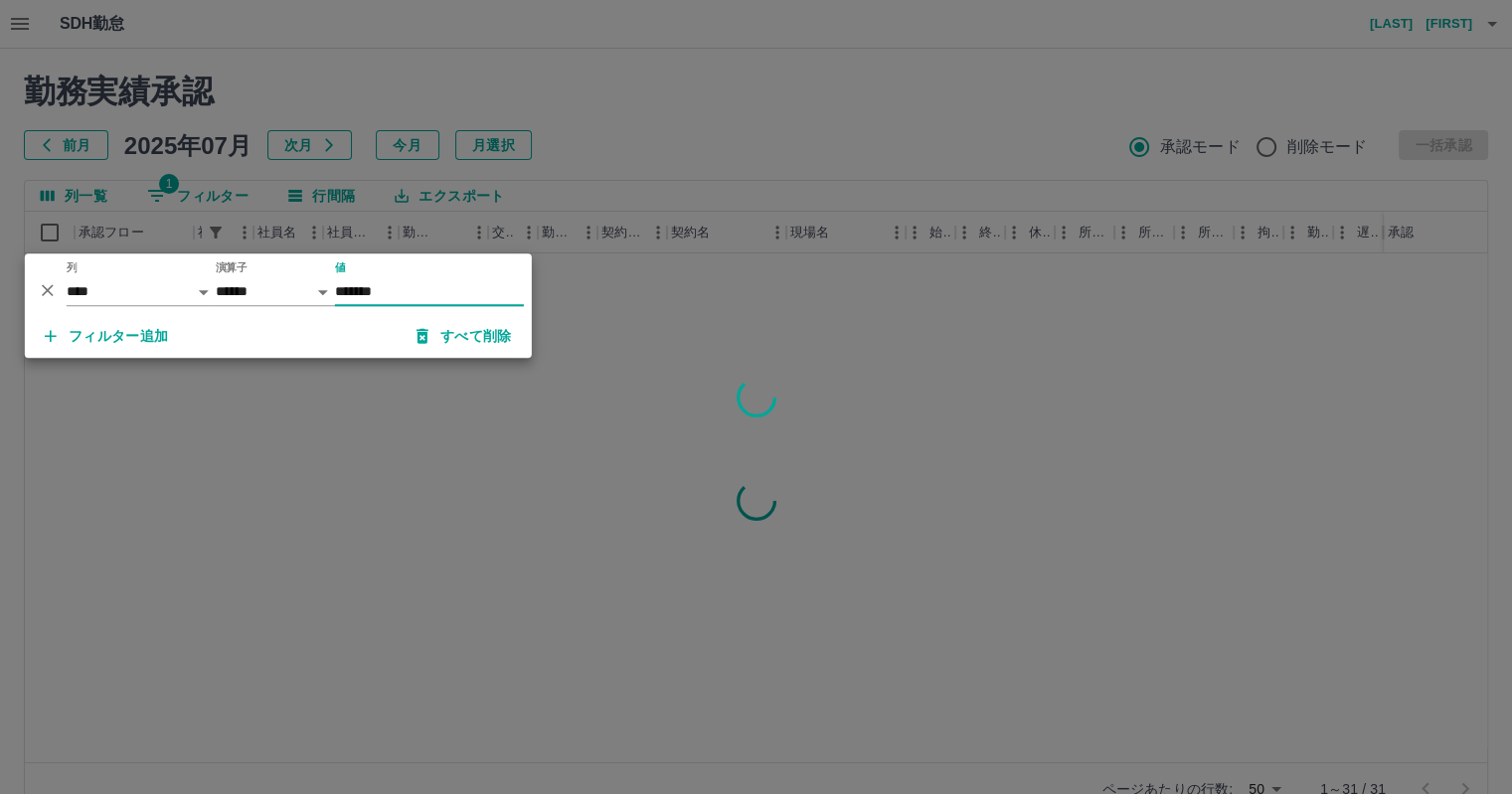 type on "*******" 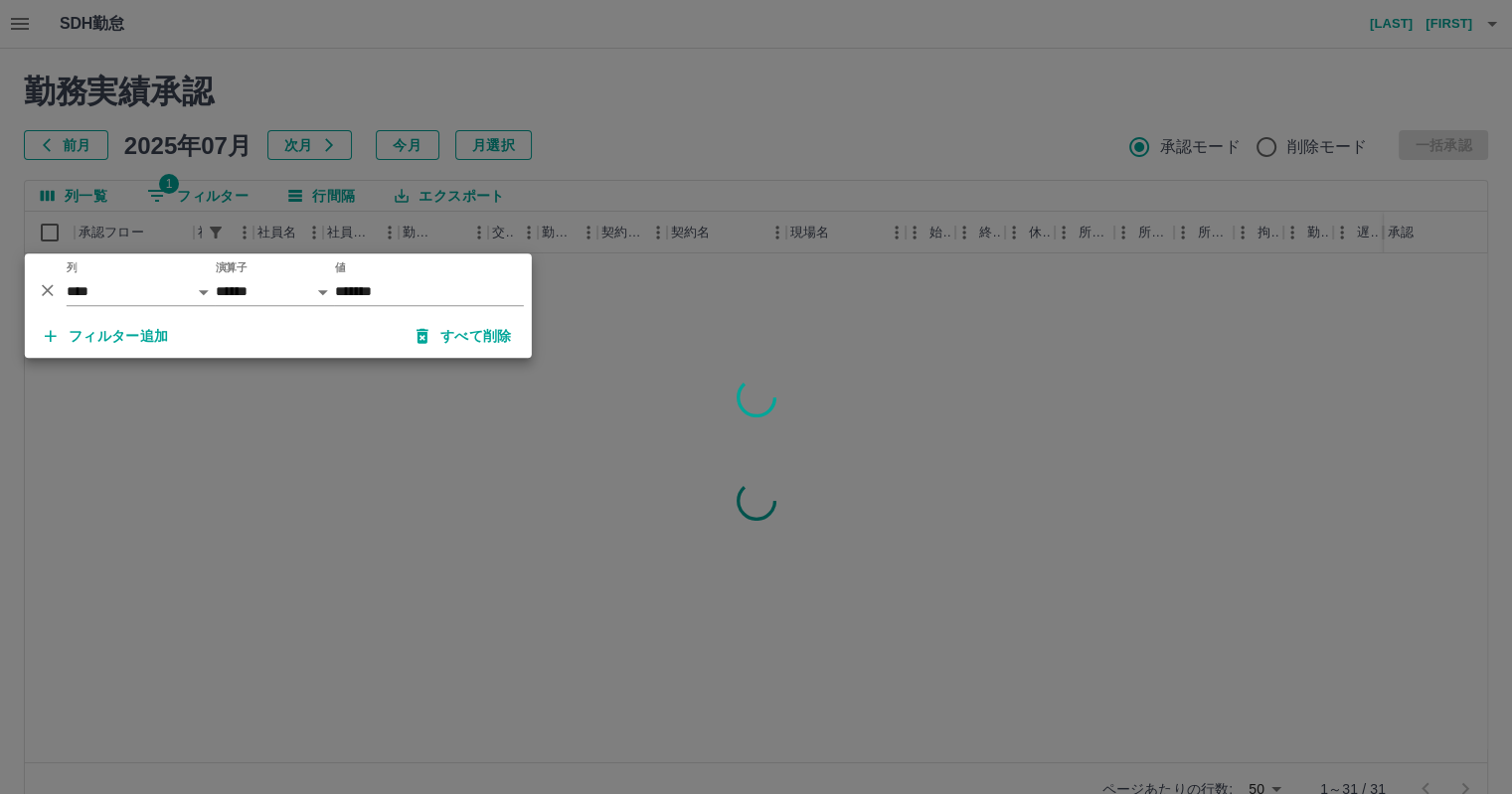 click at bounding box center (756, 397) 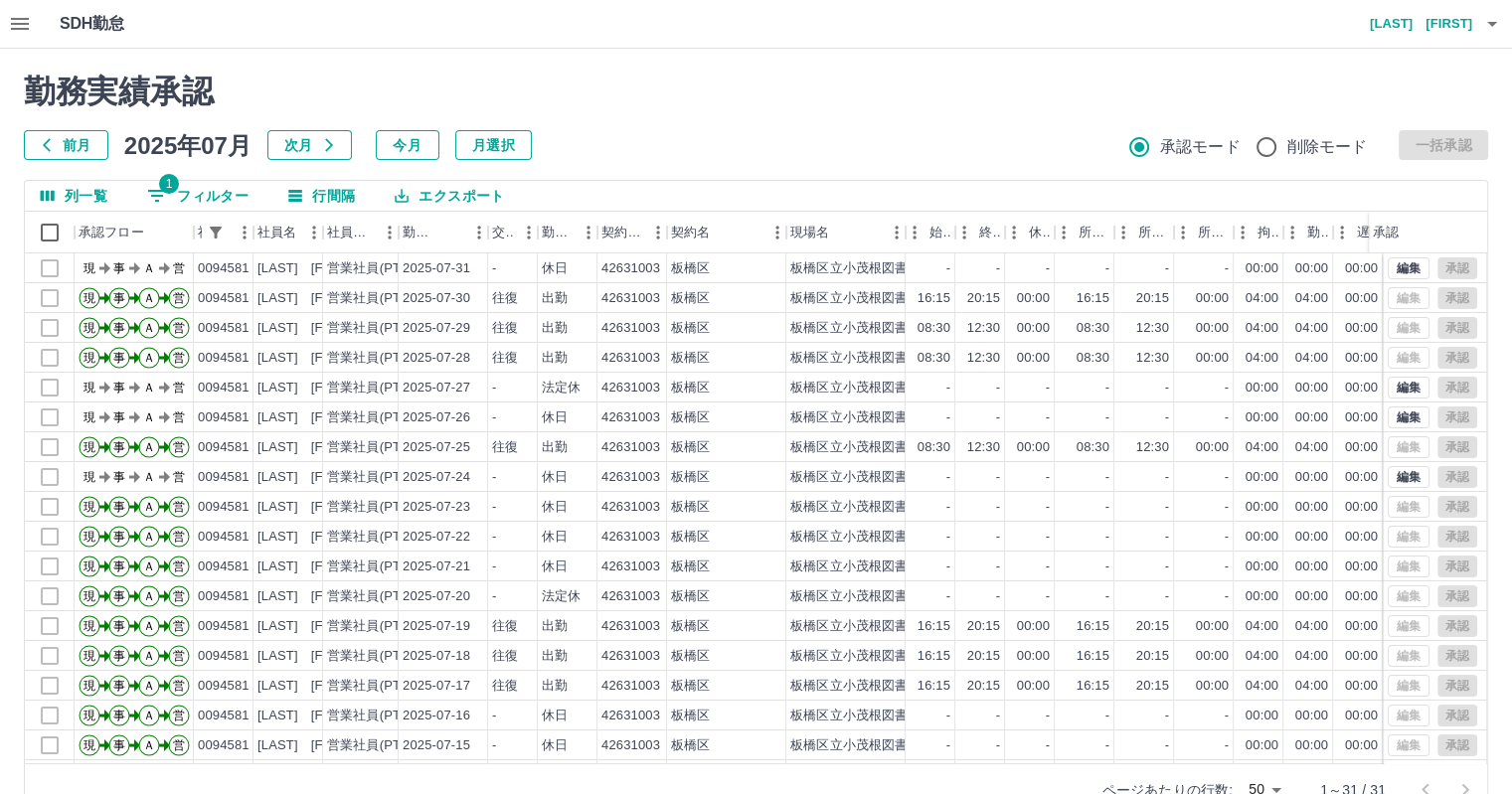 click on "1 フィルター" at bounding box center [198, 196] 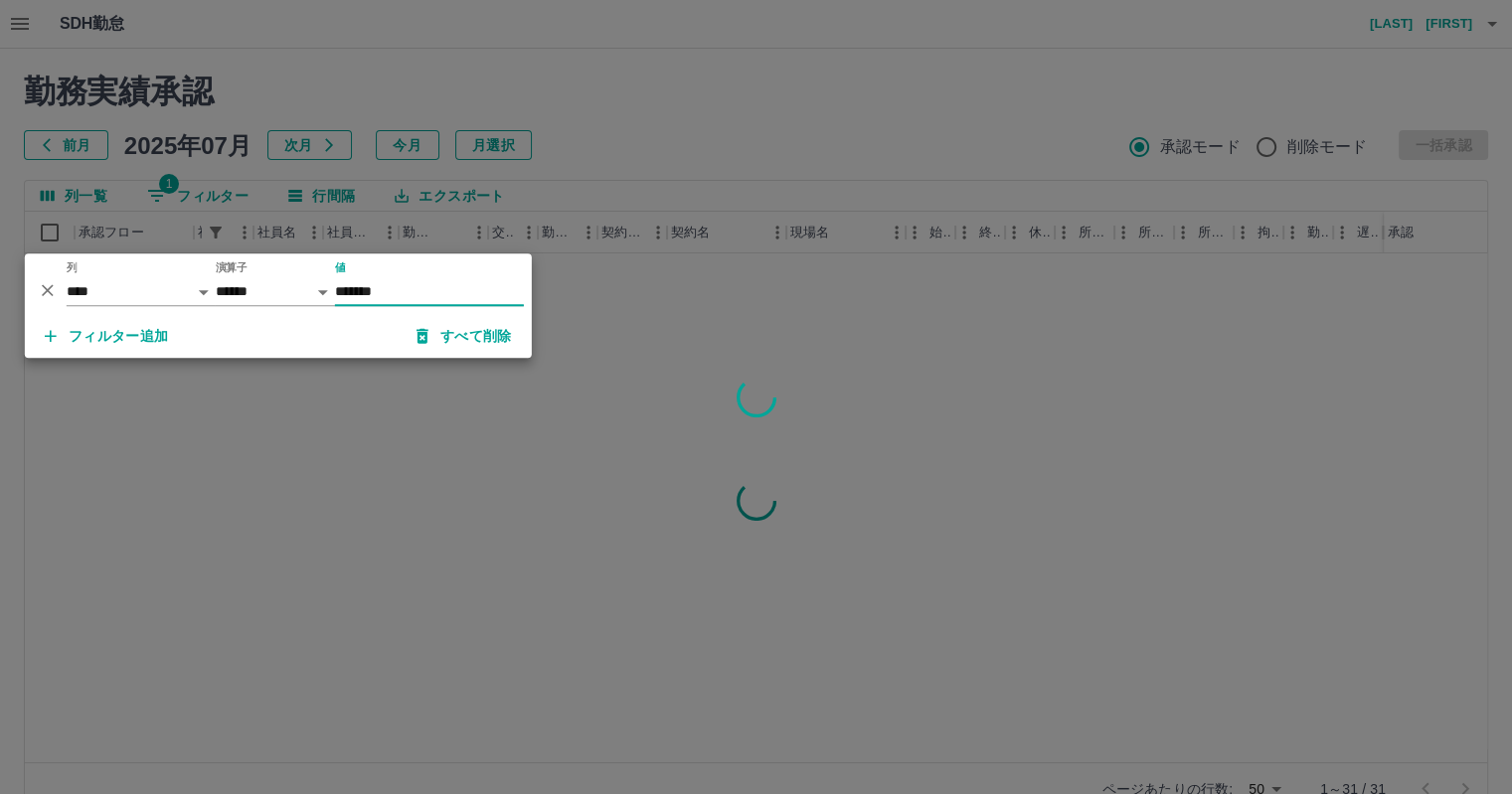 type on "*******" 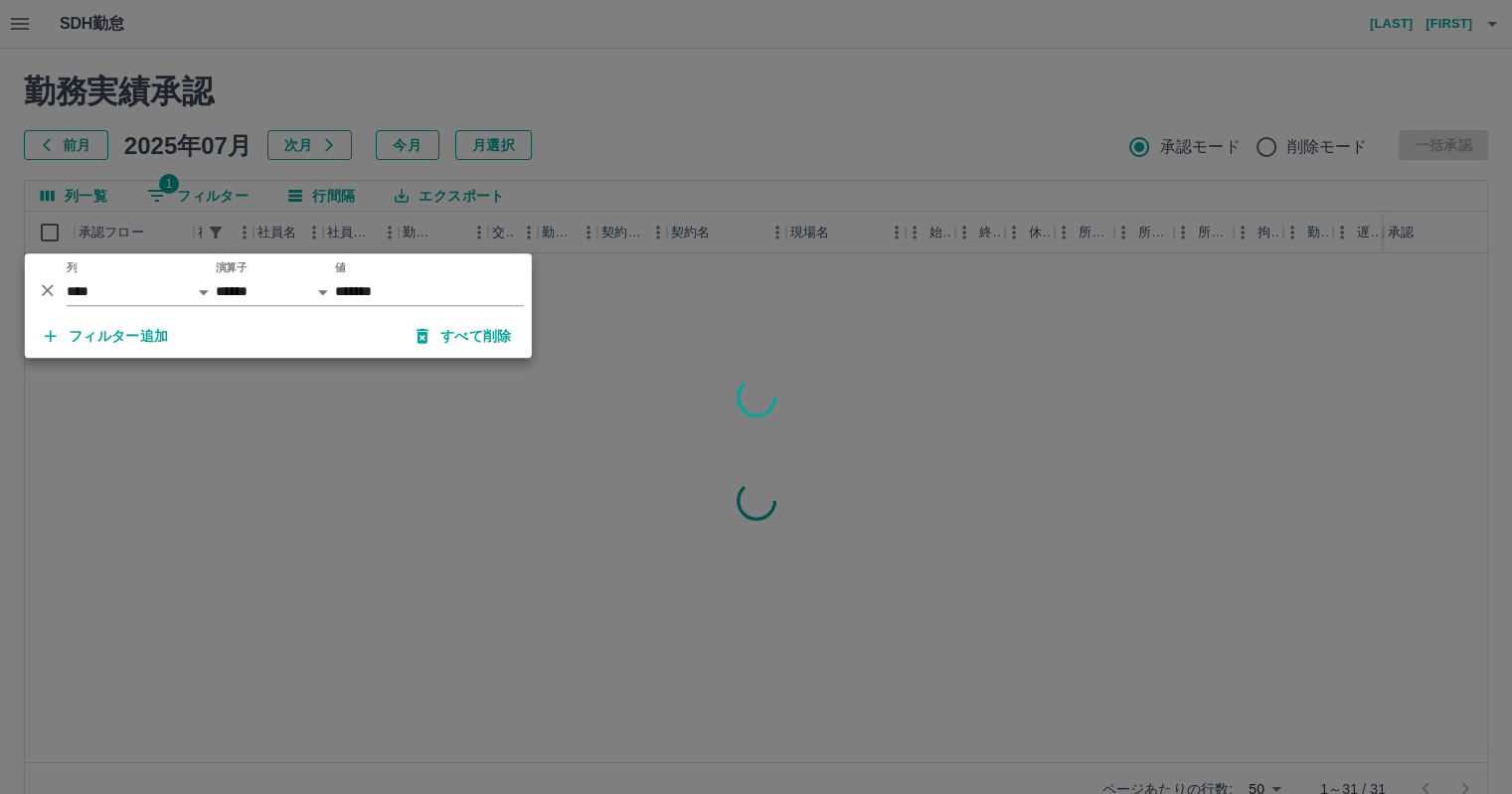 click at bounding box center [756, 397] 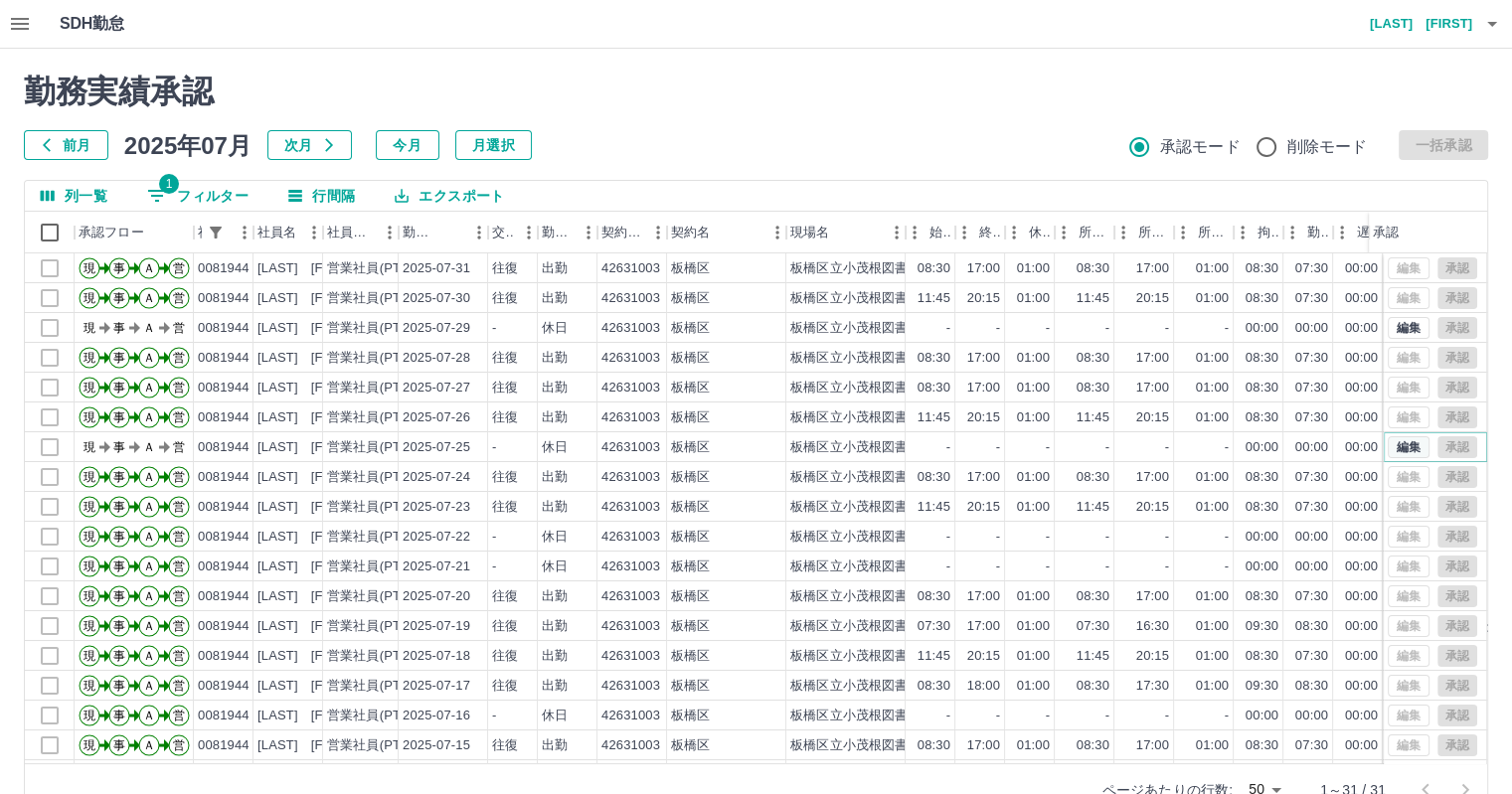 click on "編集" at bounding box center (1409, 447) 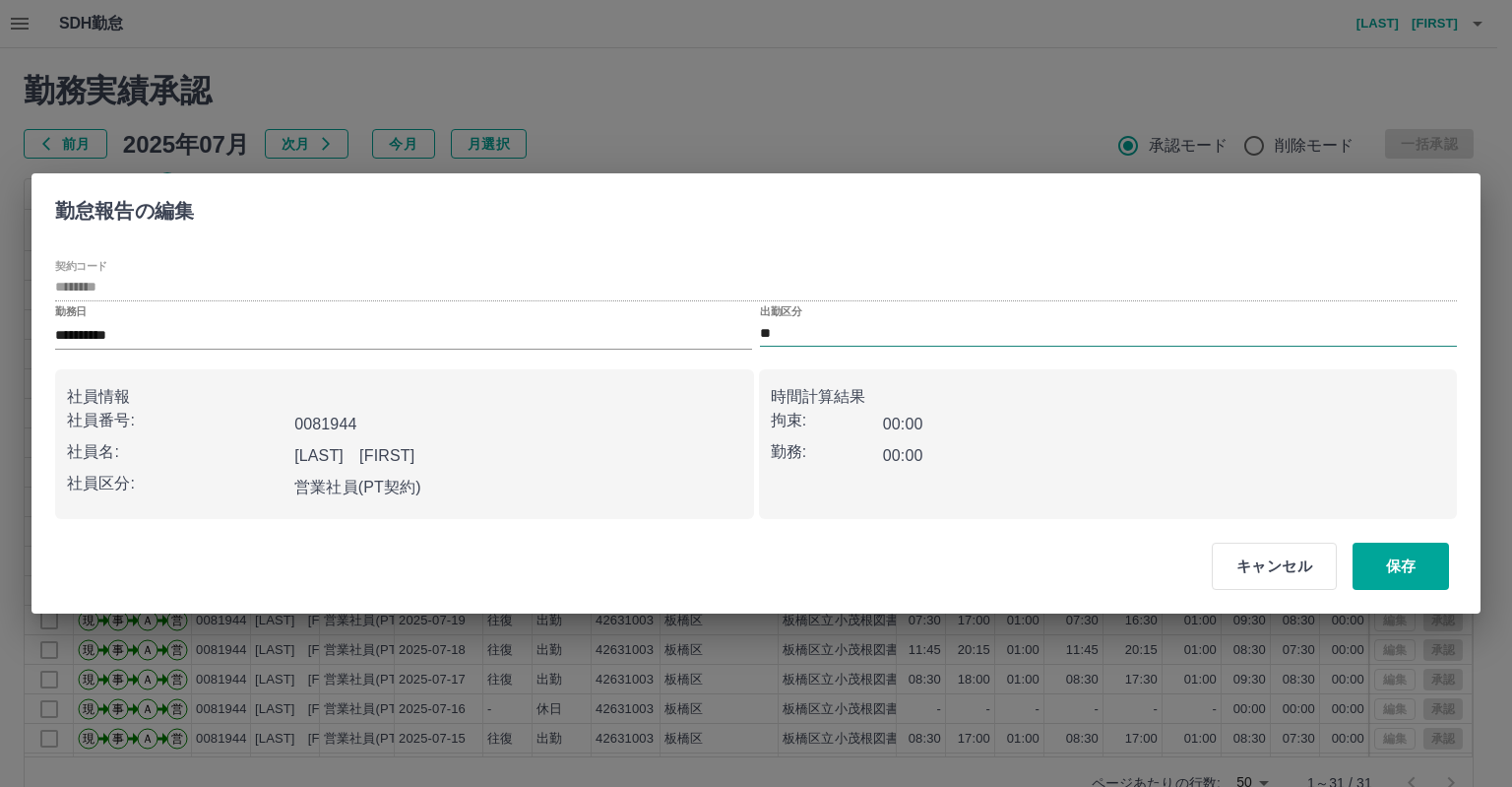 click on "**" at bounding box center (1108, 333) 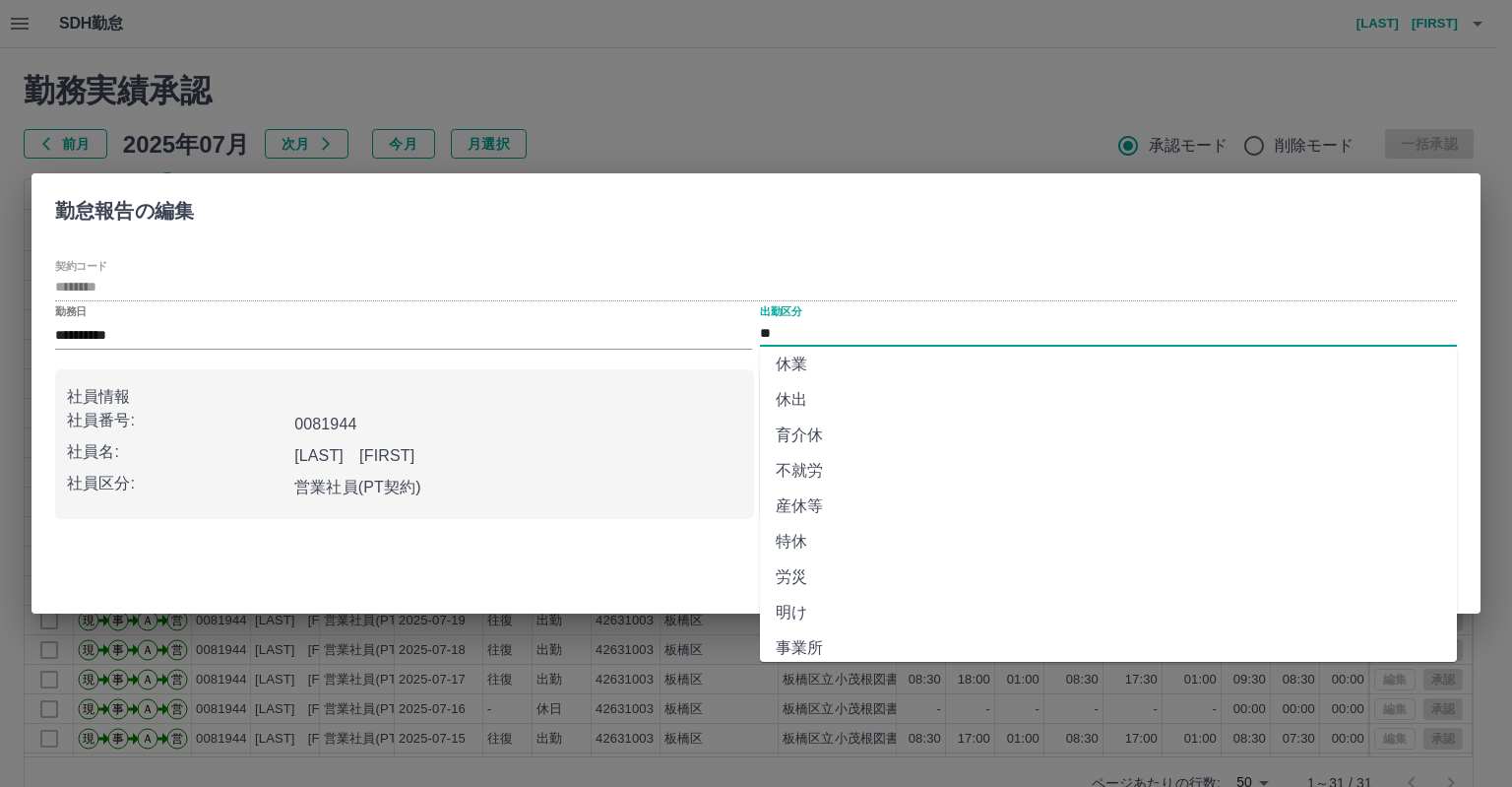 scroll, scrollTop: 295, scrollLeft: 0, axis: vertical 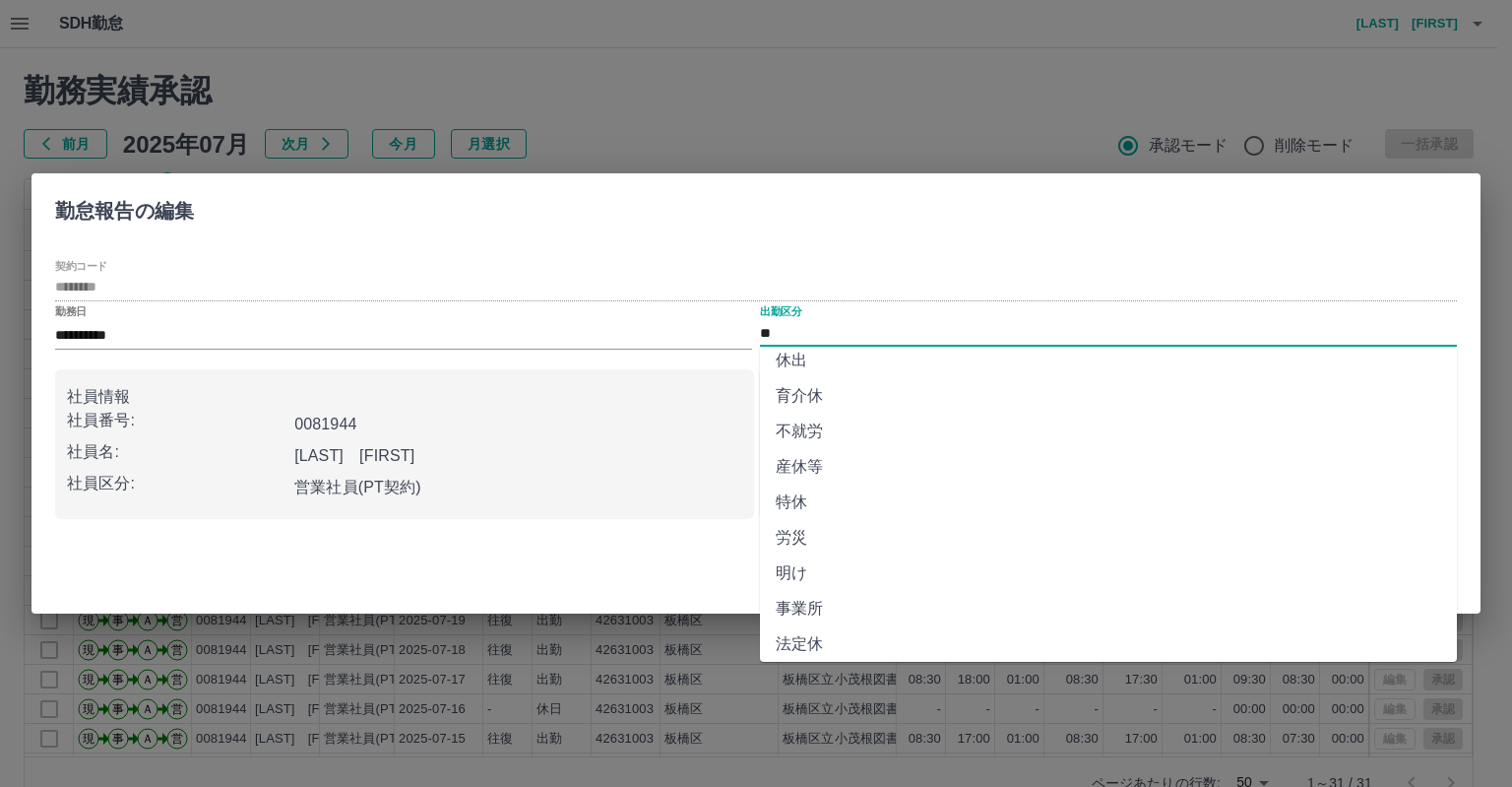 click on "事業所" at bounding box center [1108, 609] 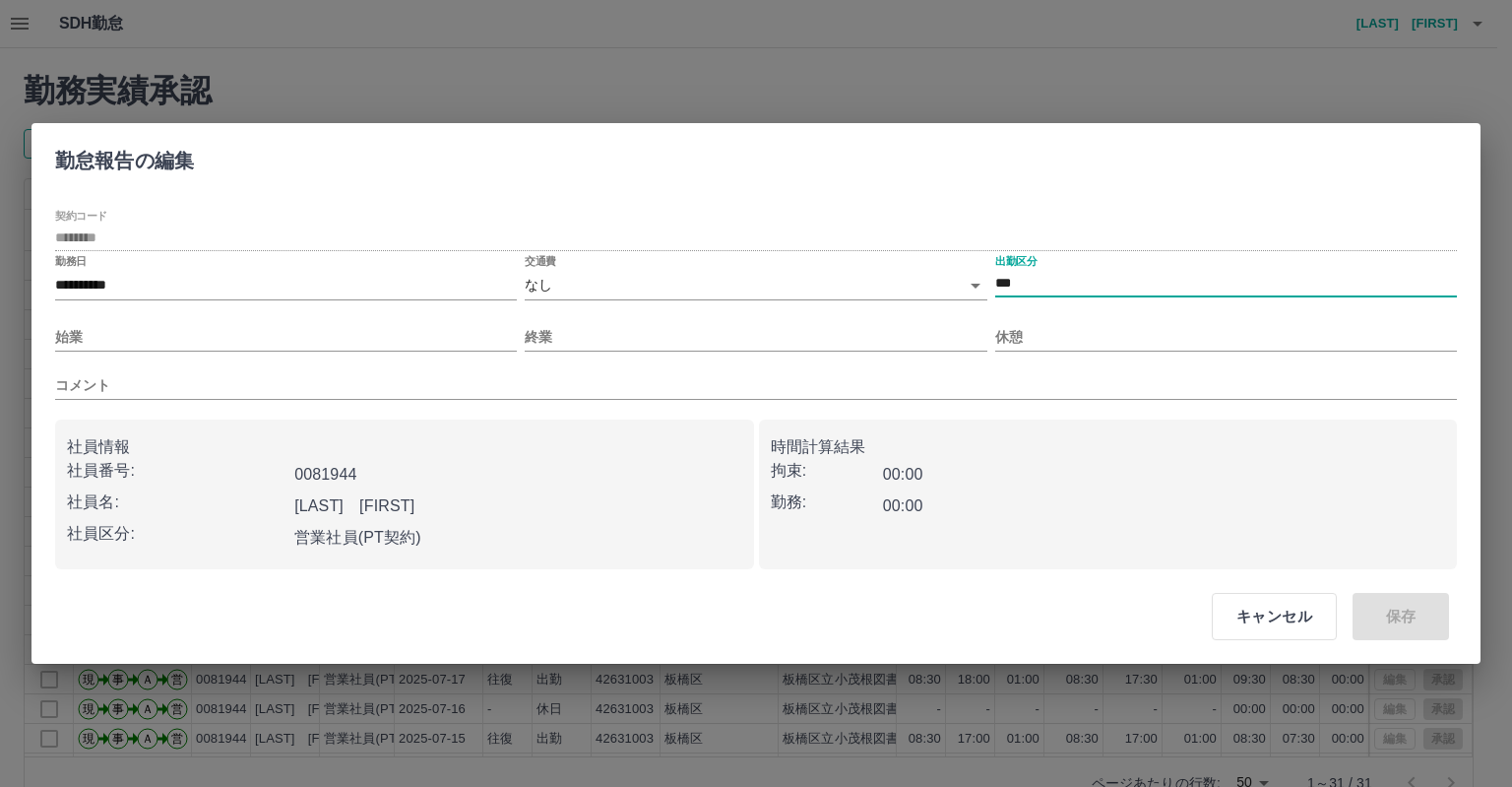 click on "出勤区分 ***" at bounding box center (1226, 276) 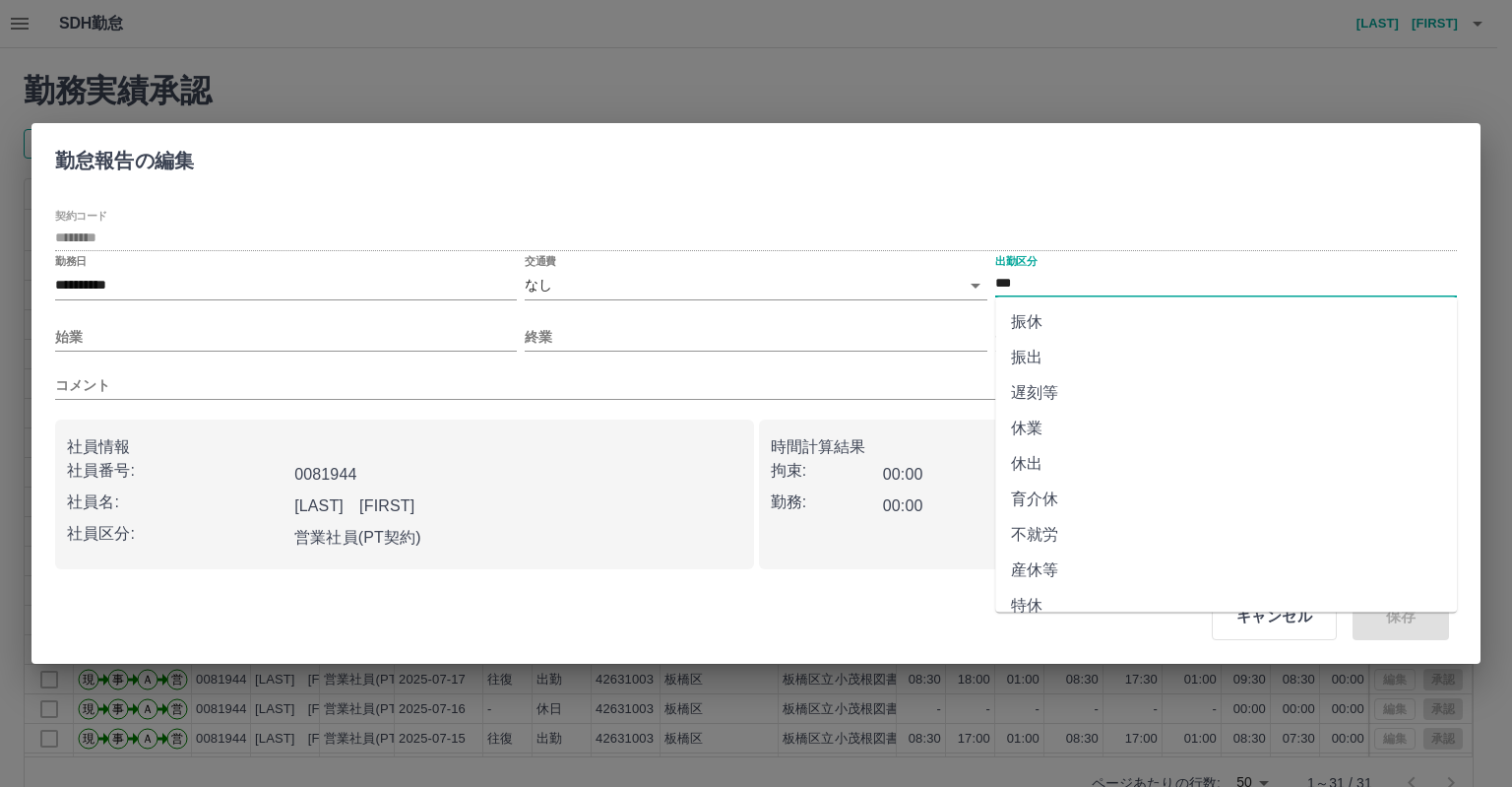 scroll, scrollTop: 295, scrollLeft: 0, axis: vertical 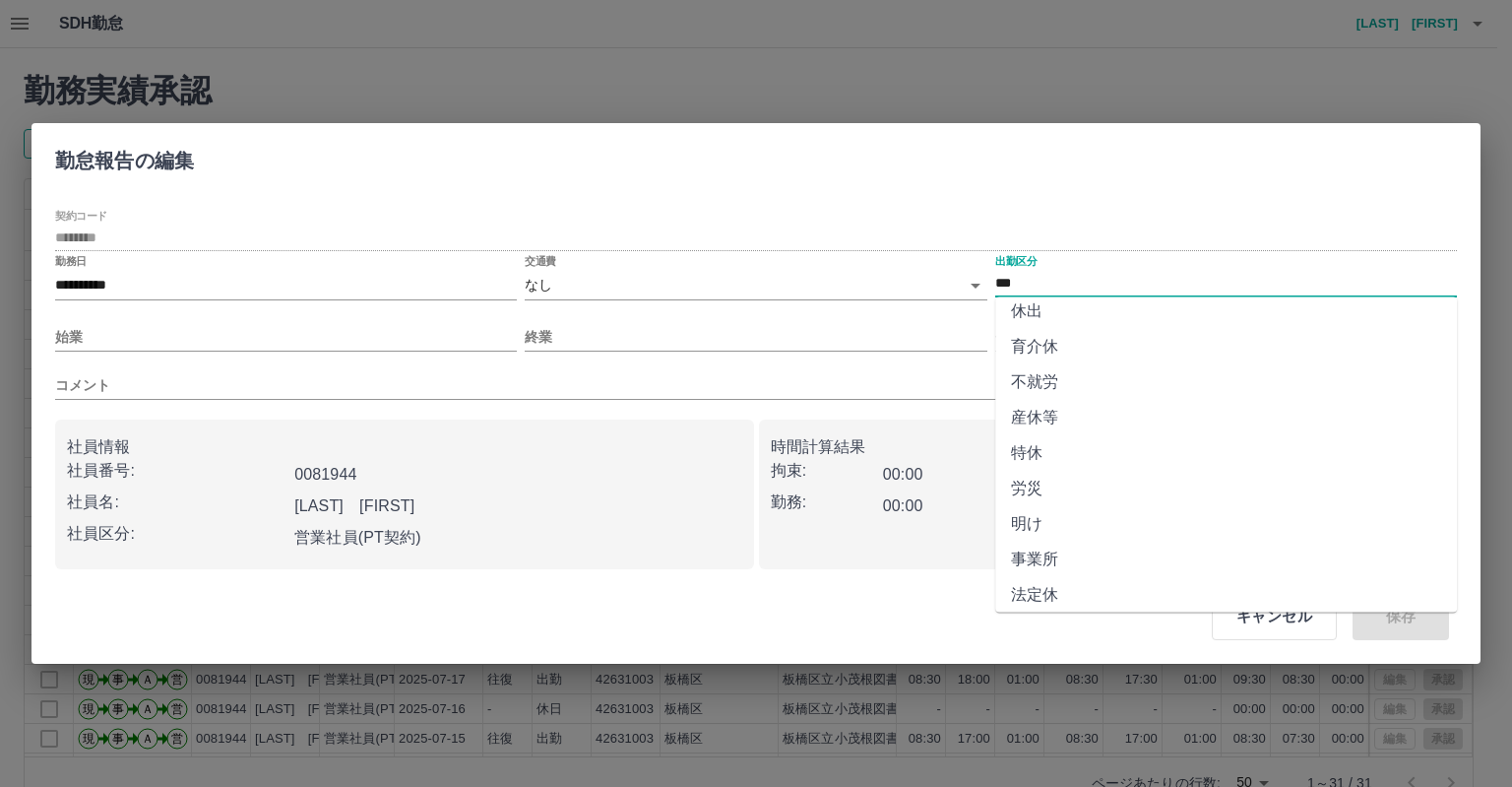 click on "法定休" at bounding box center (1226, 595) 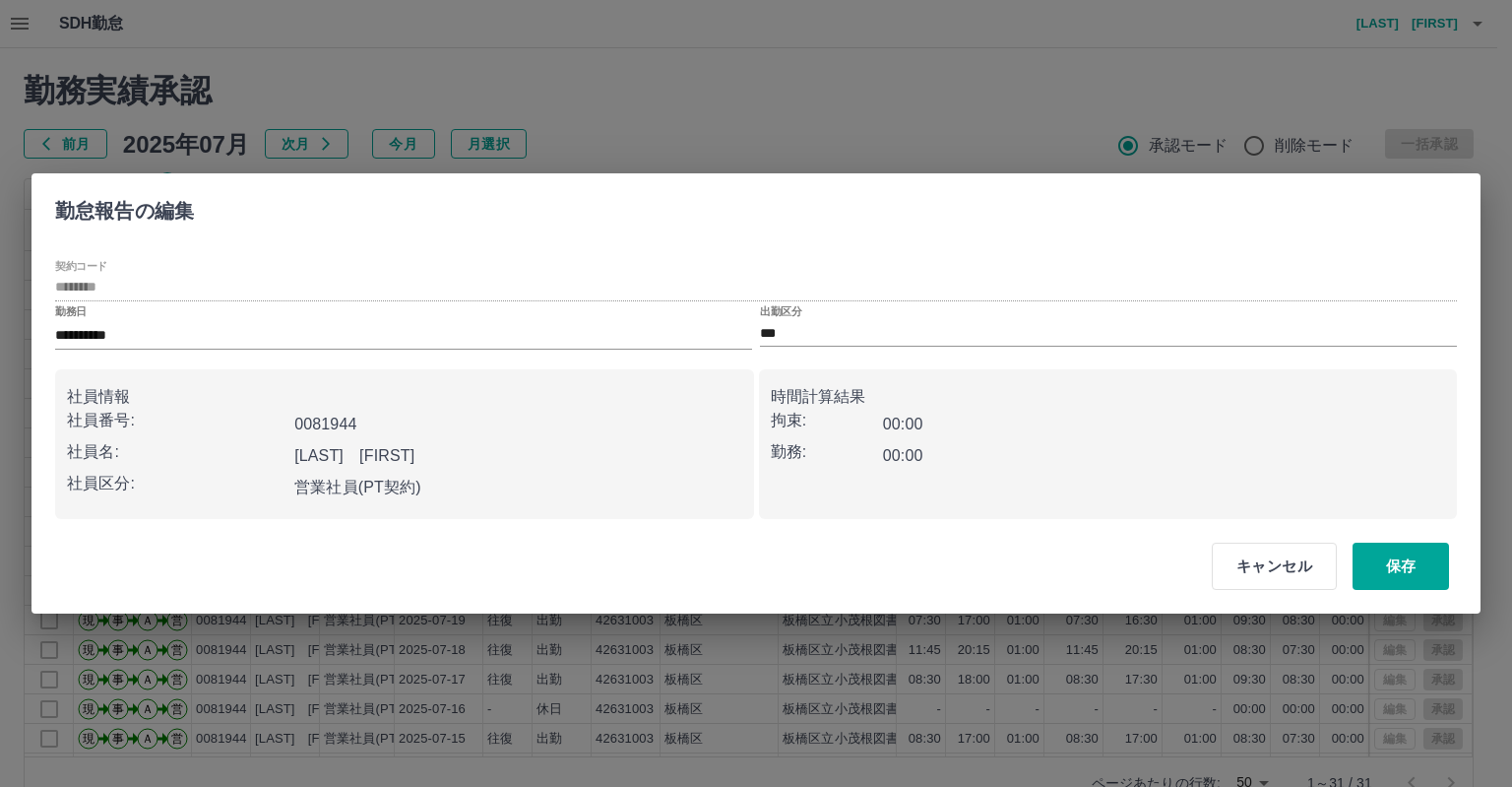 click on "時間計算結果" at bounding box center [1108, 397] 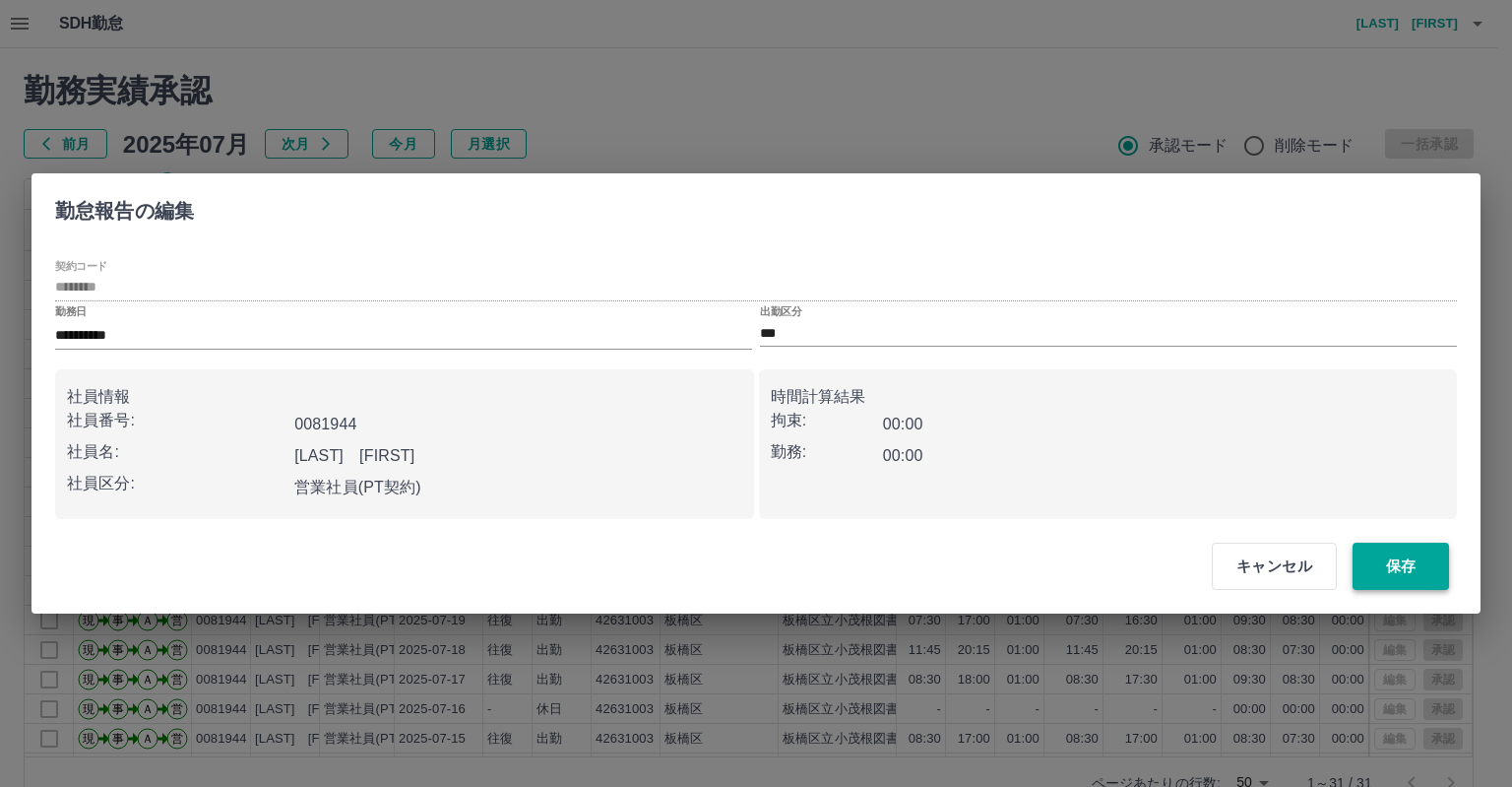 click on "保存" at bounding box center [1401, 566] 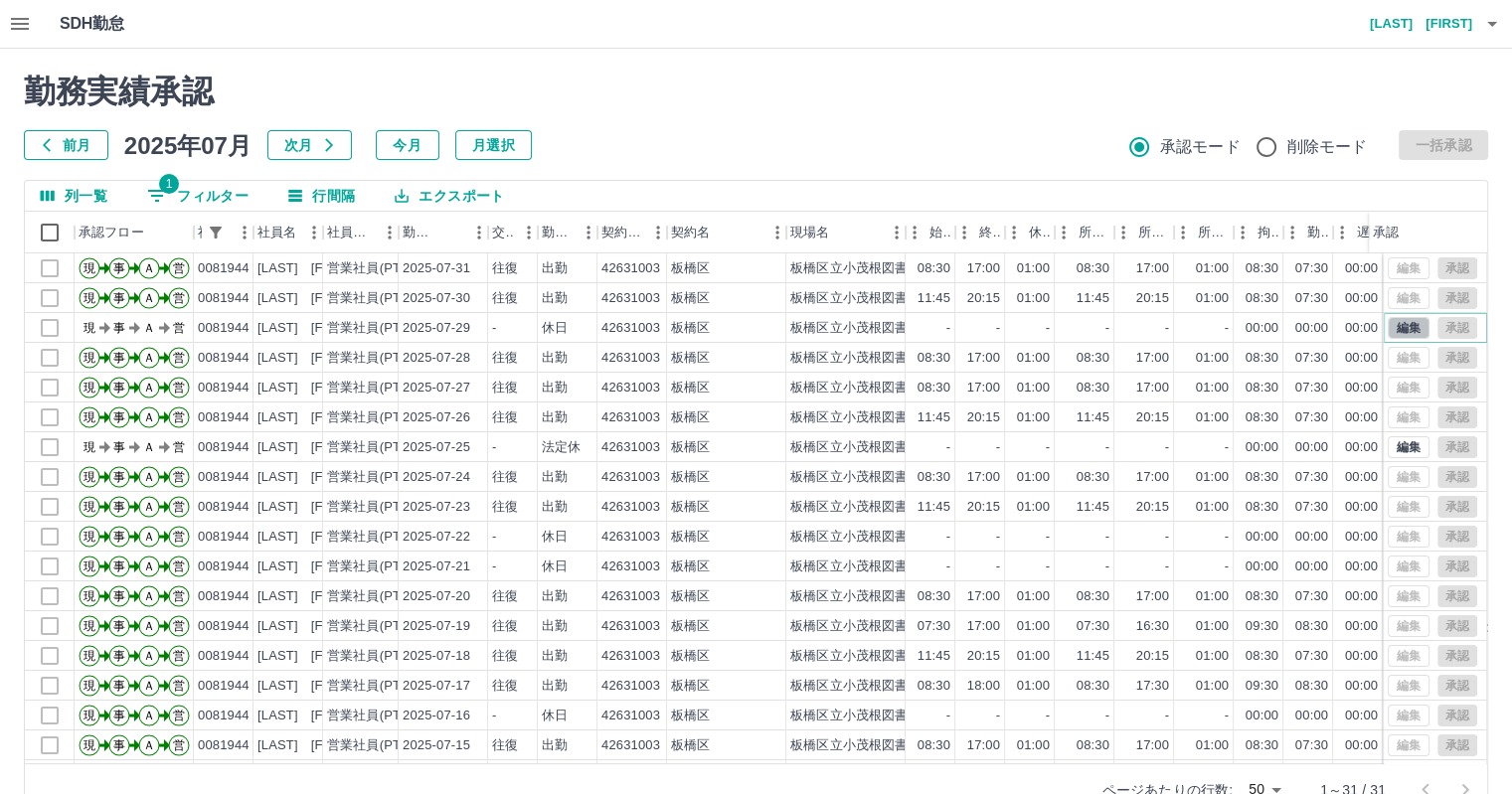 click on "編集" at bounding box center [1409, 328] 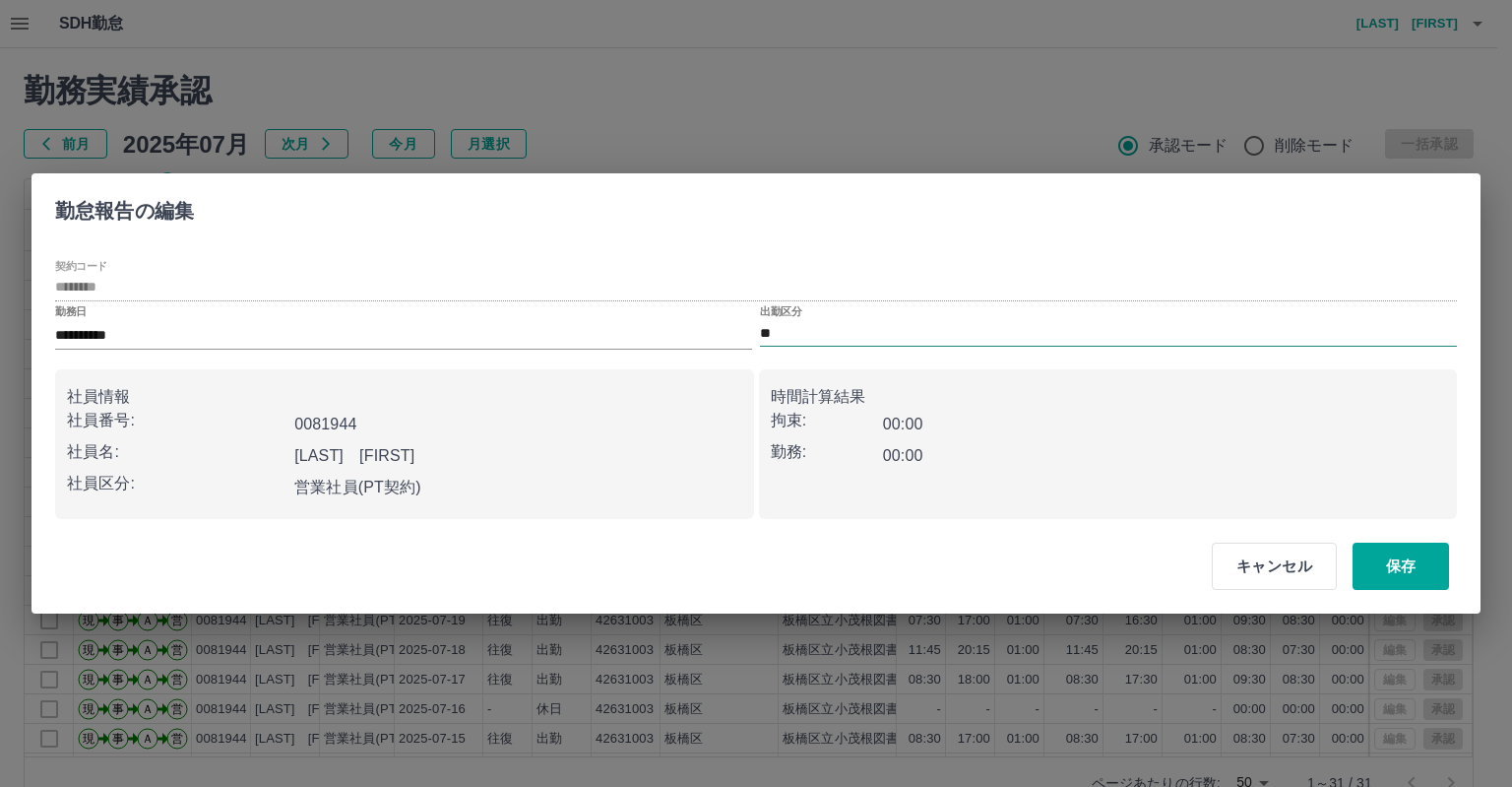 click on "**" at bounding box center [1108, 333] 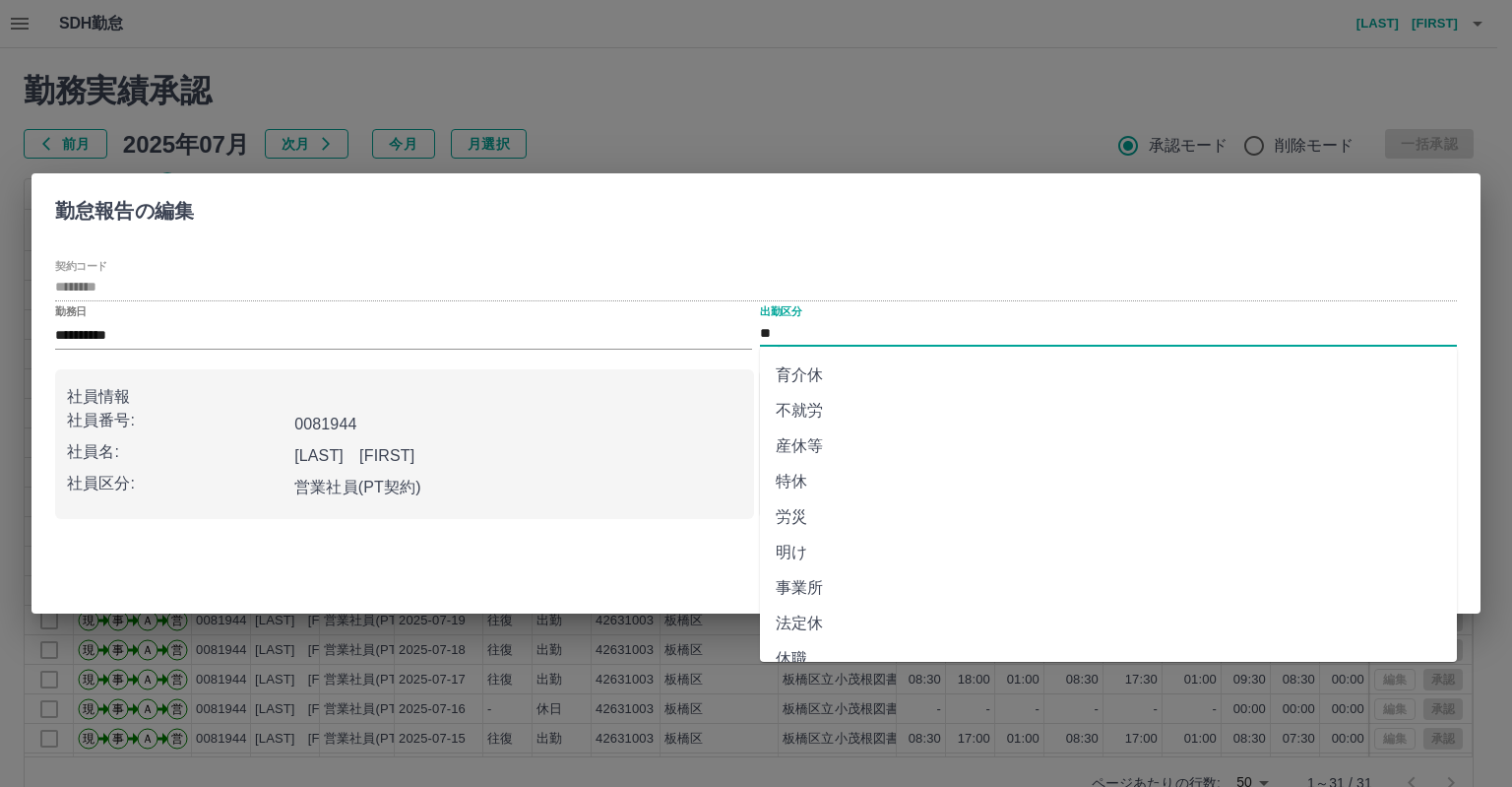 scroll, scrollTop: 339, scrollLeft: 0, axis: vertical 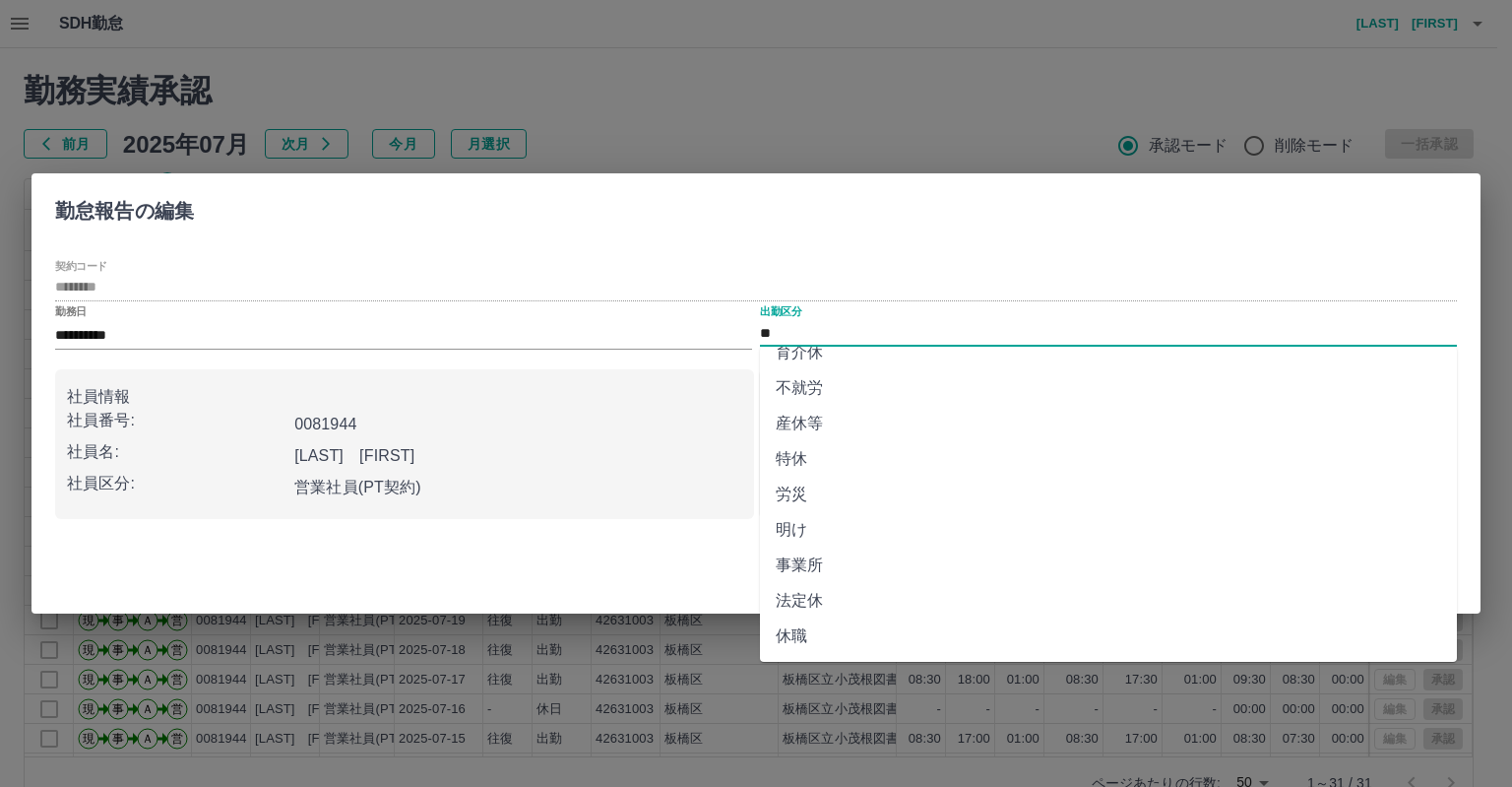 click on "法定休" at bounding box center (1108, 601) 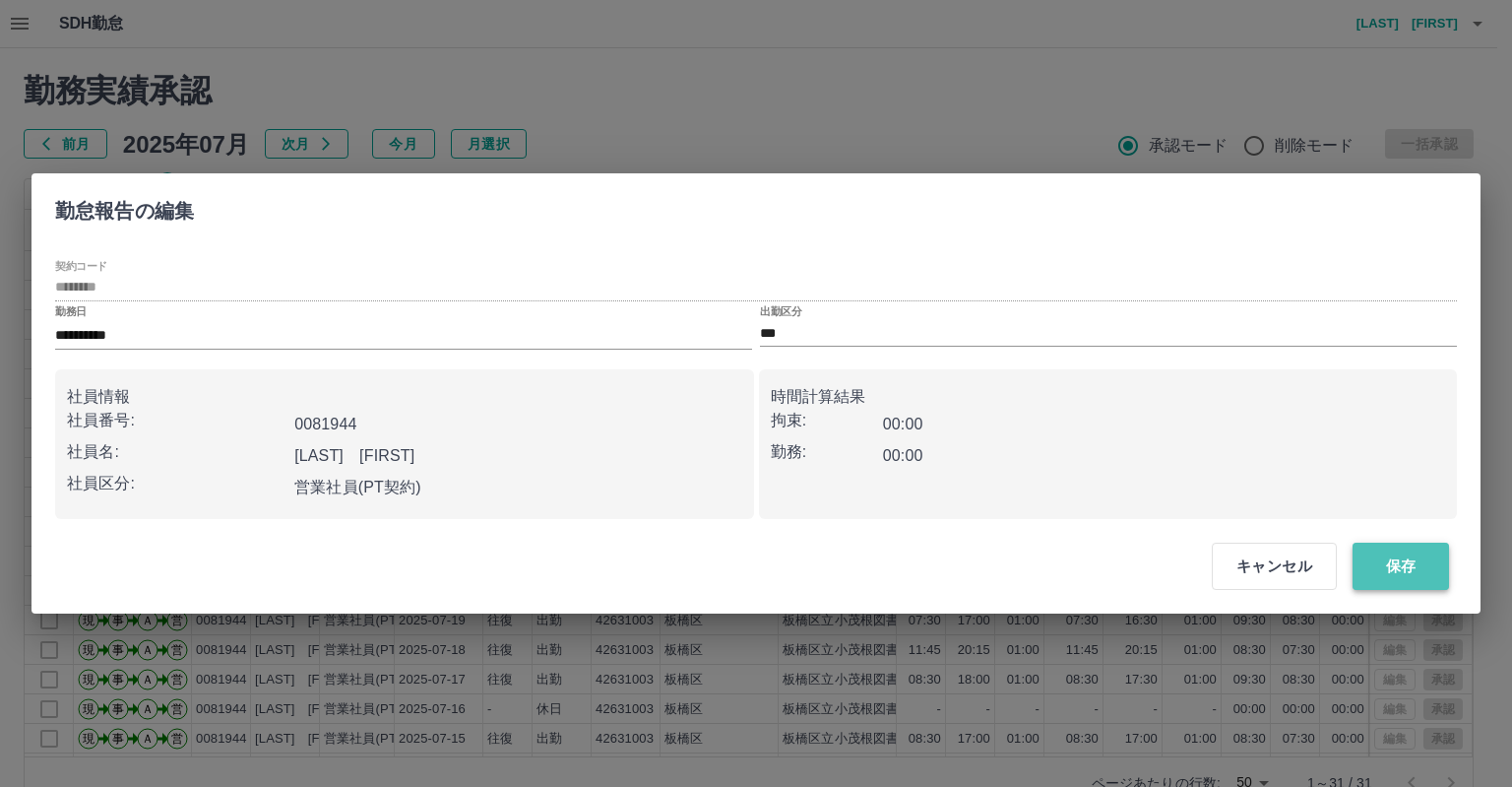 click on "保存" at bounding box center (1401, 566) 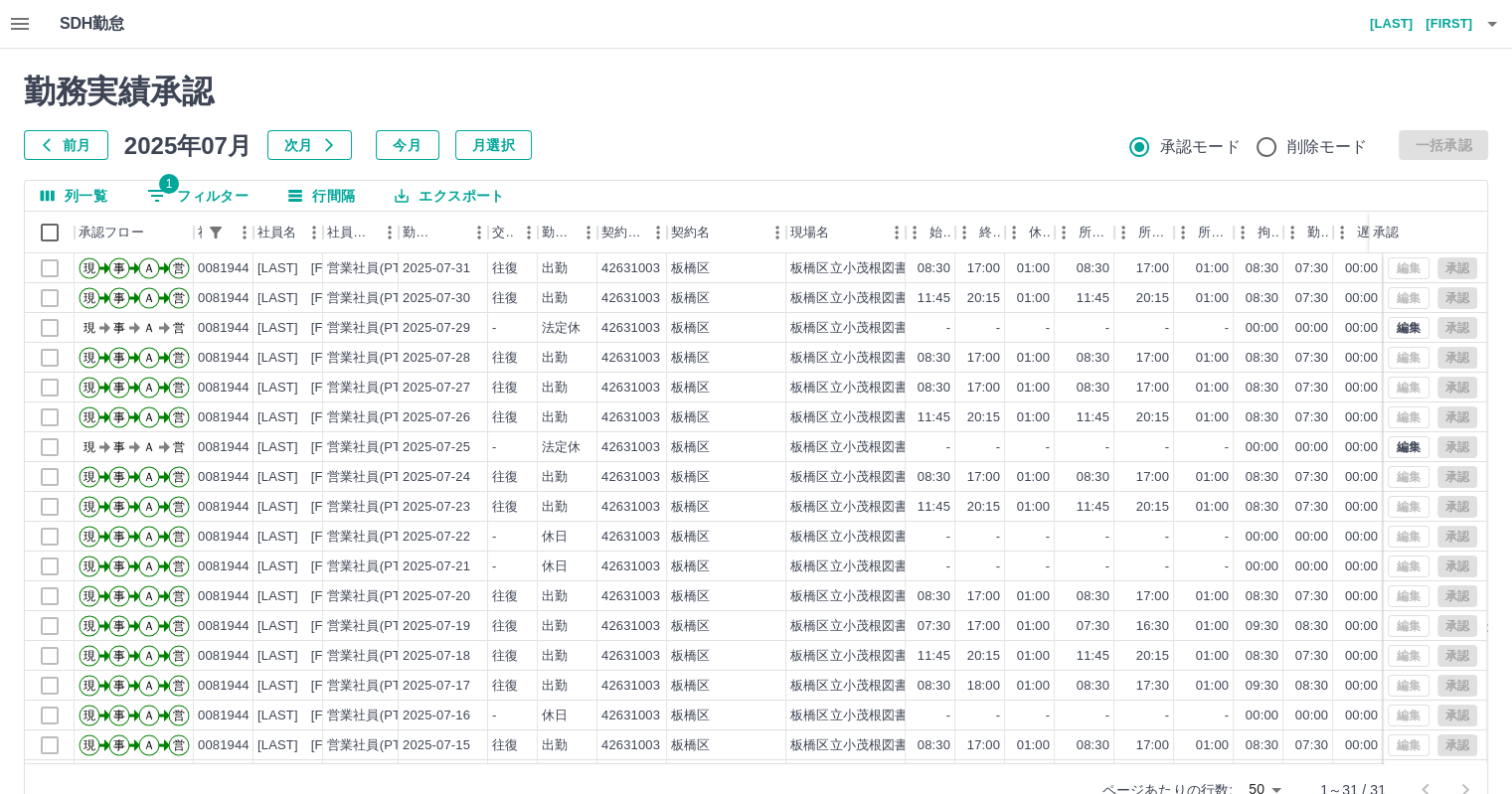 click on "1 フィルター" at bounding box center (198, 196) 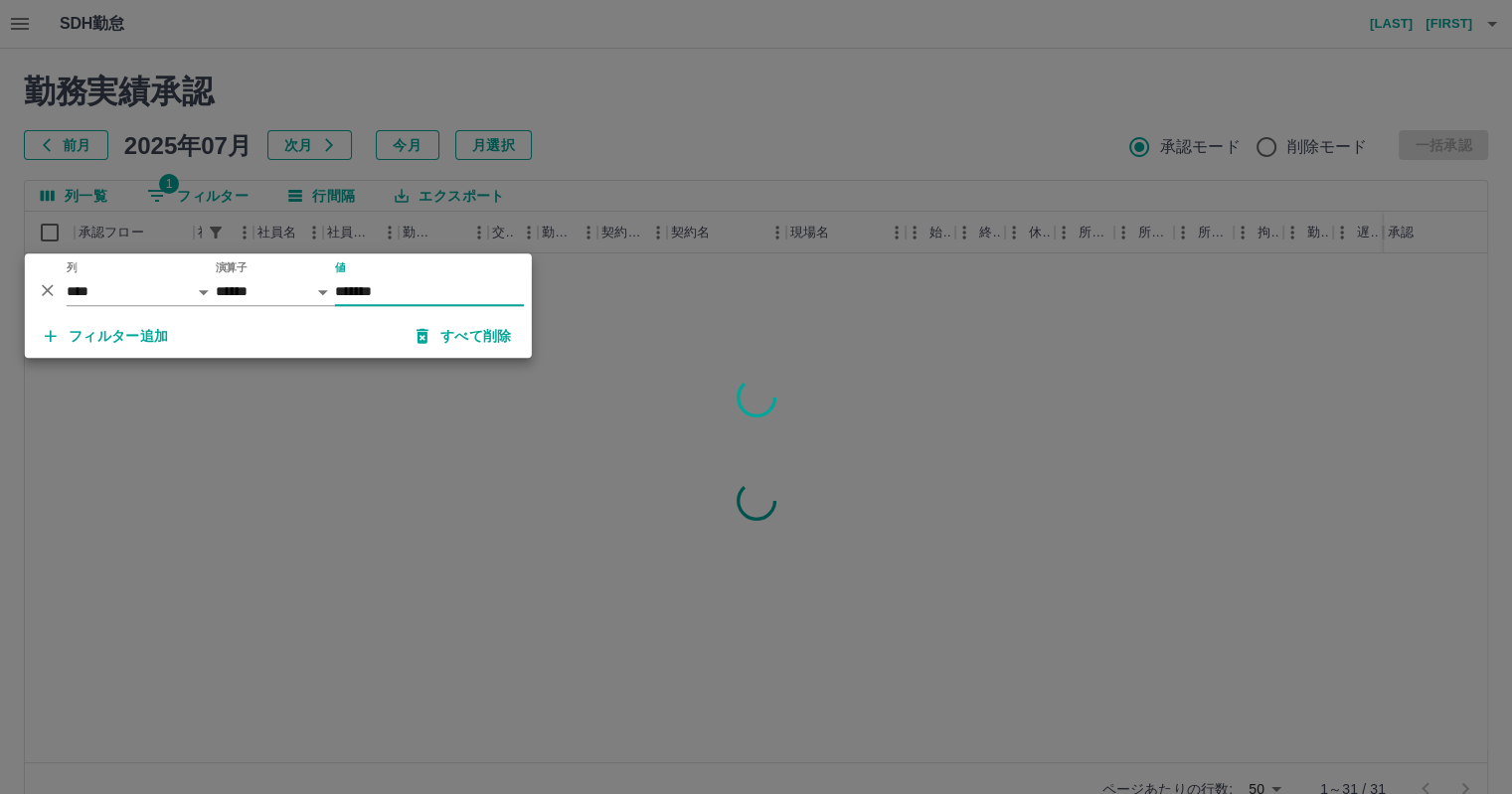 type on "*******" 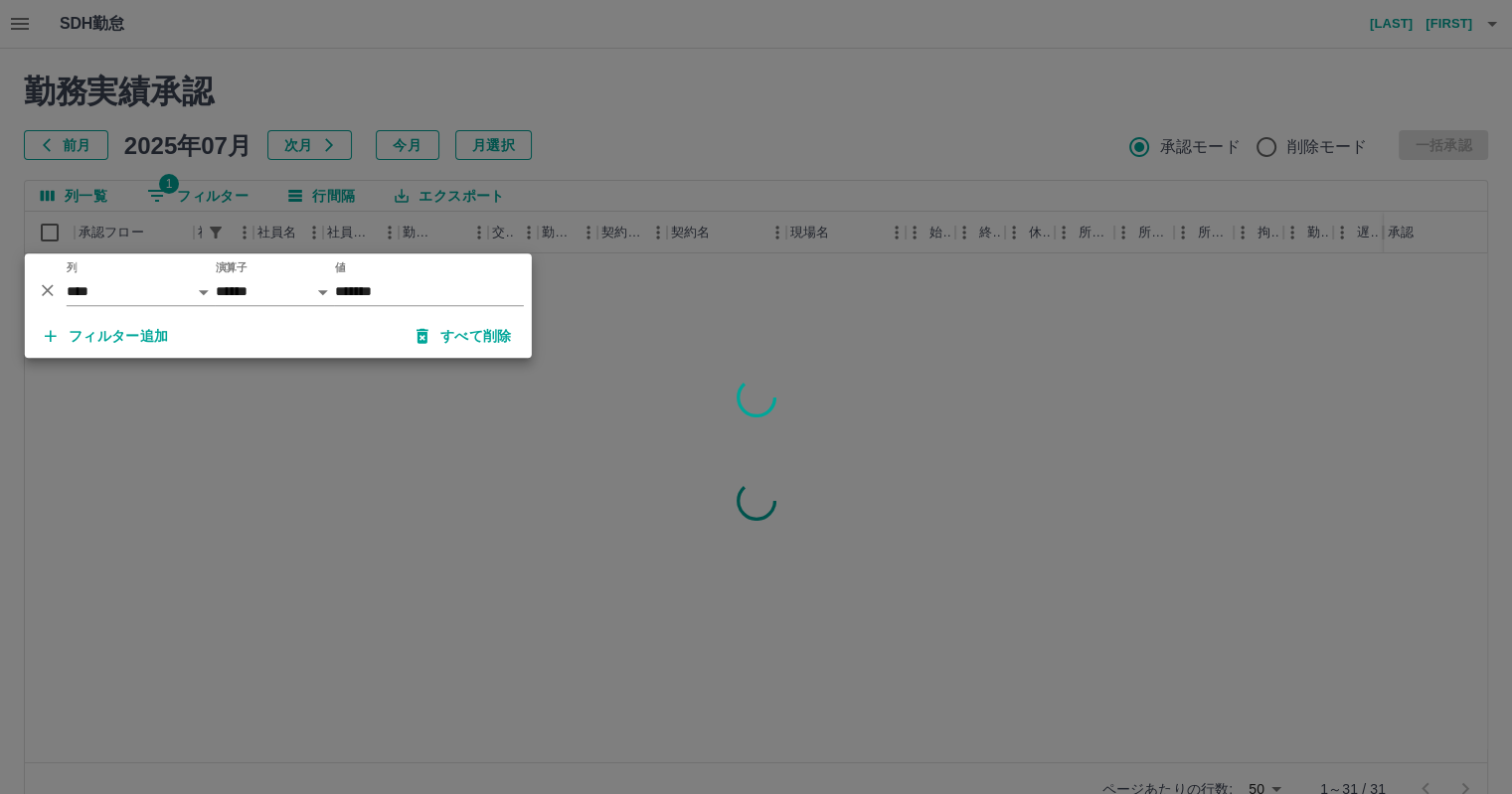 click at bounding box center (756, 397) 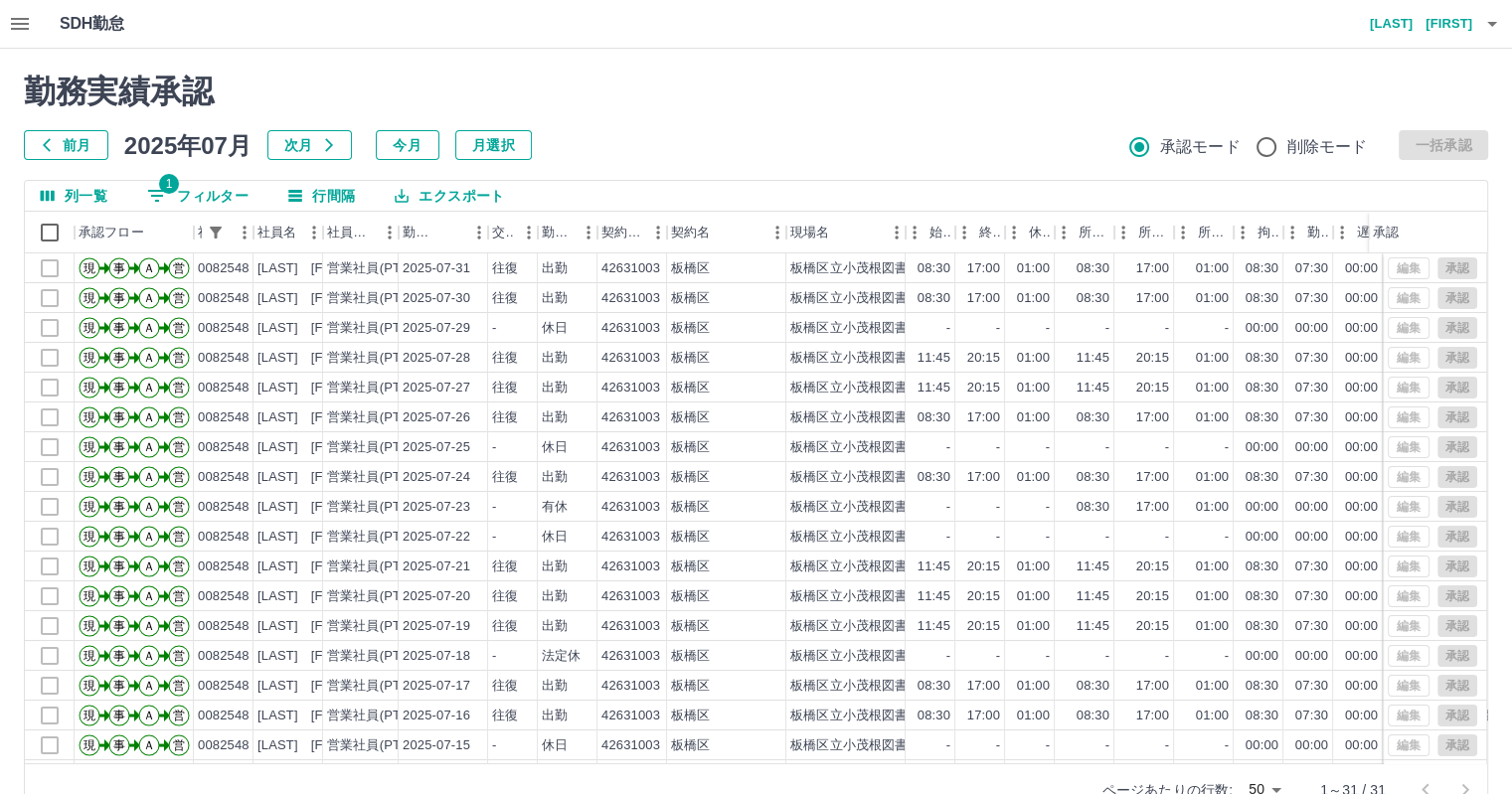 click on "1 フィルター" at bounding box center [198, 196] 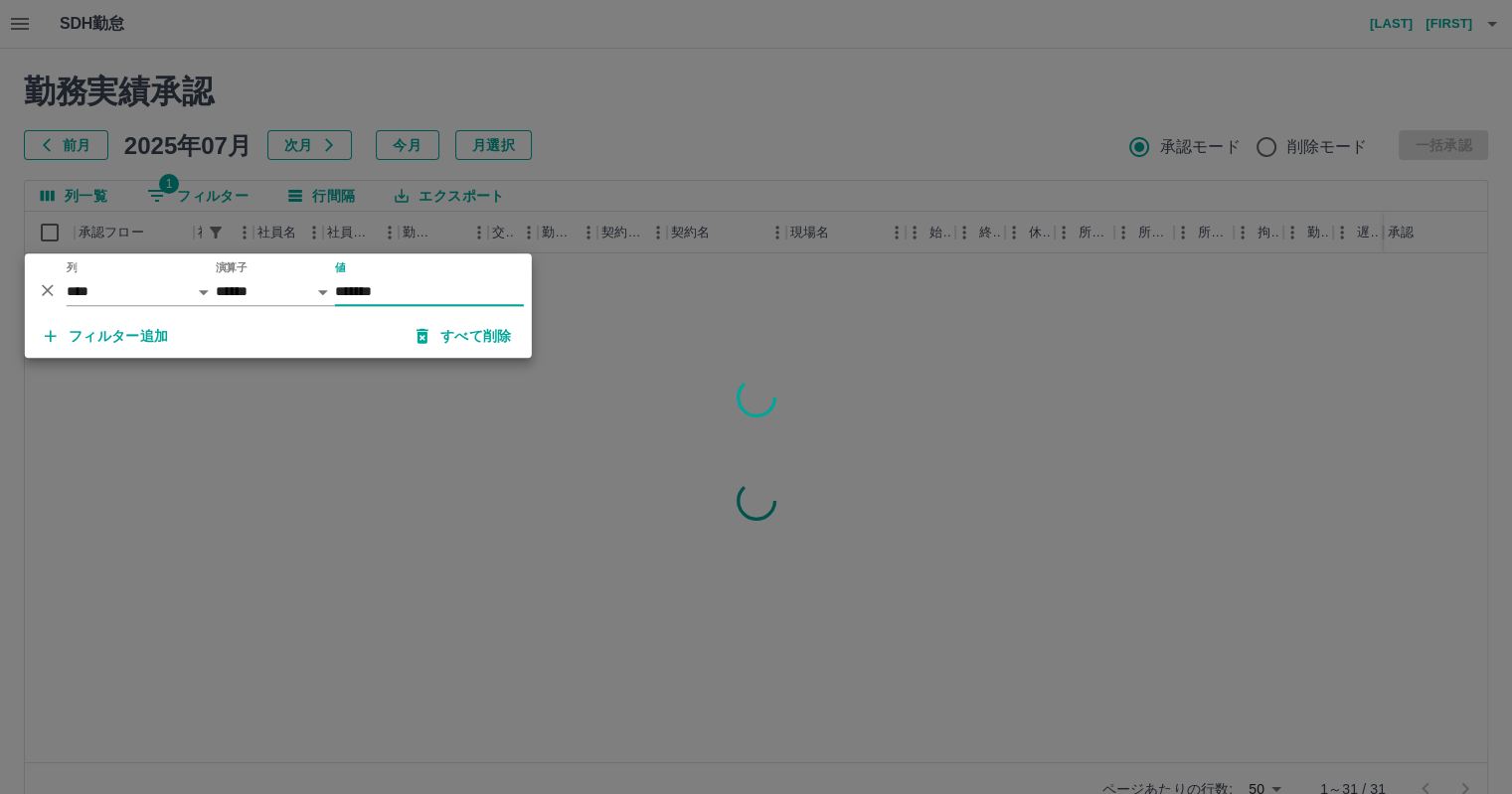 type on "*******" 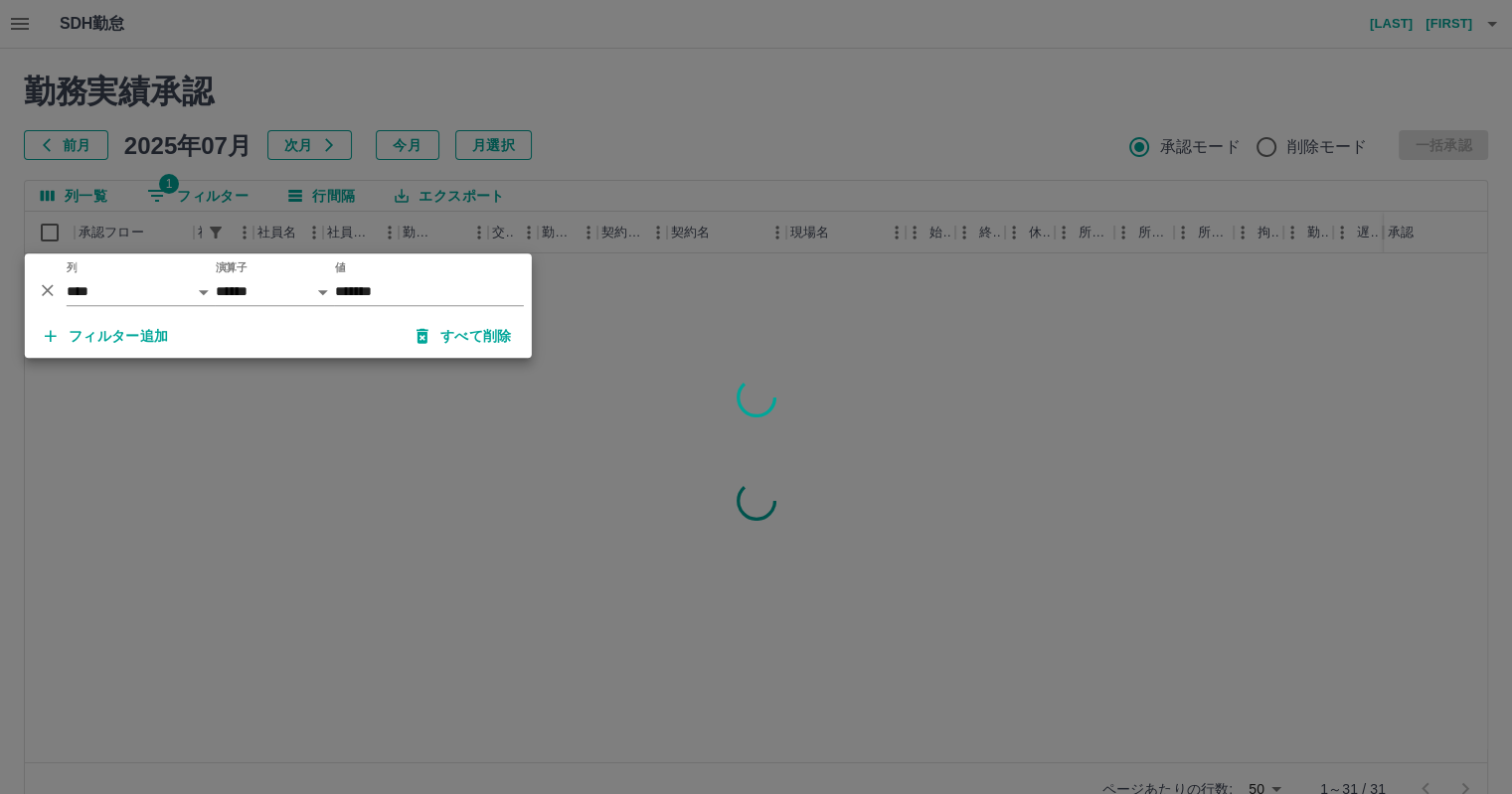 click at bounding box center [756, 397] 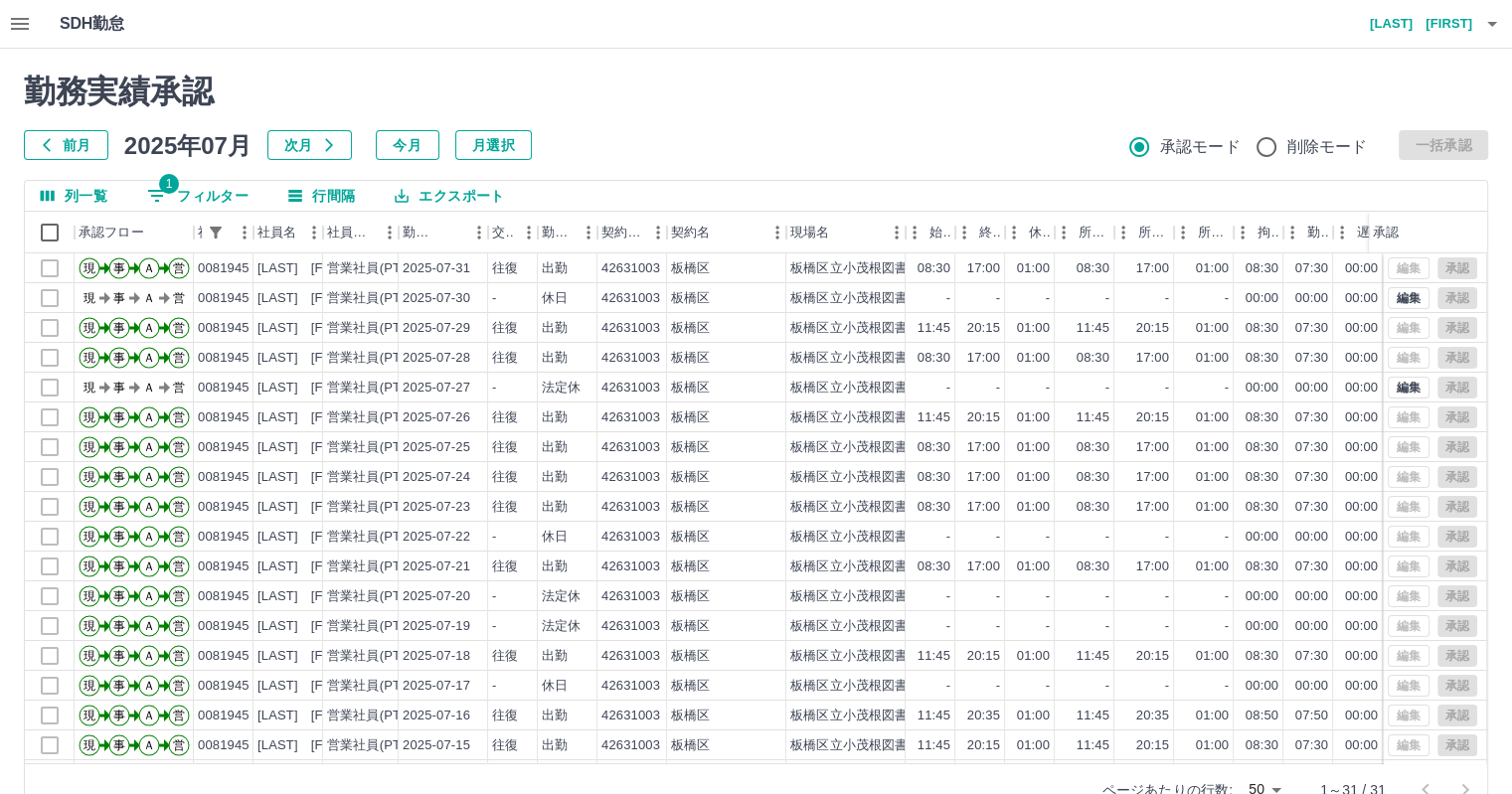 click on "1 フィルター" at bounding box center (198, 196) 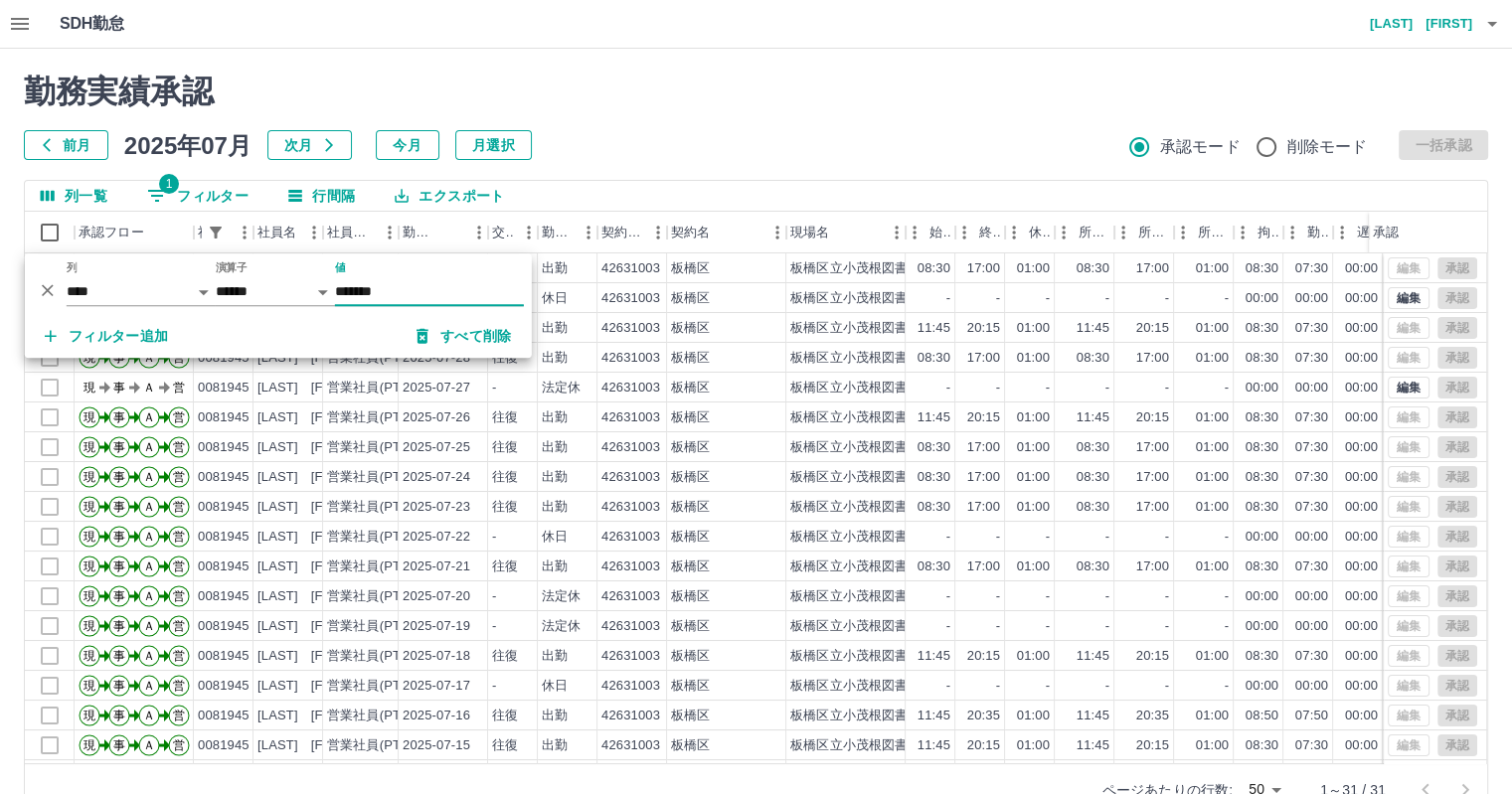 click on "勤務実績承認" at bounding box center (756, 91) 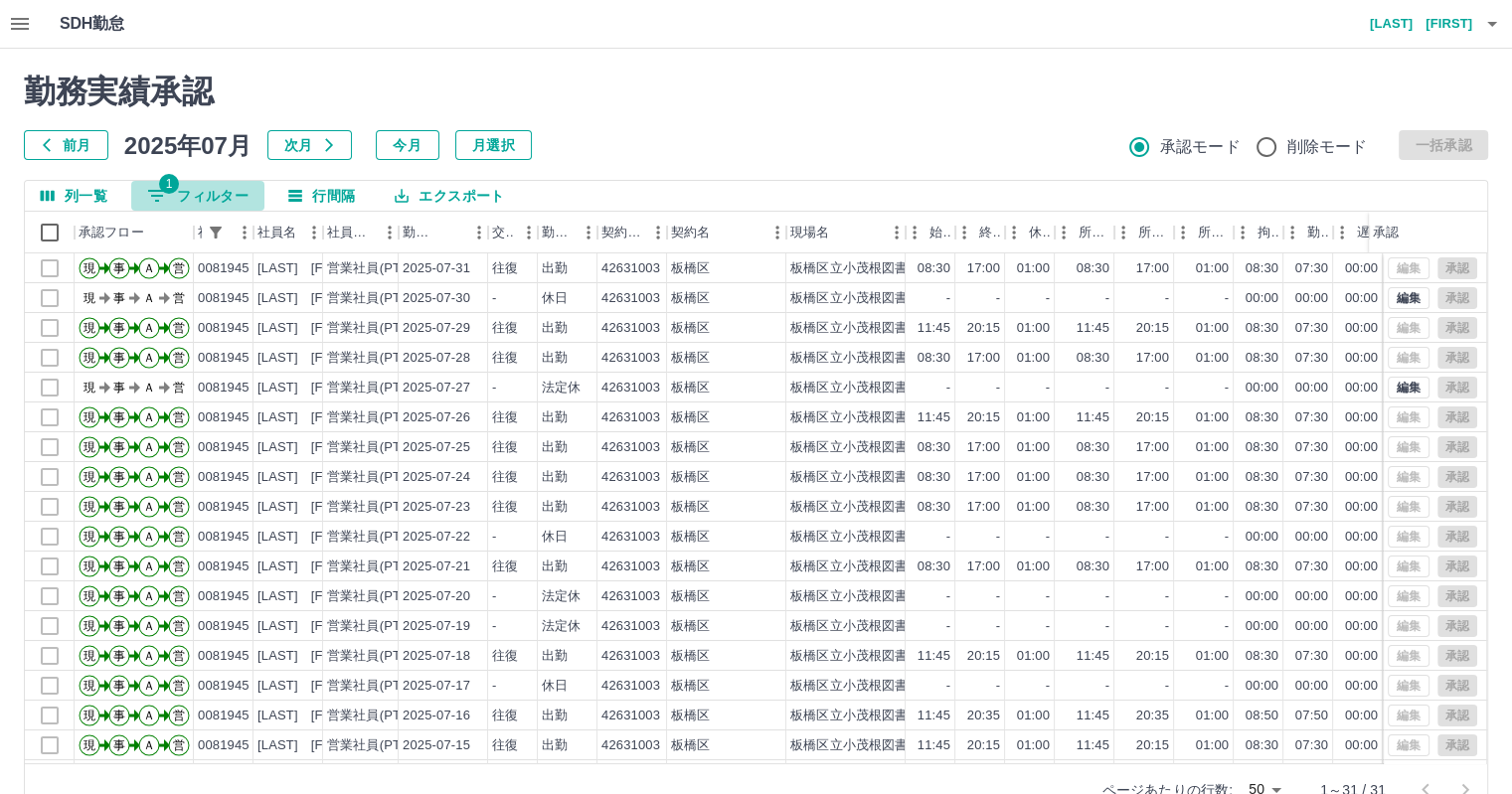 click on "1 フィルター" at bounding box center (198, 196) 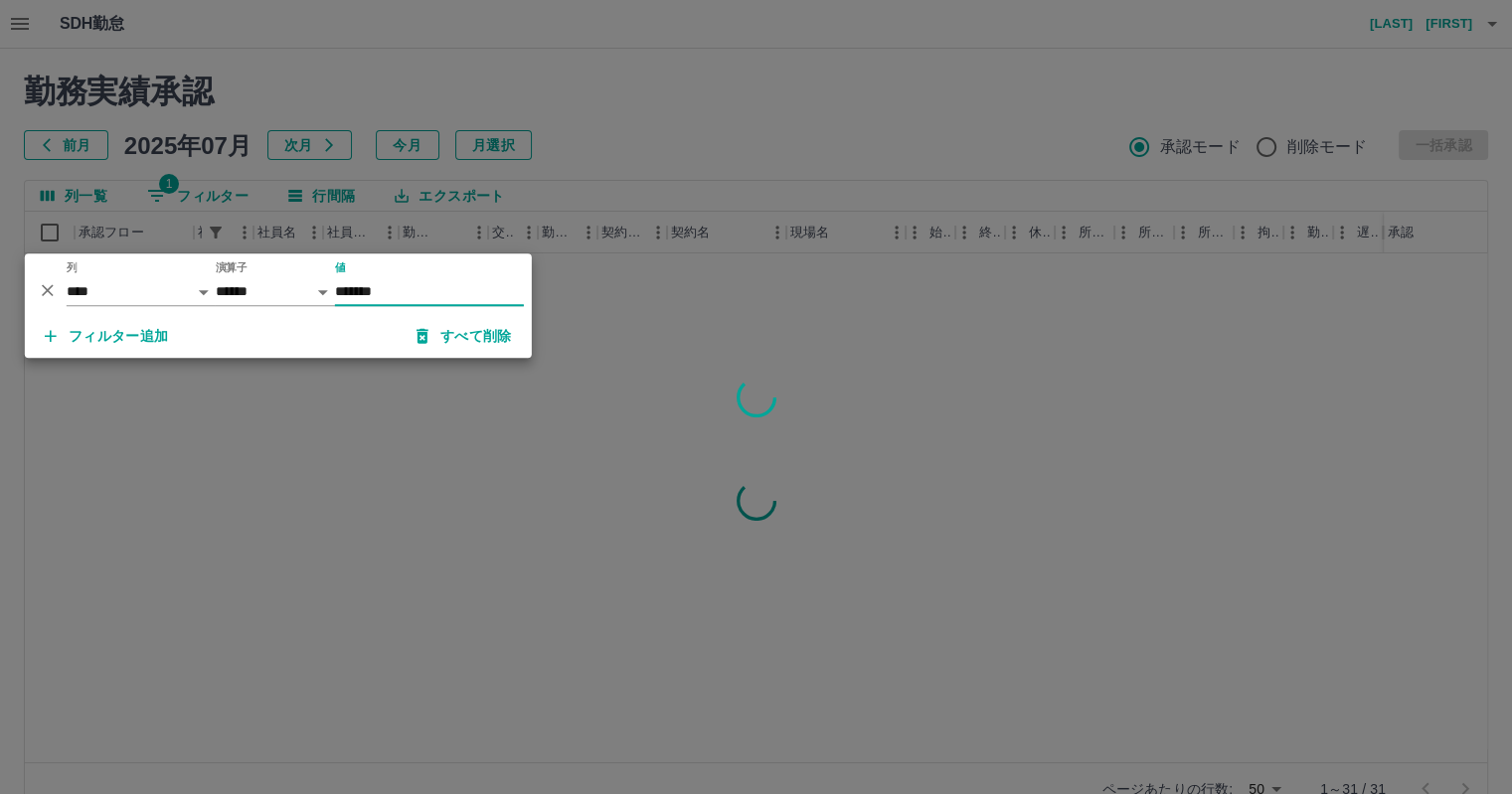 type on "*******" 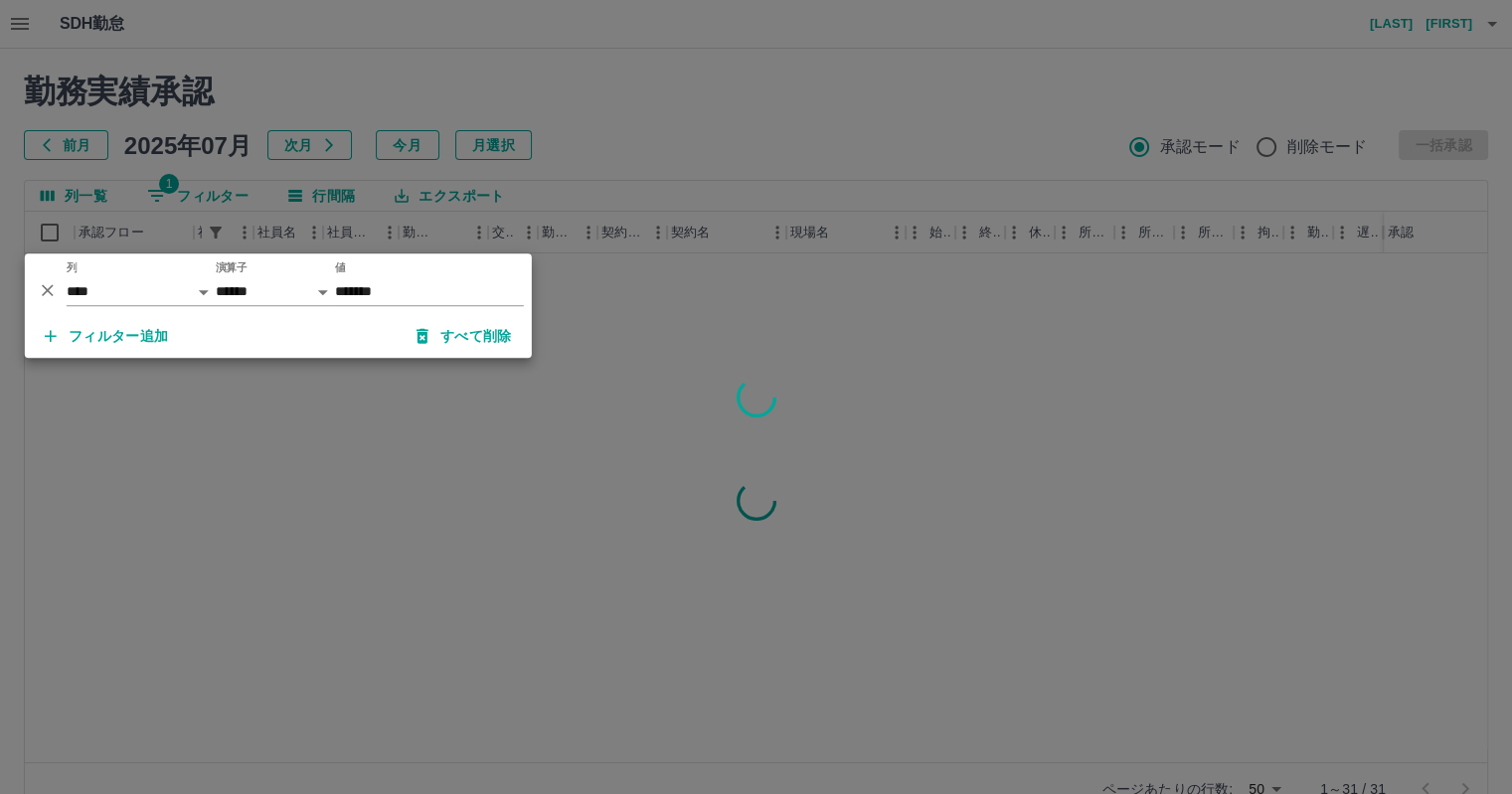click at bounding box center [756, 397] 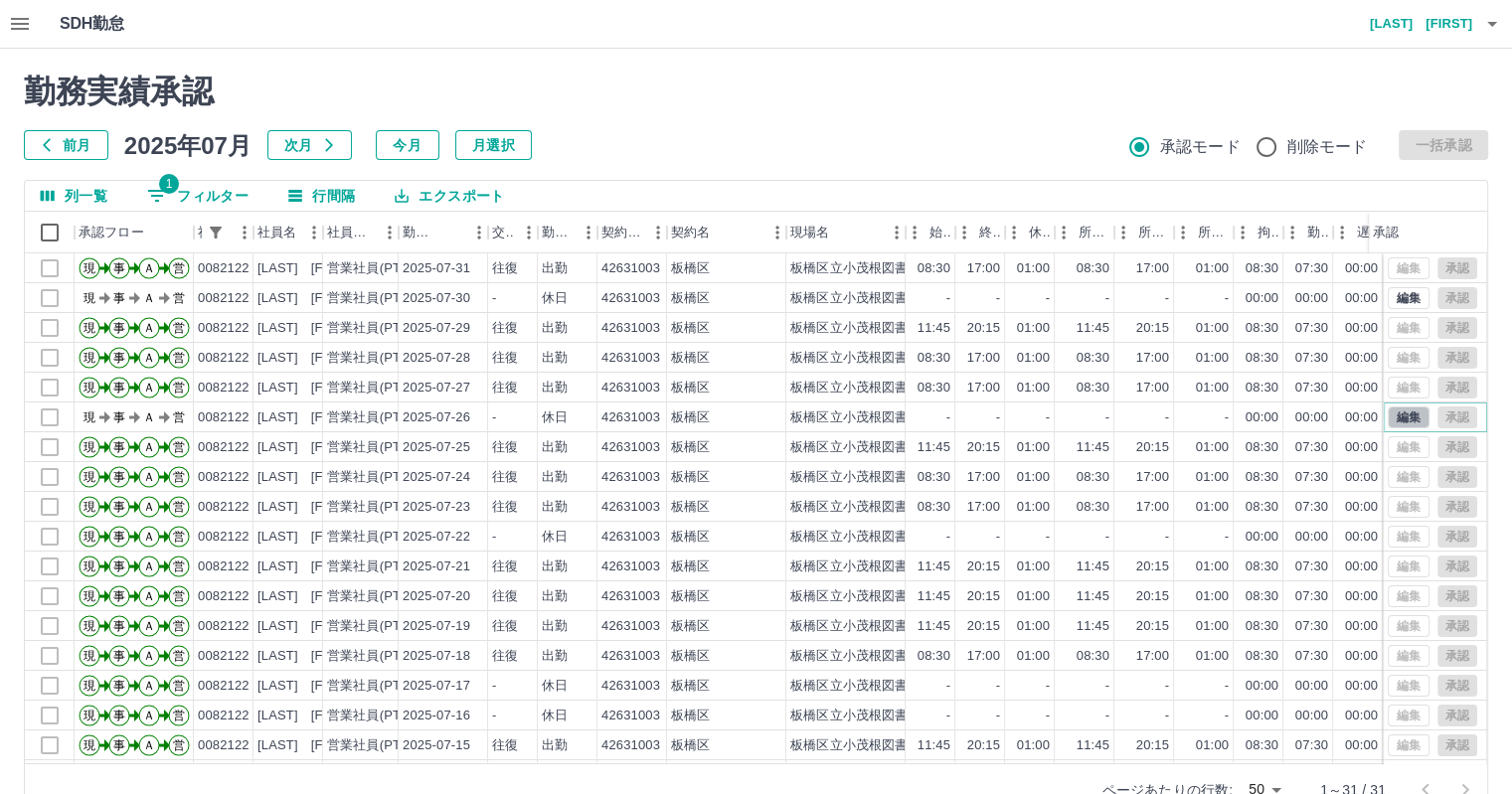 click on "編集" at bounding box center (1409, 417) 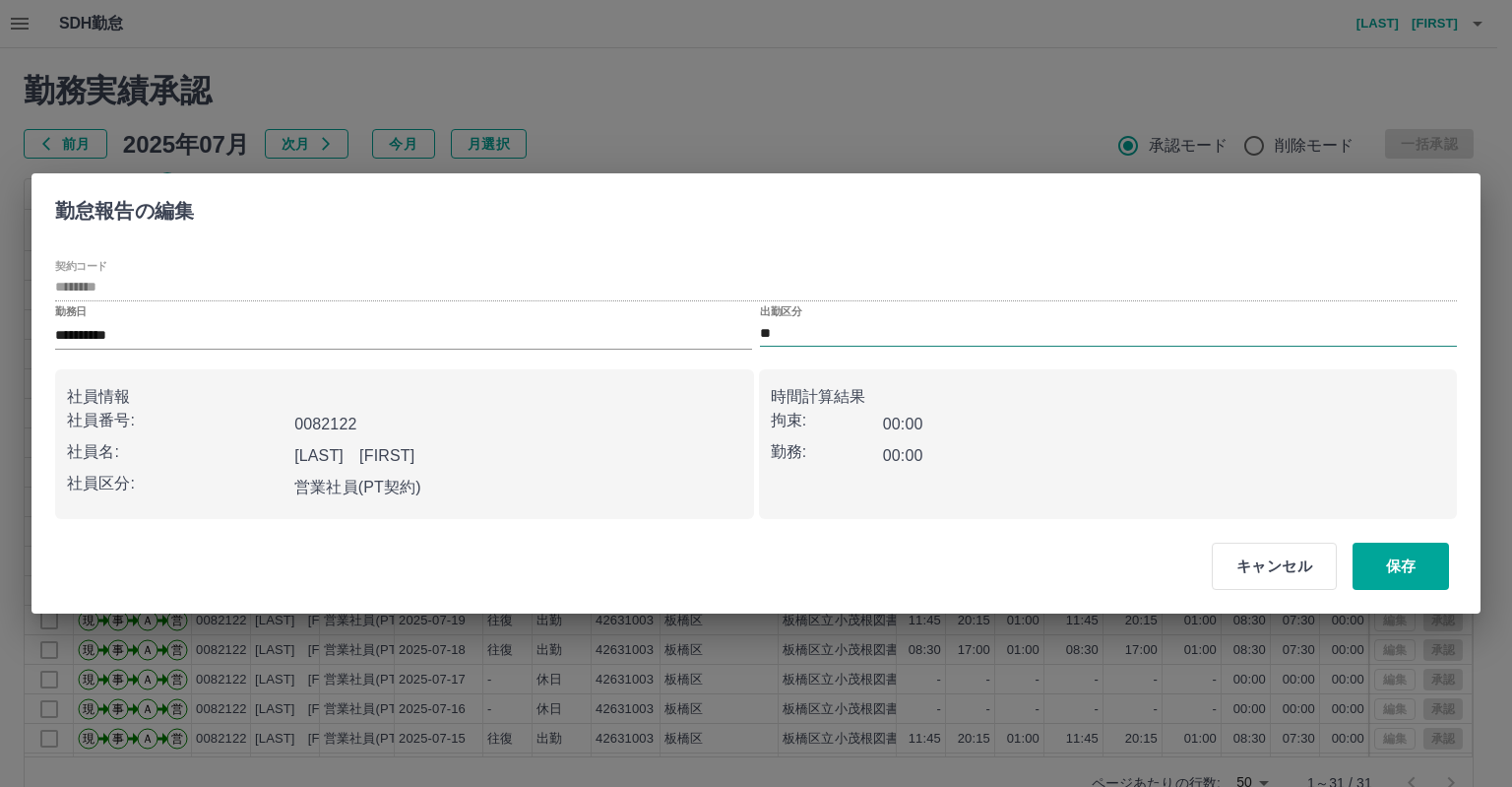 click on "**" at bounding box center [1108, 333] 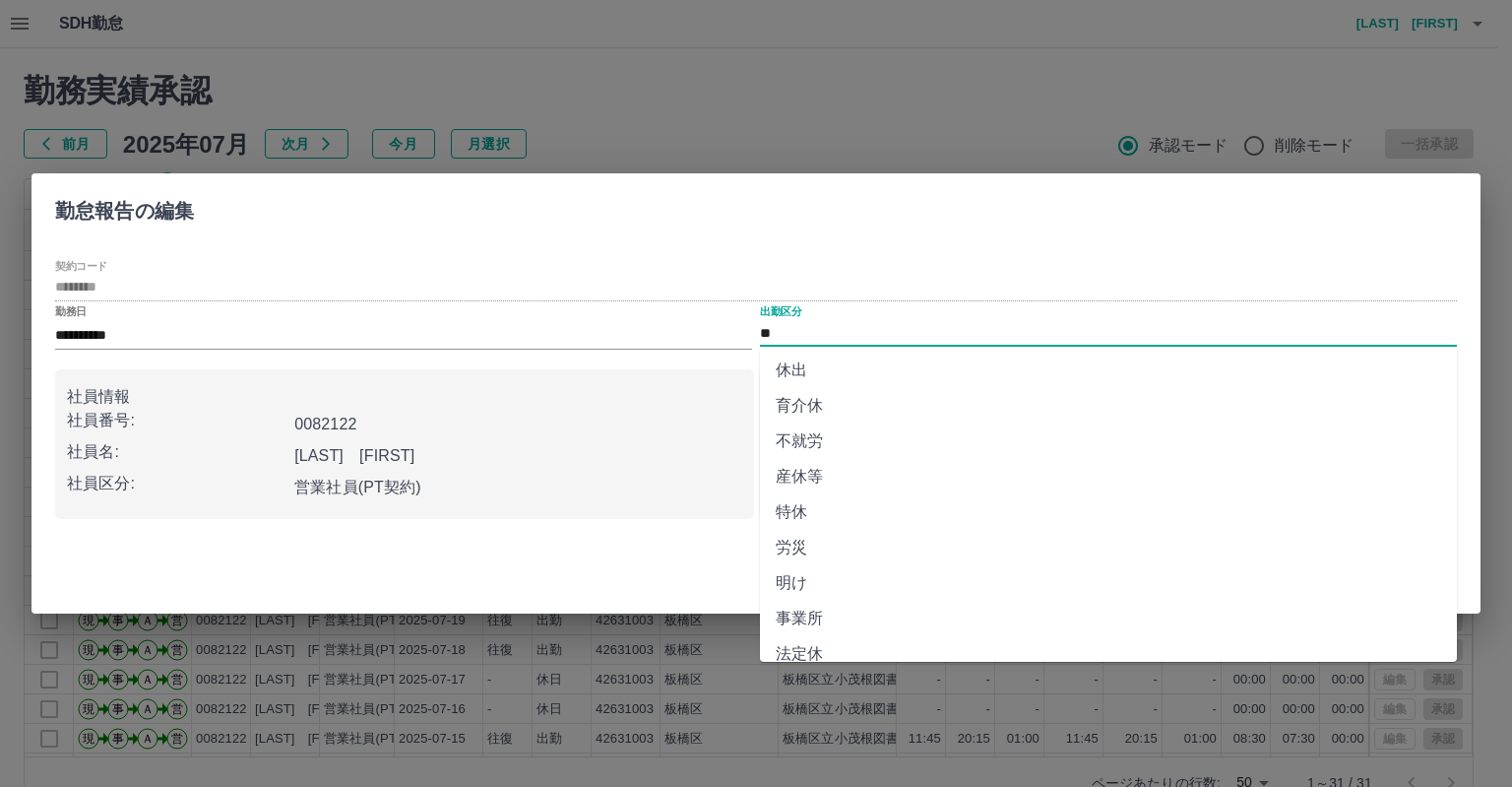 scroll, scrollTop: 295, scrollLeft: 0, axis: vertical 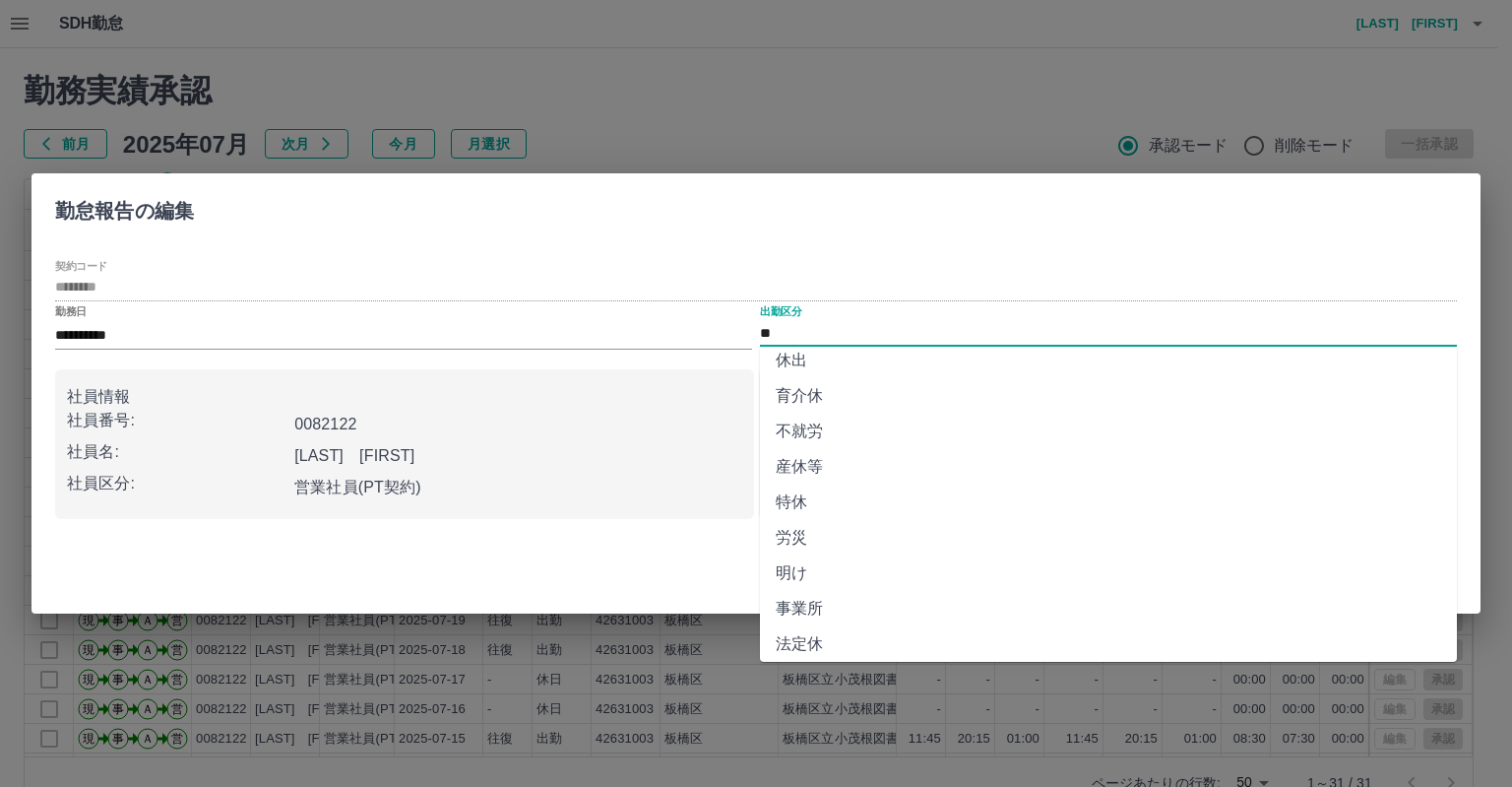 click on "法定休" at bounding box center (1108, 644) 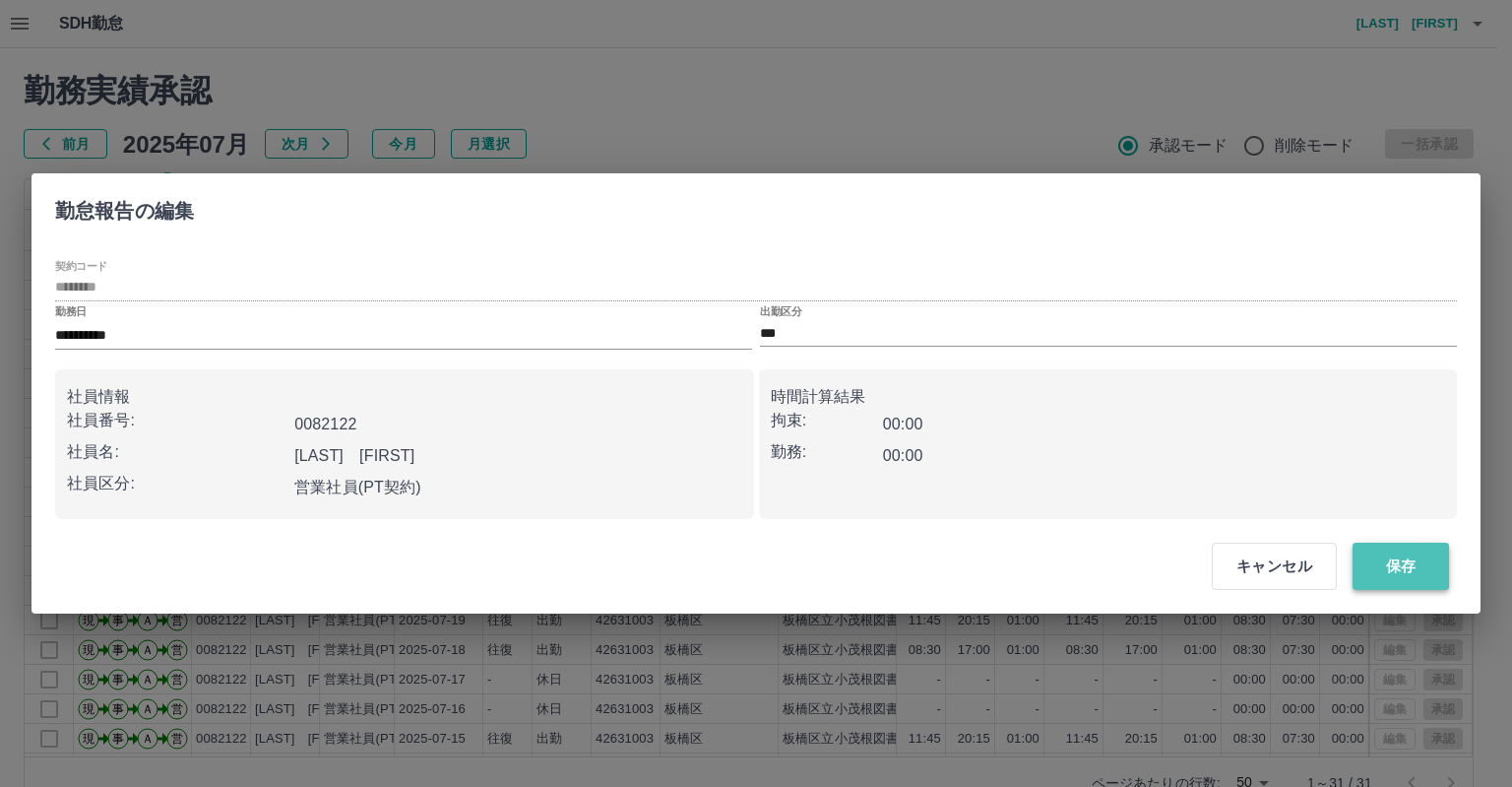 click on "保存" at bounding box center [1401, 566] 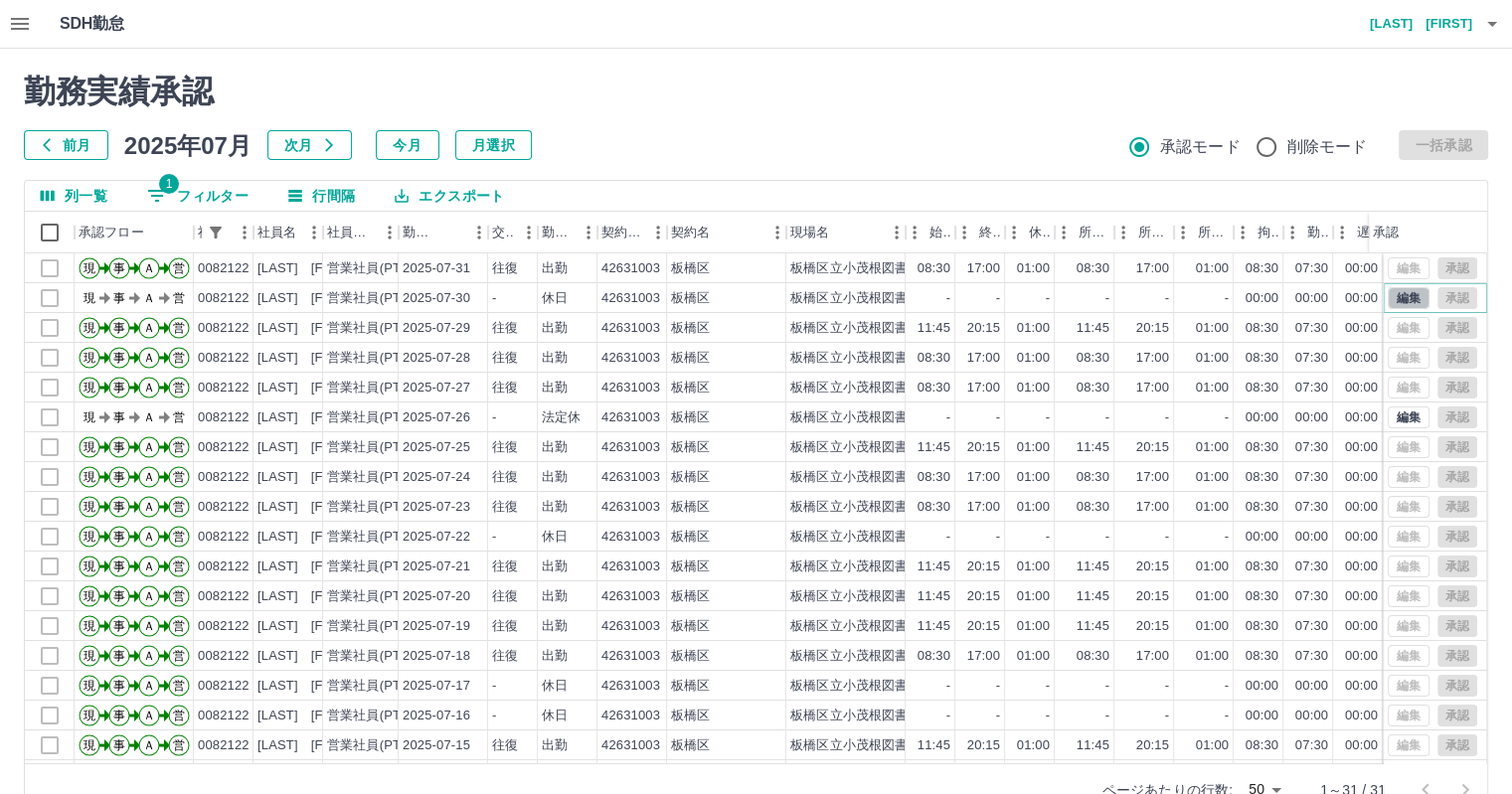 click on "編集" at bounding box center (1409, 298) 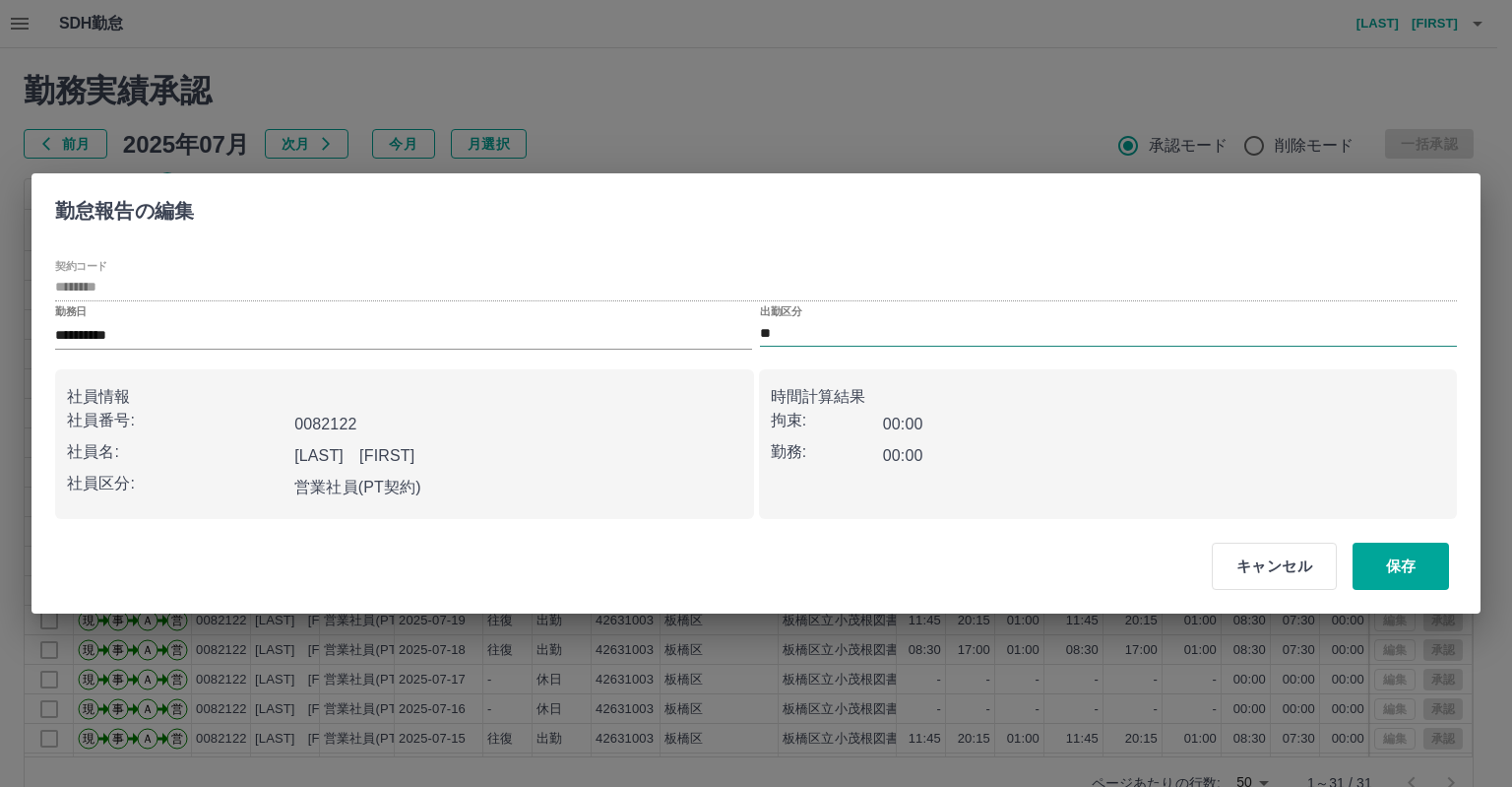 click on "**" at bounding box center (1108, 333) 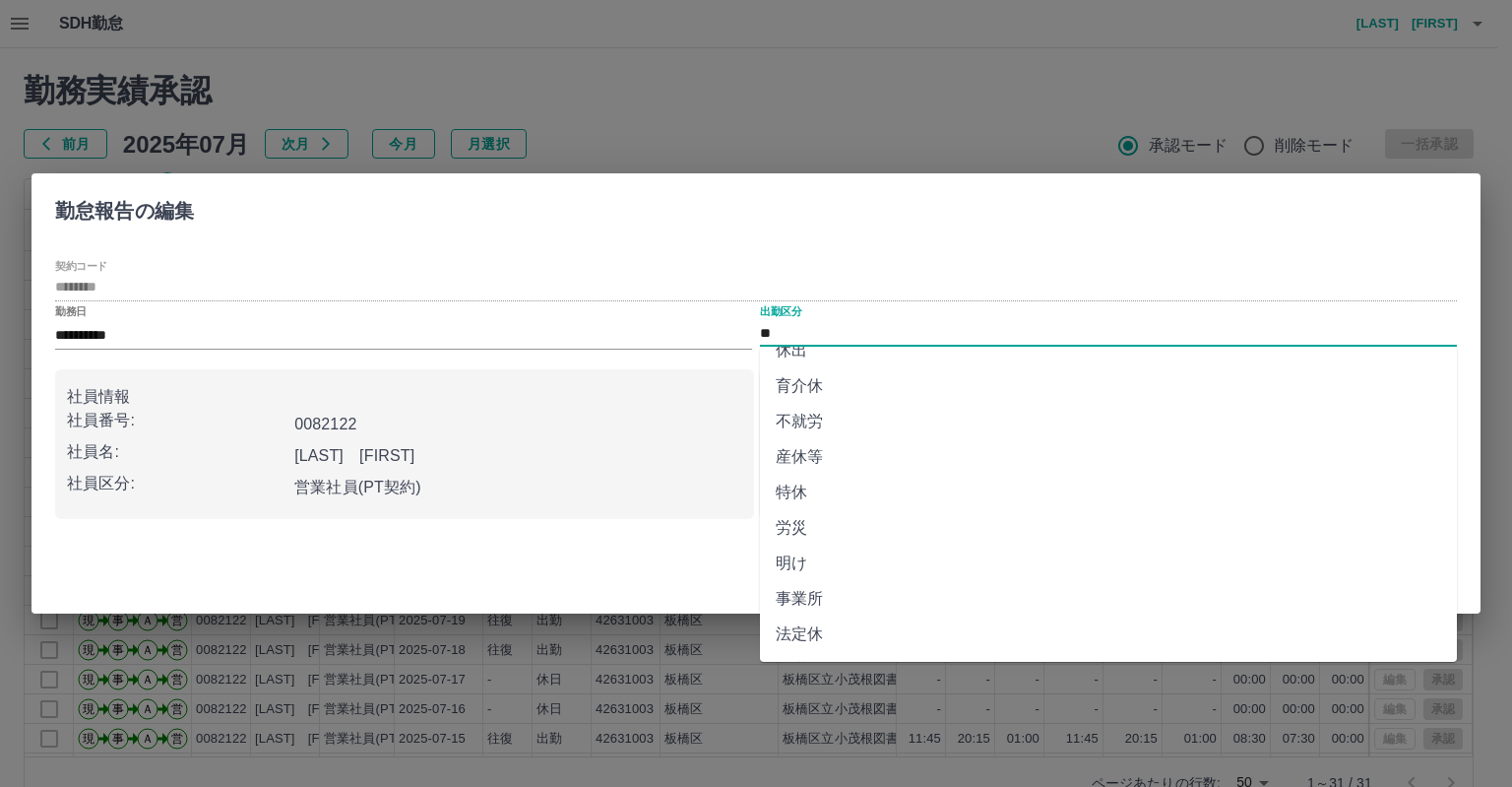 scroll, scrollTop: 339, scrollLeft: 0, axis: vertical 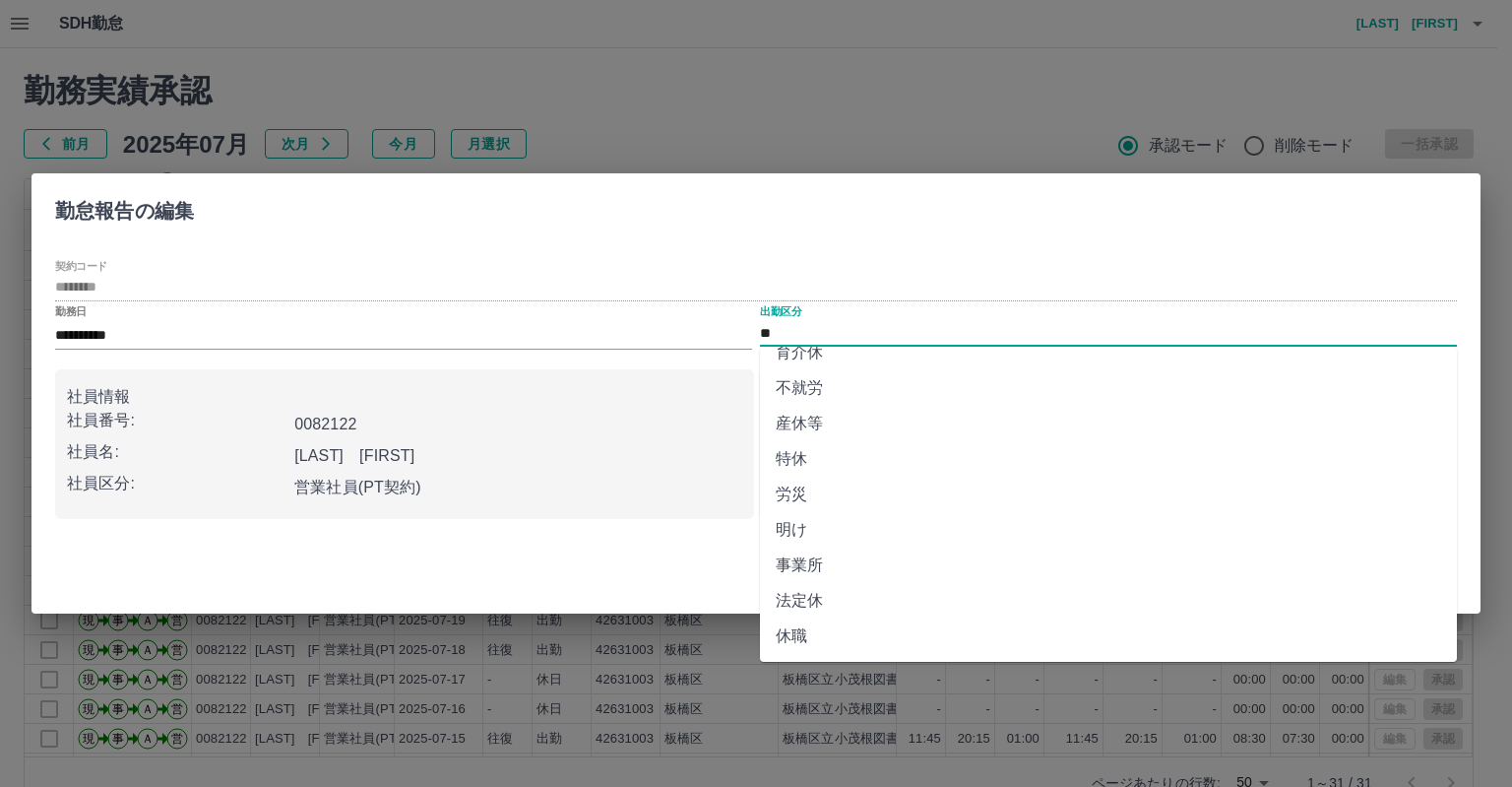 click on "法定休" at bounding box center (1108, 601) 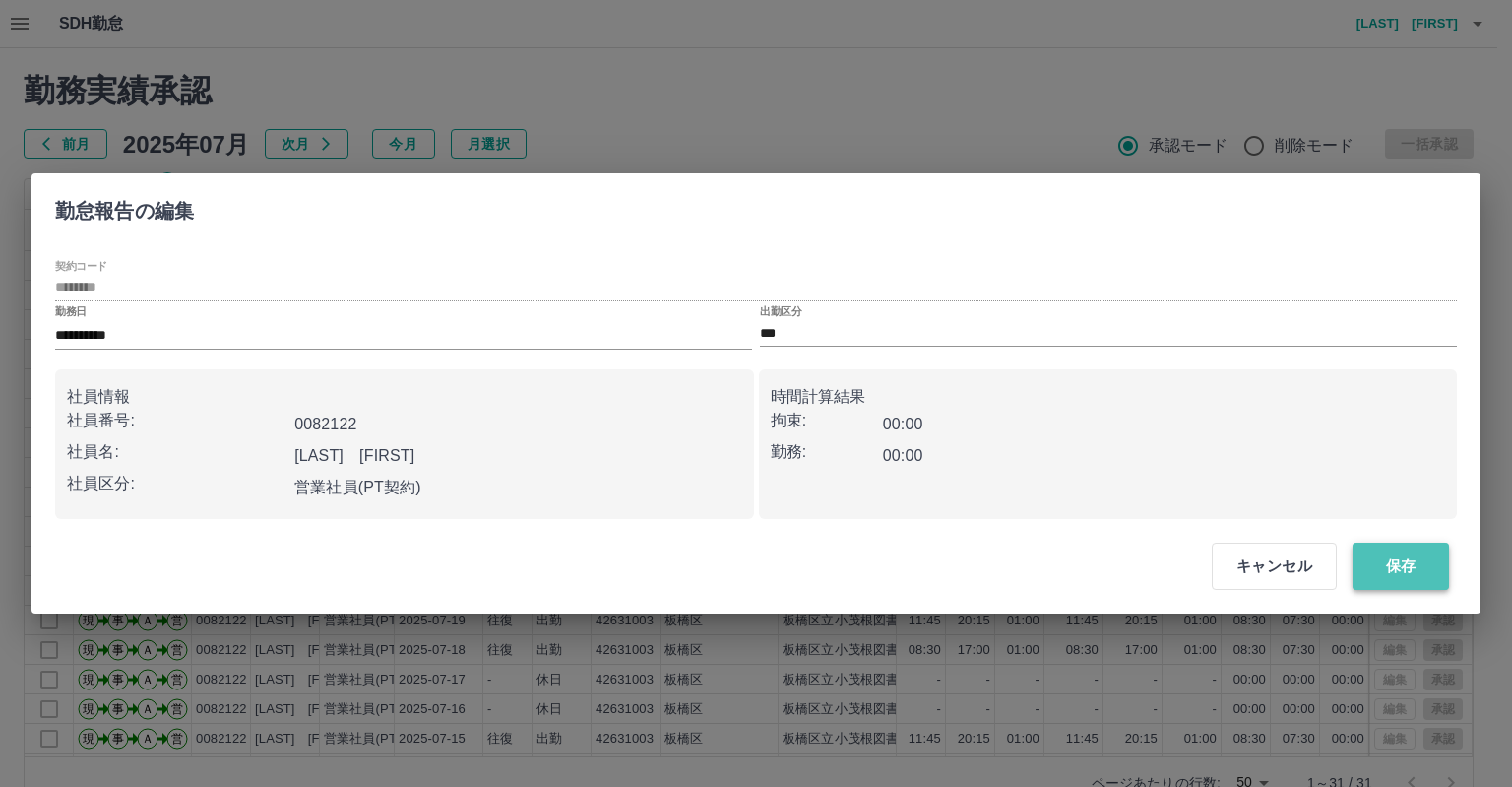 click on "保存" at bounding box center (1401, 566) 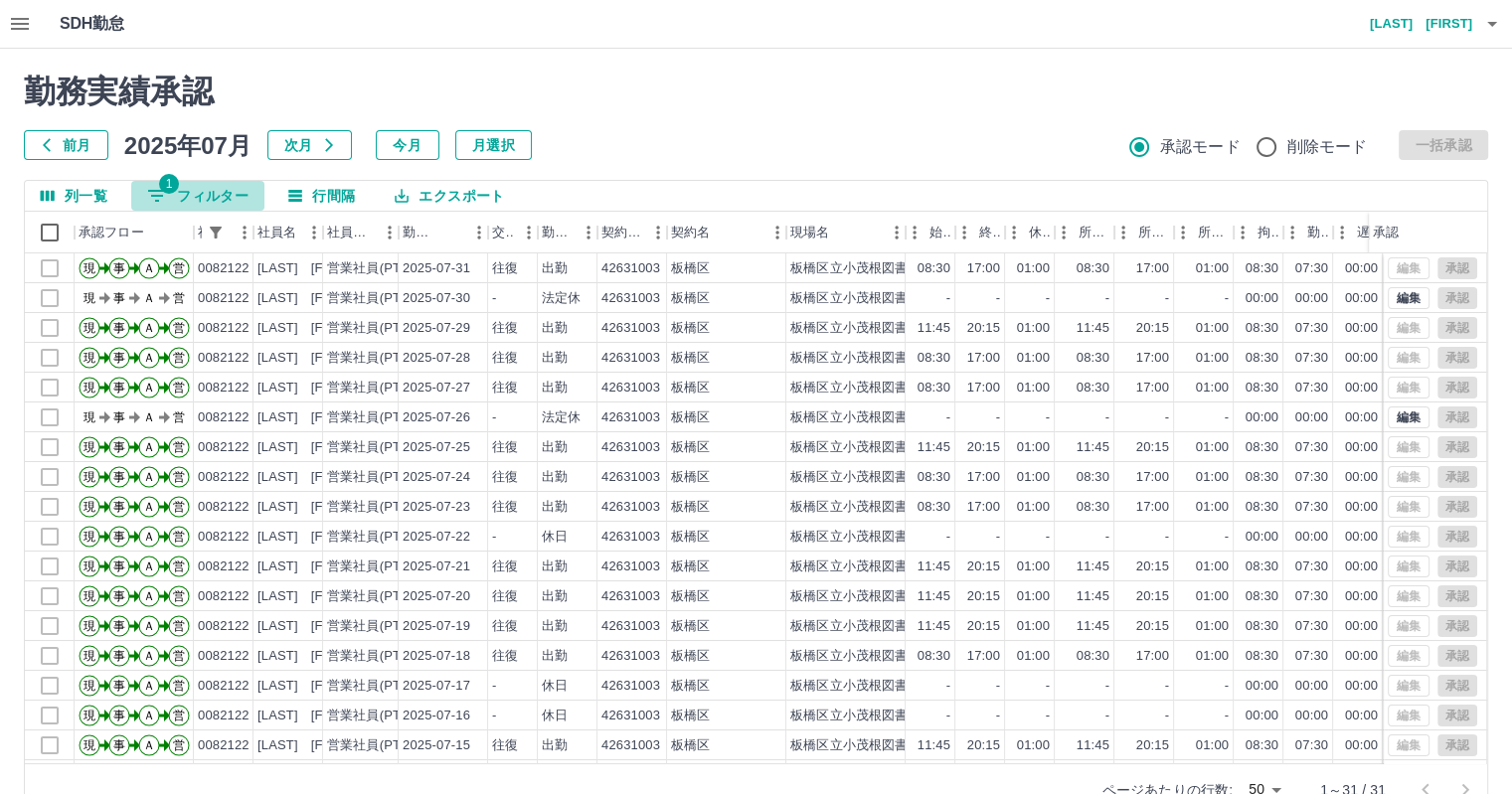 click on "1 フィルター" at bounding box center (198, 196) 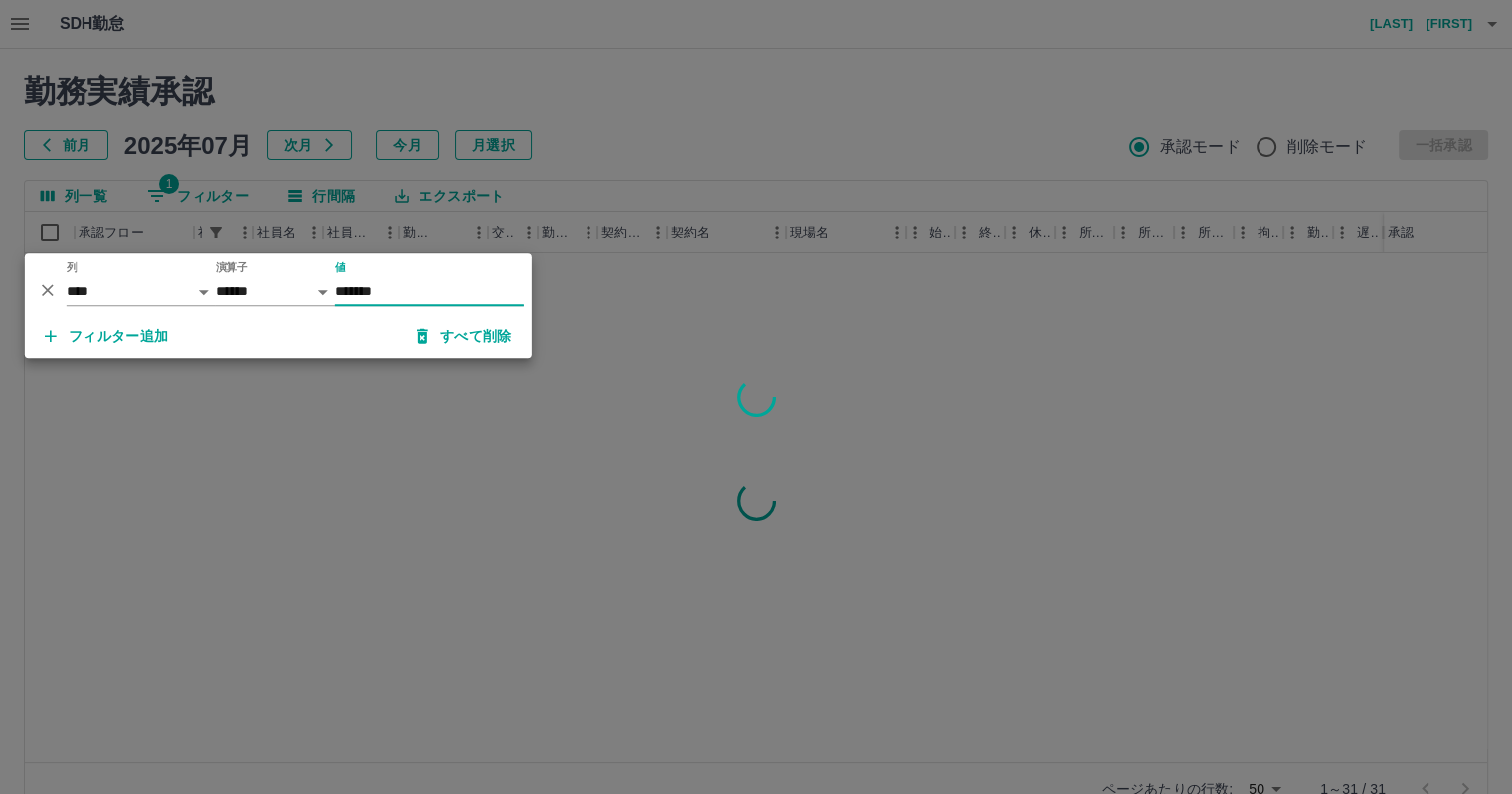 type on "*******" 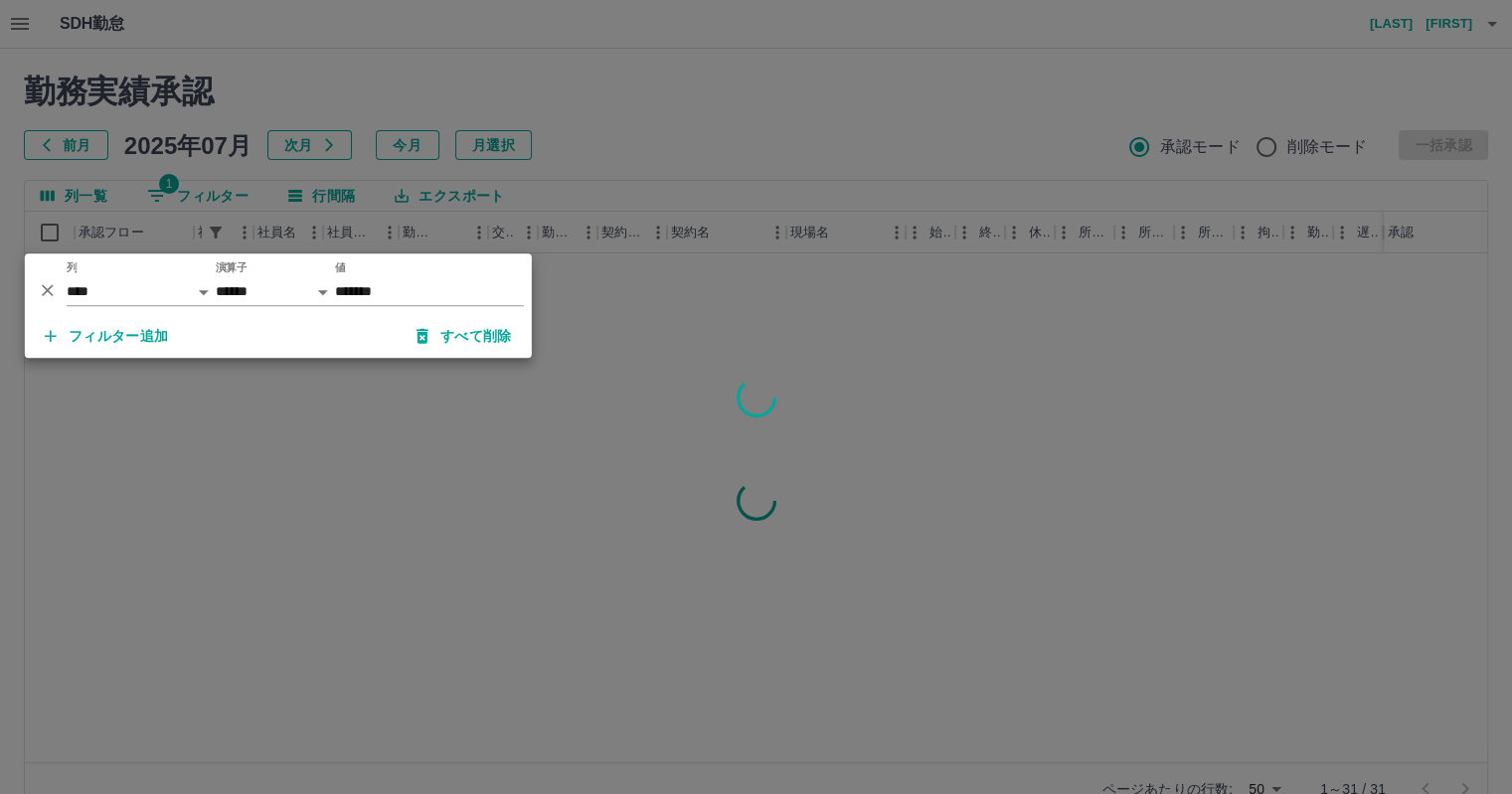 click at bounding box center [756, 397] 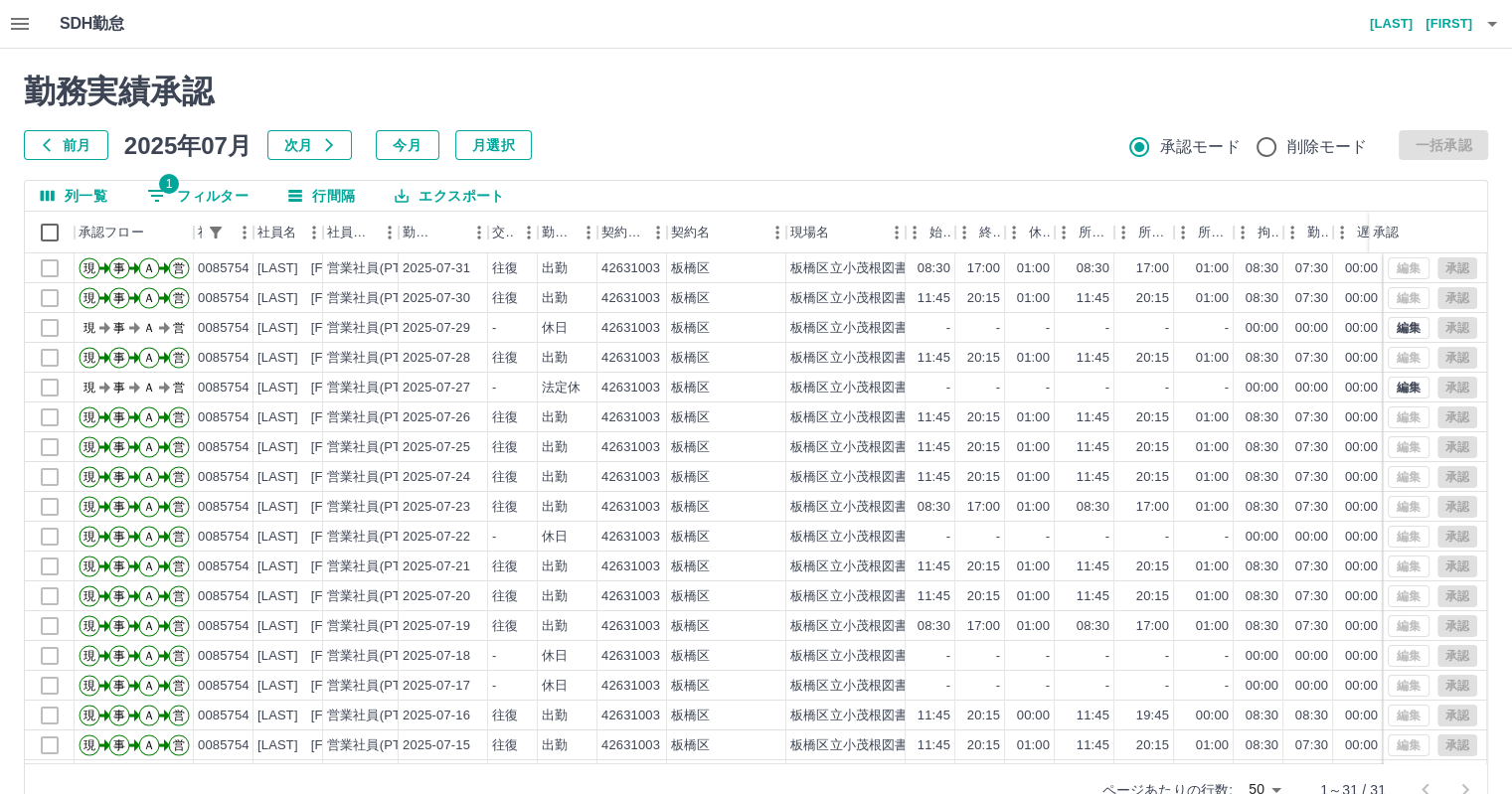 click on "1 フィルター" at bounding box center (198, 196) 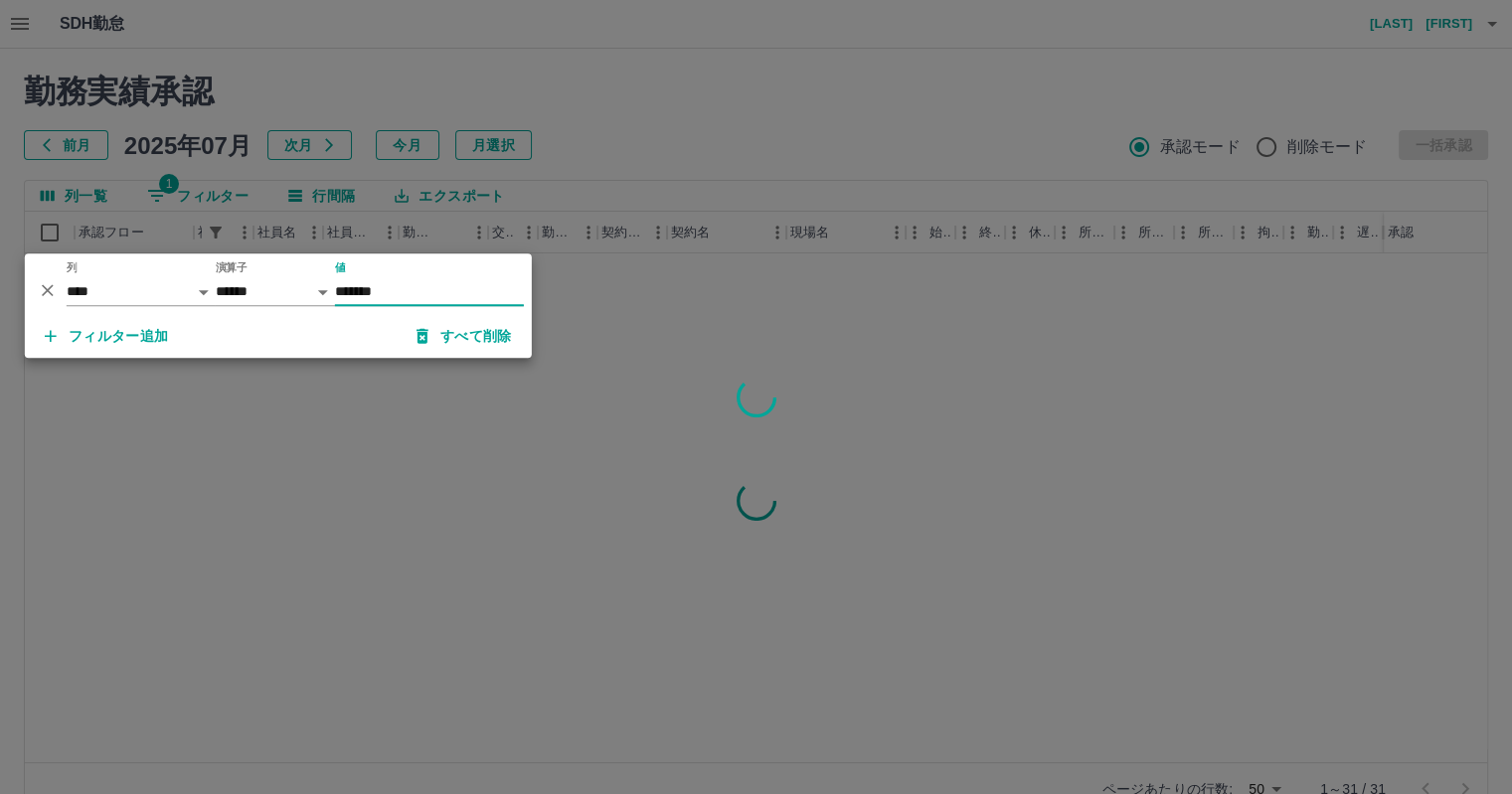type on "*******" 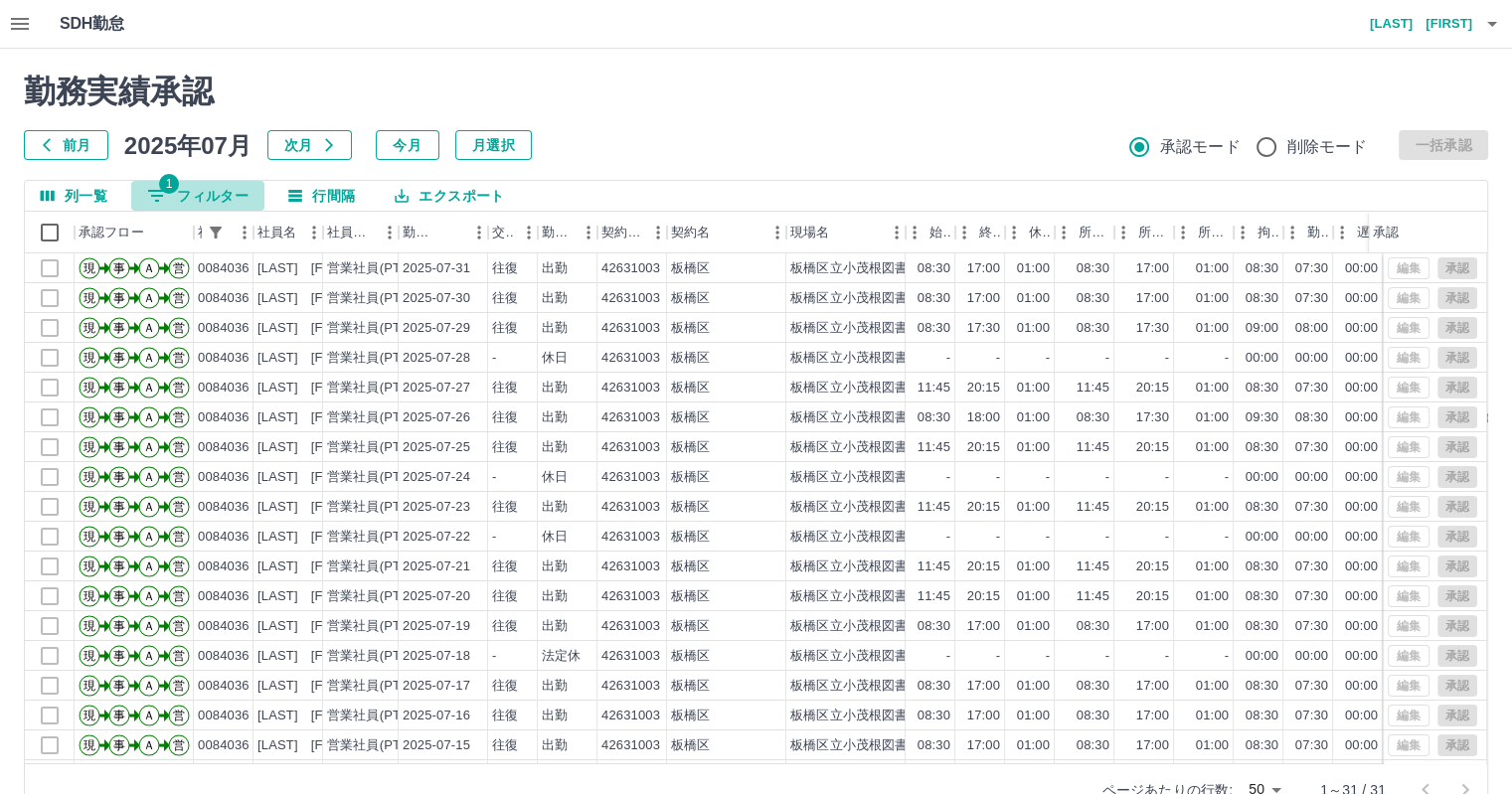 click on "1 フィルター" at bounding box center (198, 196) 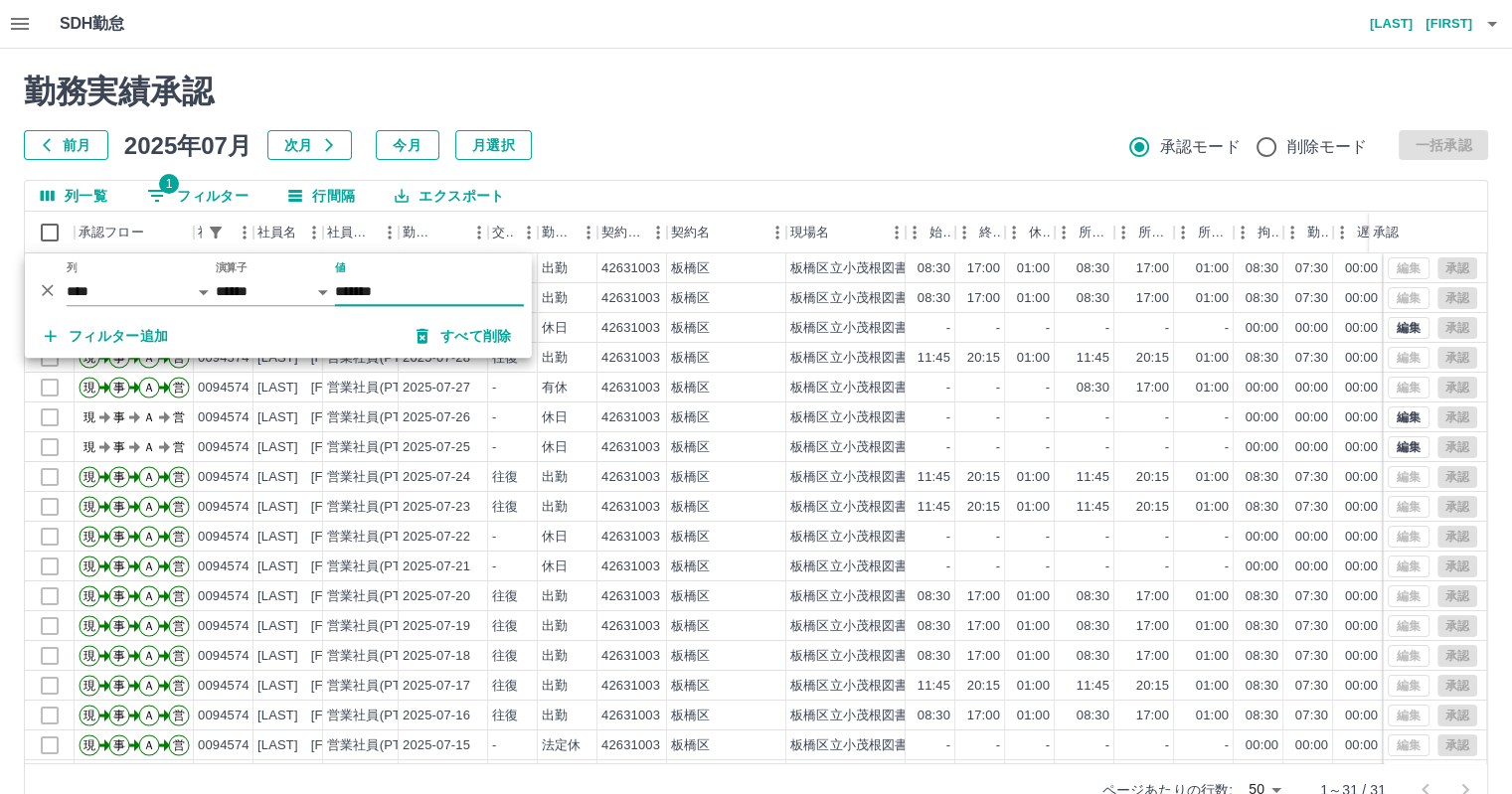 type on "*******" 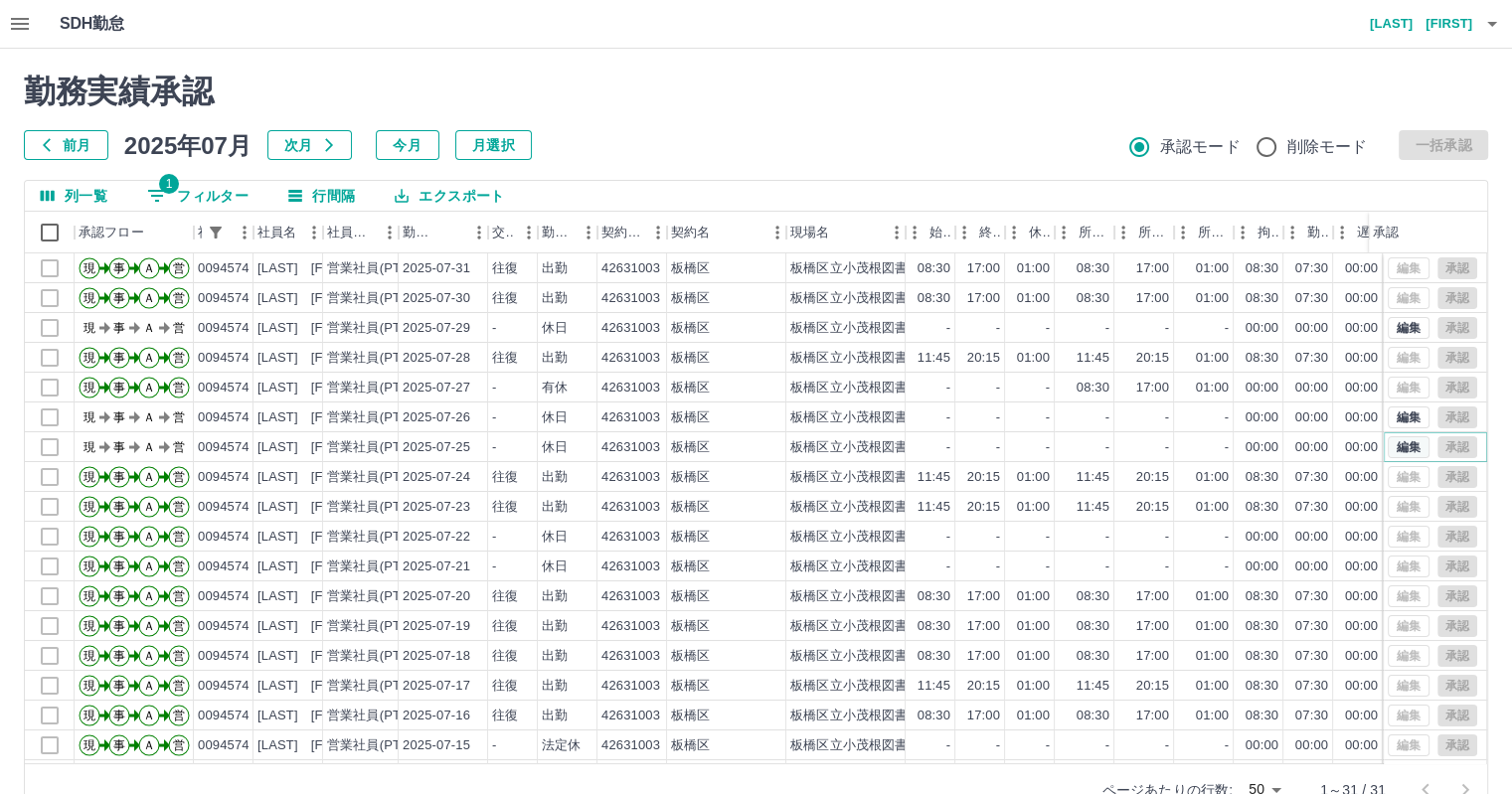click on "編集" at bounding box center (1409, 447) 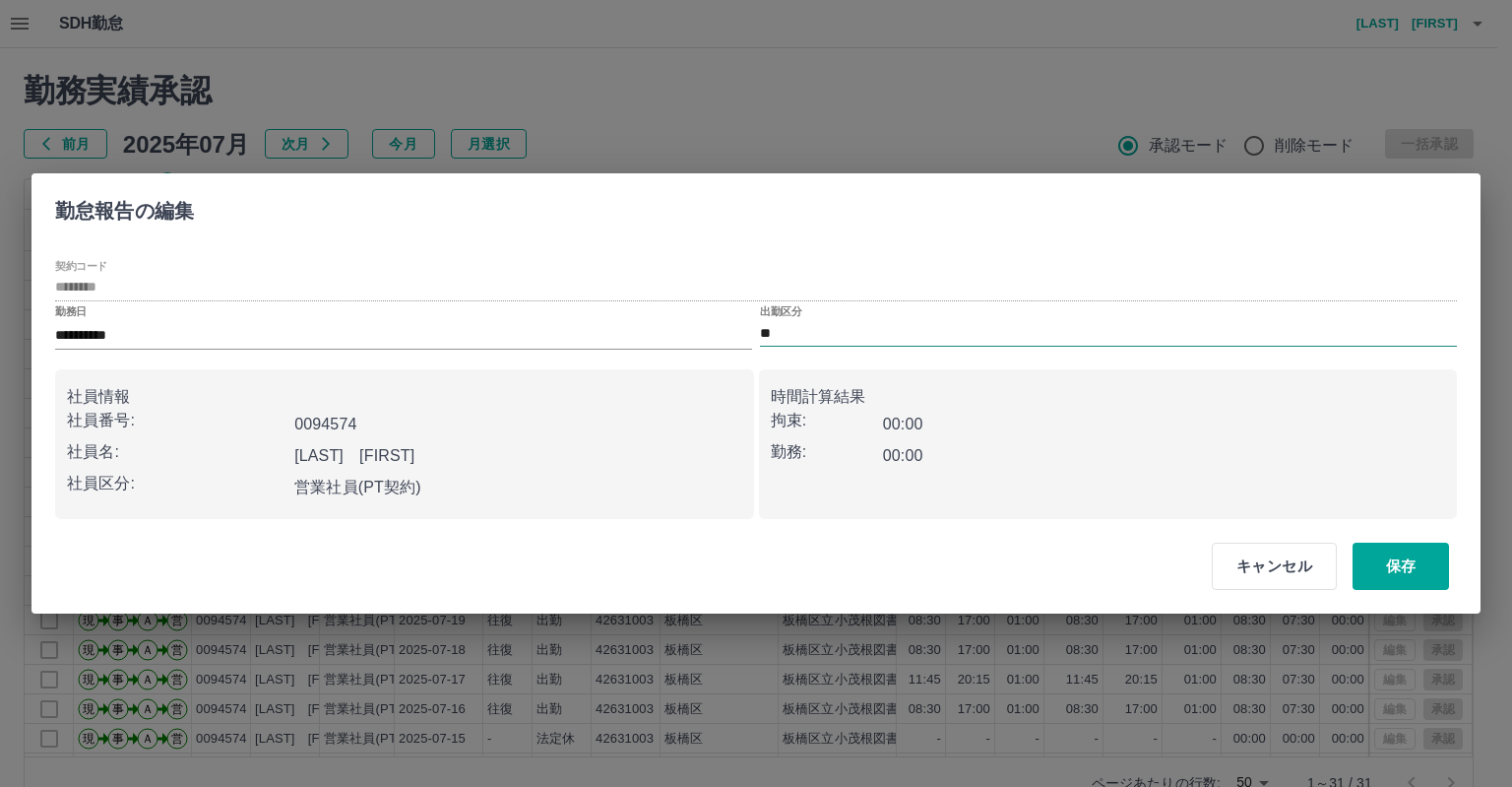 click on "**" at bounding box center (1108, 333) 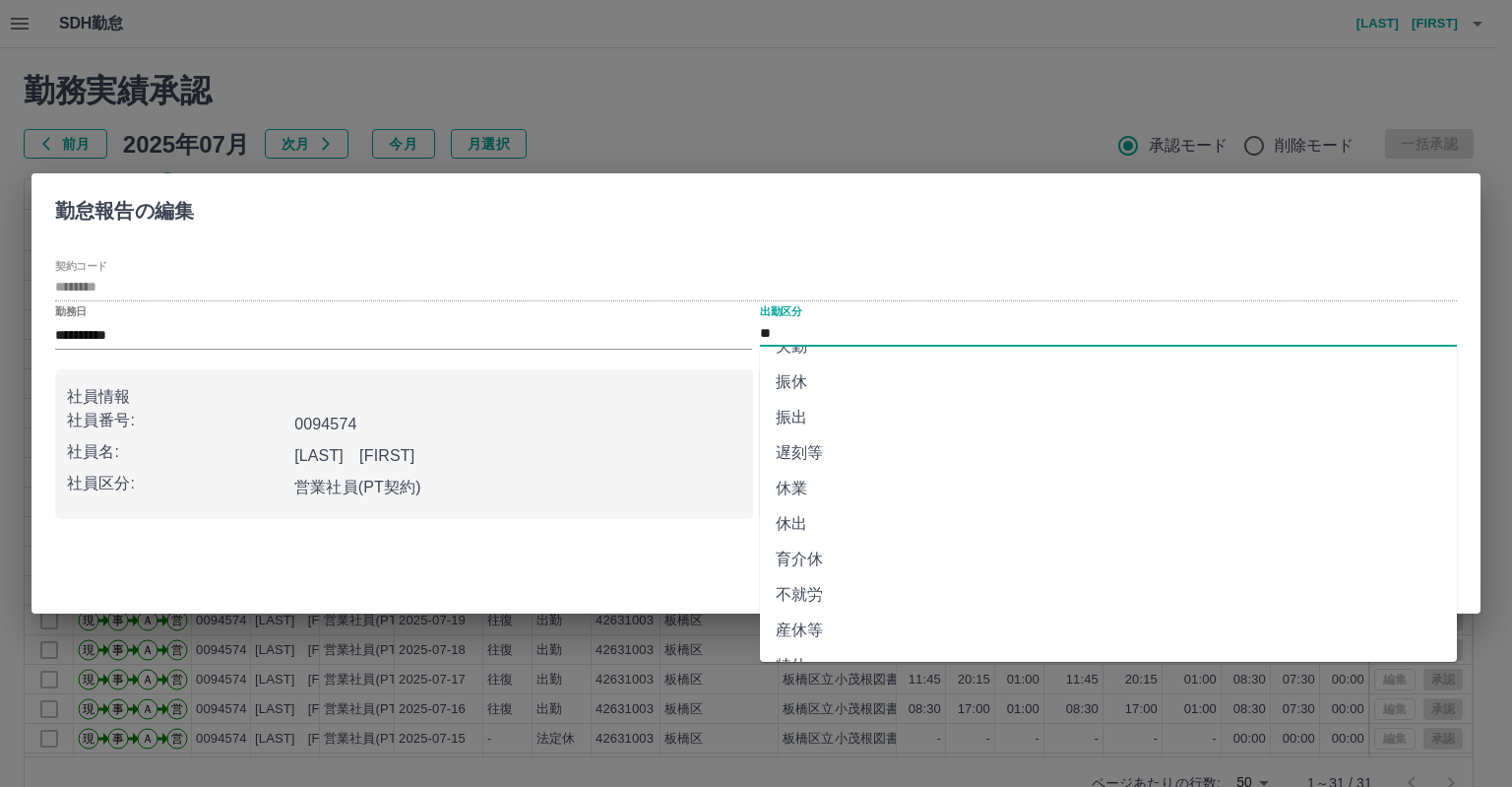 scroll, scrollTop: 295, scrollLeft: 0, axis: vertical 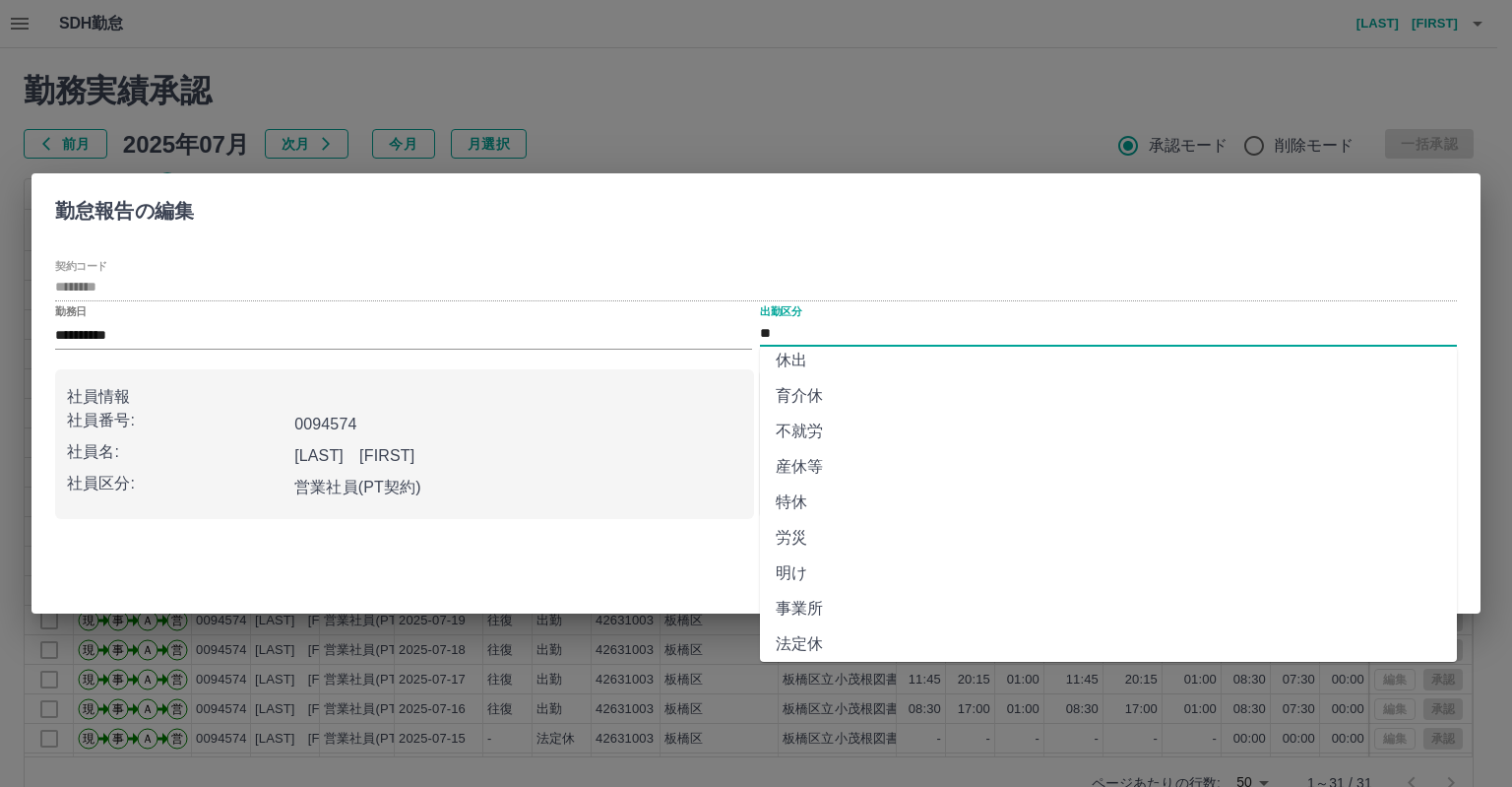 click on "法定休" at bounding box center [1108, 644] 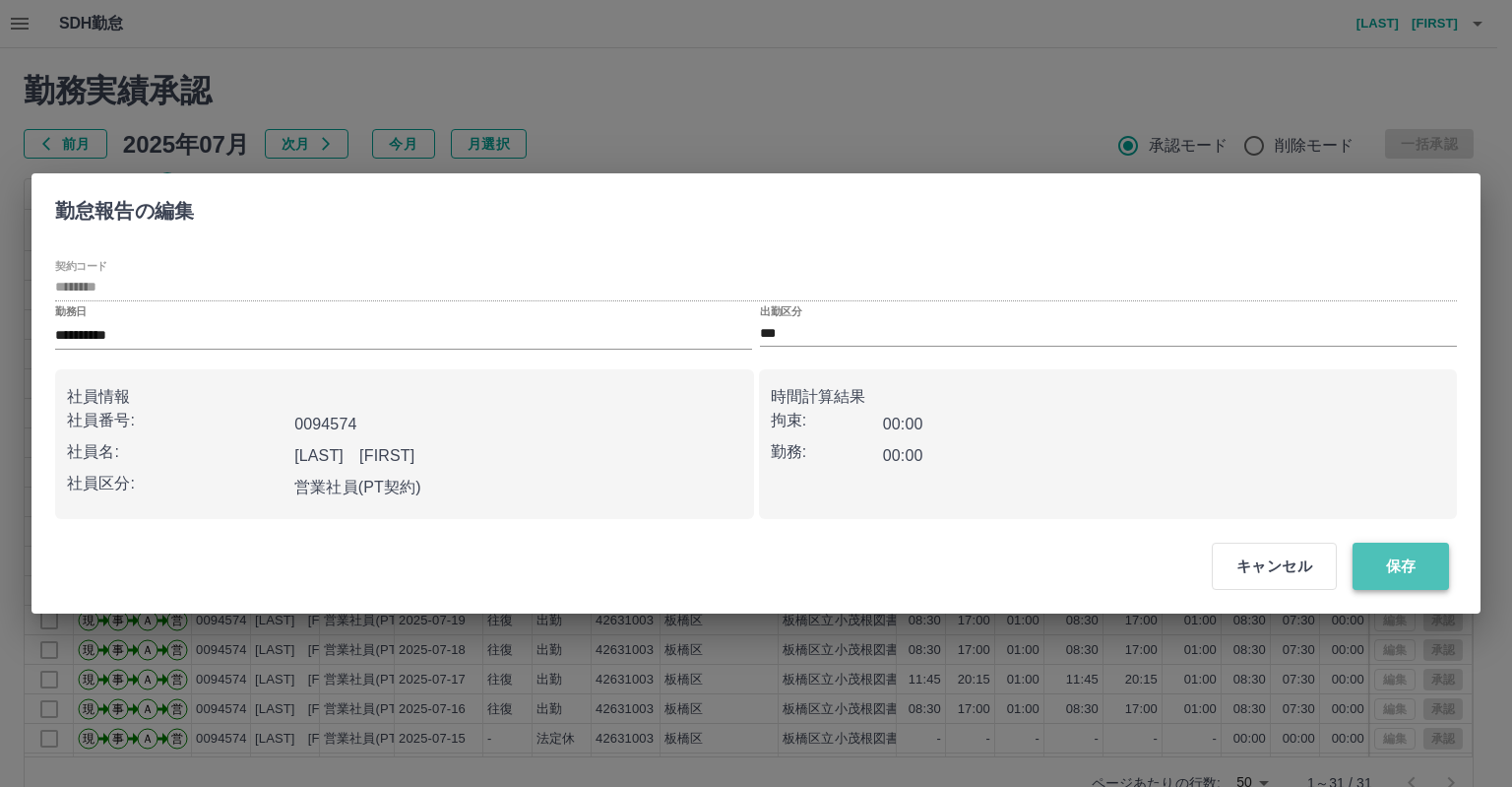 click on "保存" at bounding box center (1401, 566) 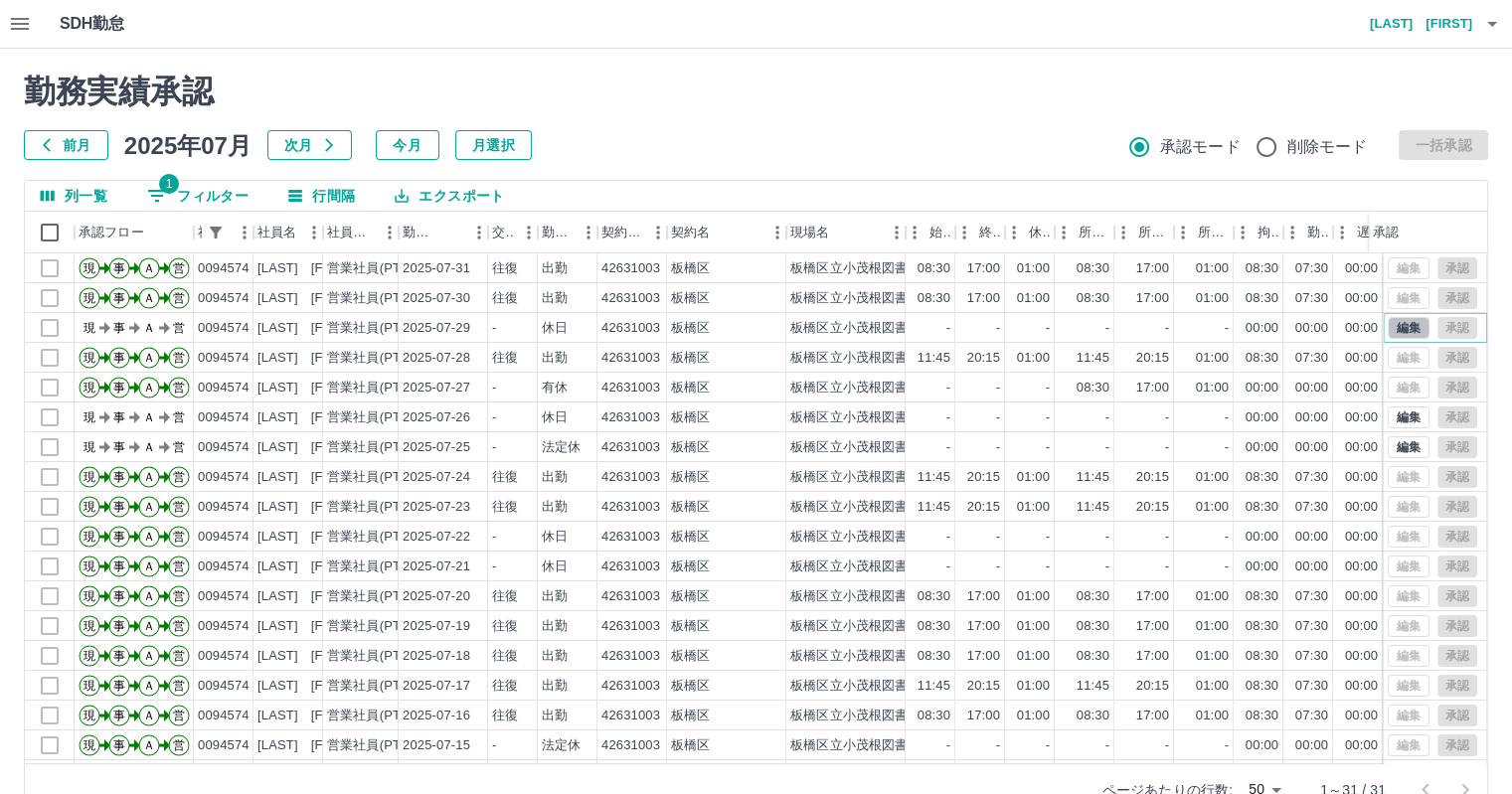 click on "編集" at bounding box center [1409, 328] 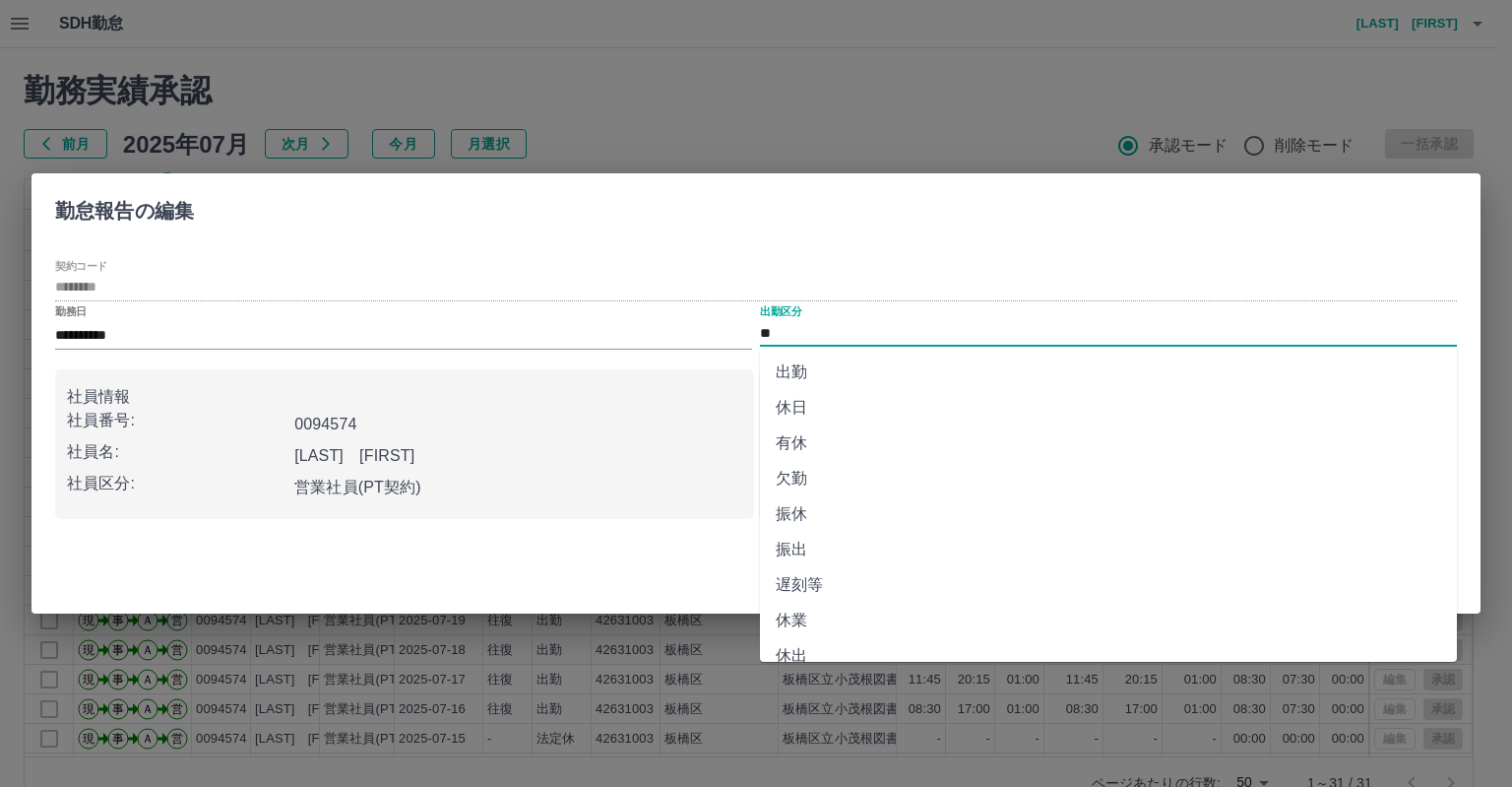 click on "**" at bounding box center [1108, 333] 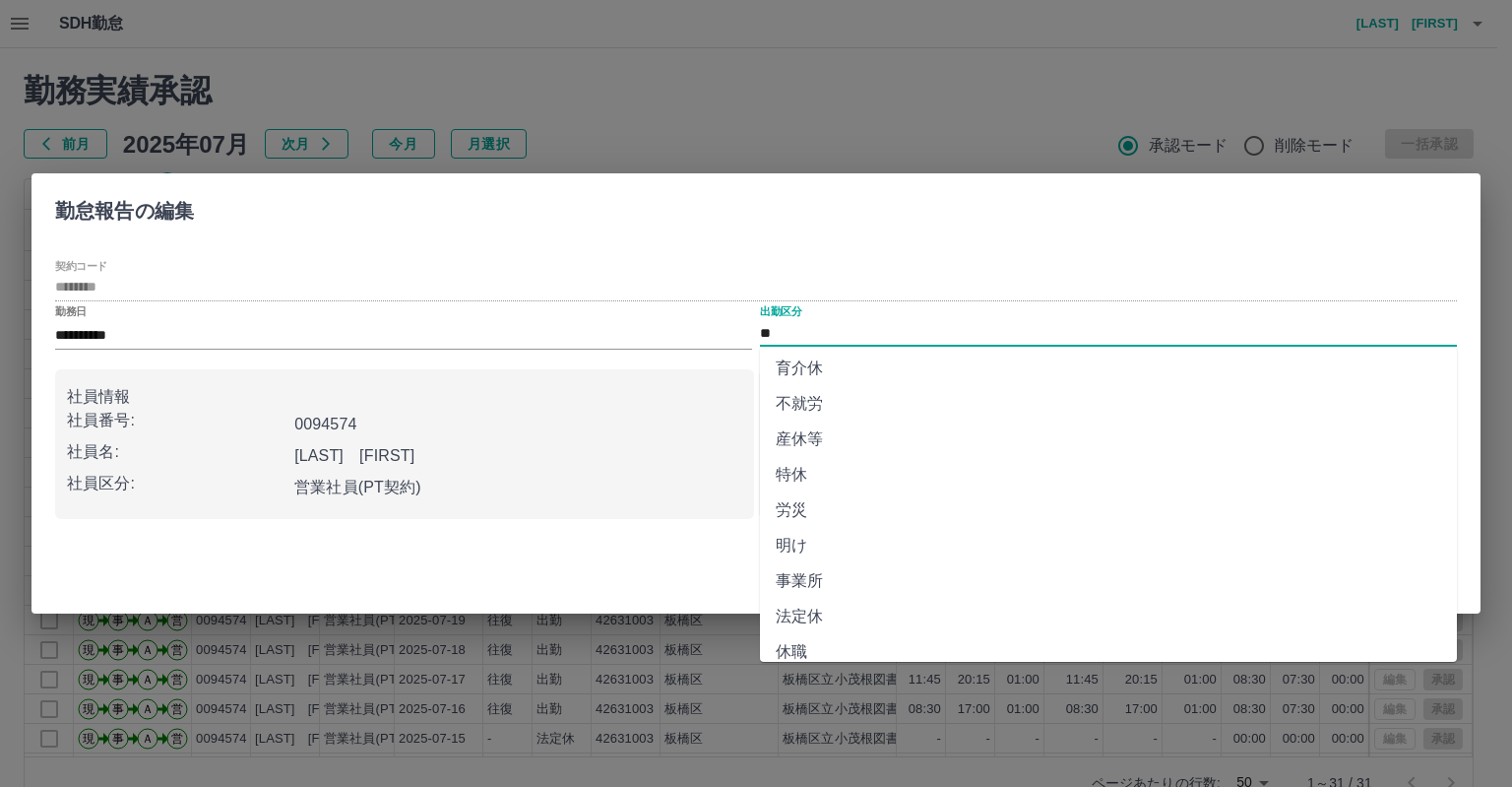 scroll, scrollTop: 339, scrollLeft: 0, axis: vertical 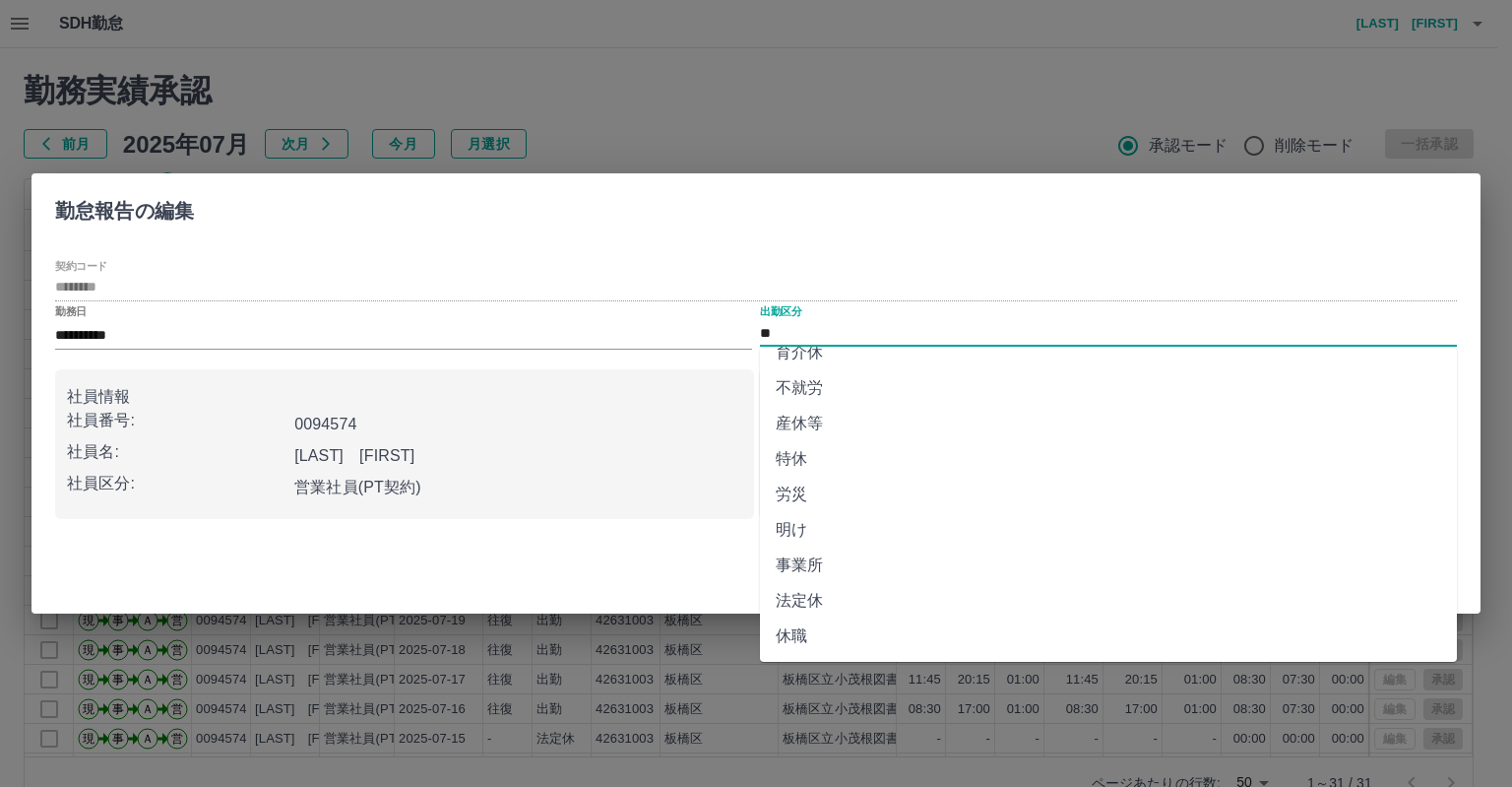 click on "法定休" at bounding box center [1108, 601] 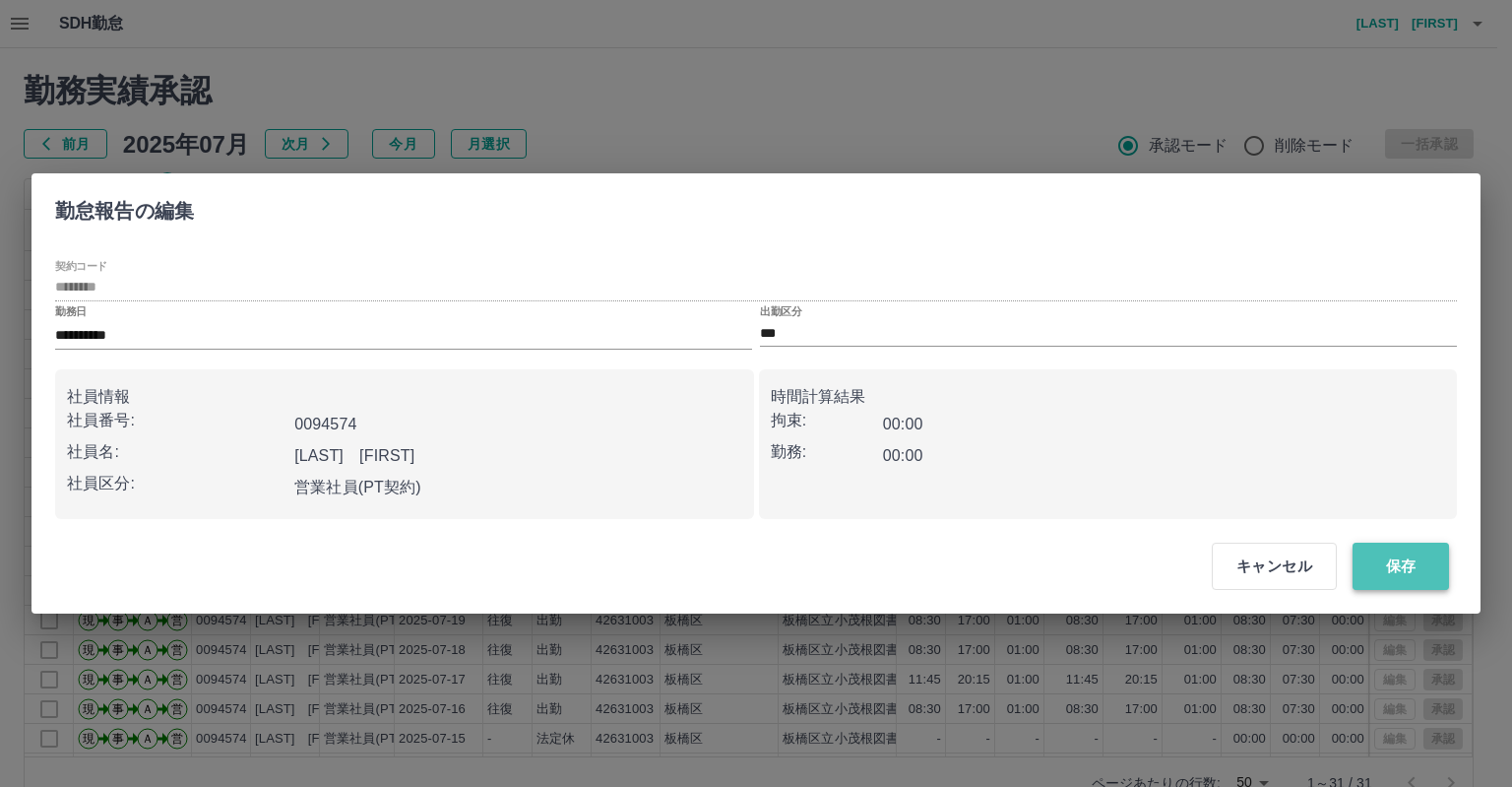 click on "保存" at bounding box center [1401, 566] 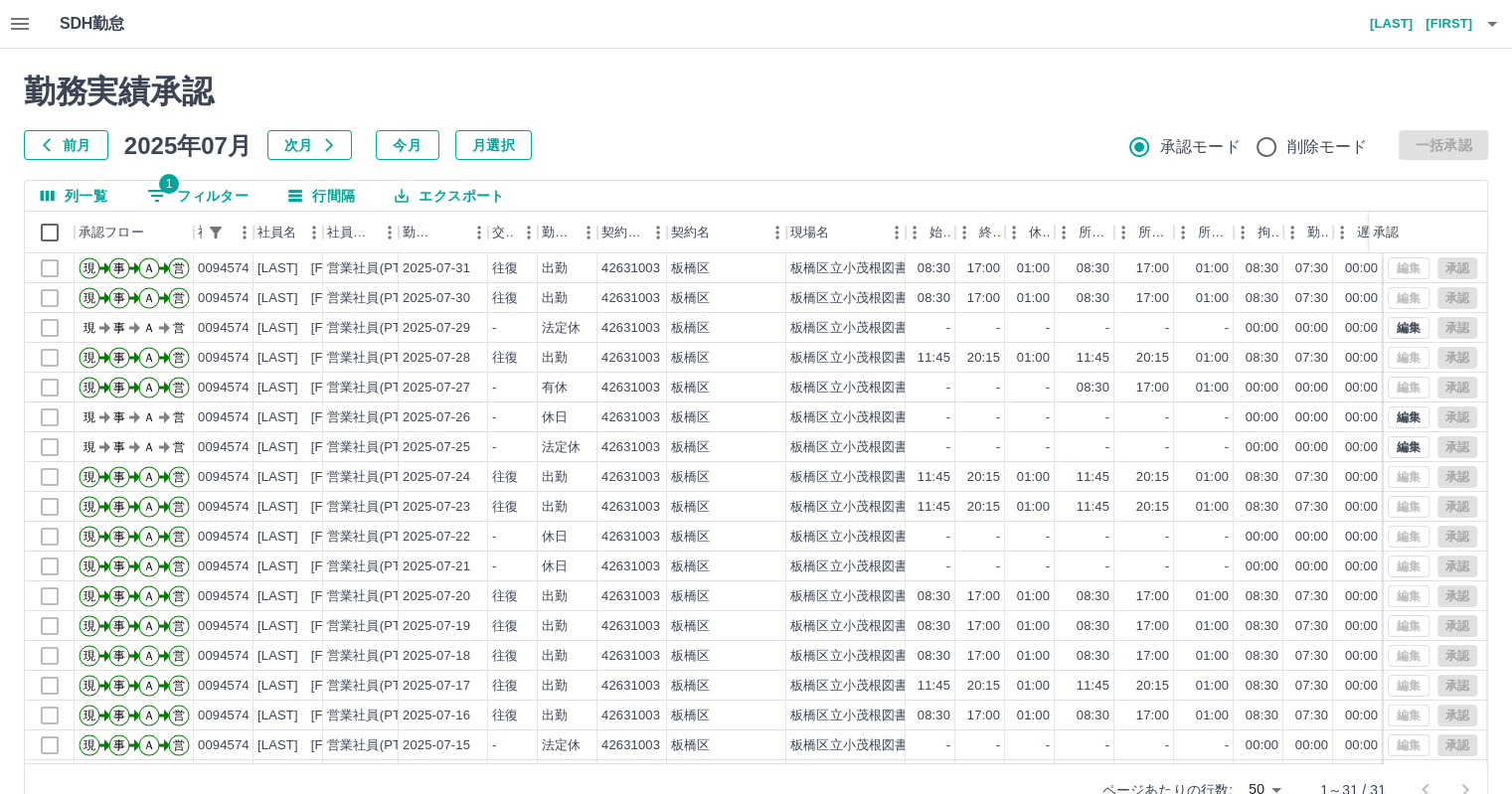 click on "1 フィルター" at bounding box center [198, 196] 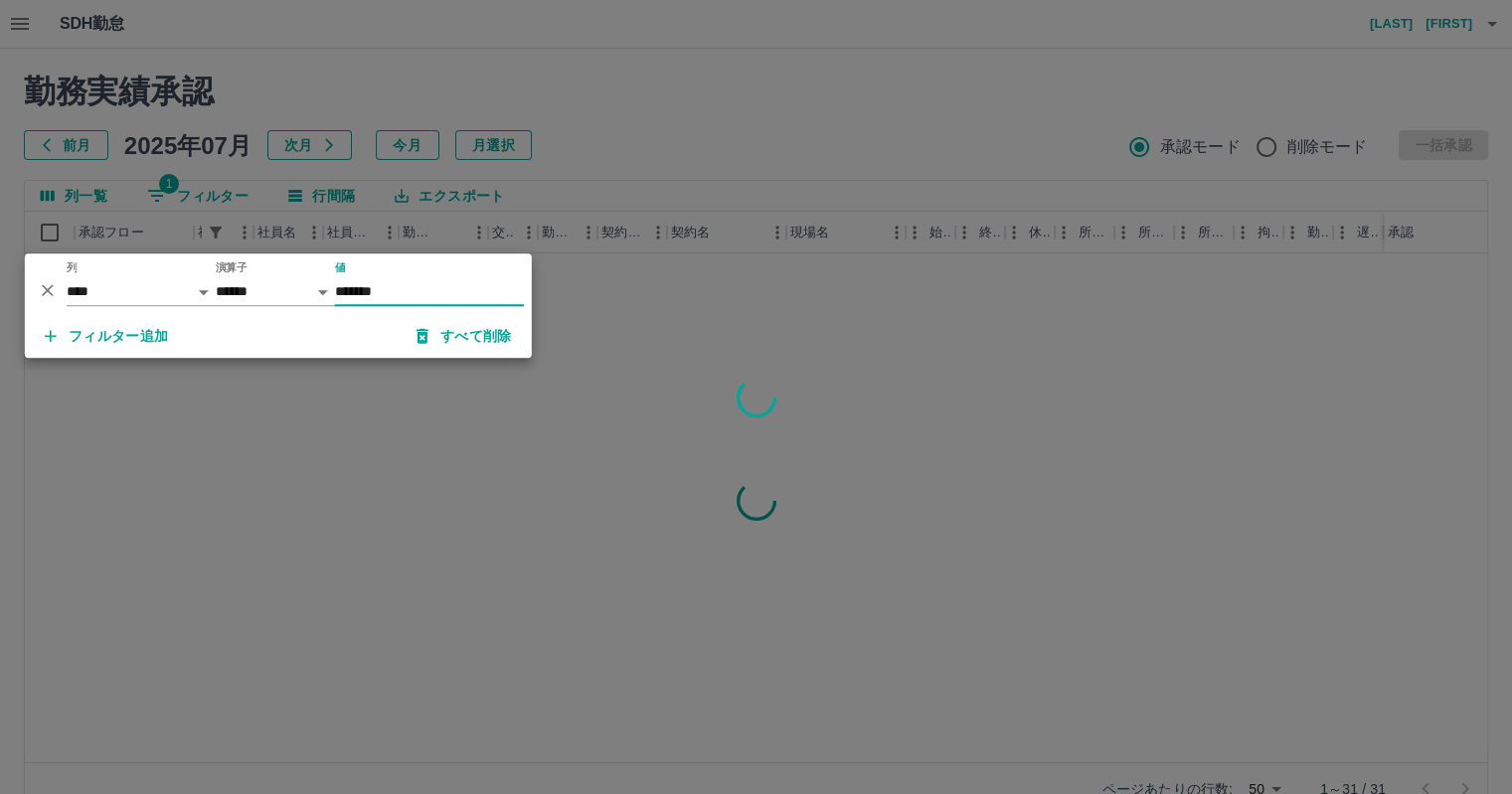 type on "*******" 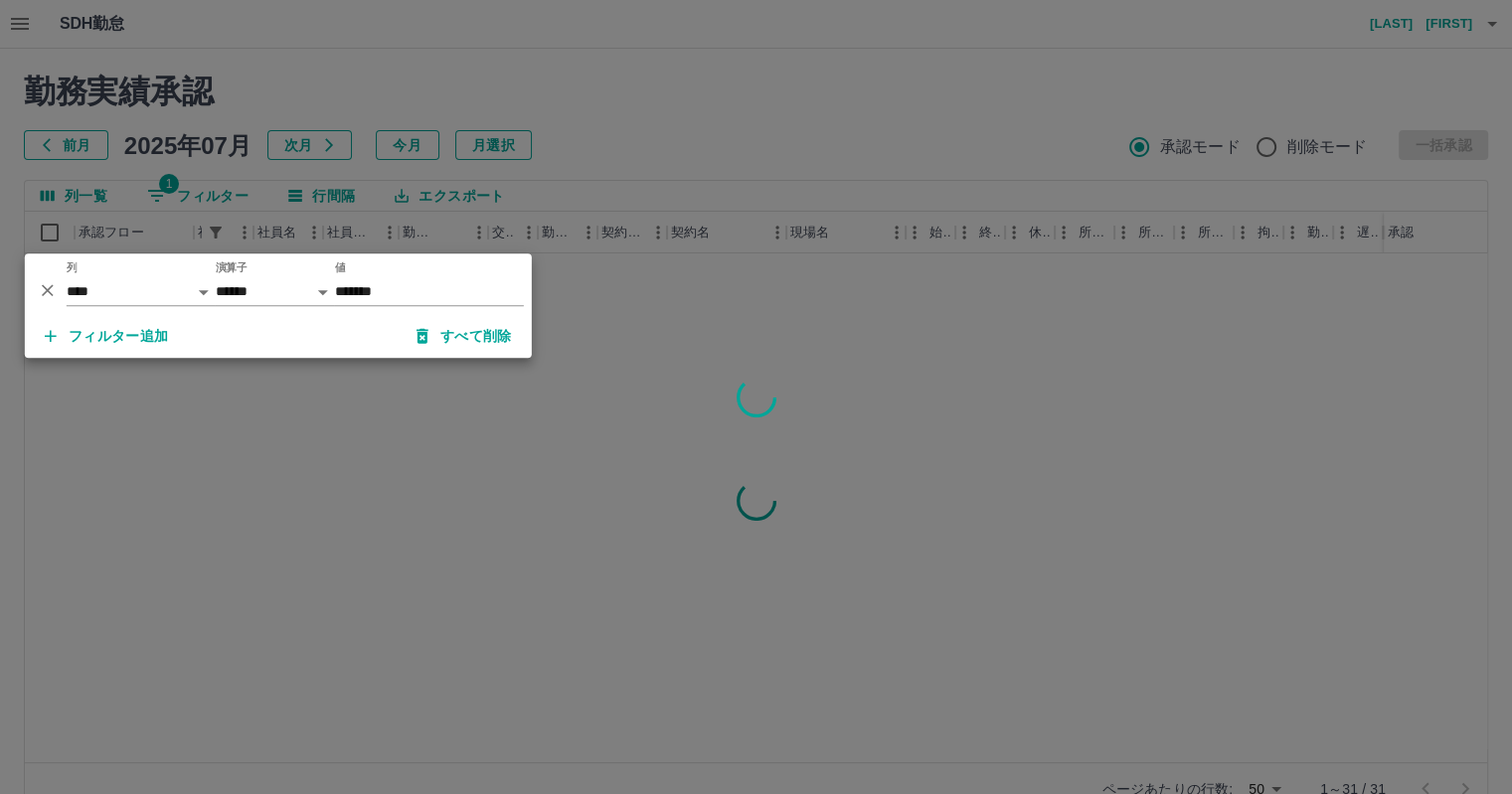 click at bounding box center [756, 397] 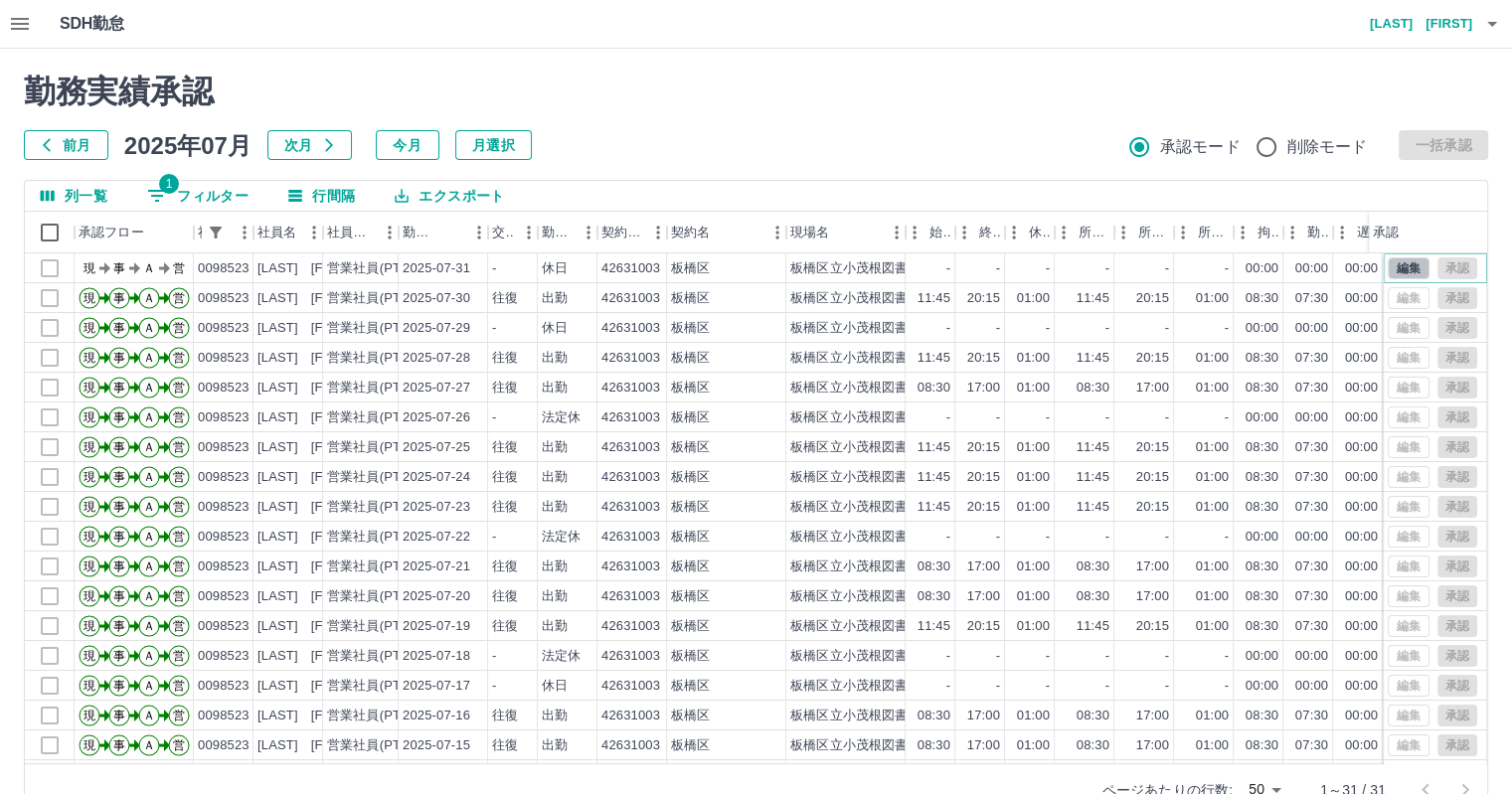 click on "編集" at bounding box center (1409, 268) 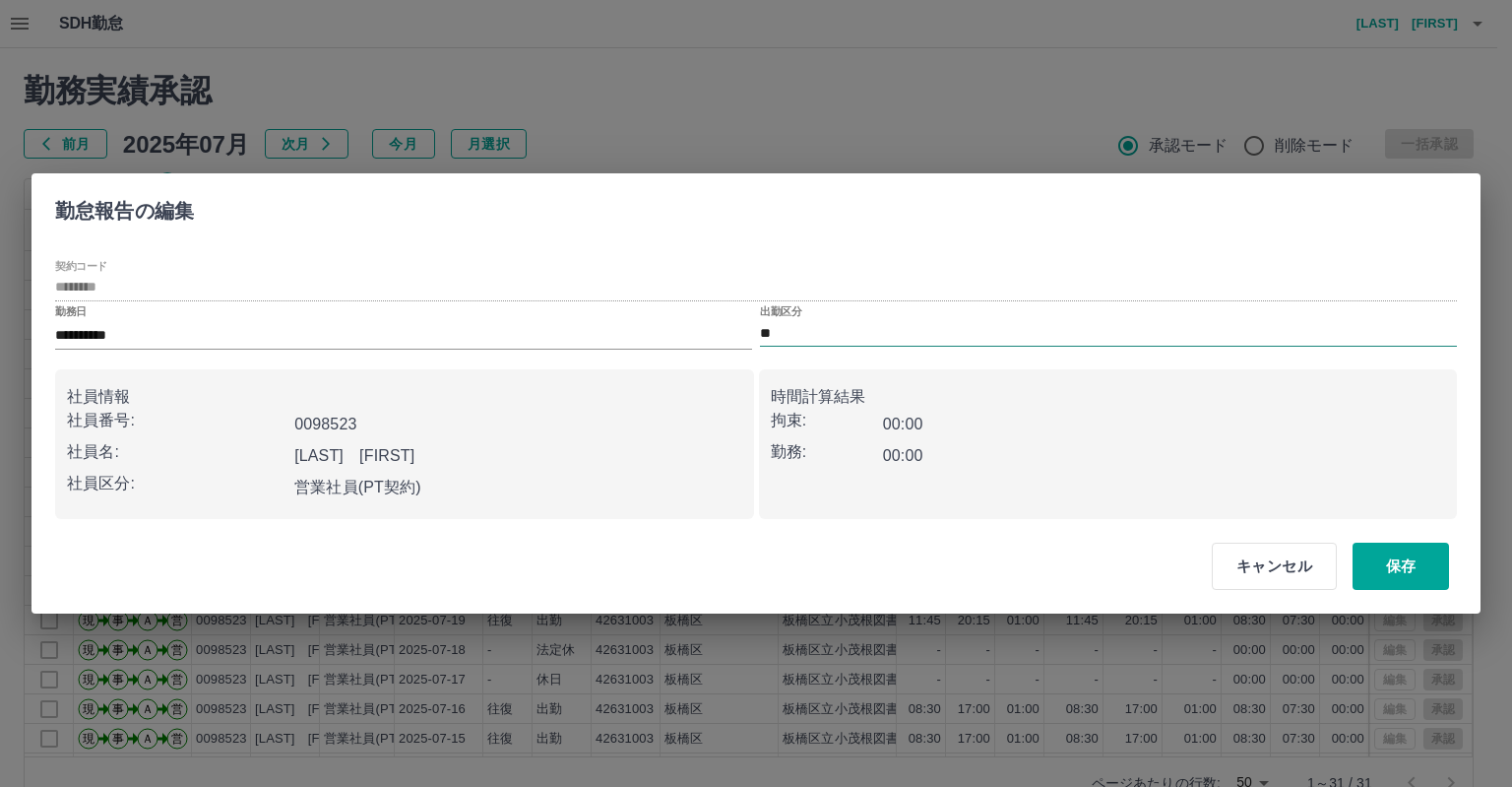 click on "**" at bounding box center (1108, 333) 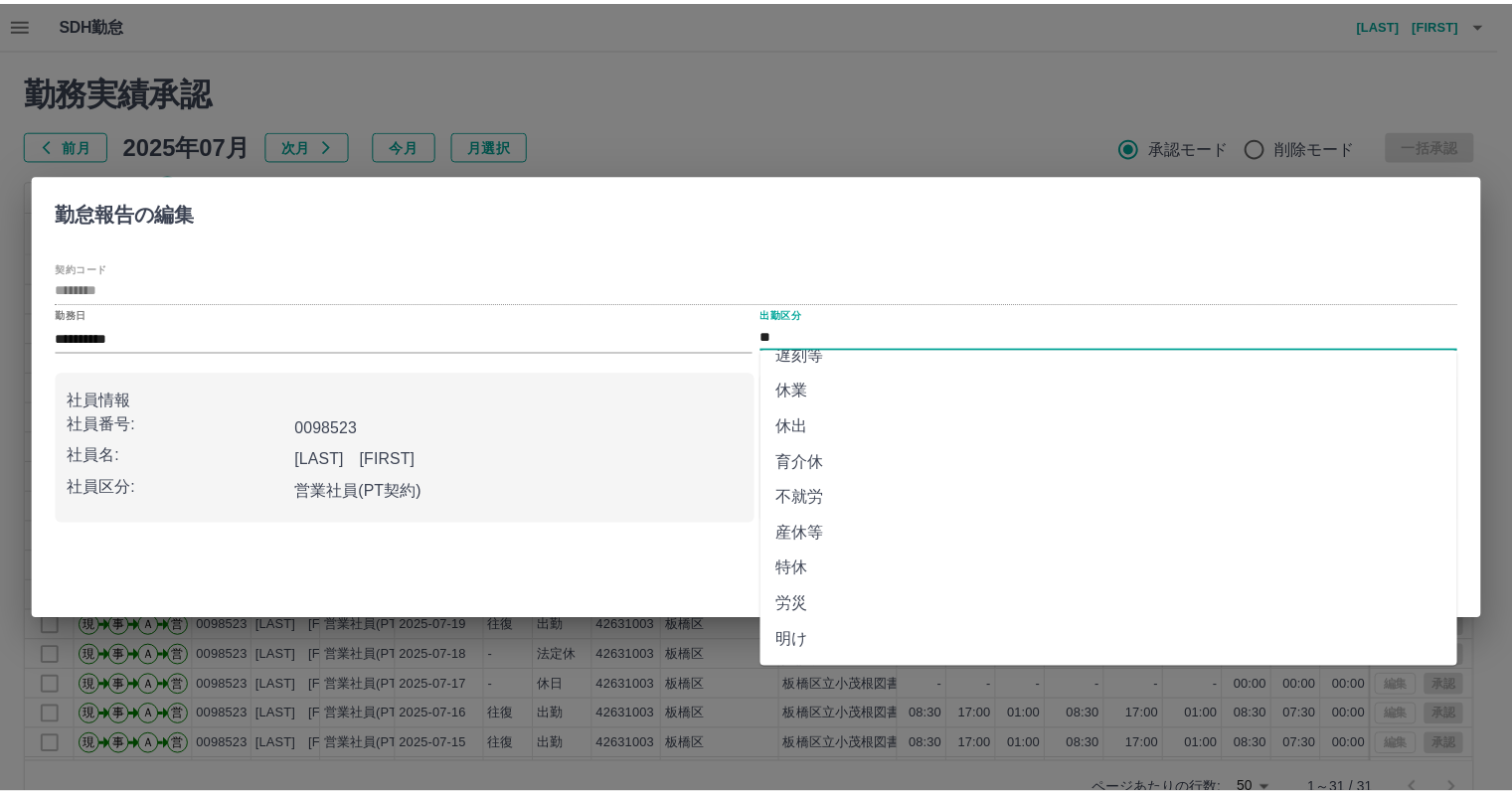 scroll, scrollTop: 342, scrollLeft: 0, axis: vertical 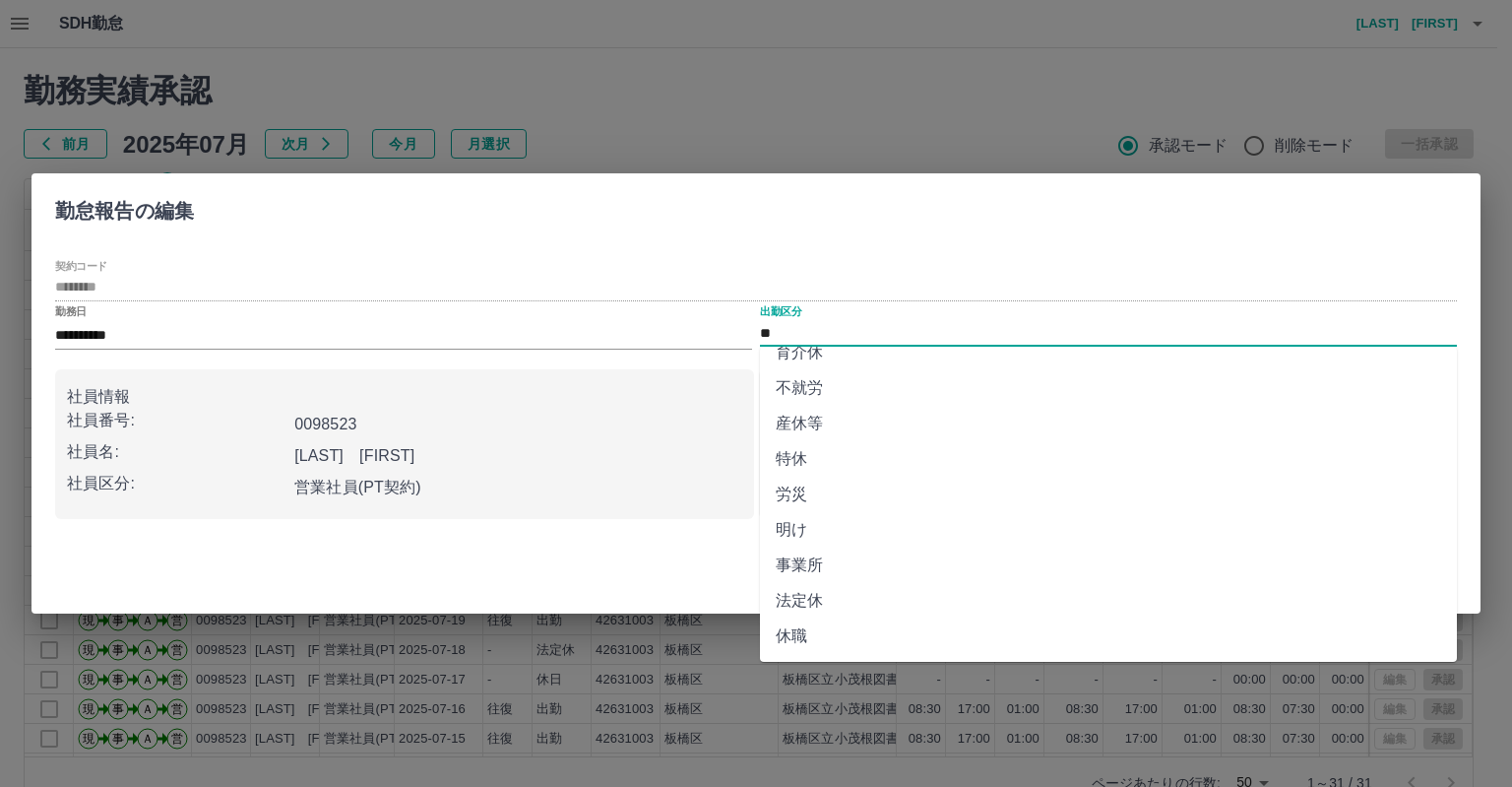 click on "法定休" at bounding box center (1108, 601) 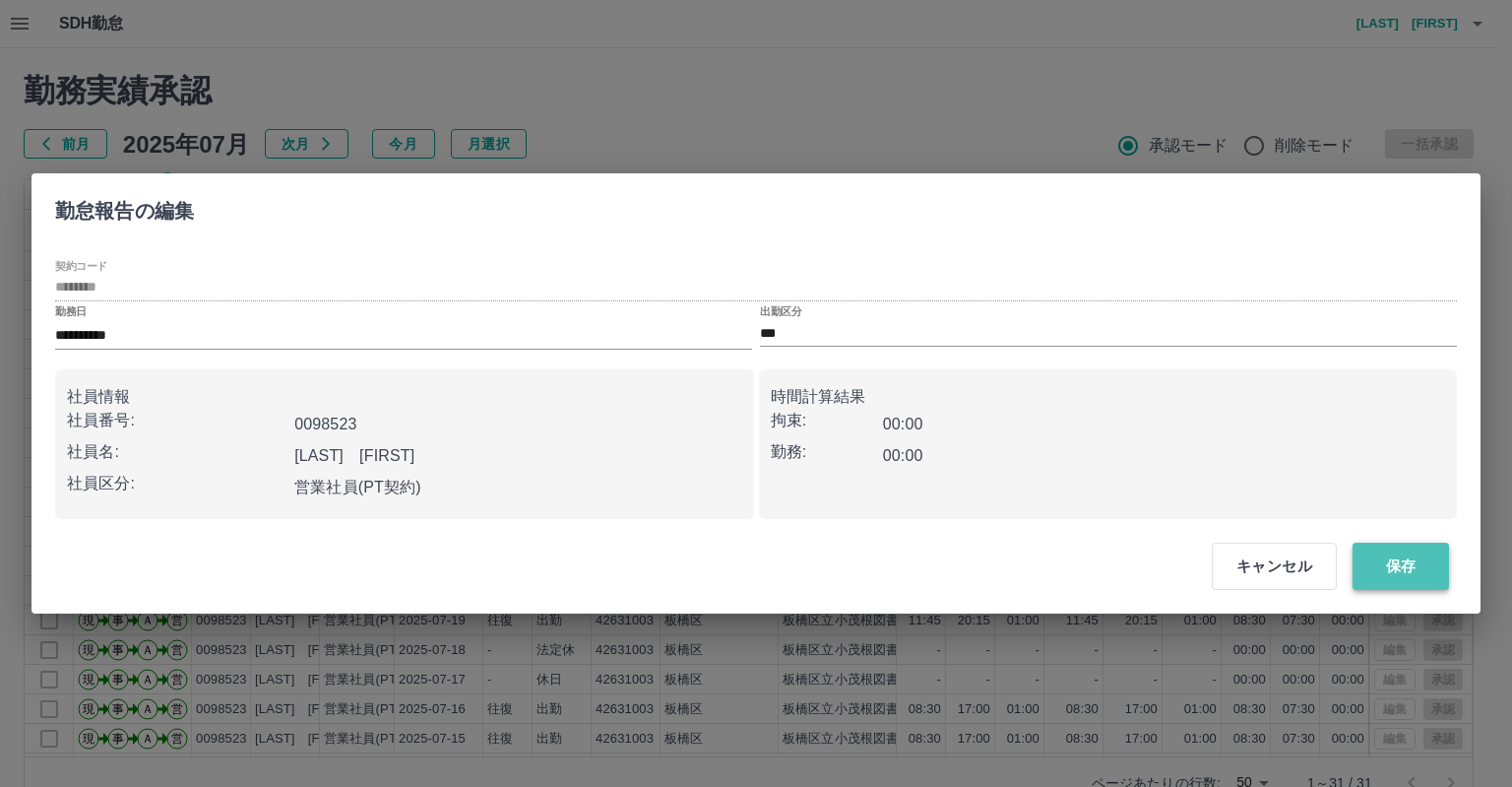 click on "保存" at bounding box center (1401, 566) 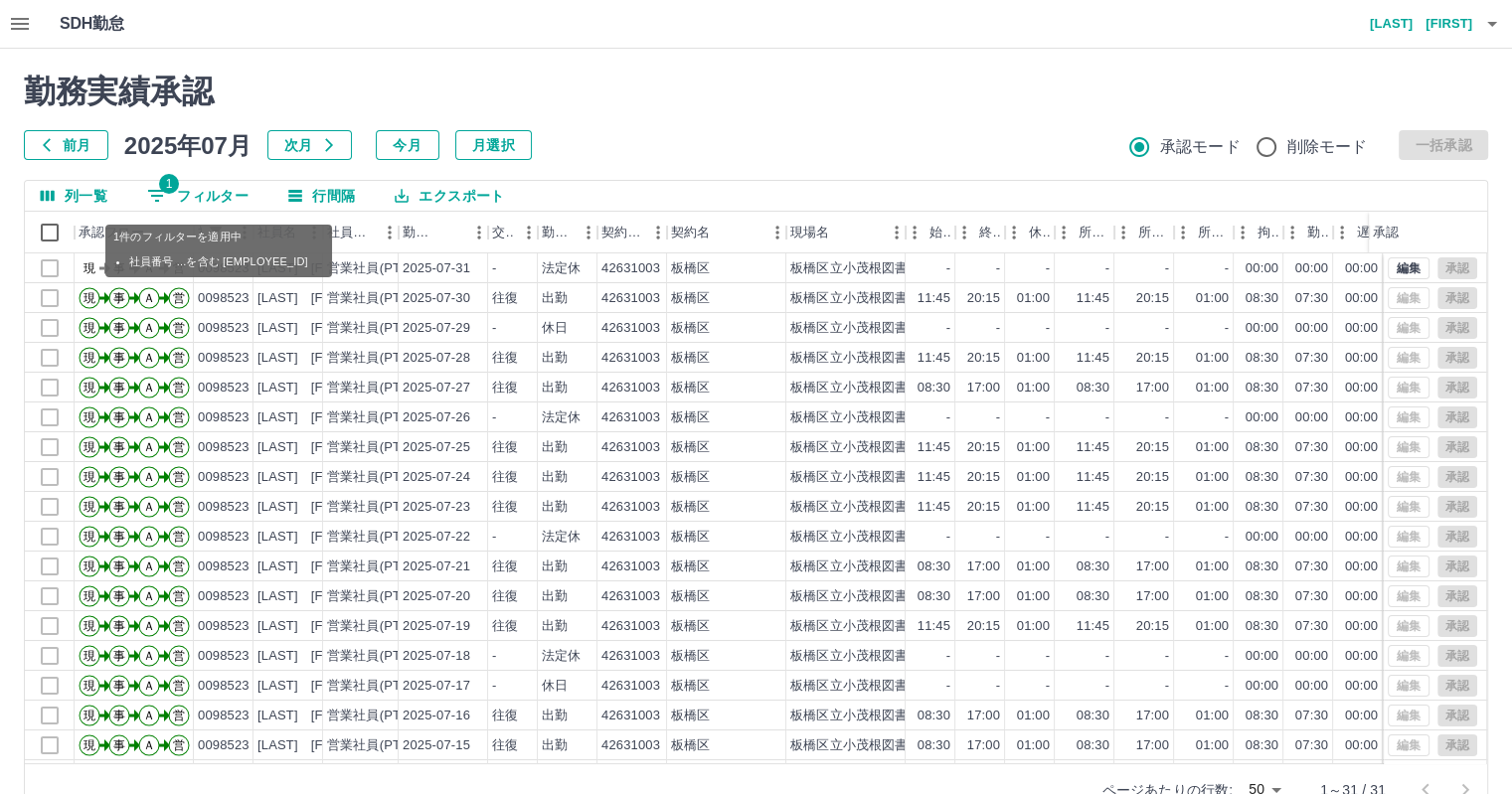 click on "1 フィルター" at bounding box center [198, 196] 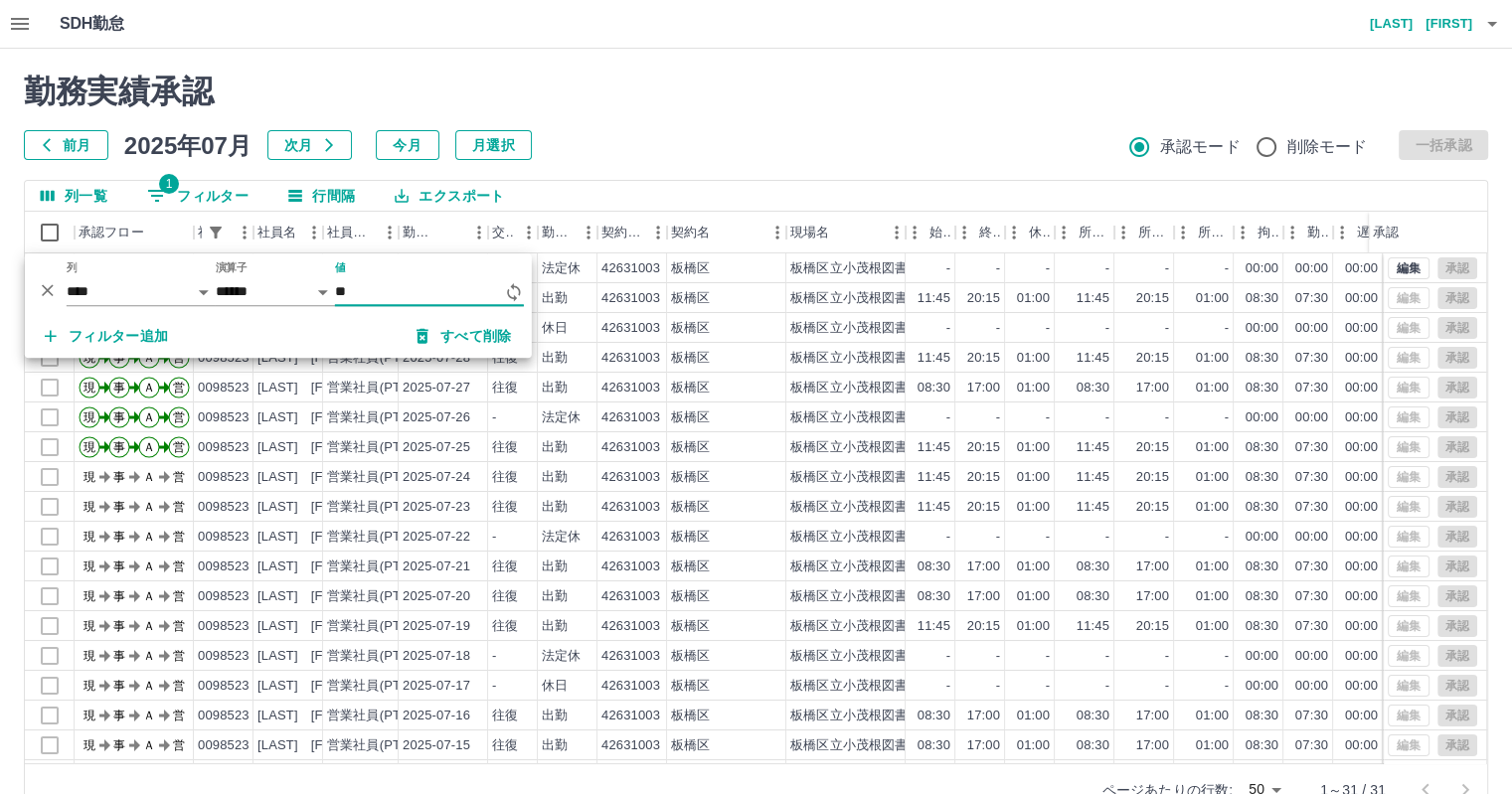 type on "*" 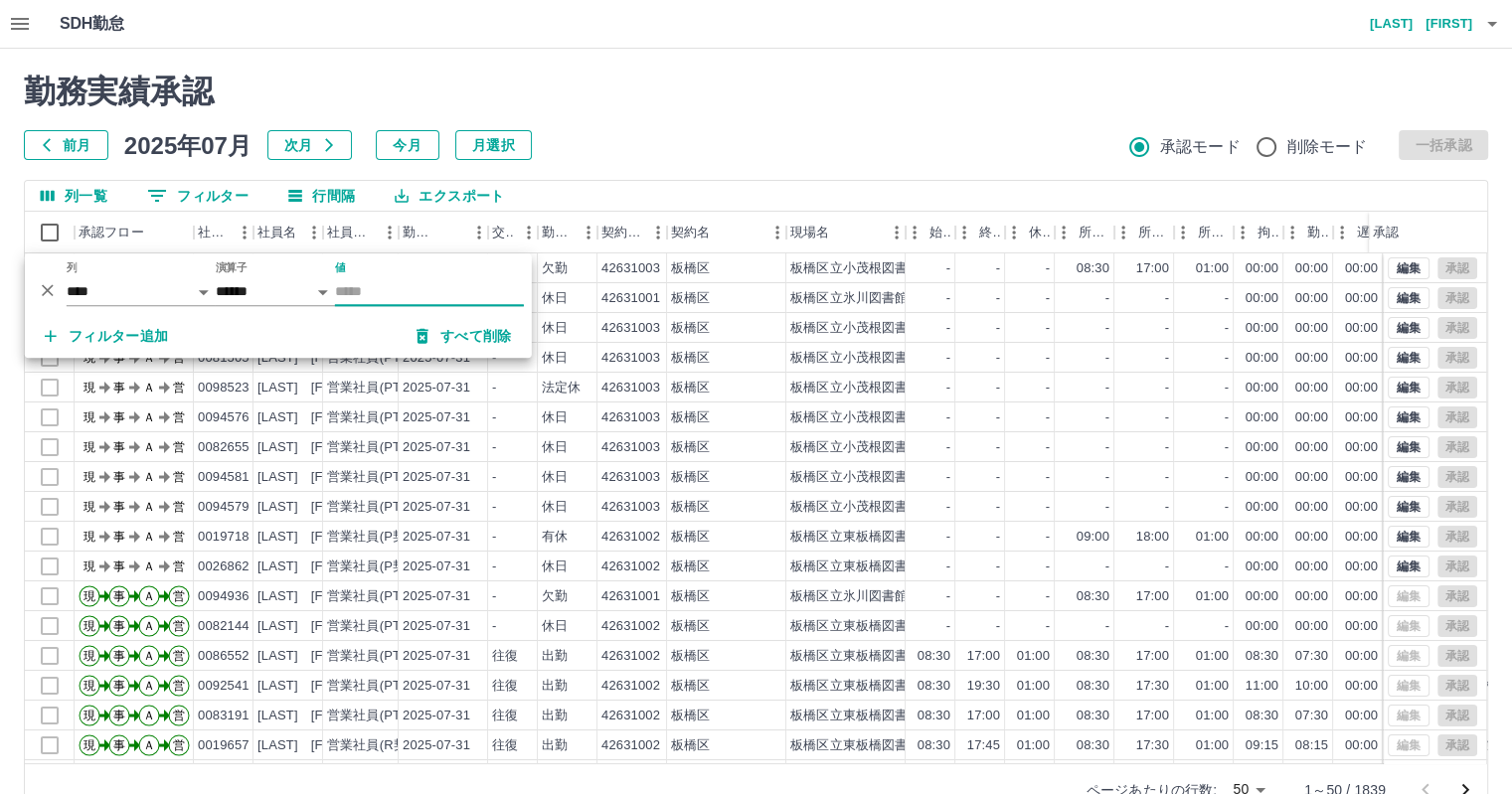 type 